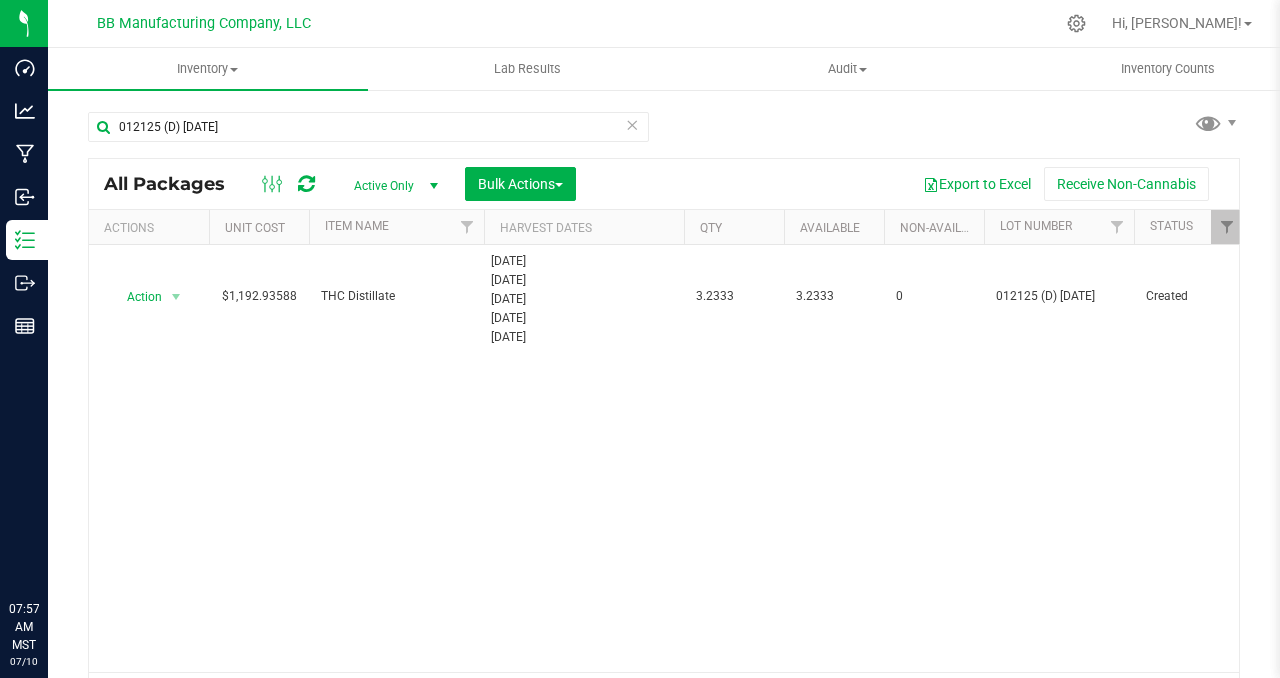 scroll, scrollTop: 0, scrollLeft: 0, axis: both 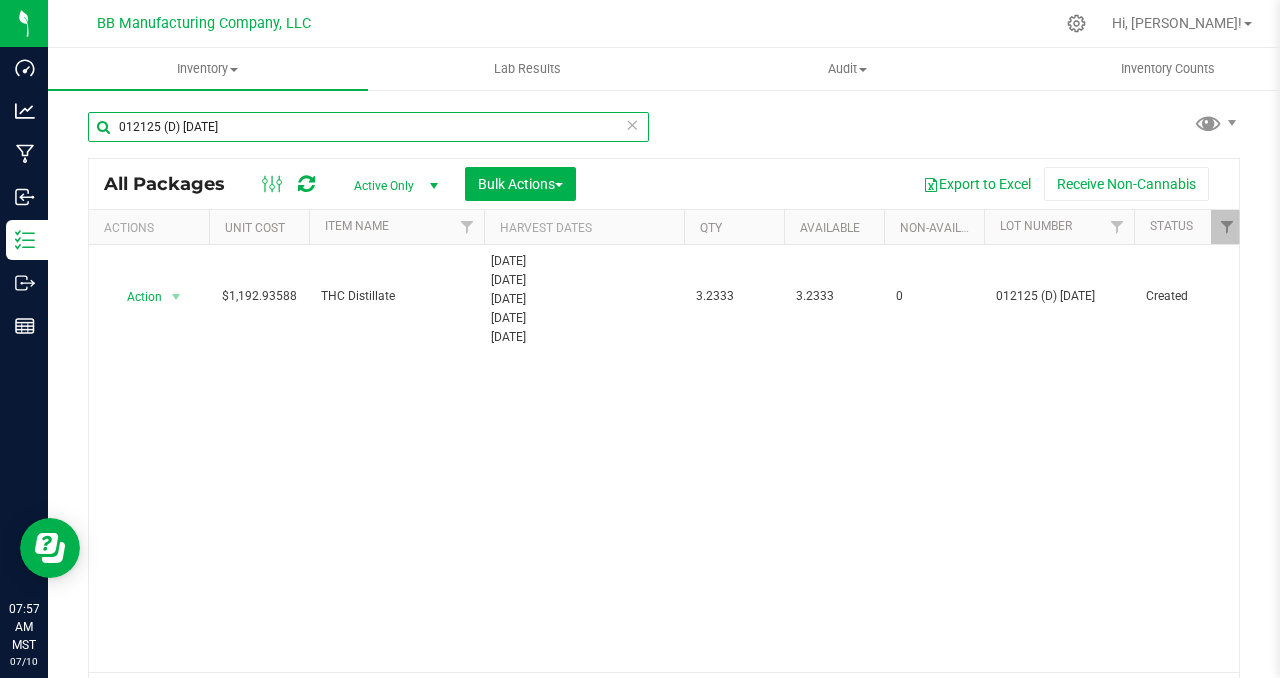 drag, startPoint x: 240, startPoint y: 128, endPoint x: 83, endPoint y: 127, distance: 157.00319 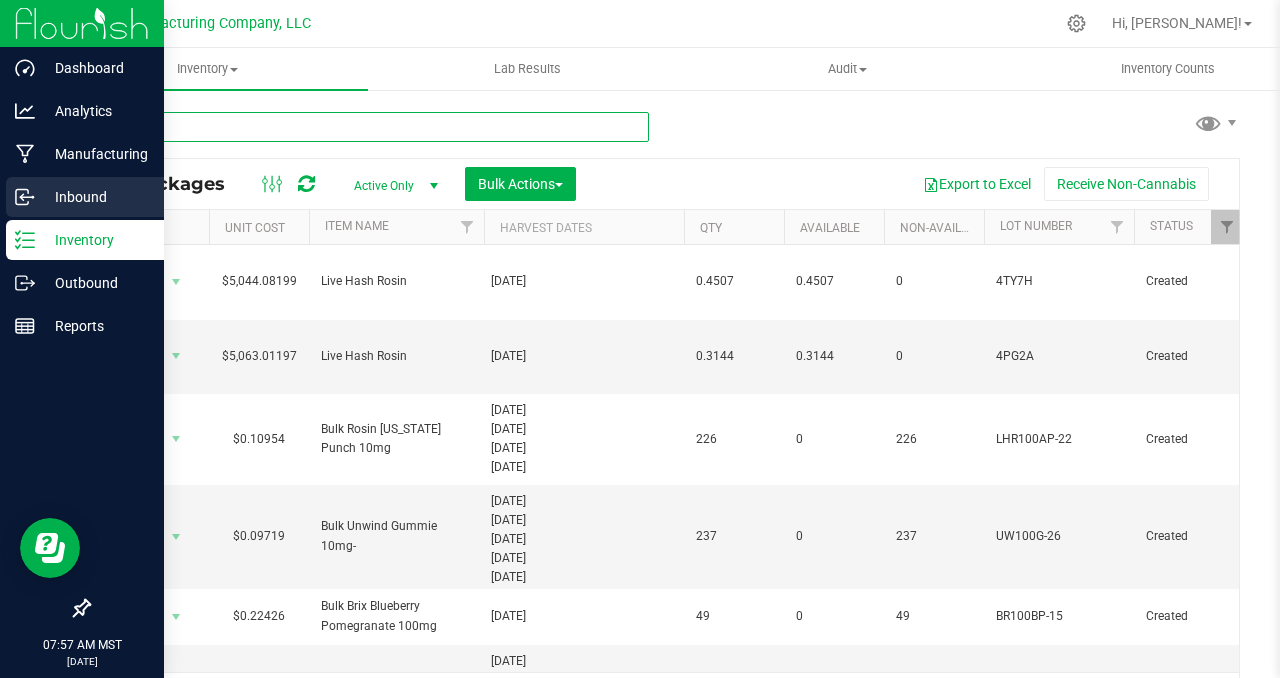 type 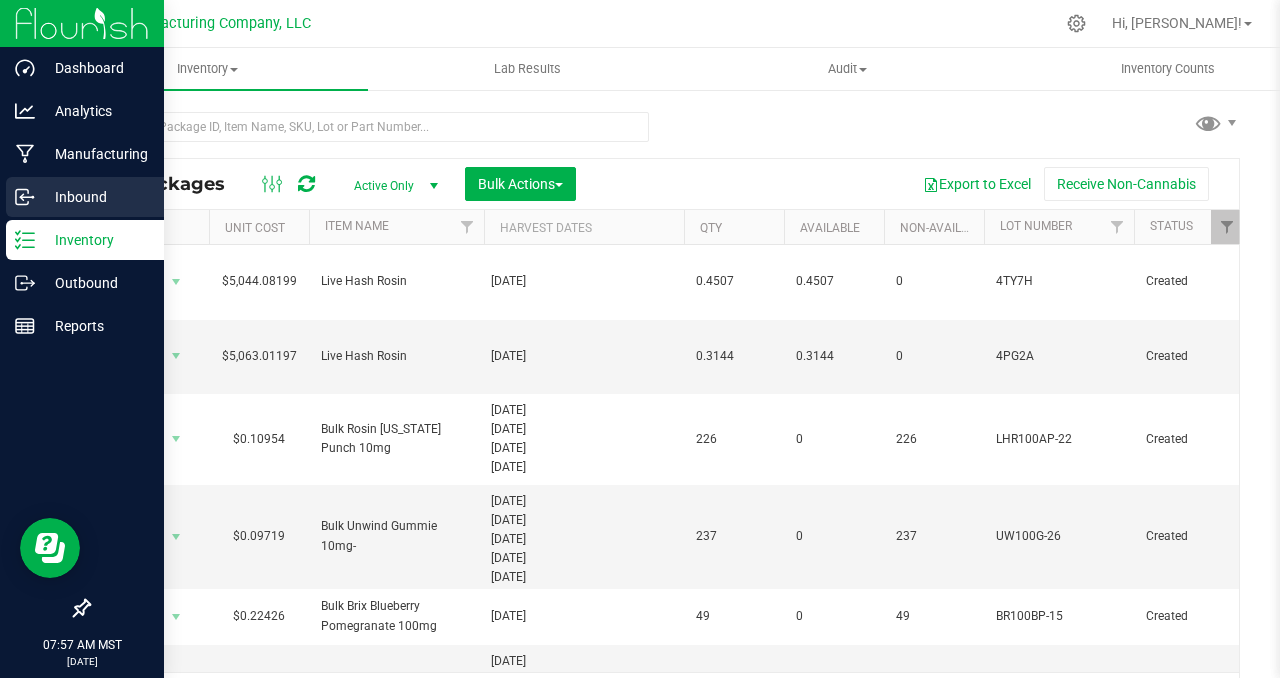 click on "Inbound" at bounding box center (95, 197) 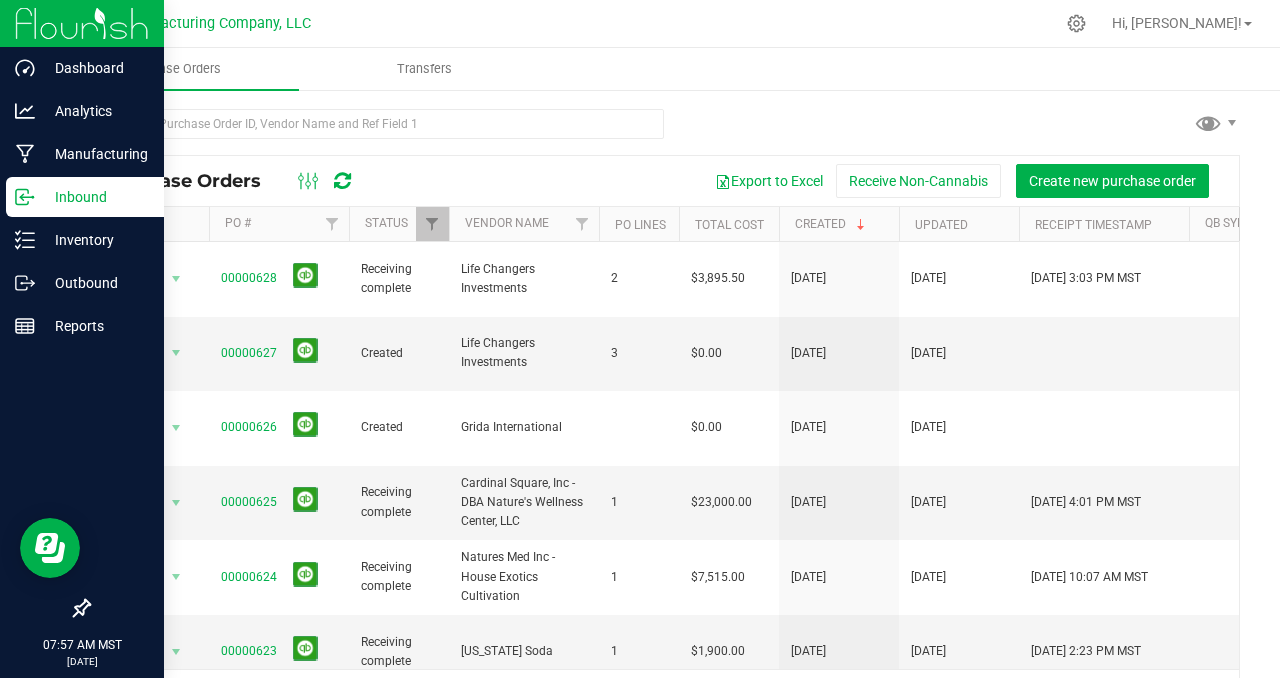 click at bounding box center (664, 132) 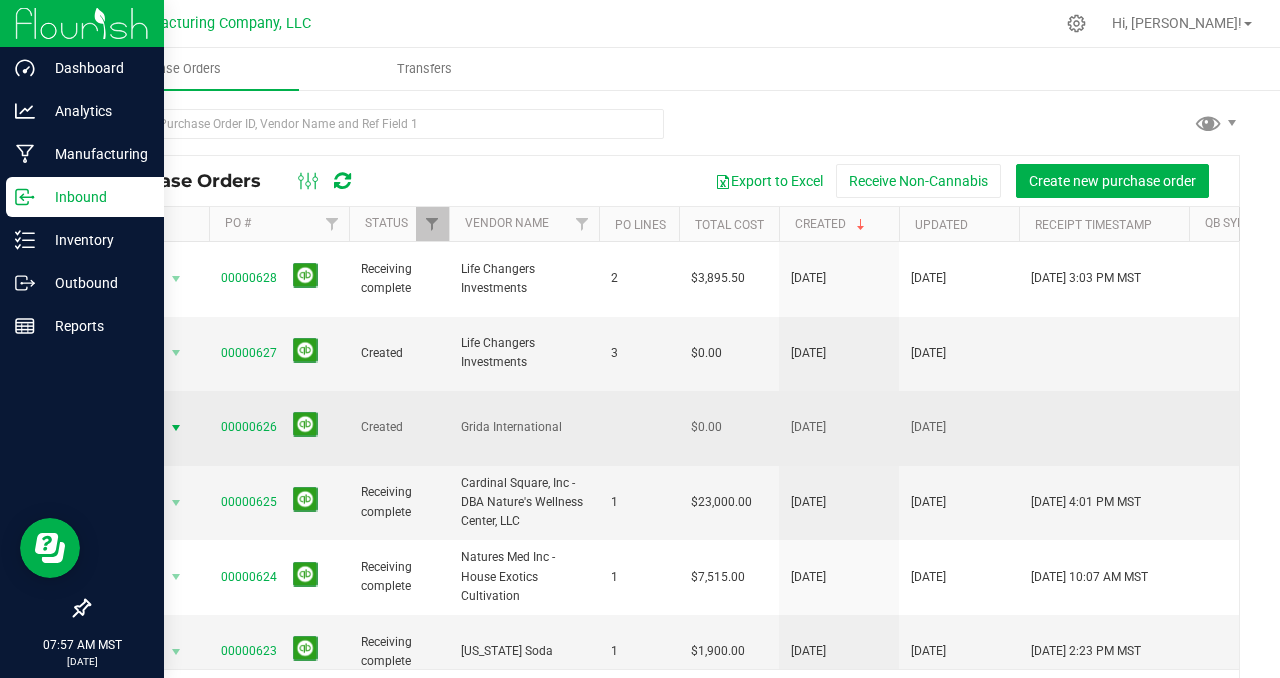 click at bounding box center [176, 428] 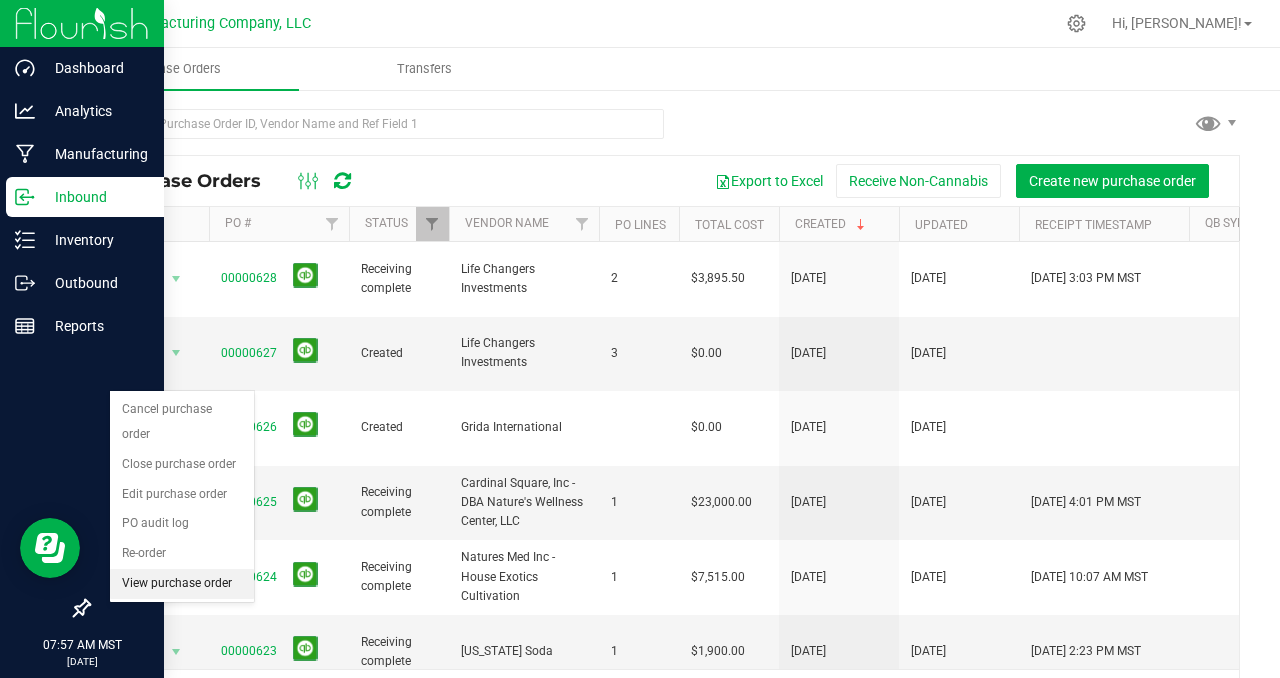 click on "View purchase order" at bounding box center [182, 584] 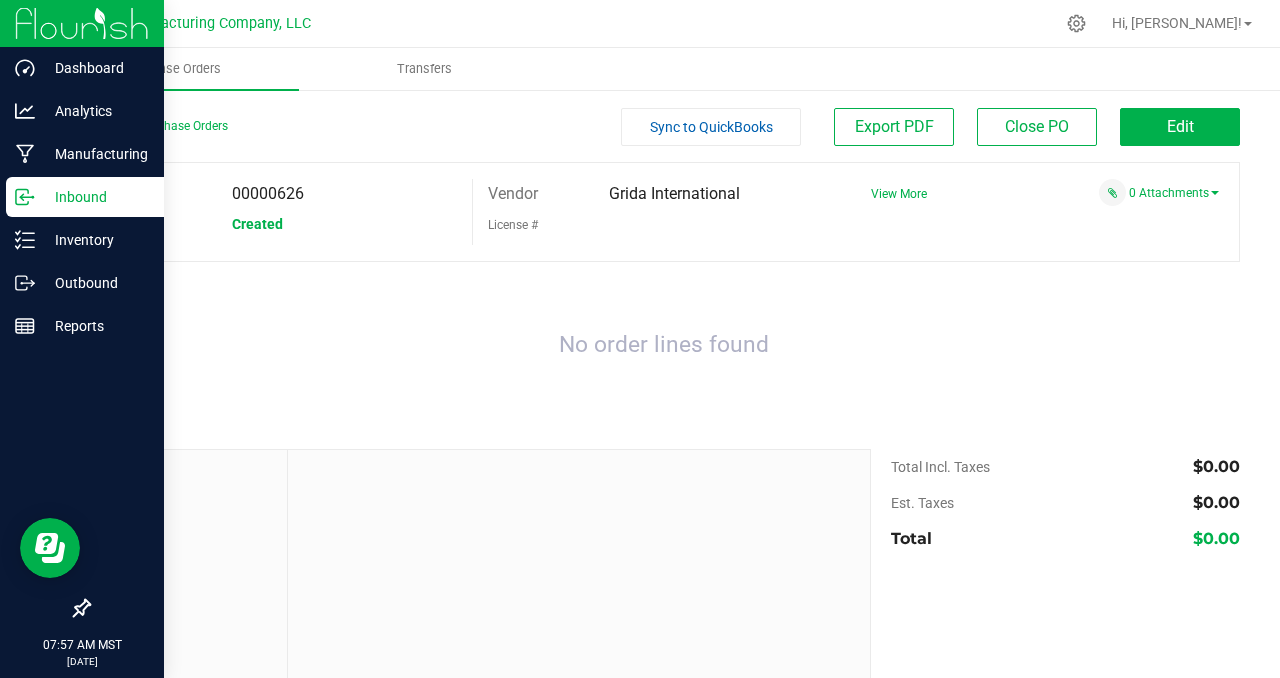 click on "No order lines found" at bounding box center (664, 345) 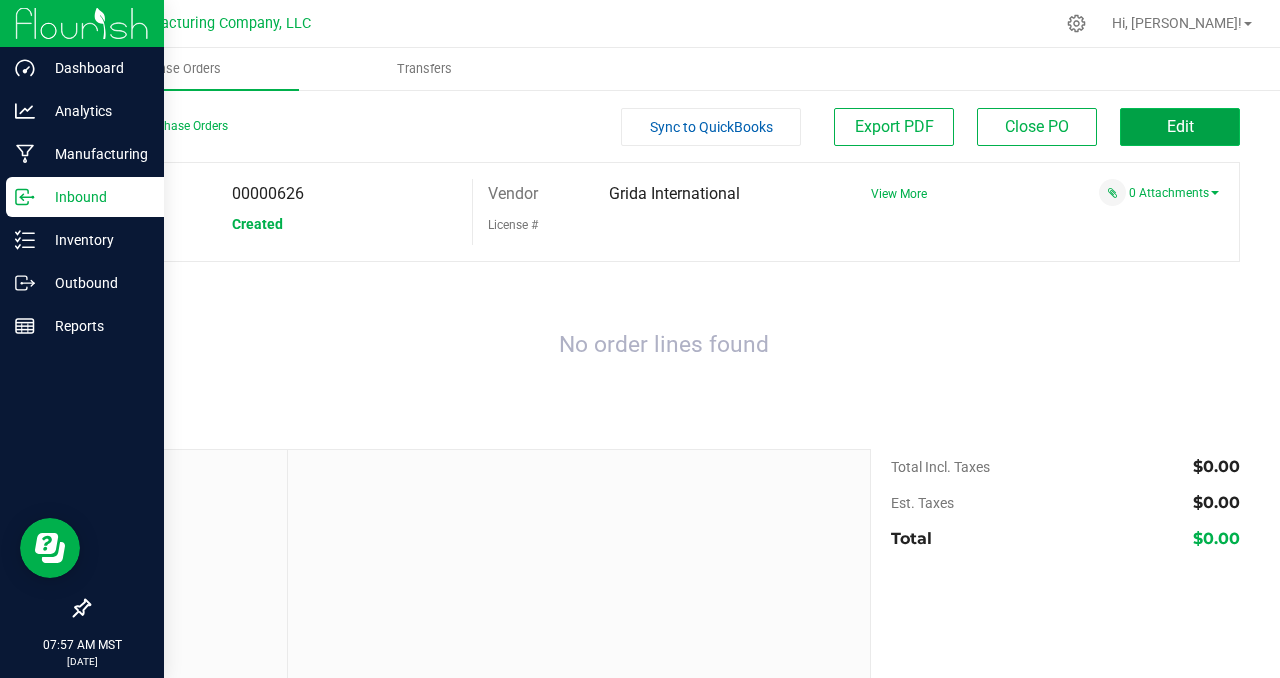click on "Edit" at bounding box center [1180, 127] 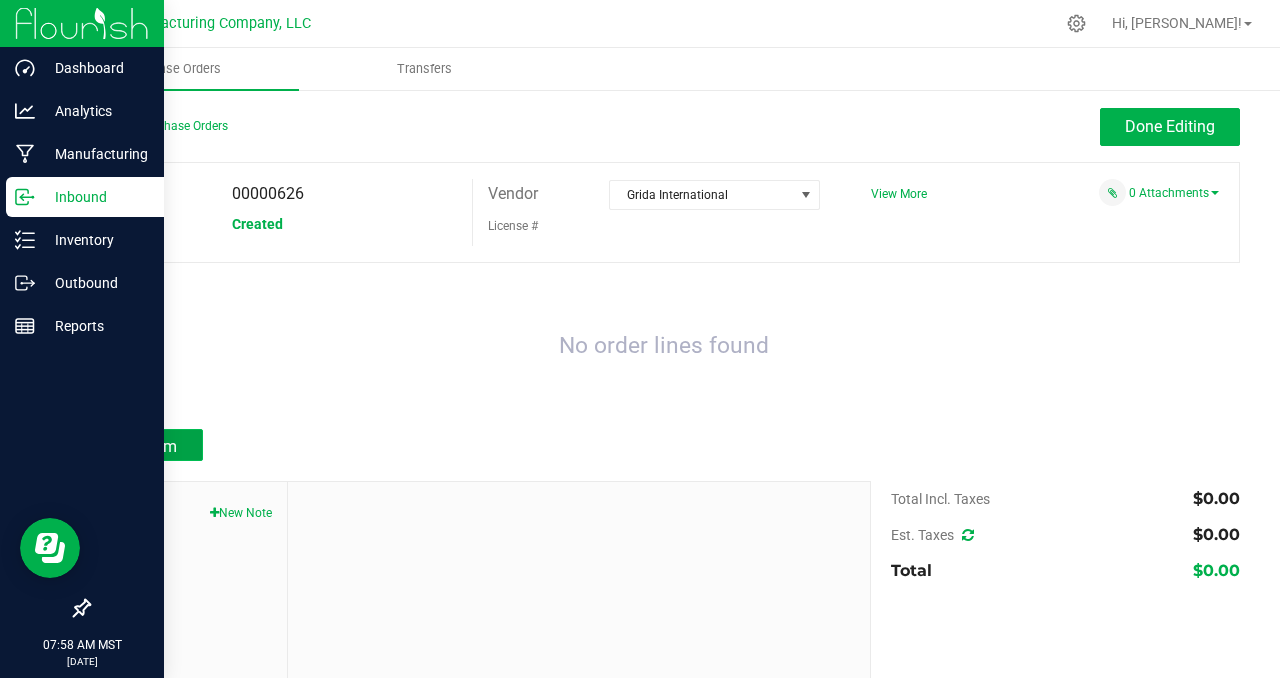 click on "Add Item" at bounding box center [145, 446] 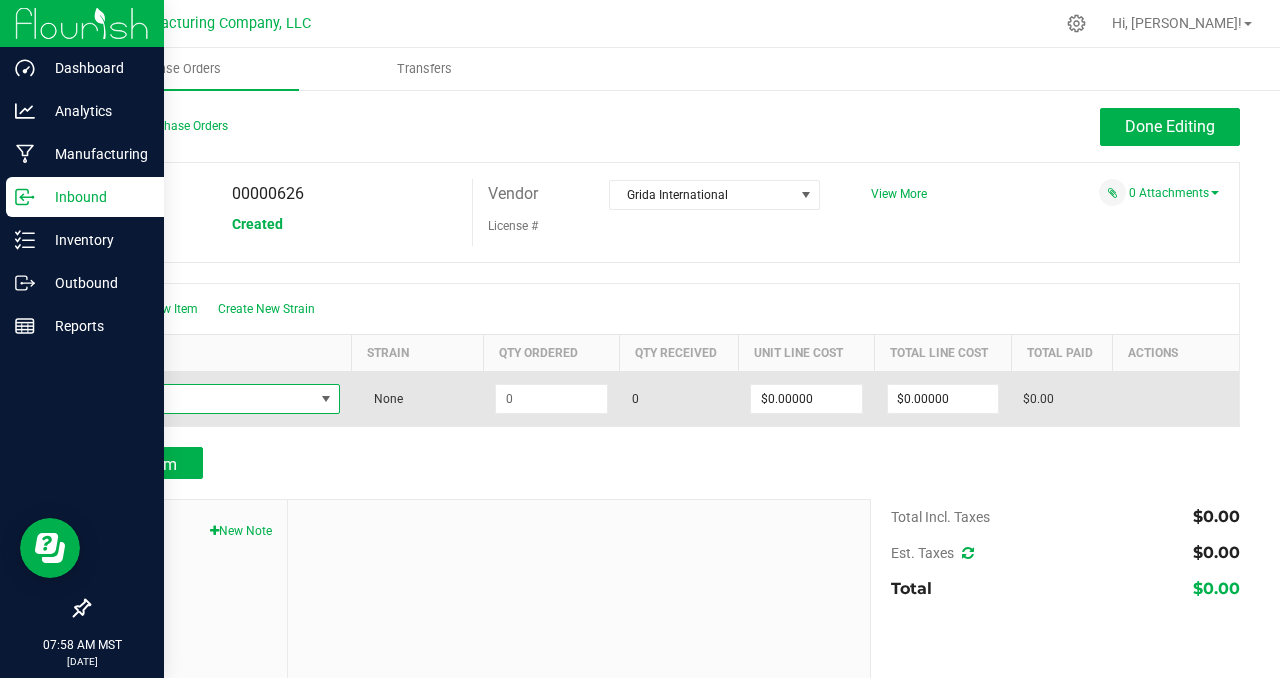 click at bounding box center [326, 399] 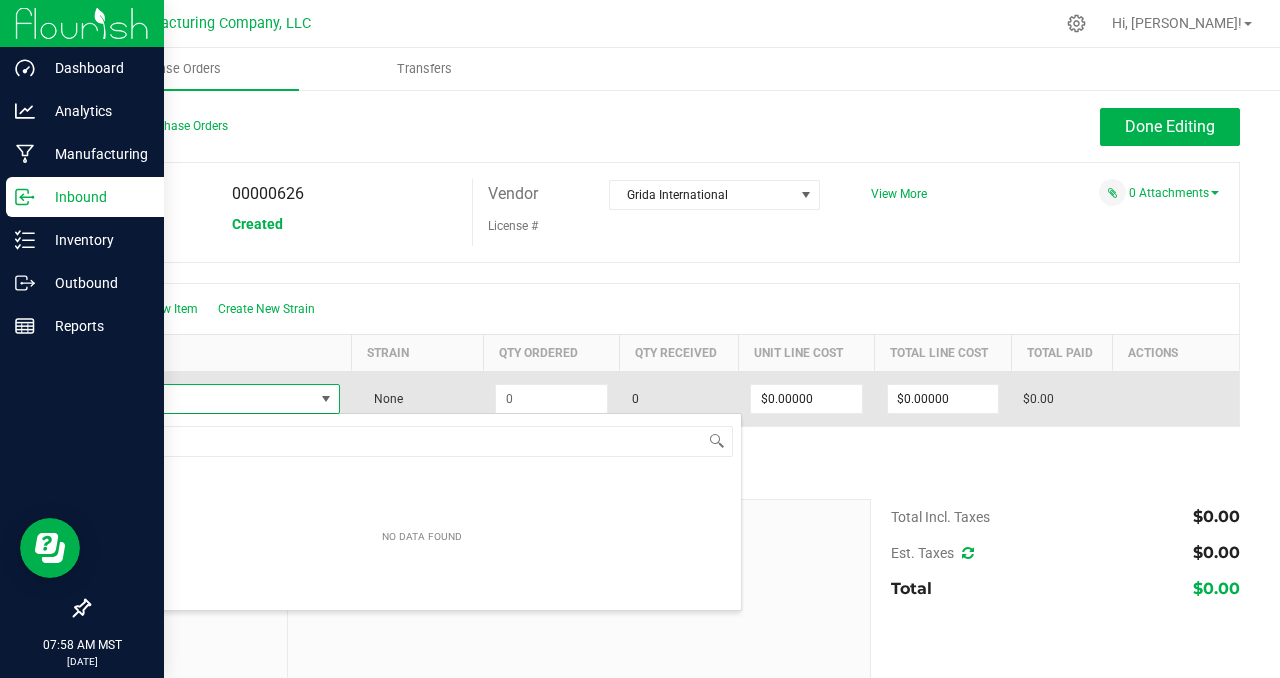 scroll, scrollTop: 99970, scrollLeft: 99764, axis: both 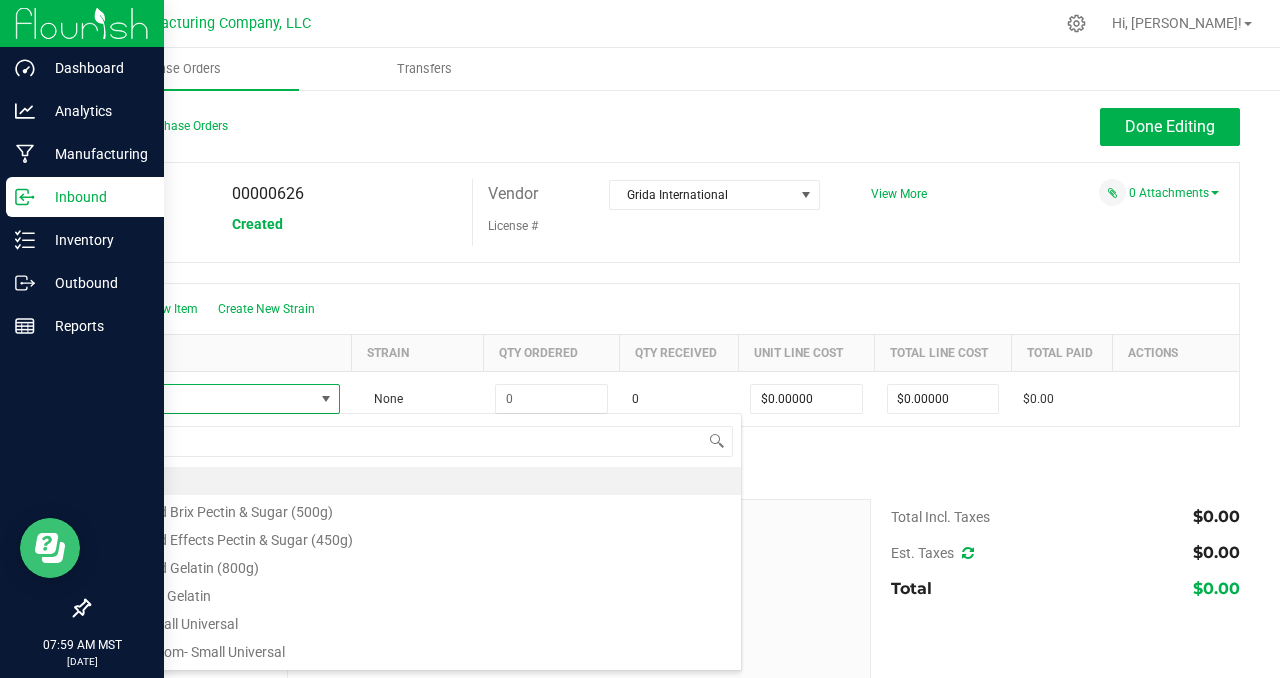 type on "tin" 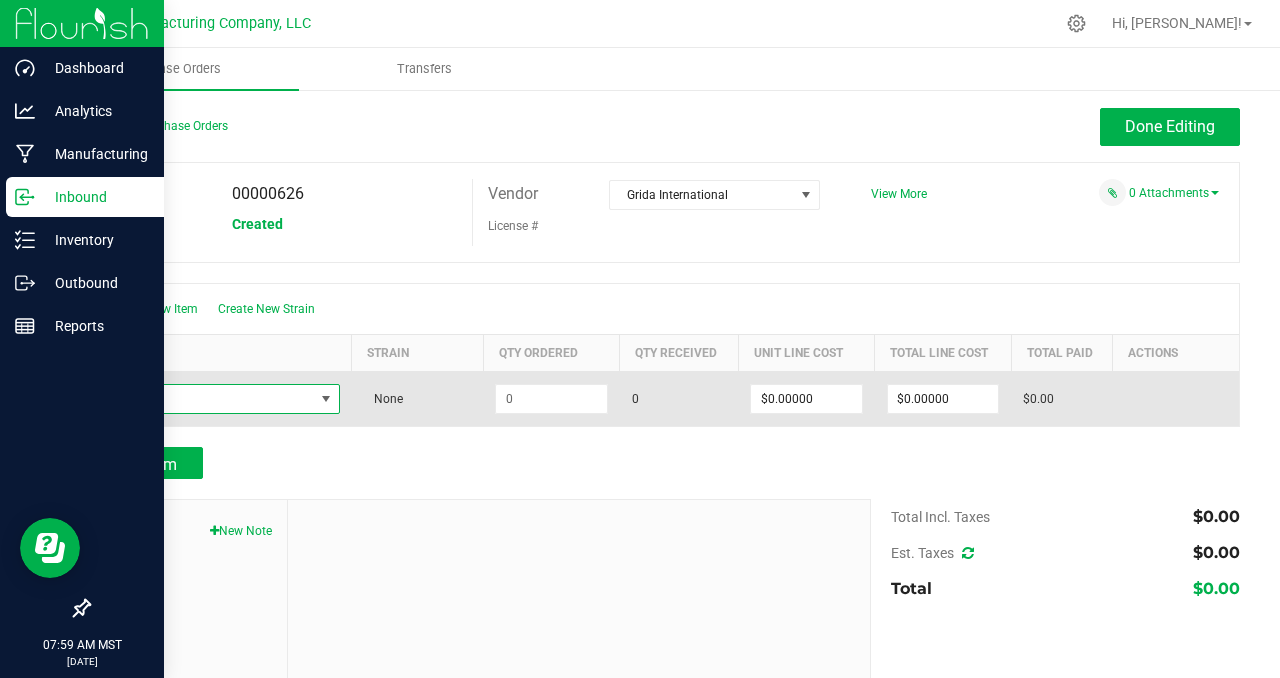 click at bounding box center [326, 399] 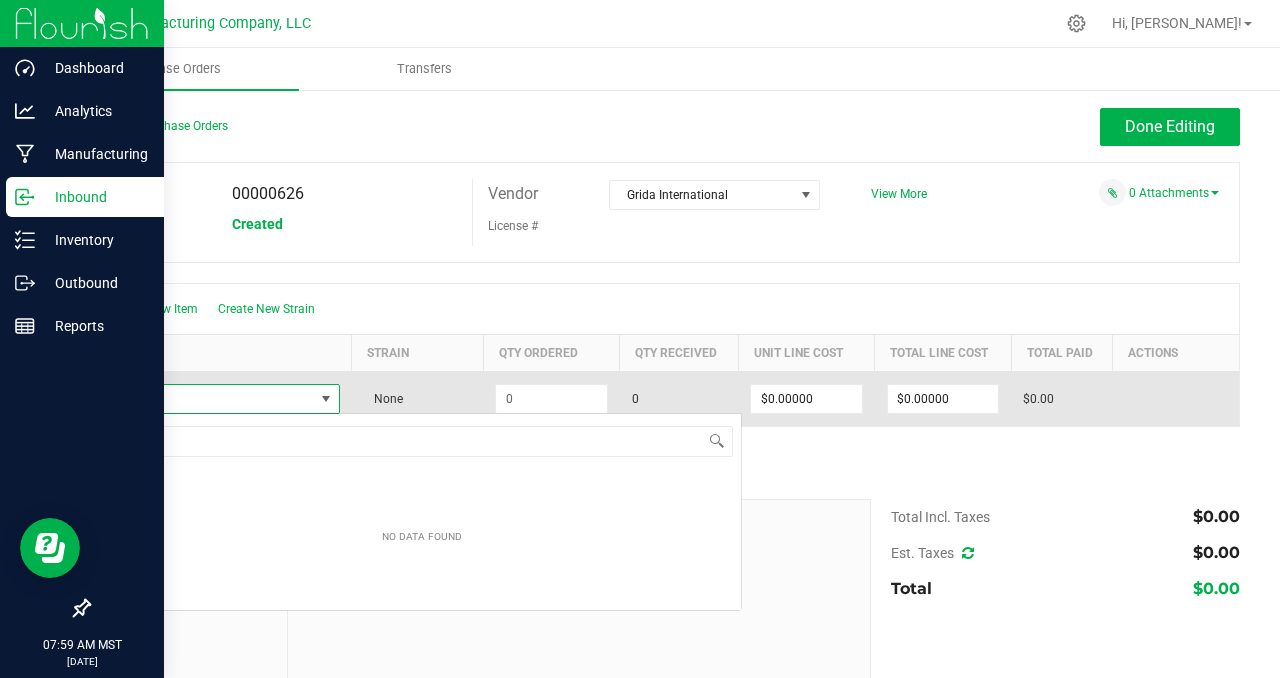 scroll, scrollTop: 99970, scrollLeft: 99764, axis: both 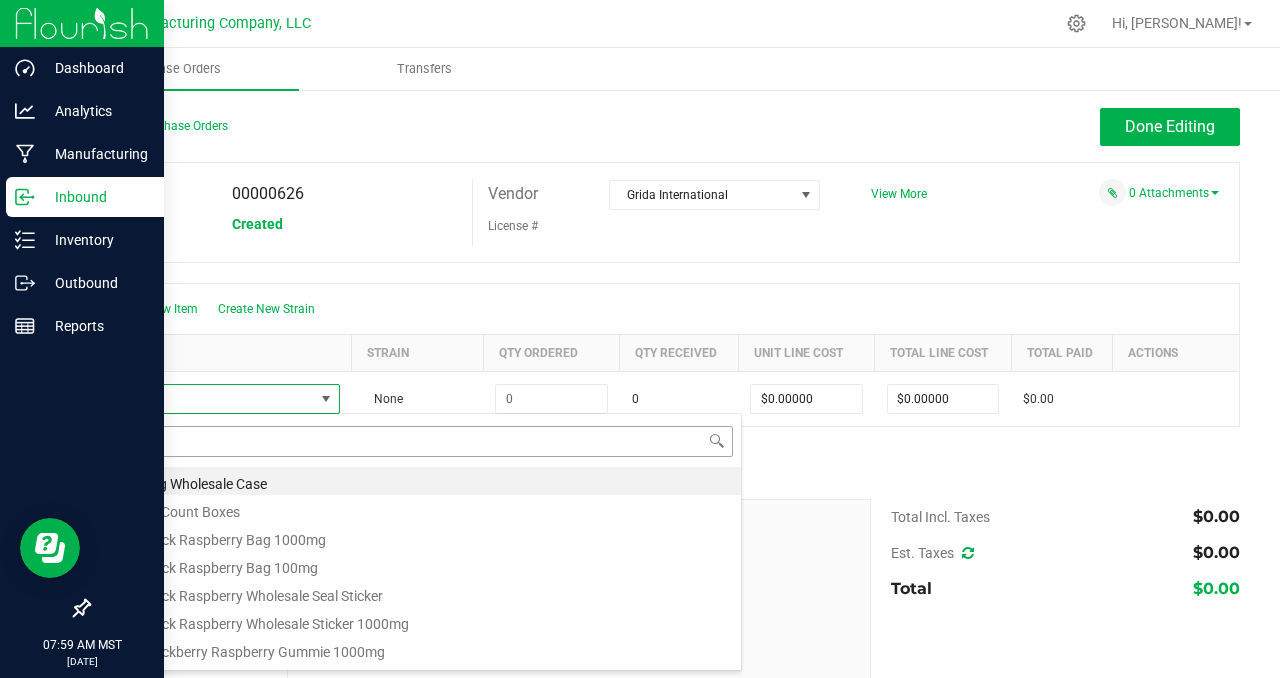 click at bounding box center (422, 441) 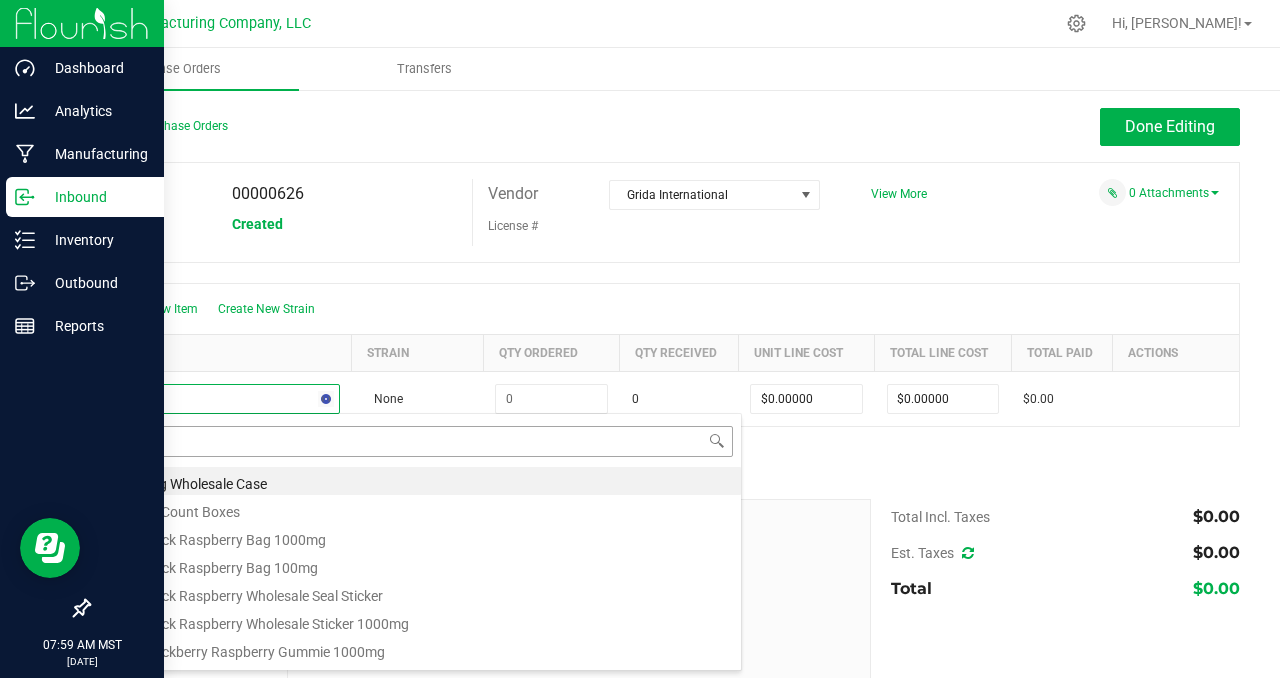 type on "tin" 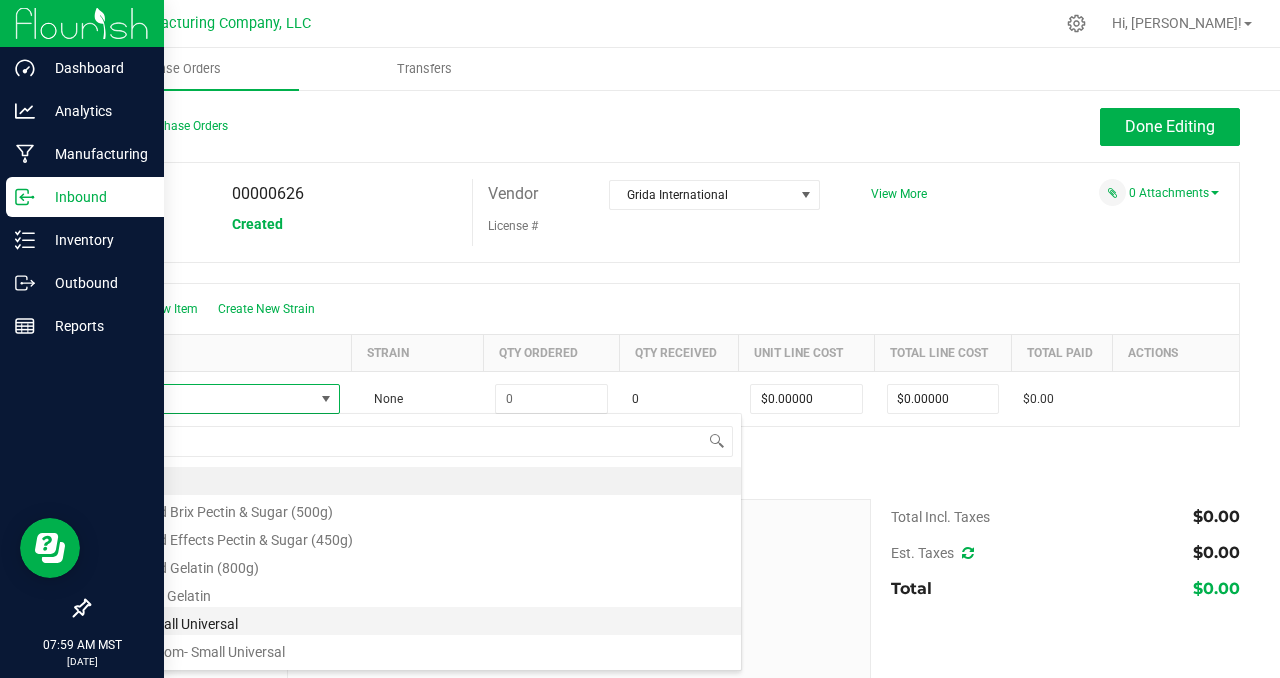 click on "Tin - Small Universal" at bounding box center (422, 621) 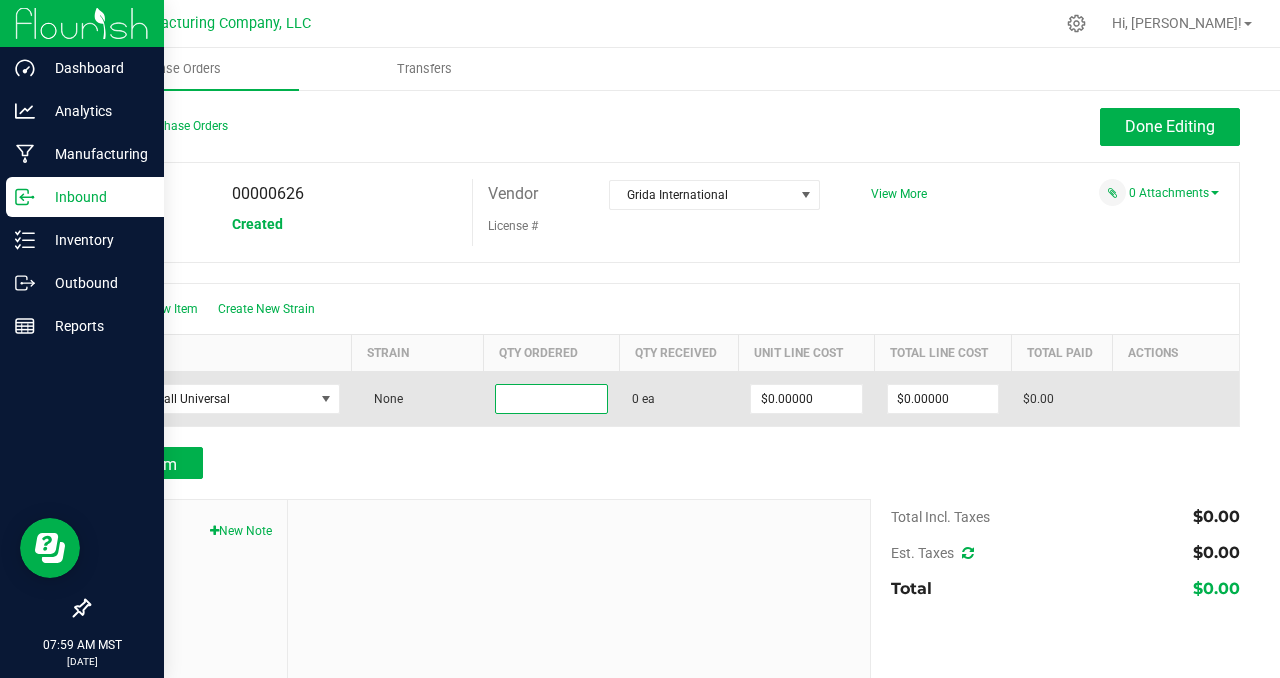 click at bounding box center [551, 399] 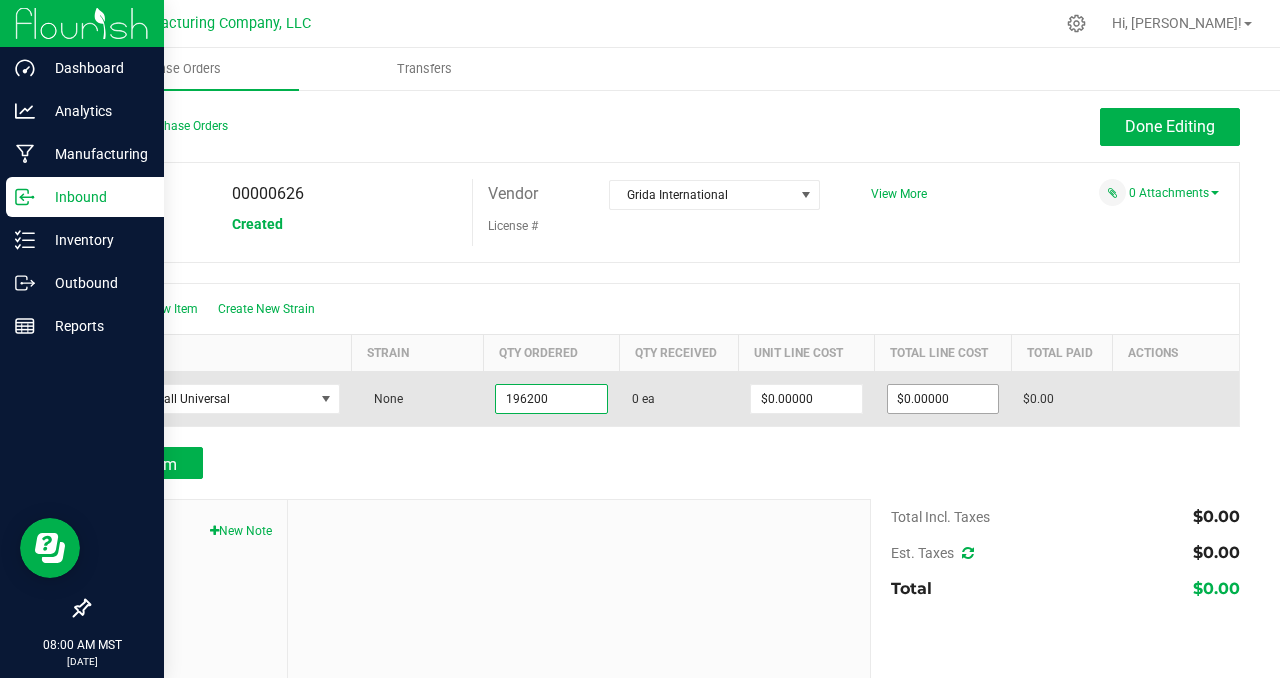 type on "196200 ea" 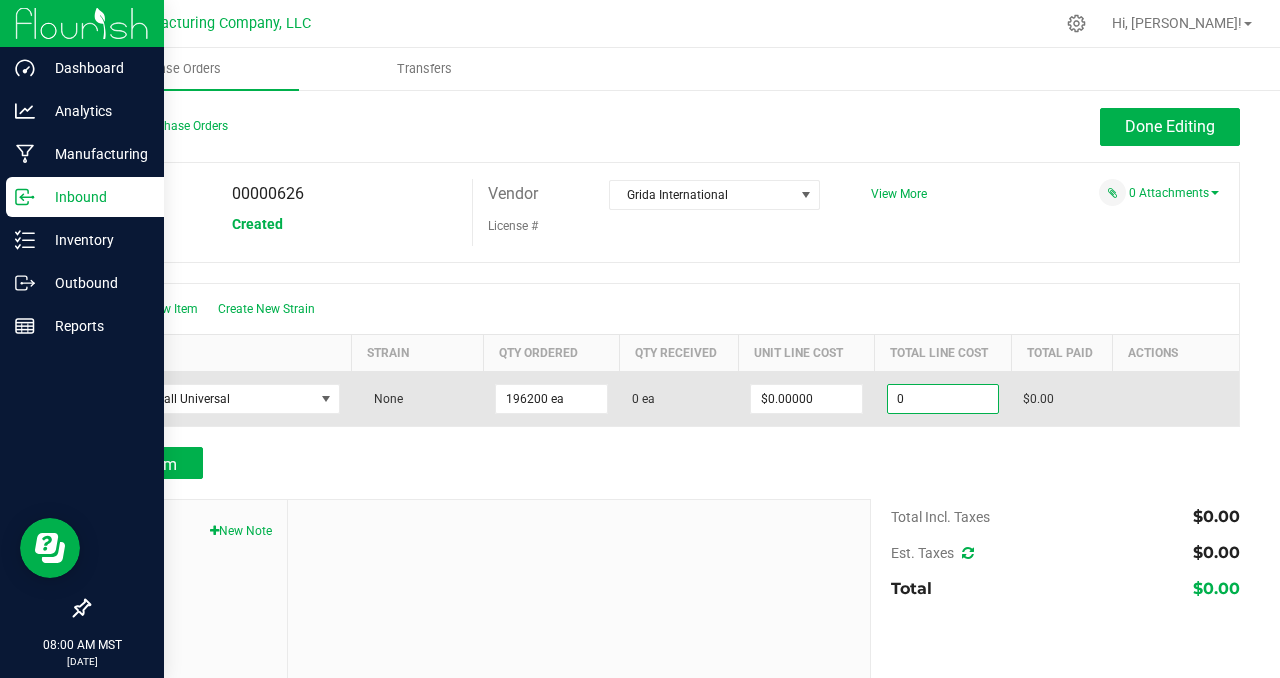 click on "0" at bounding box center (943, 399) 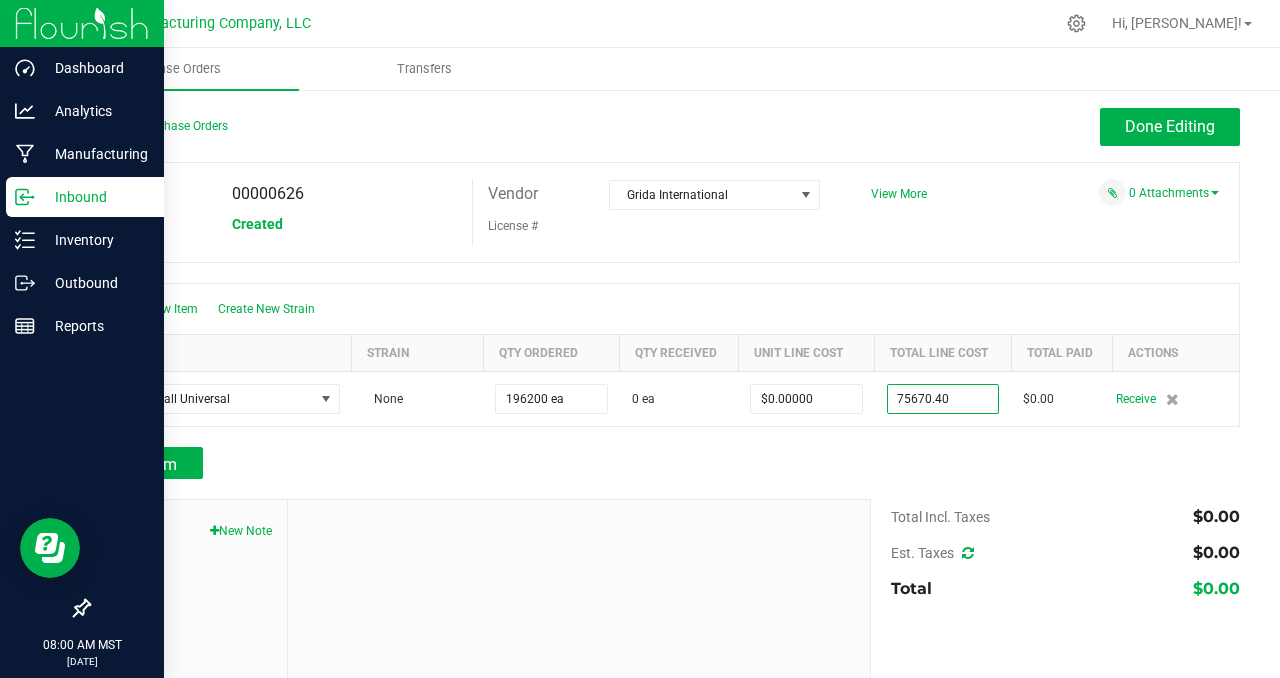 type on "$75,670.40000" 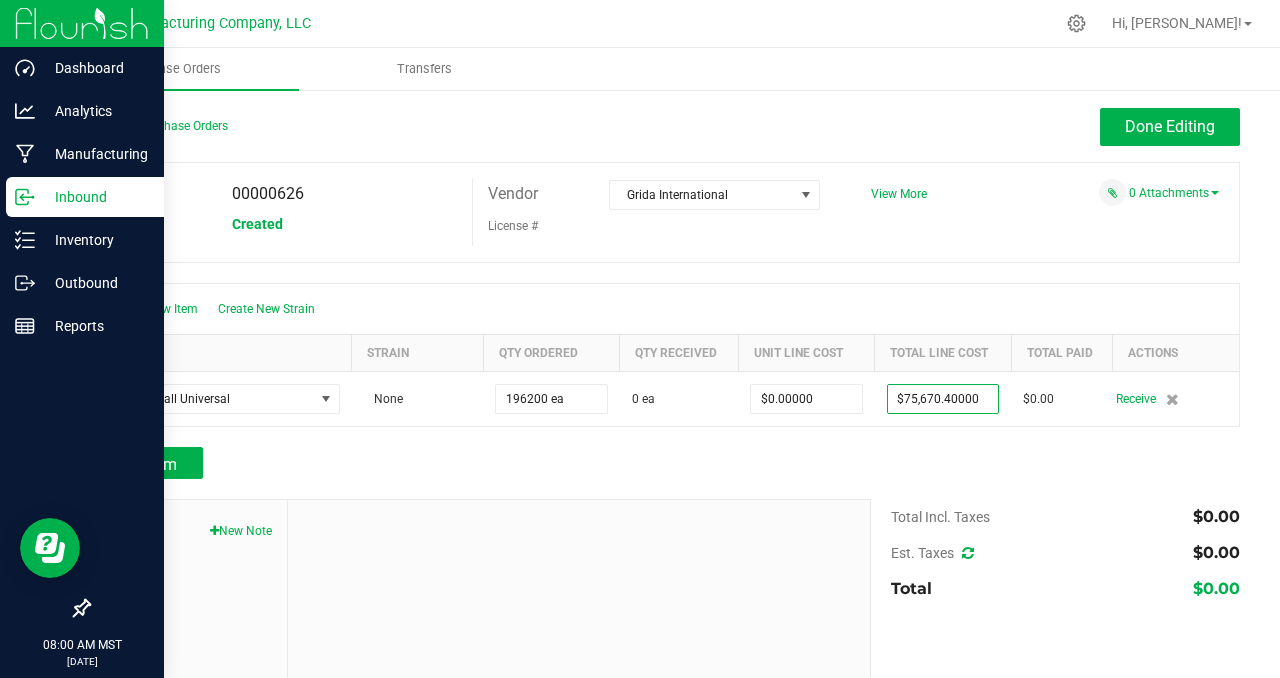 click on "PO
00000626
Status
Created
Vendor
Grida International
License #
View More" at bounding box center [664, 212] 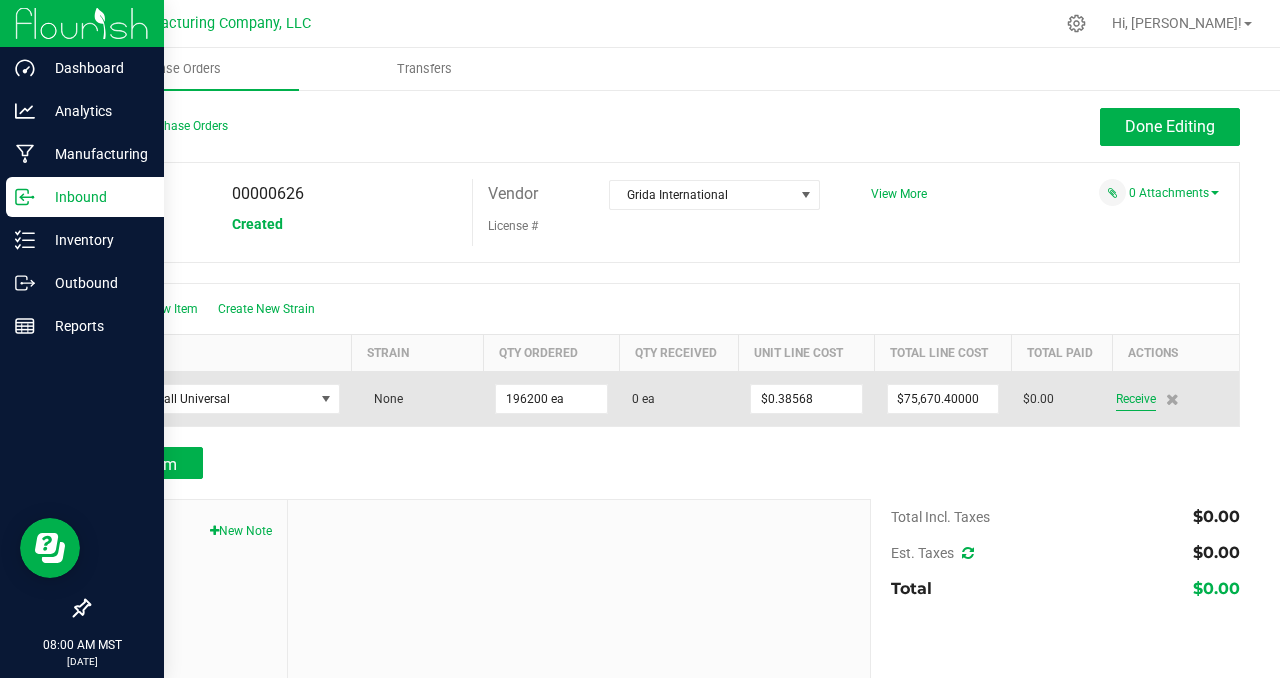 click on "Receive" at bounding box center (1136, 399) 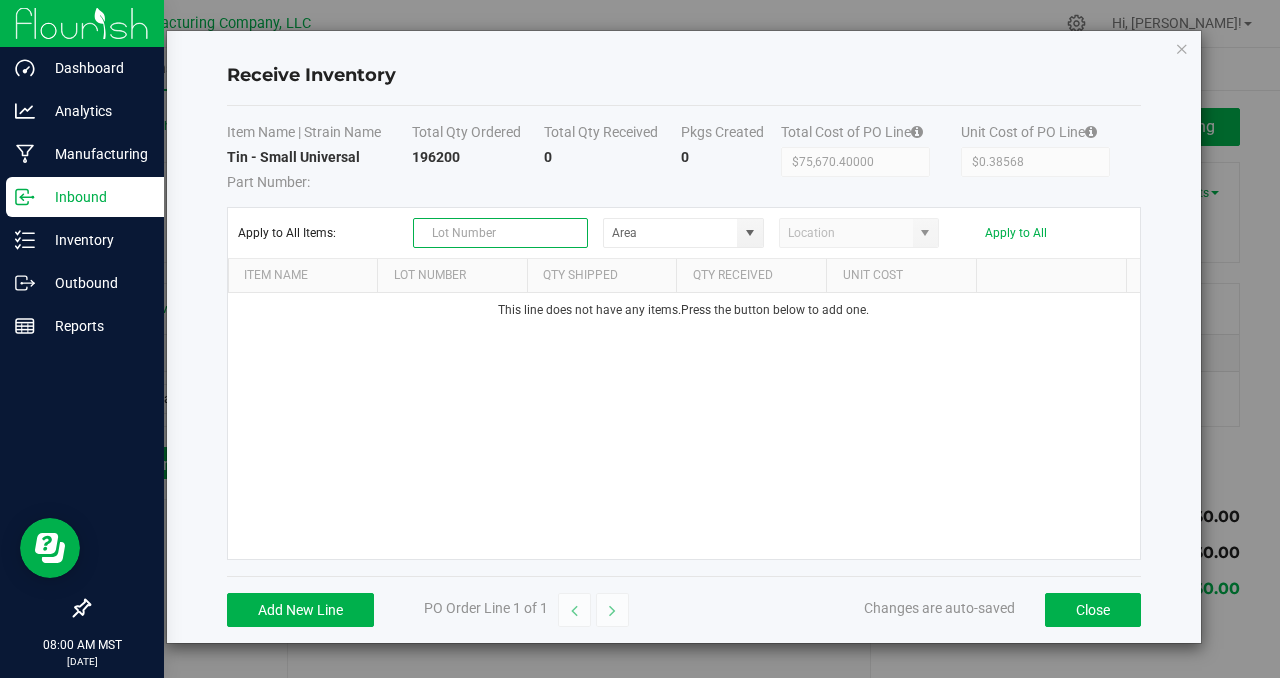 click at bounding box center [500, 233] 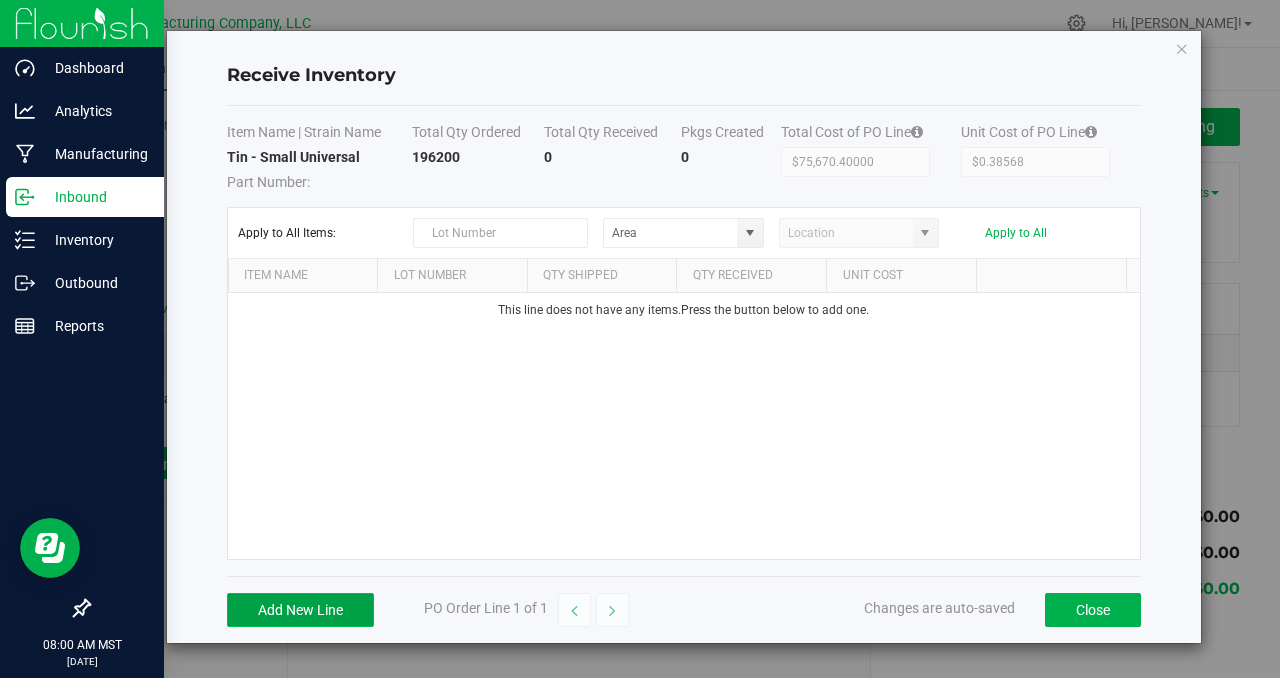 click on "Add New Line" at bounding box center [300, 610] 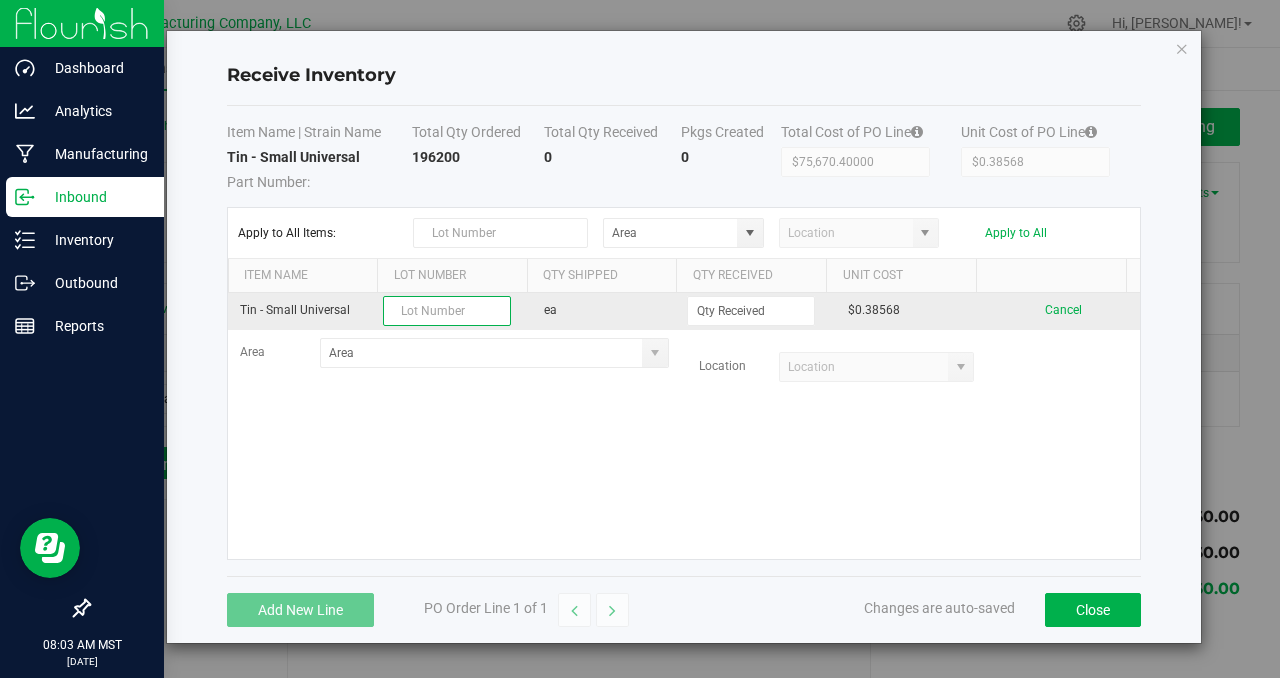 type on "l" 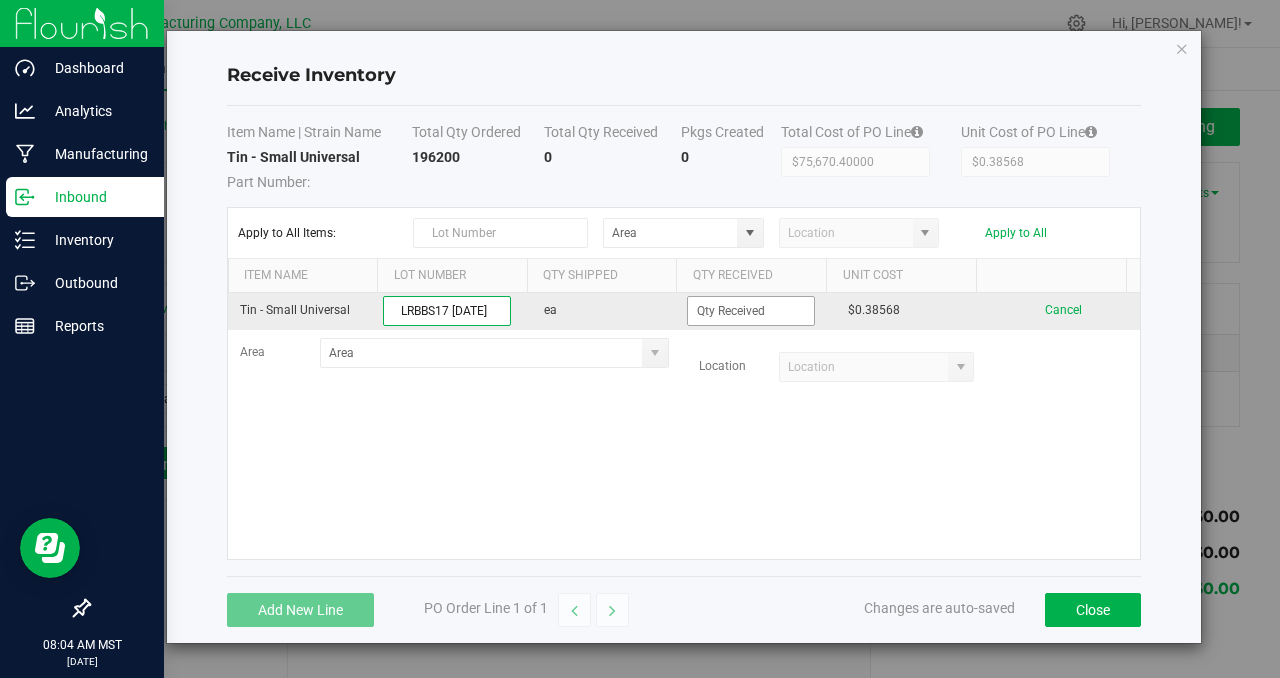 type on "LRBBS17 [DATE]" 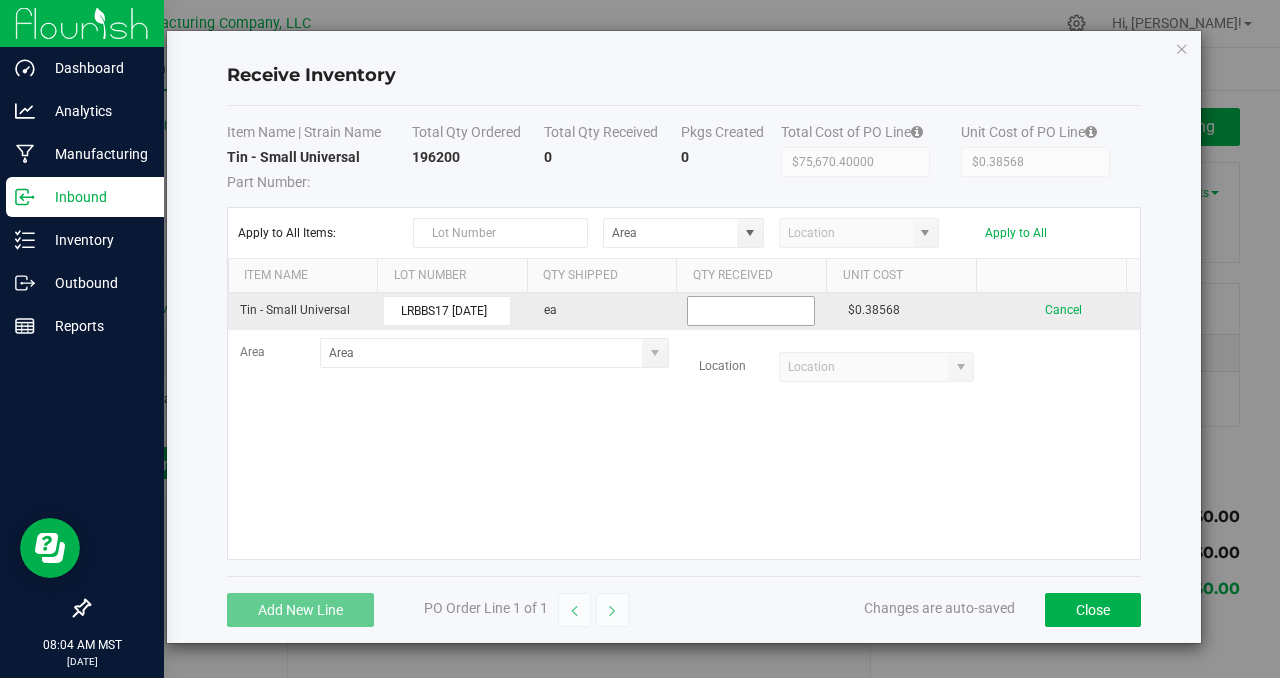 click at bounding box center (751, 311) 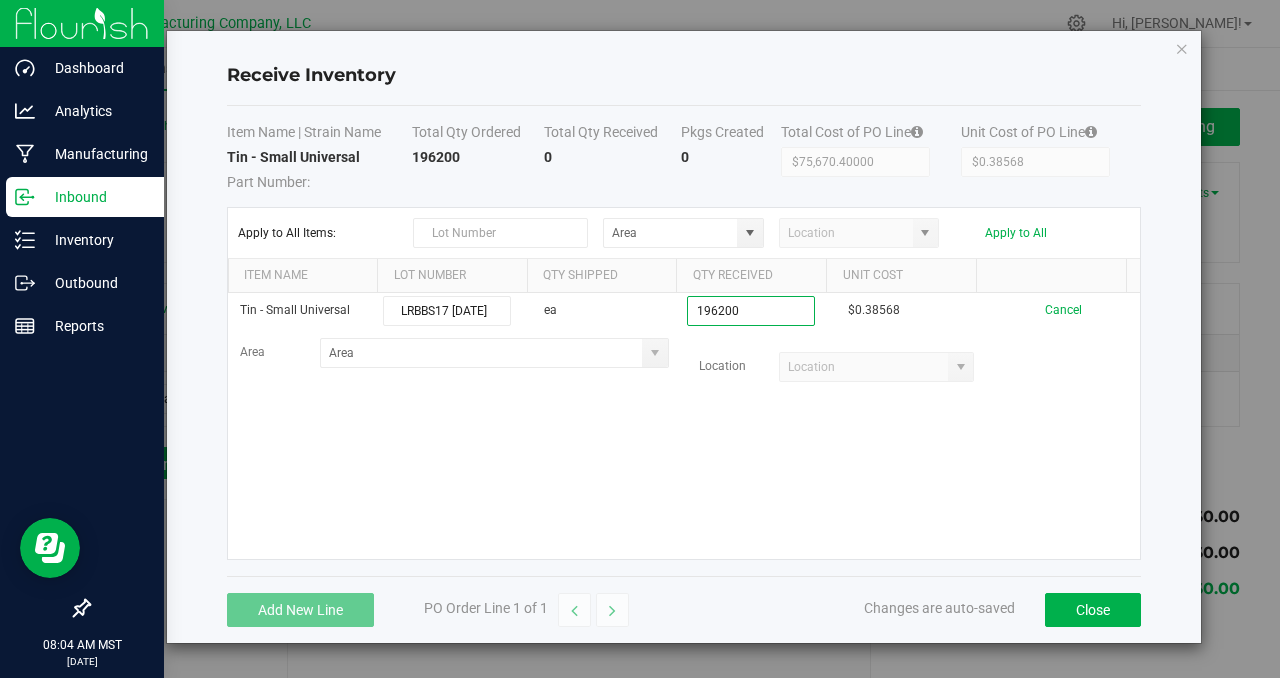 type on "196200 ea" 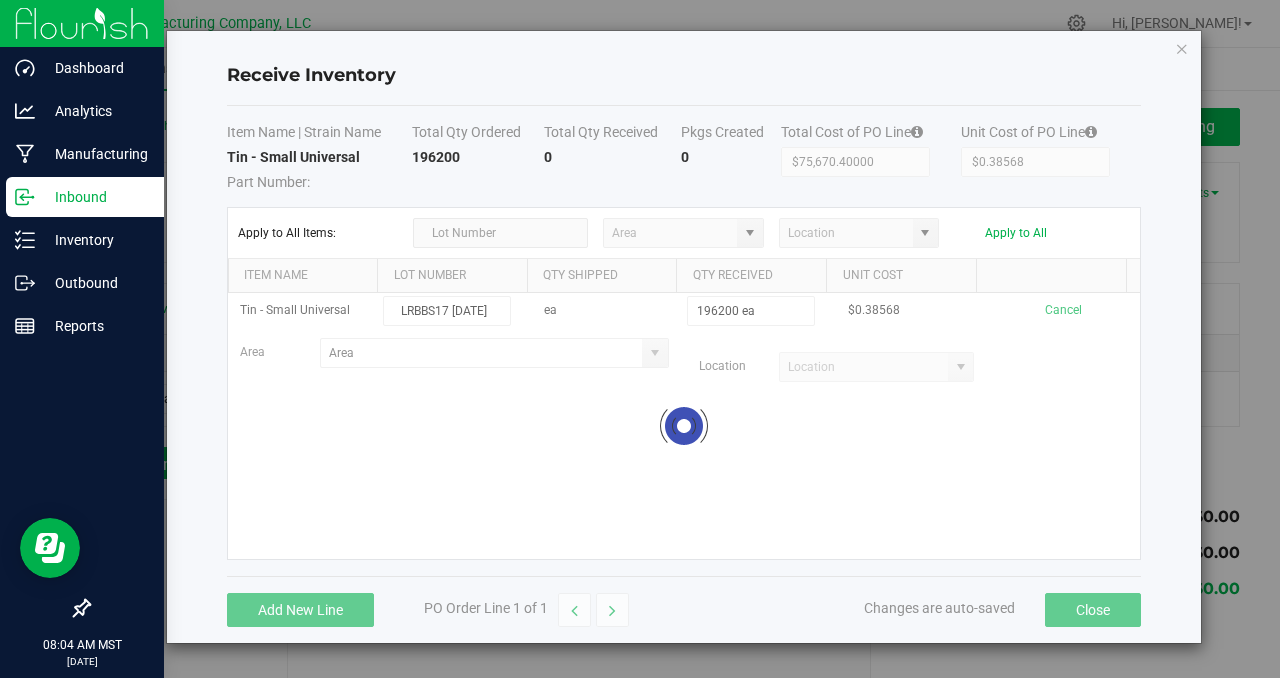 click on "Tin - Small Universal  LRBBS17 [DATE]   ea  196200 ea  $0.38568   Cancel   Area   Location  Loading" at bounding box center (684, 426) 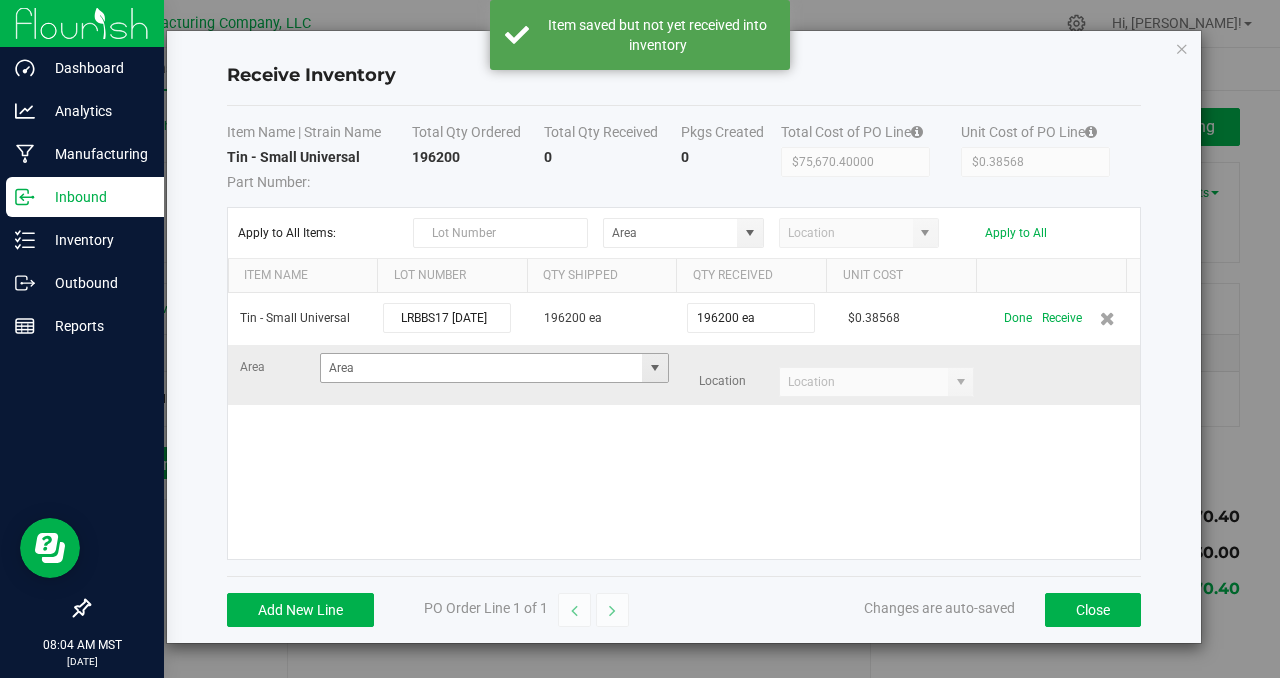 click at bounding box center (655, 368) 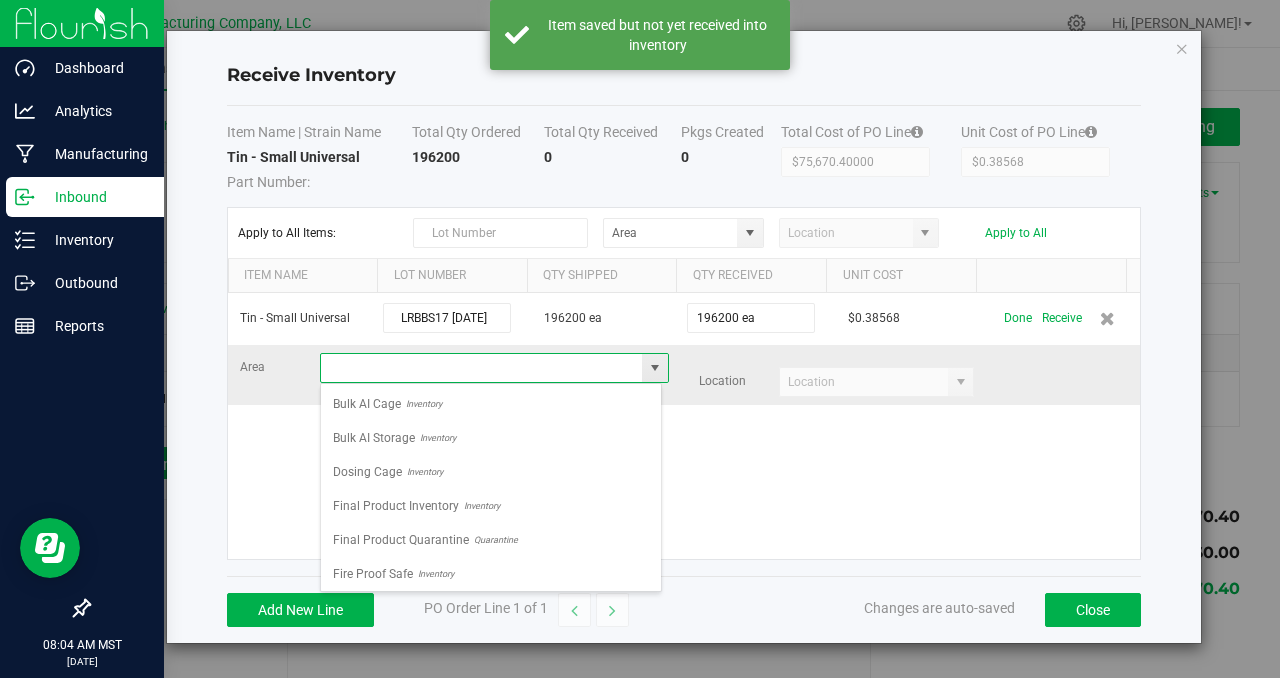 scroll, scrollTop: 99970, scrollLeft: 99658, axis: both 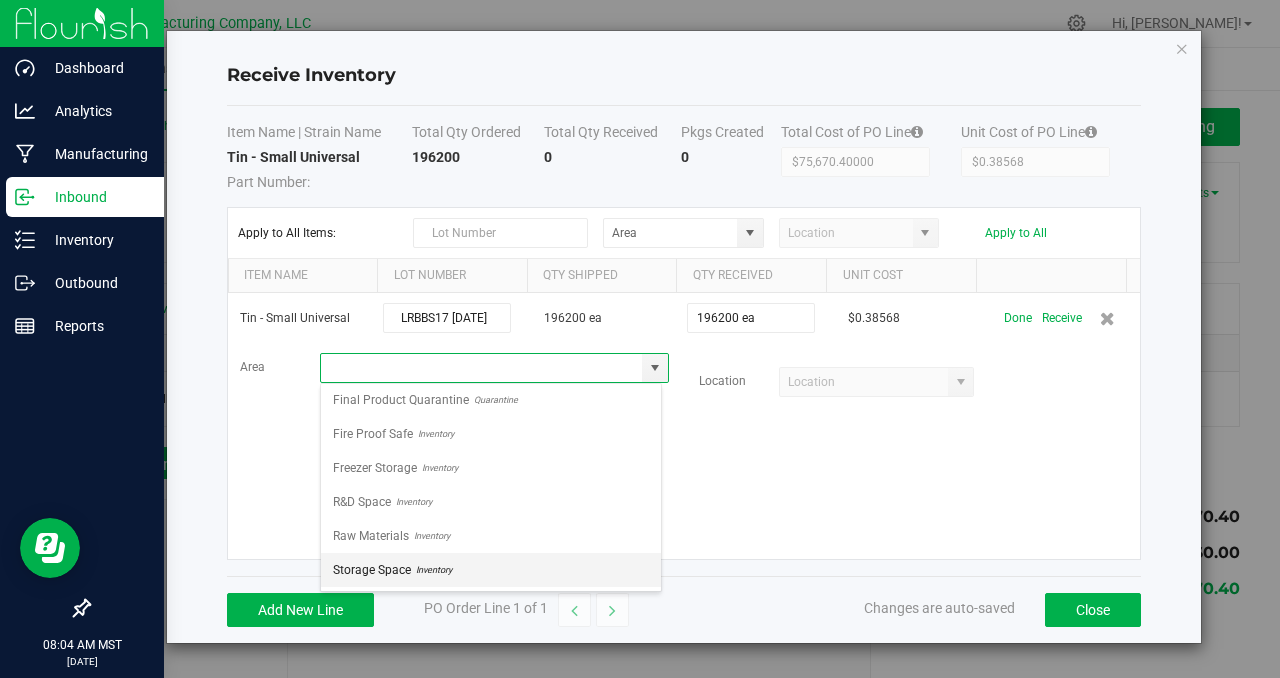 click on "Storage Space Inventory" at bounding box center [491, 570] 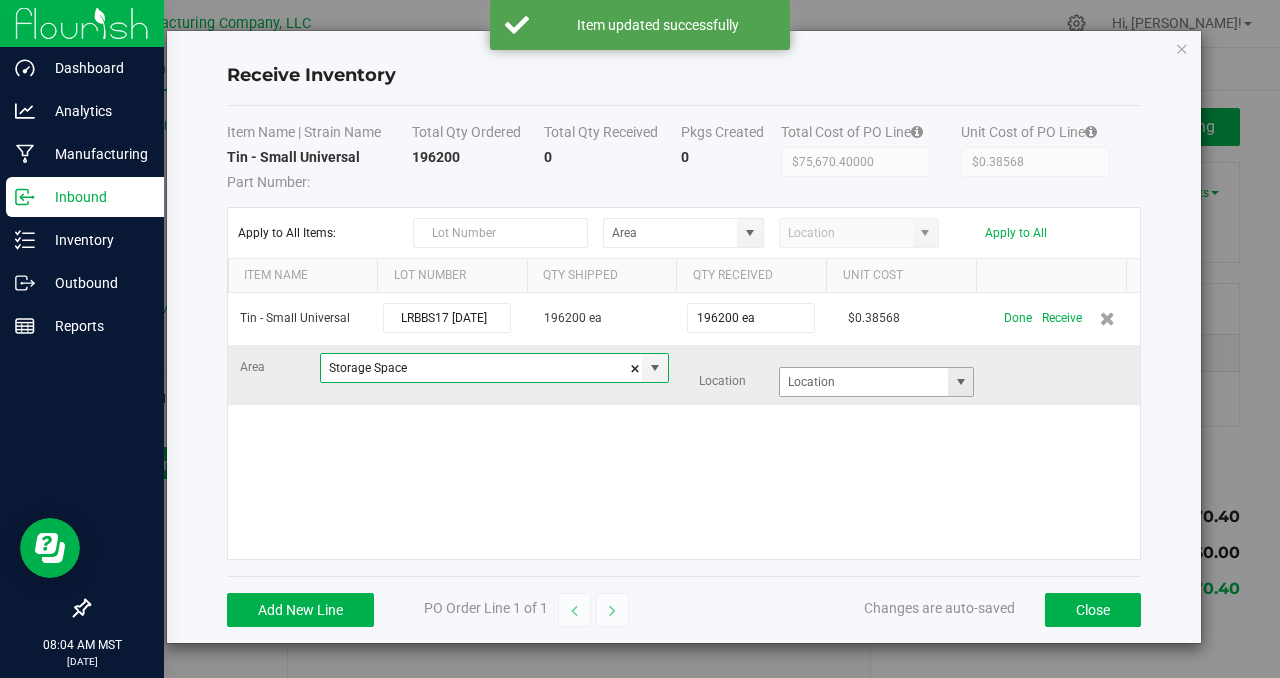click at bounding box center [961, 382] 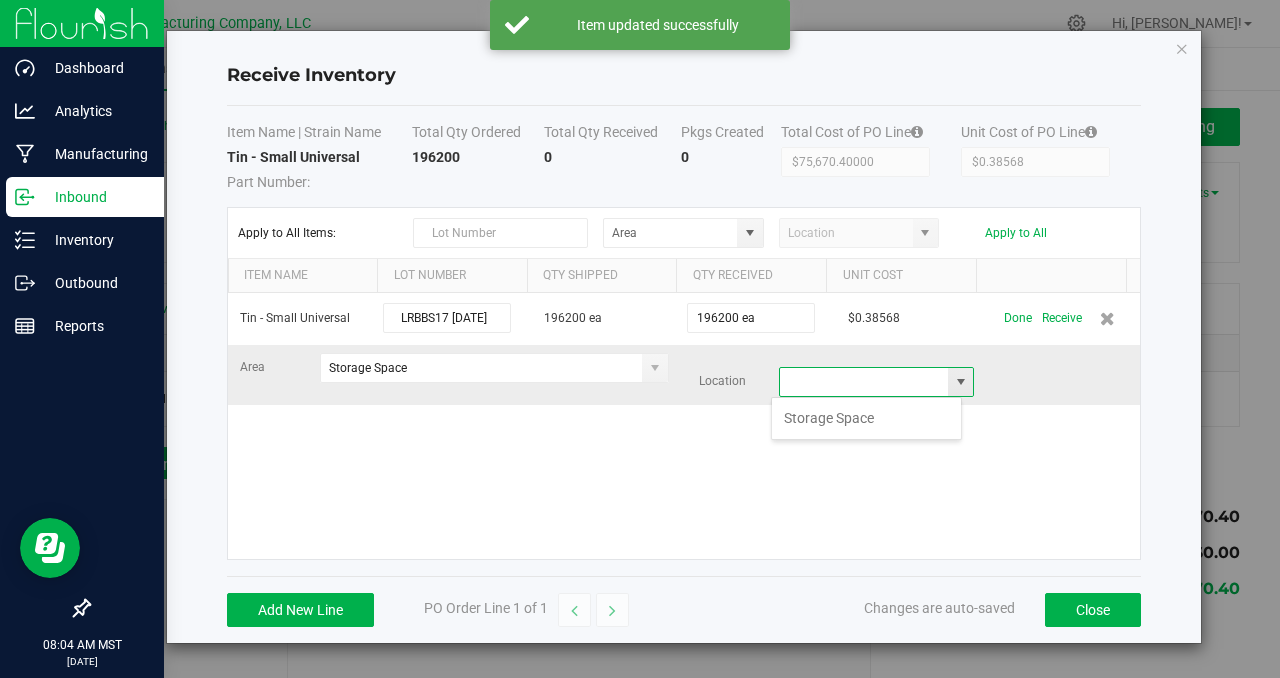 scroll, scrollTop: 99970, scrollLeft: 99809, axis: both 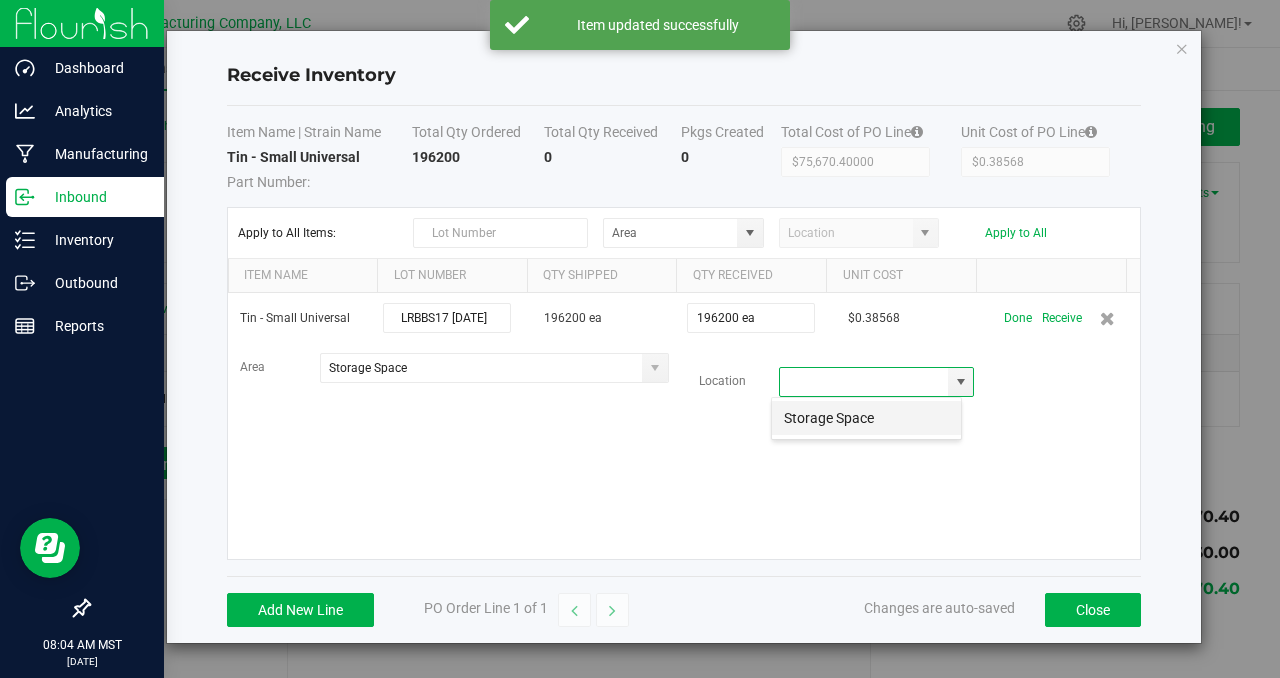 click on "Storage Space" at bounding box center (866, 418) 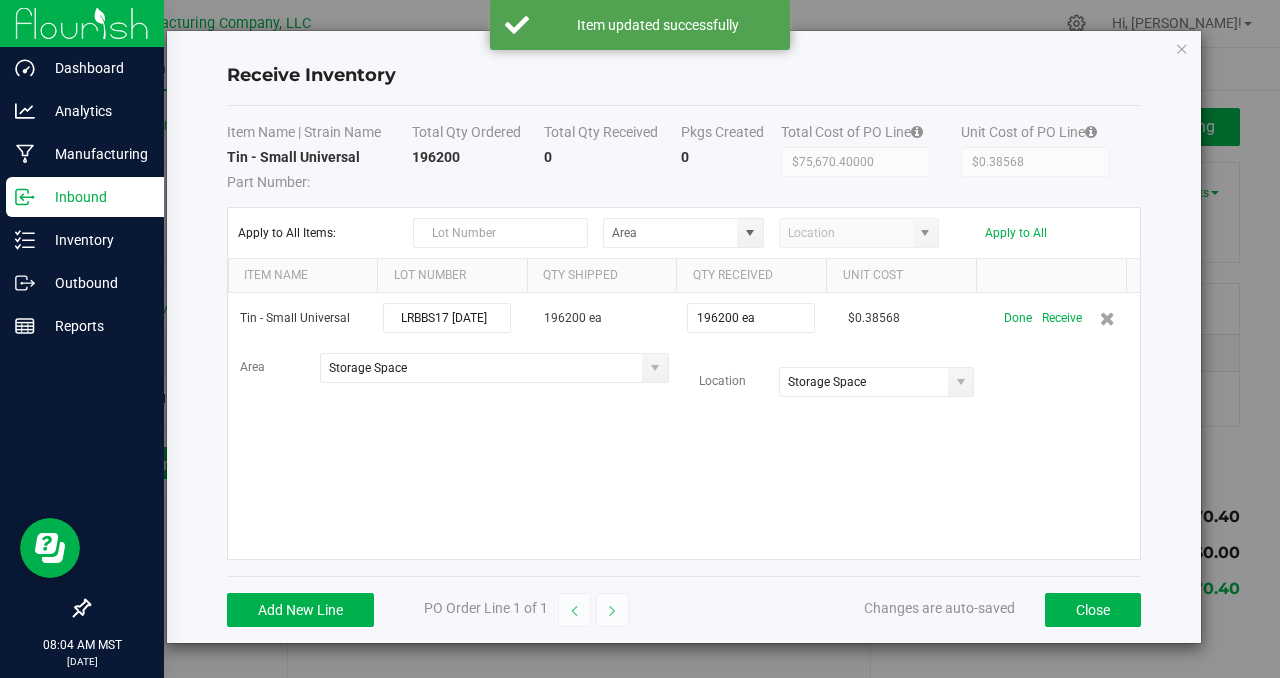 click on "Tin - Small Universal  LRBBS17 [DATE]  196200 ea  196200 ea  $0.38568   Done   Receive   Area  Storage Space  Location  Storage Space" at bounding box center [684, 426] 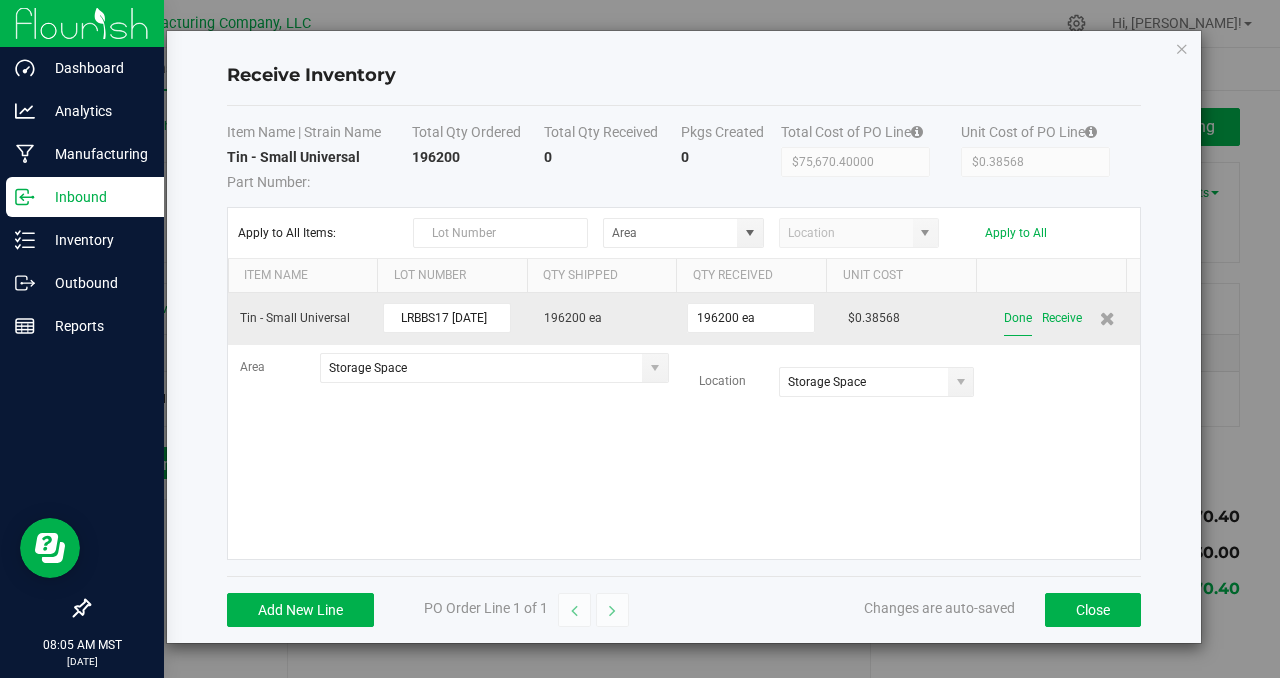 click on "Done" at bounding box center (1018, 318) 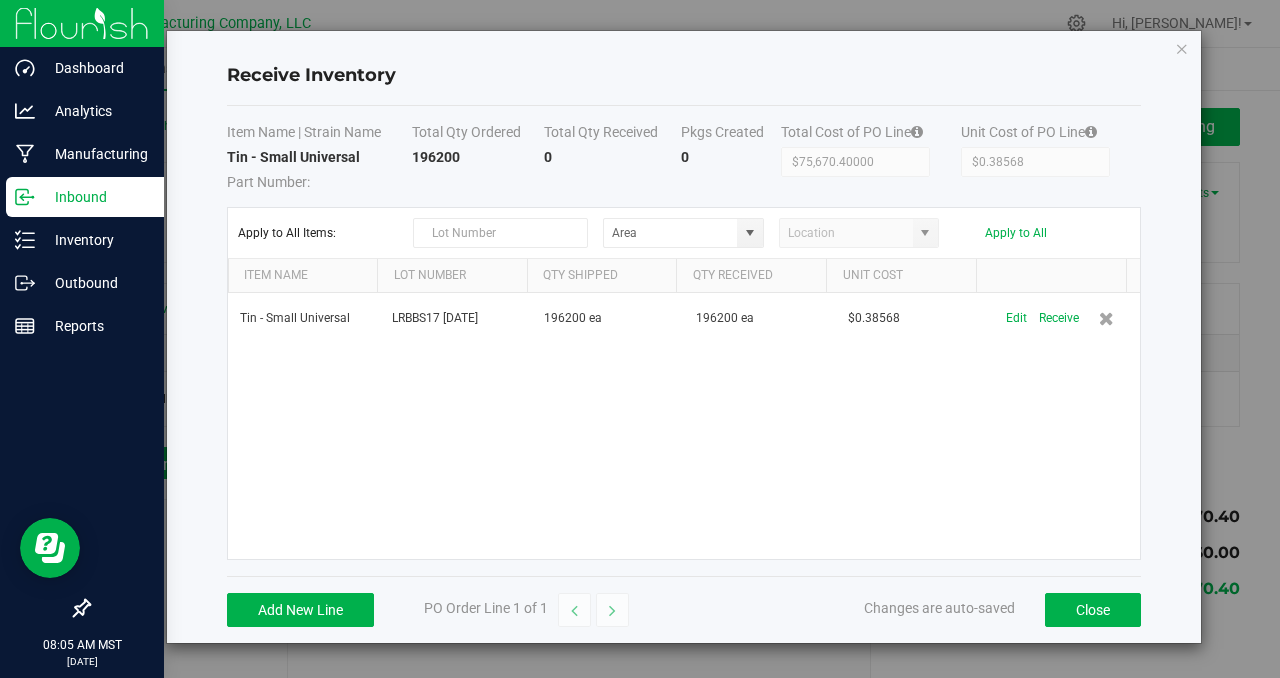 click on "Tin - Small Universal  LRBBS17 [DATE]  196200 ea   196200 ea   $0.38568   Edit   Receive" at bounding box center (684, 426) 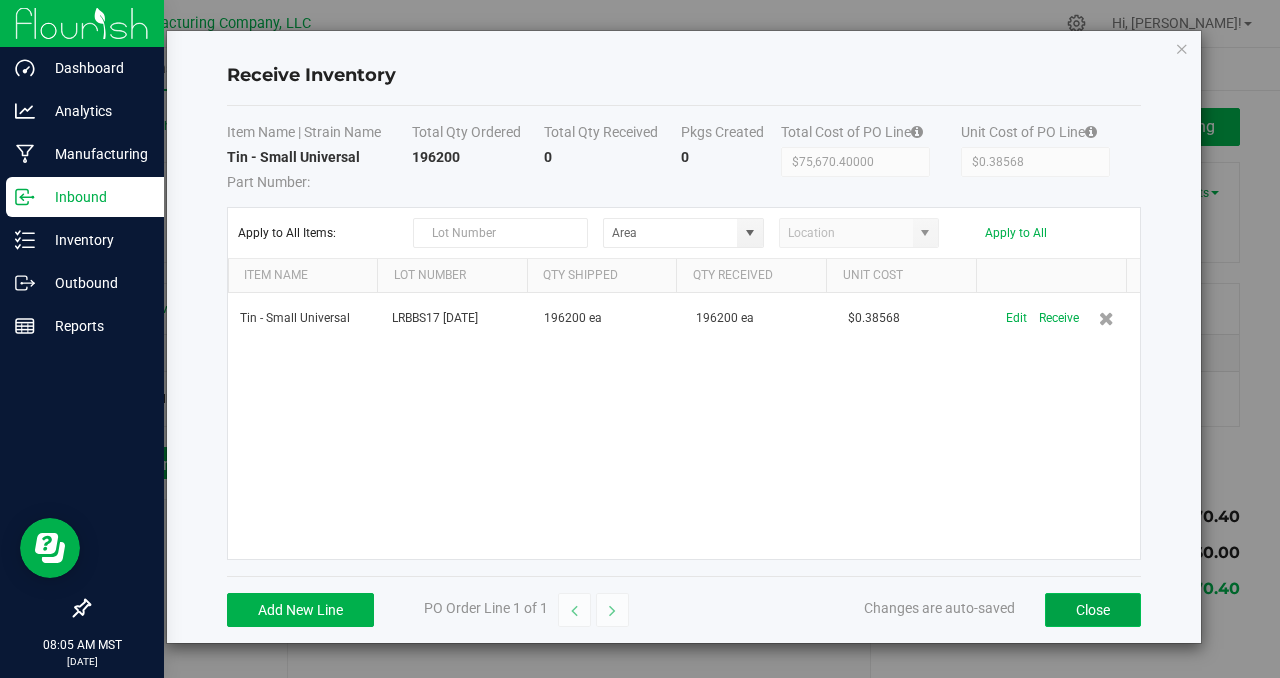 click on "Close" at bounding box center (1093, 610) 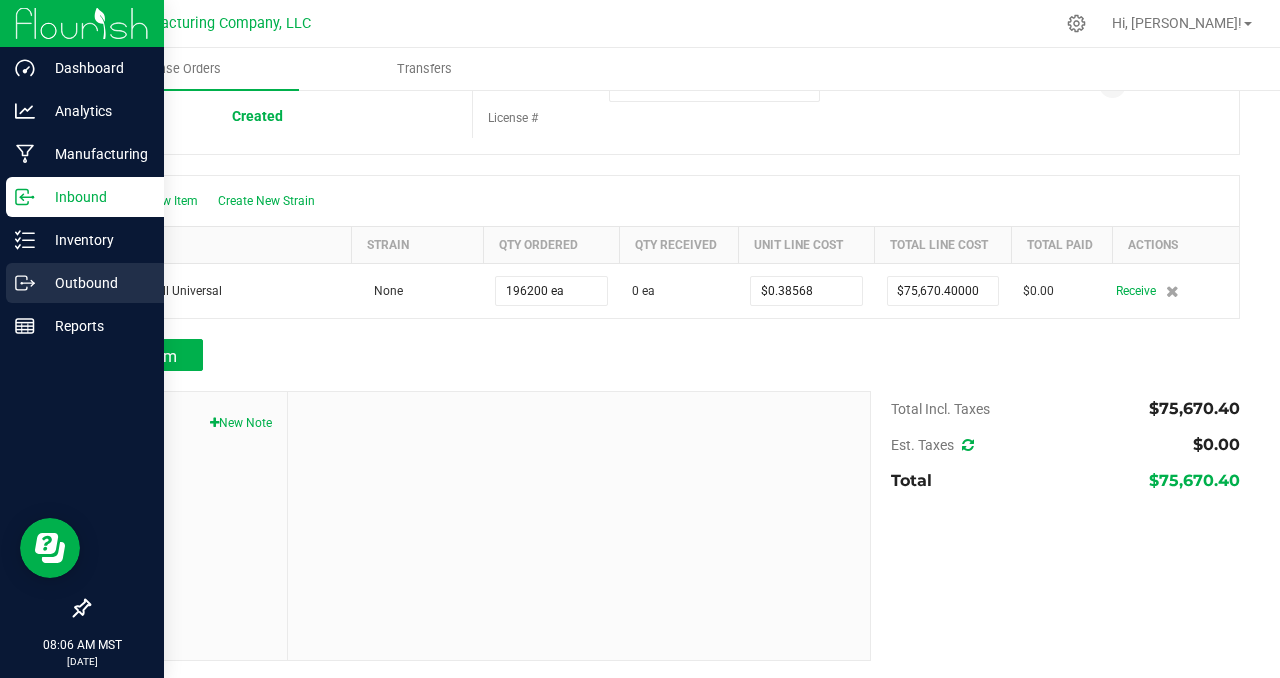 scroll, scrollTop: 110, scrollLeft: 0, axis: vertical 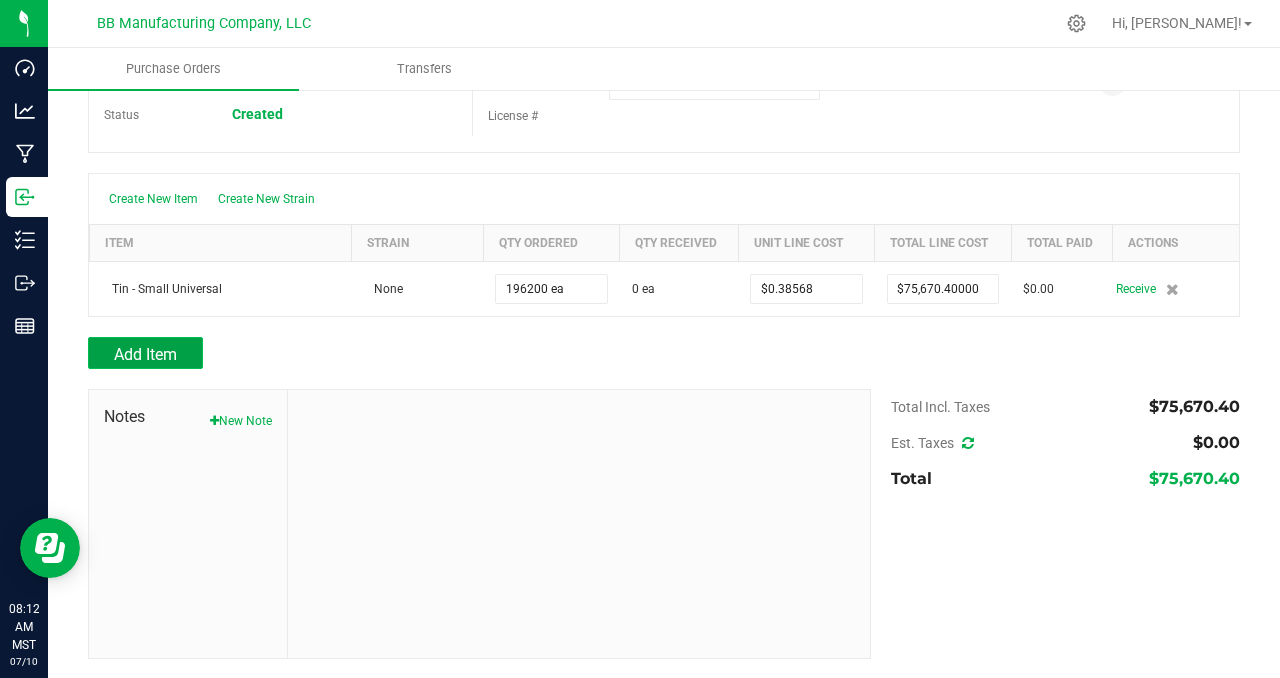click on "Add Item" at bounding box center (145, 354) 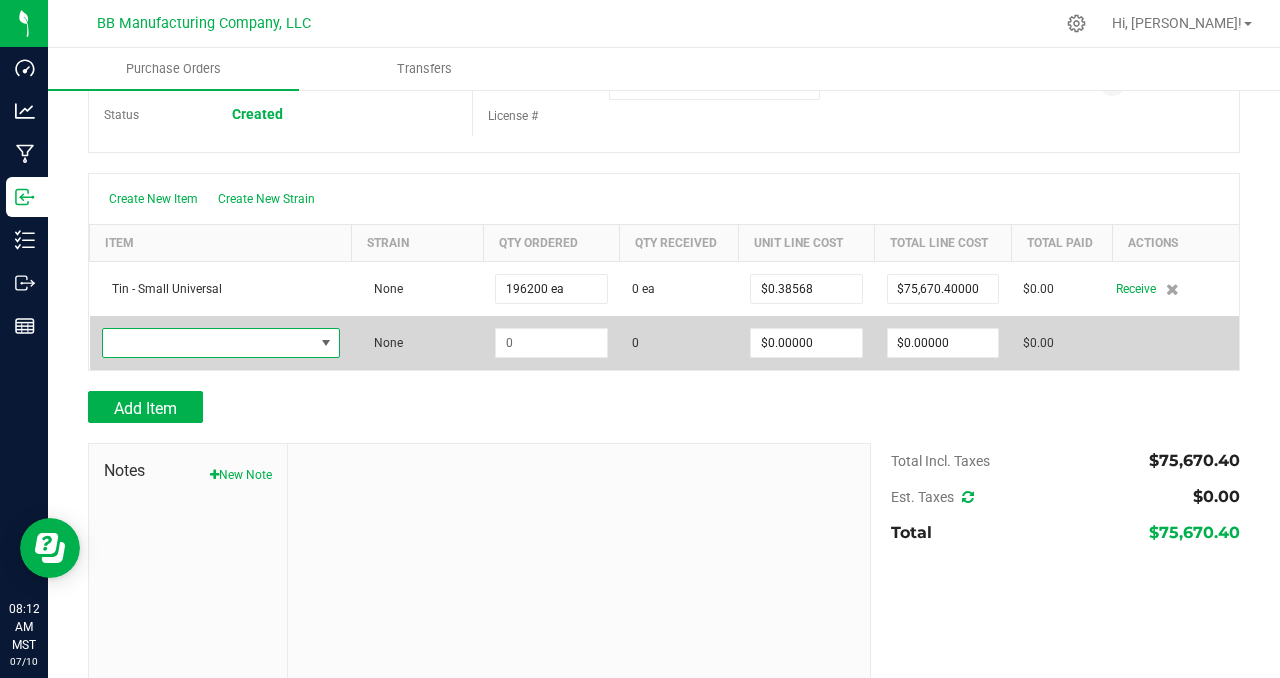 click at bounding box center [326, 343] 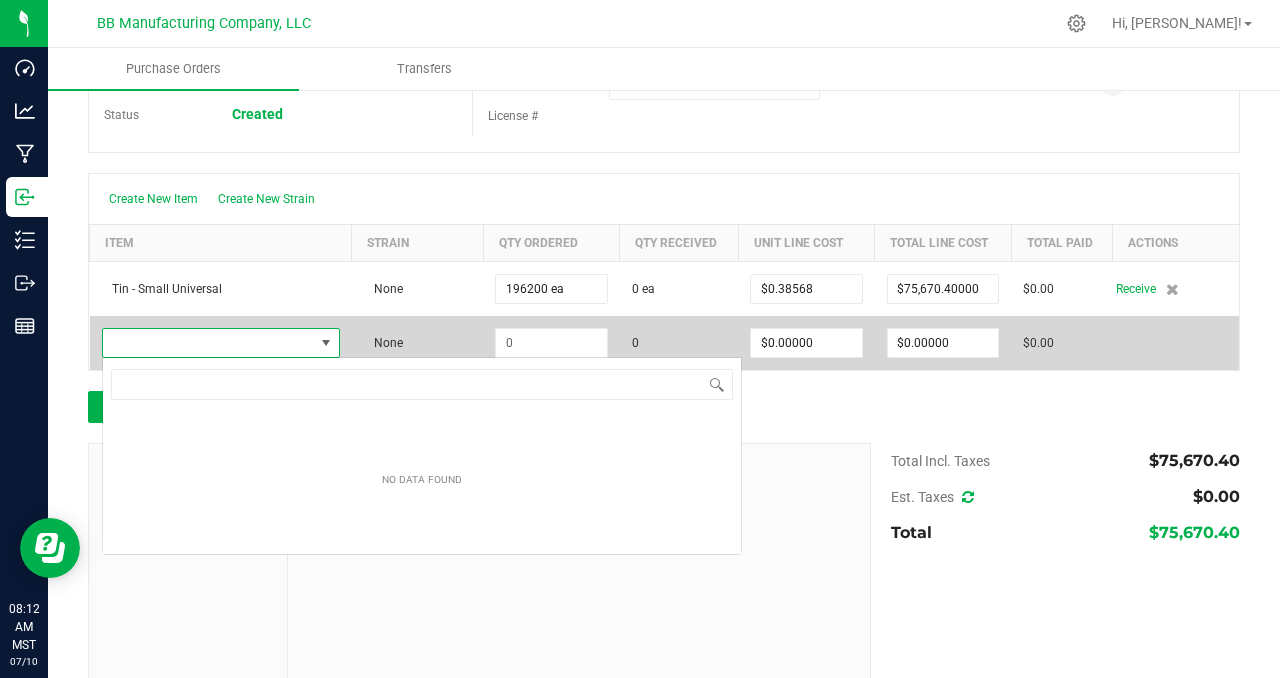scroll, scrollTop: 99970, scrollLeft: 99764, axis: both 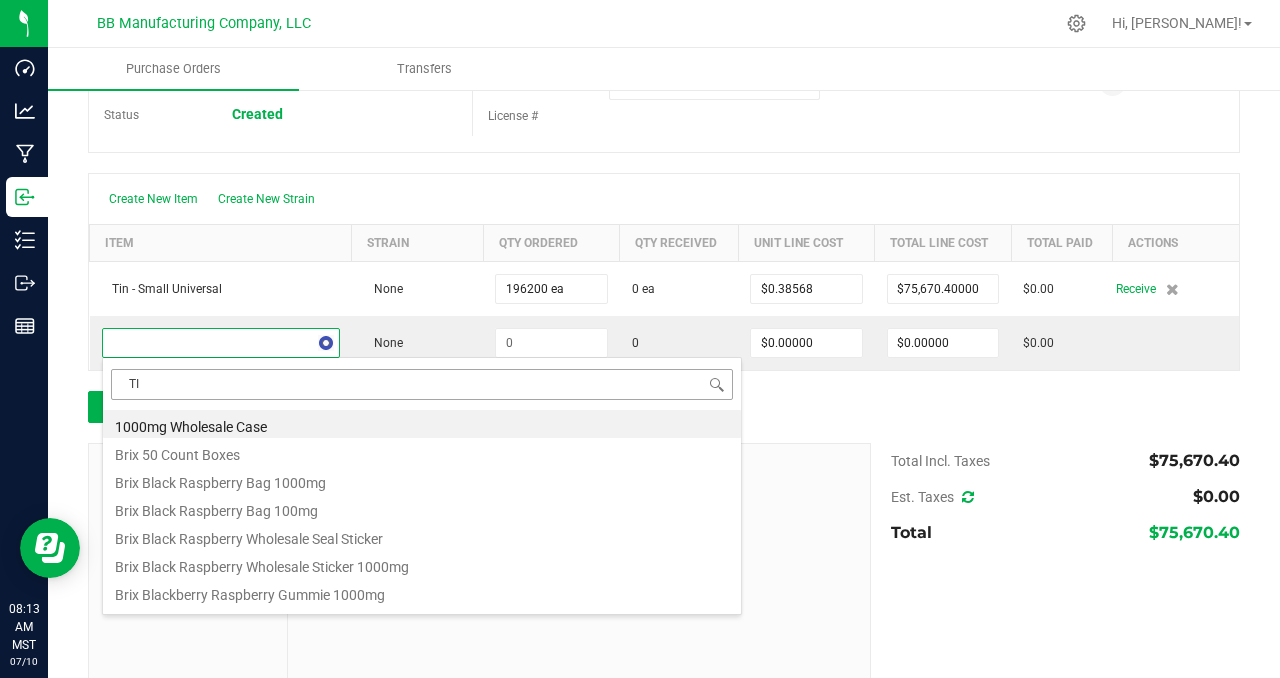 type on "TIN" 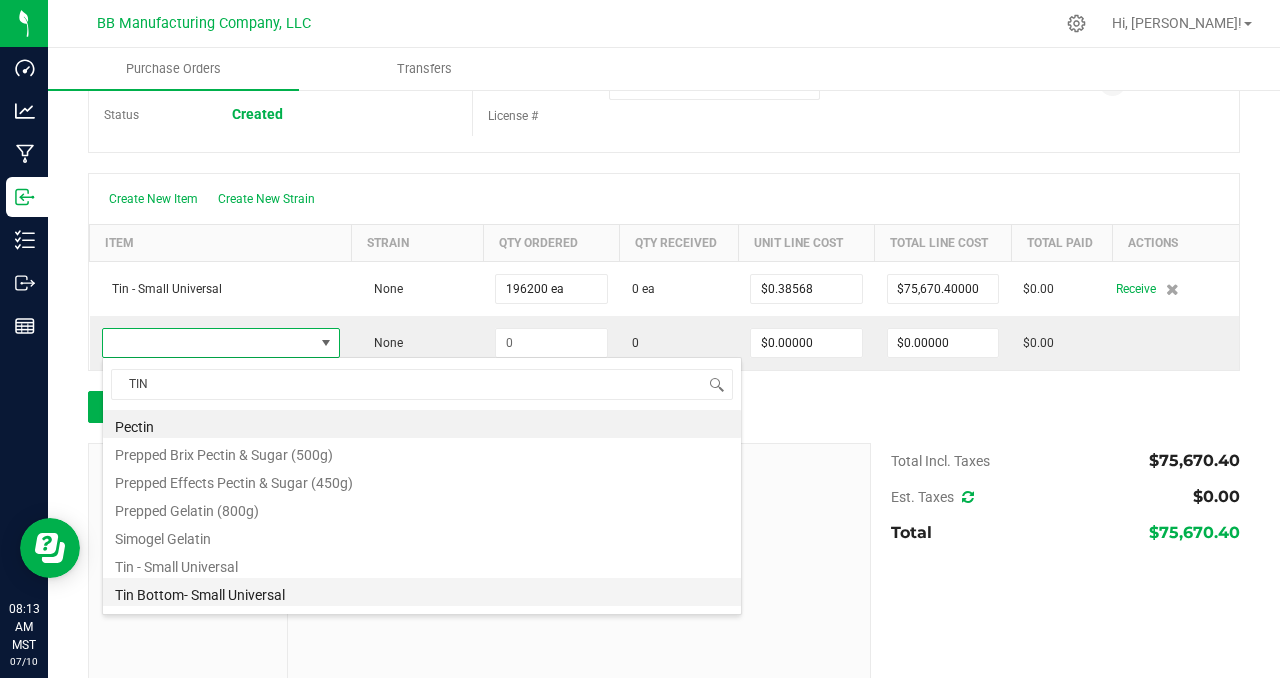 click on "Tin Bottom- Small Universal" at bounding box center [422, 592] 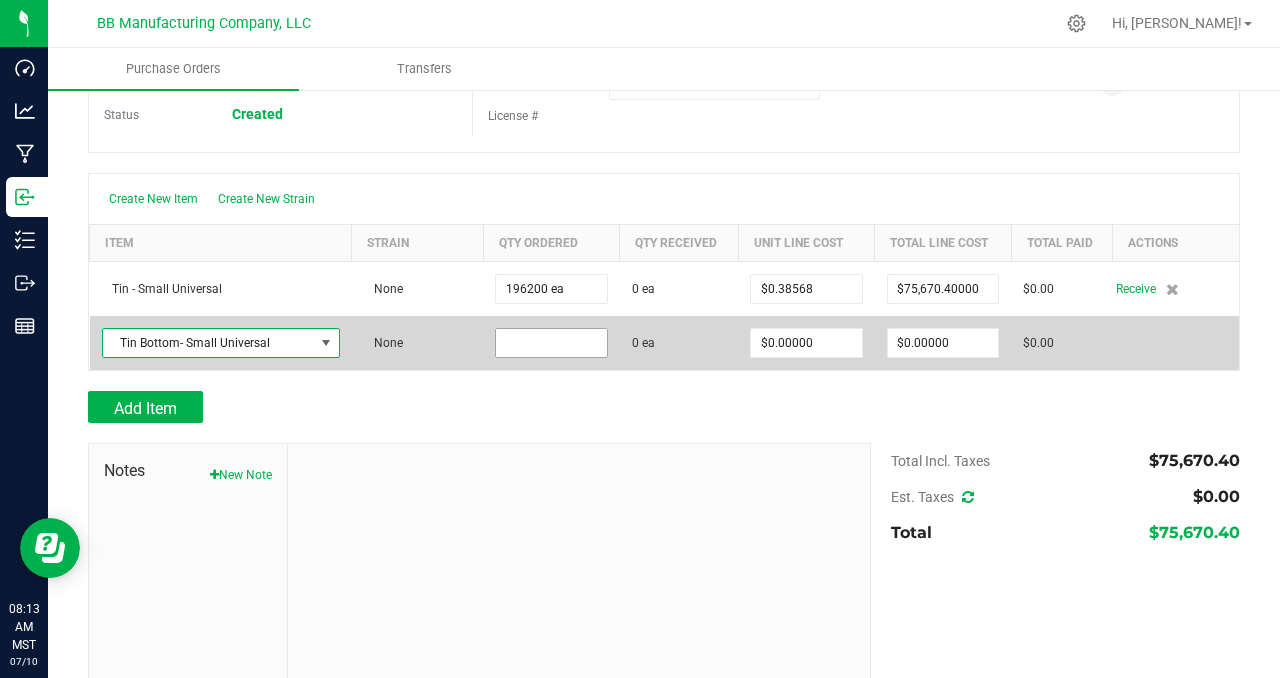 click at bounding box center (551, 343) 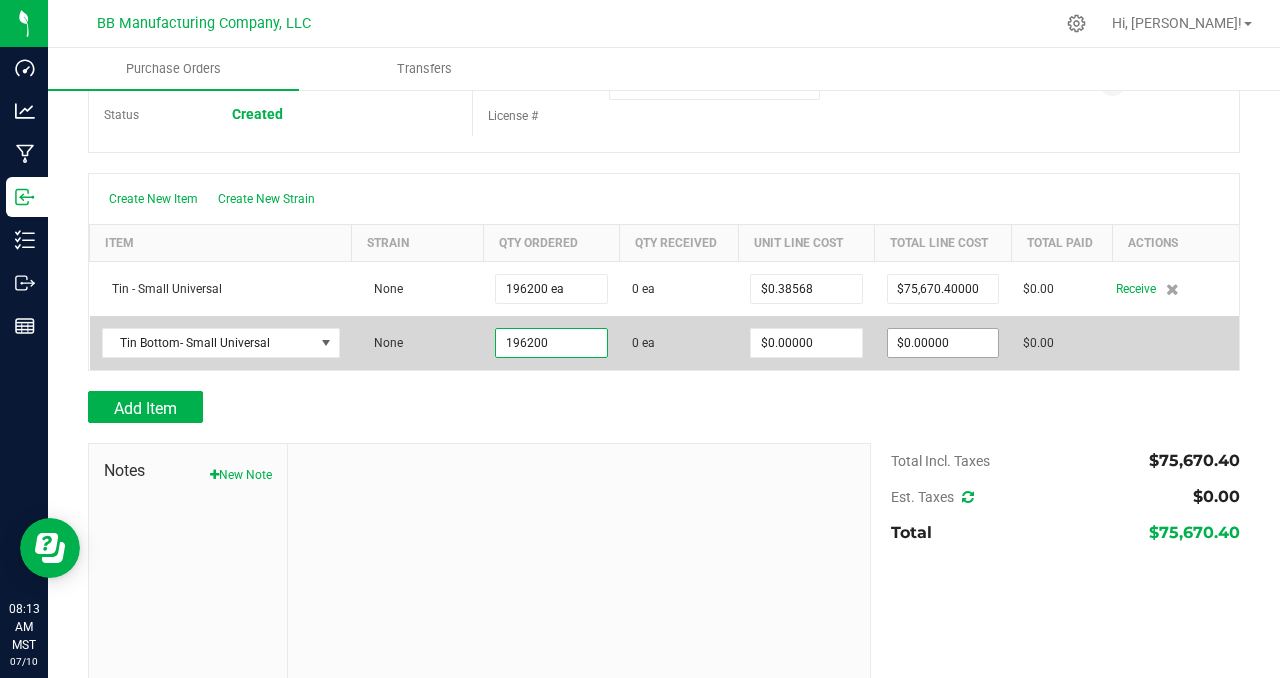 type on "196200 ea" 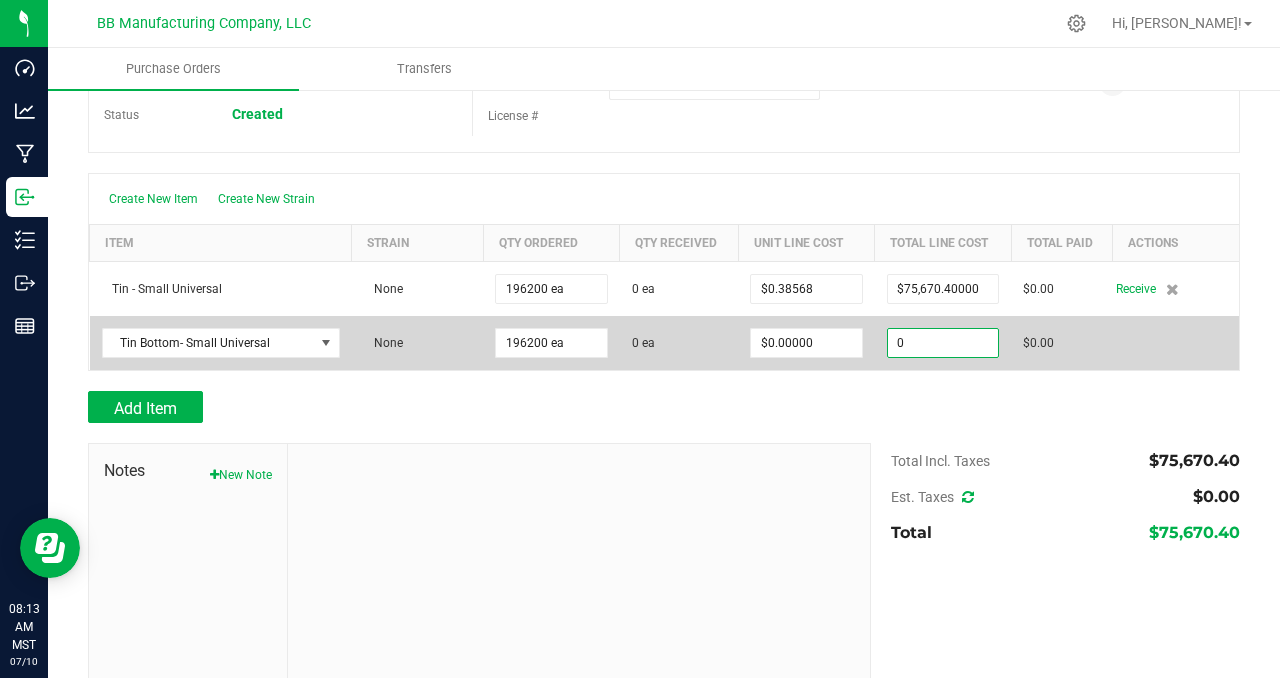 click on "0" at bounding box center (943, 343) 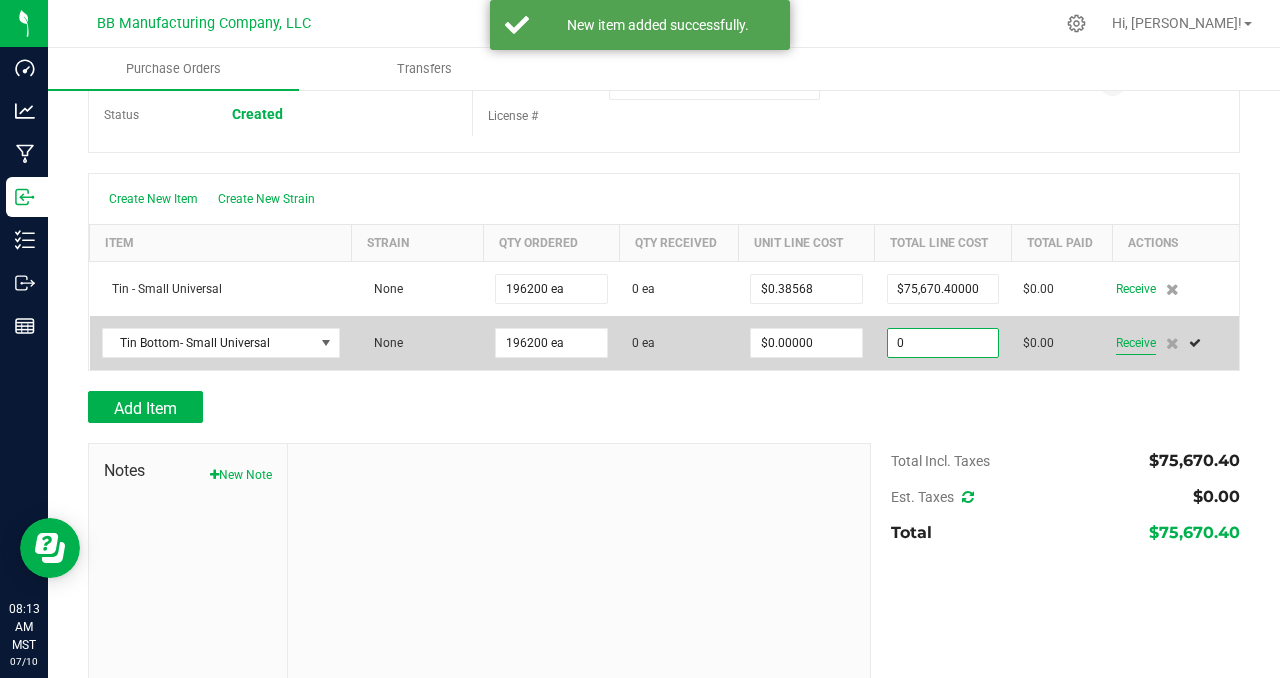 type on "$0.00000" 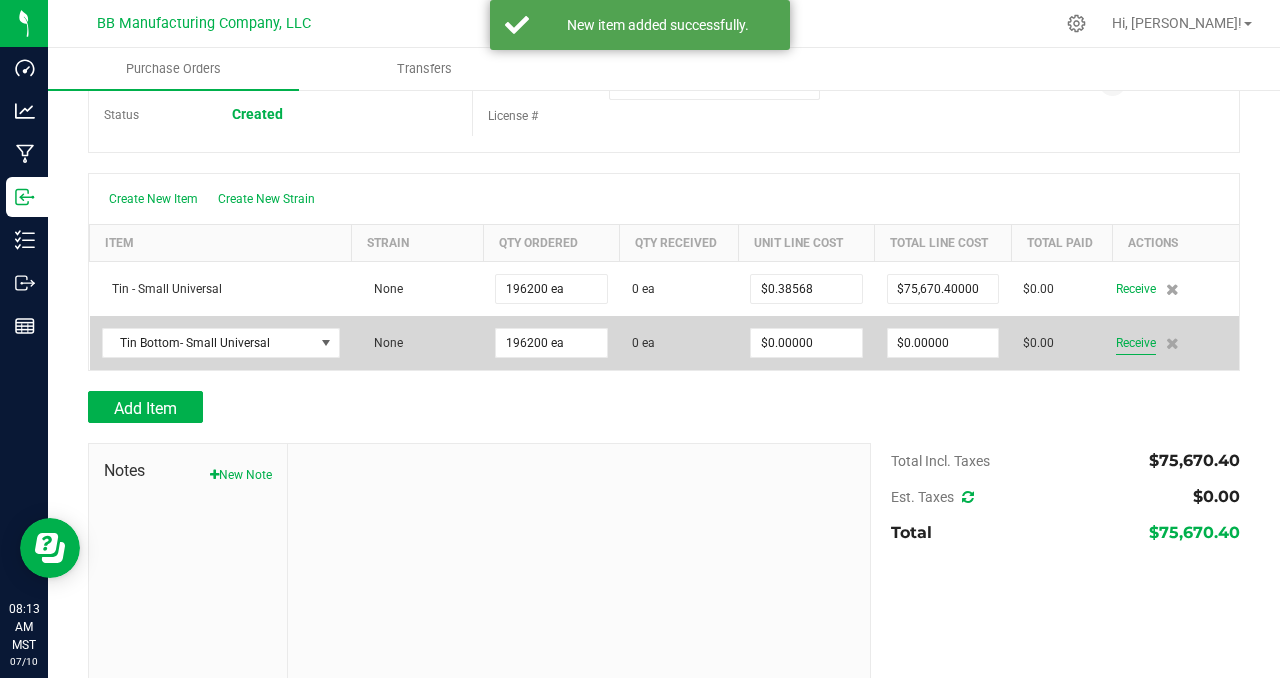 click on "Receive" at bounding box center (1136, 343) 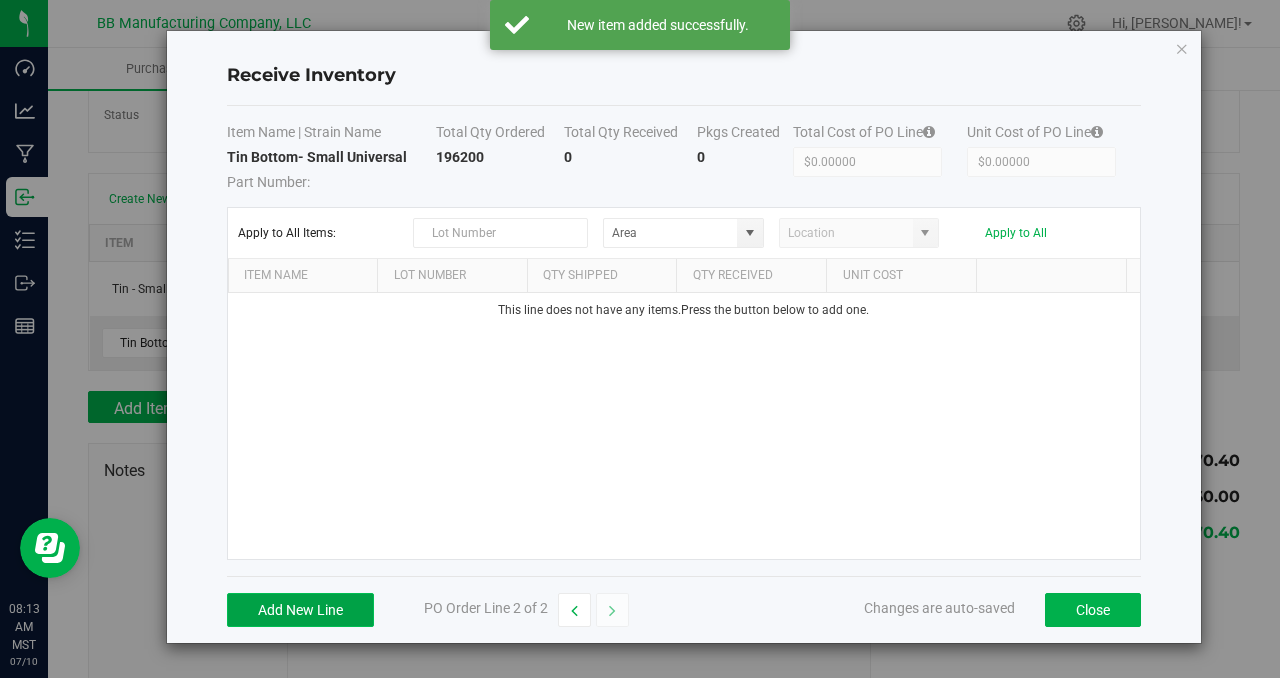 click on "Add New Line" at bounding box center (300, 610) 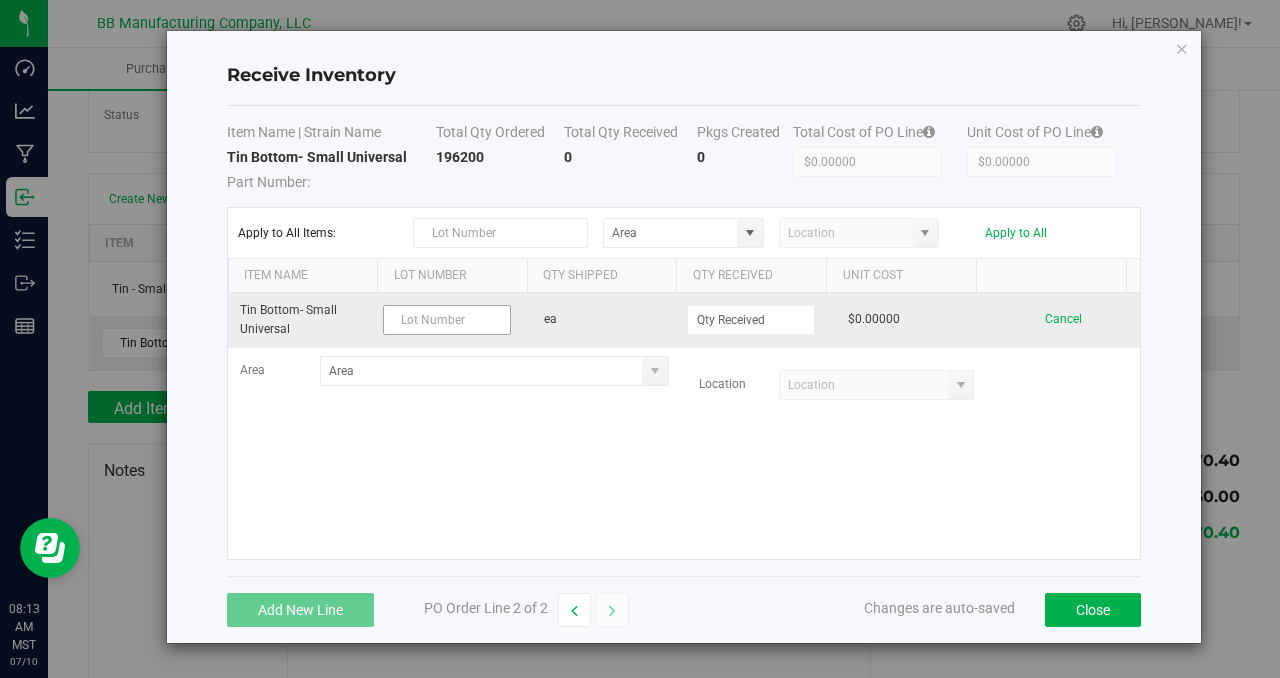 click at bounding box center [447, 320] 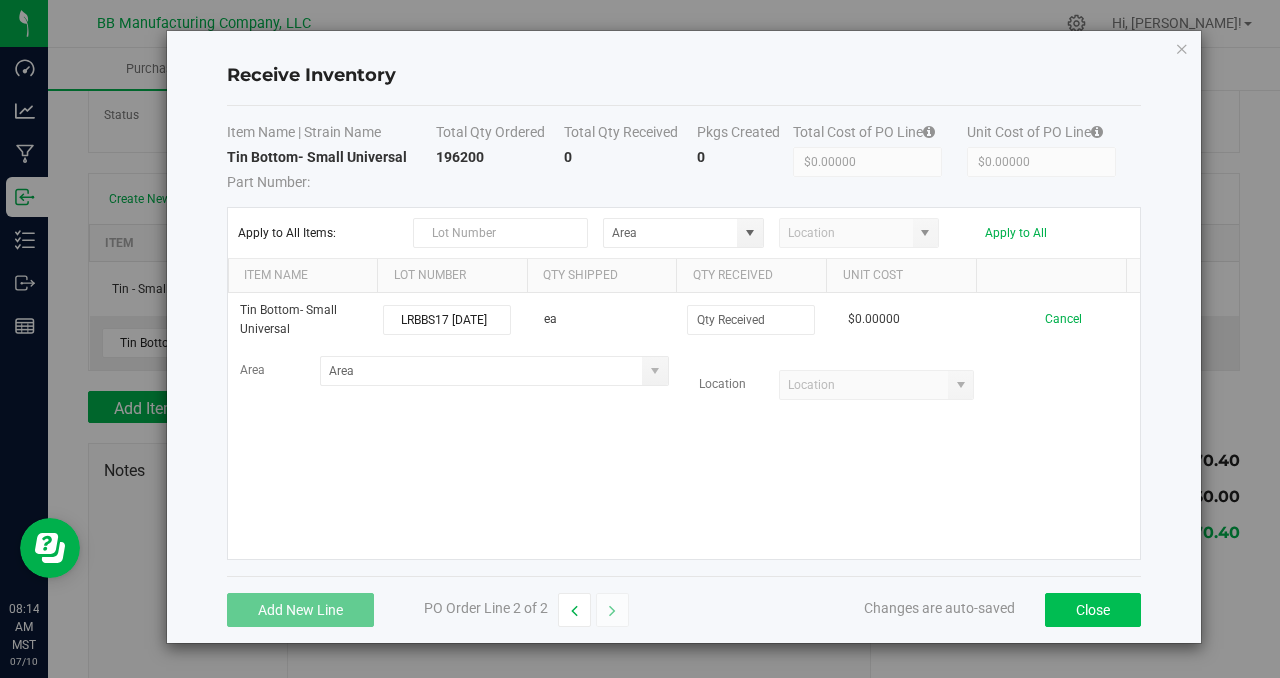 type on "LRBBS17 [DATE]" 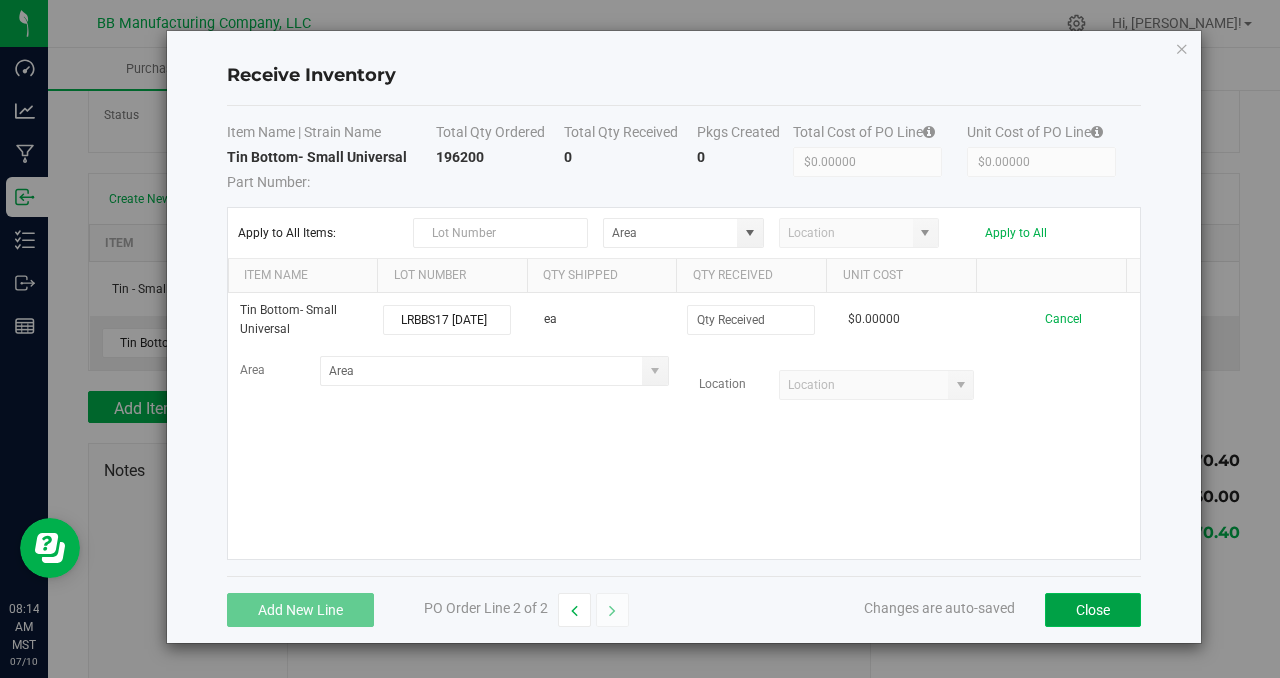 click on "Close" at bounding box center (1093, 610) 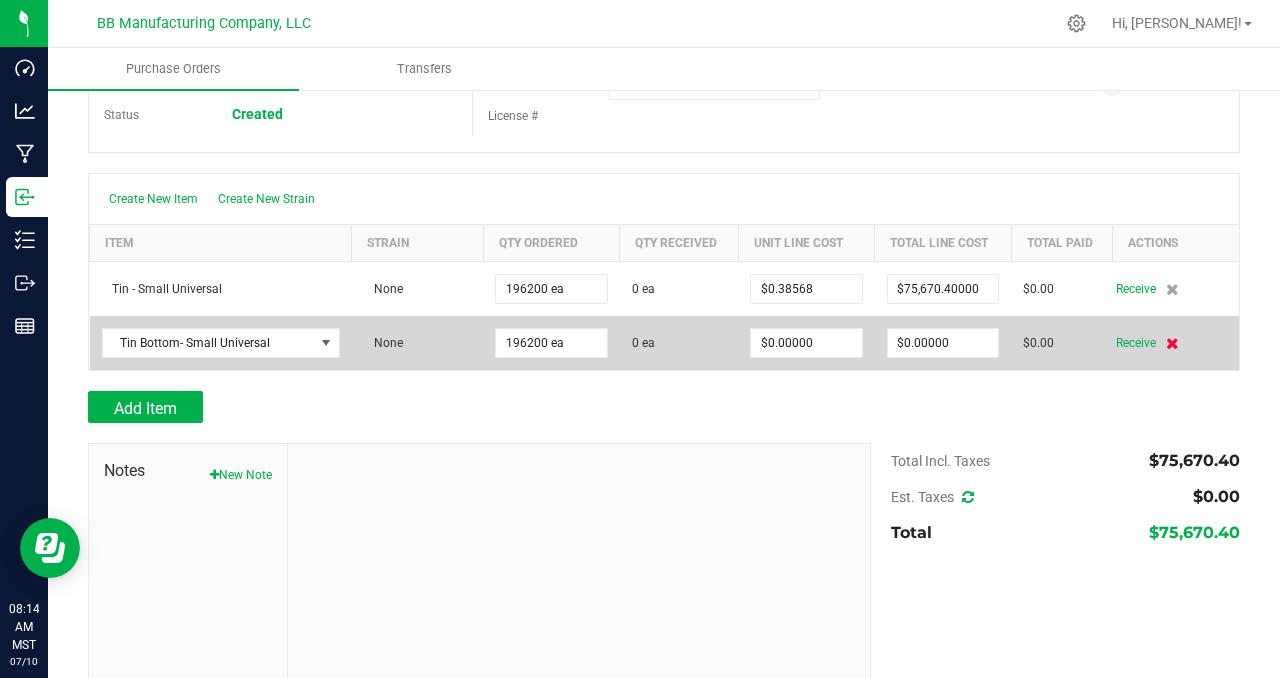 click at bounding box center [1172, 343] 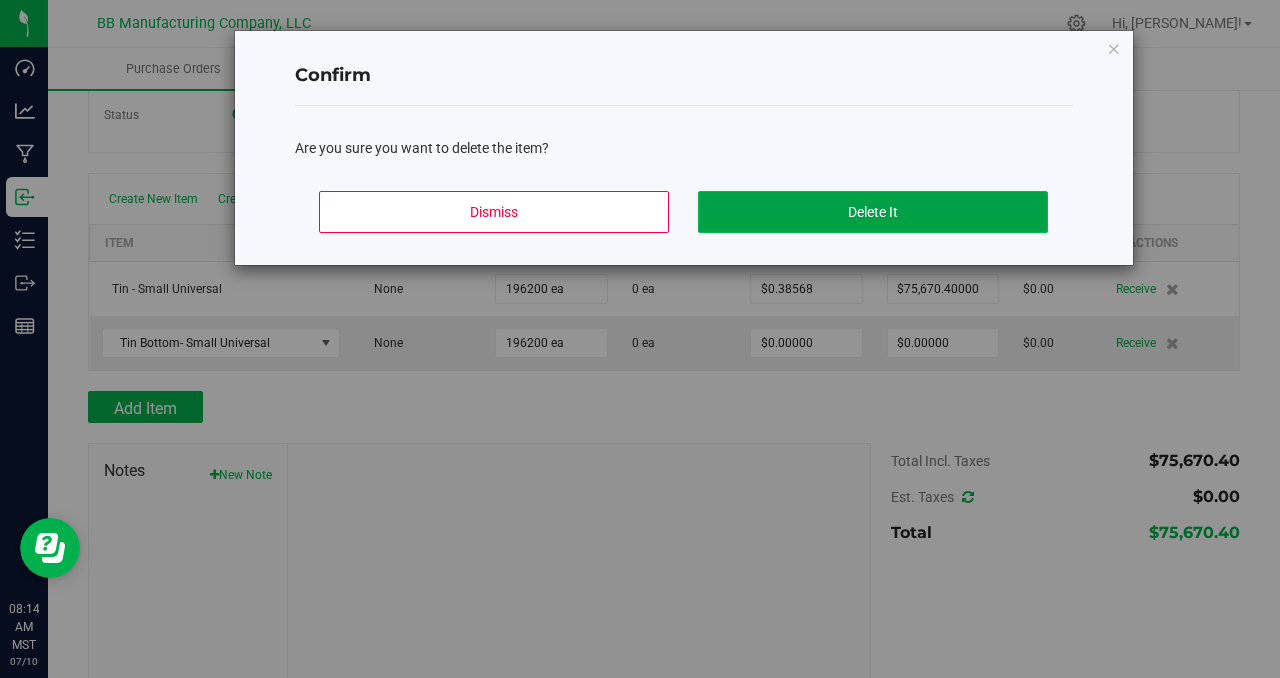 click on "Delete It" at bounding box center [873, 212] 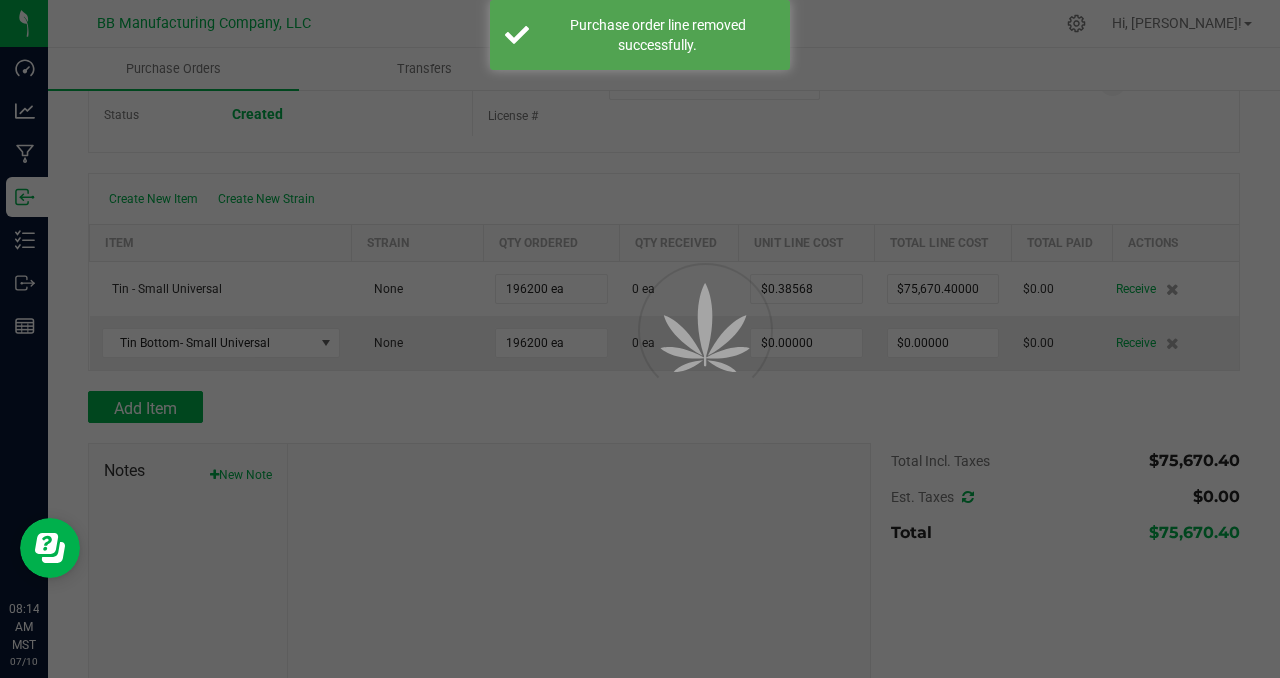 scroll, scrollTop: 0, scrollLeft: 0, axis: both 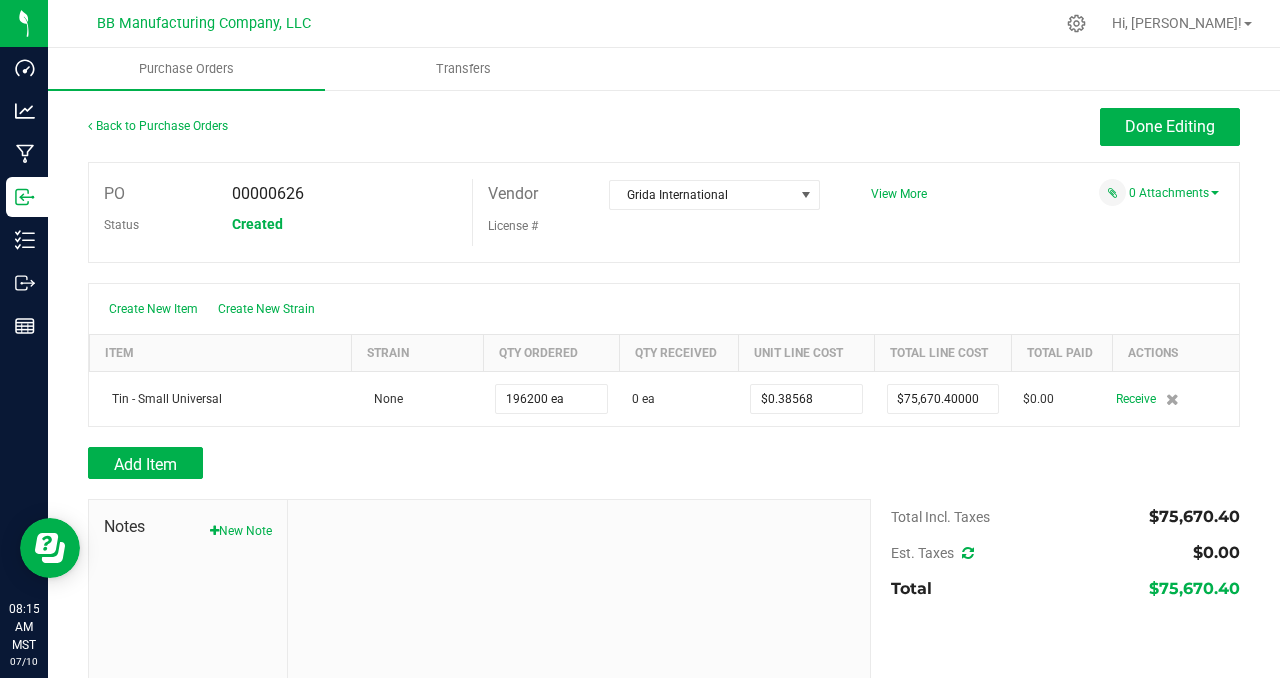 click on "PO
00000626
Status
Created
Vendor
Grida International
License #
View More" at bounding box center [664, 212] 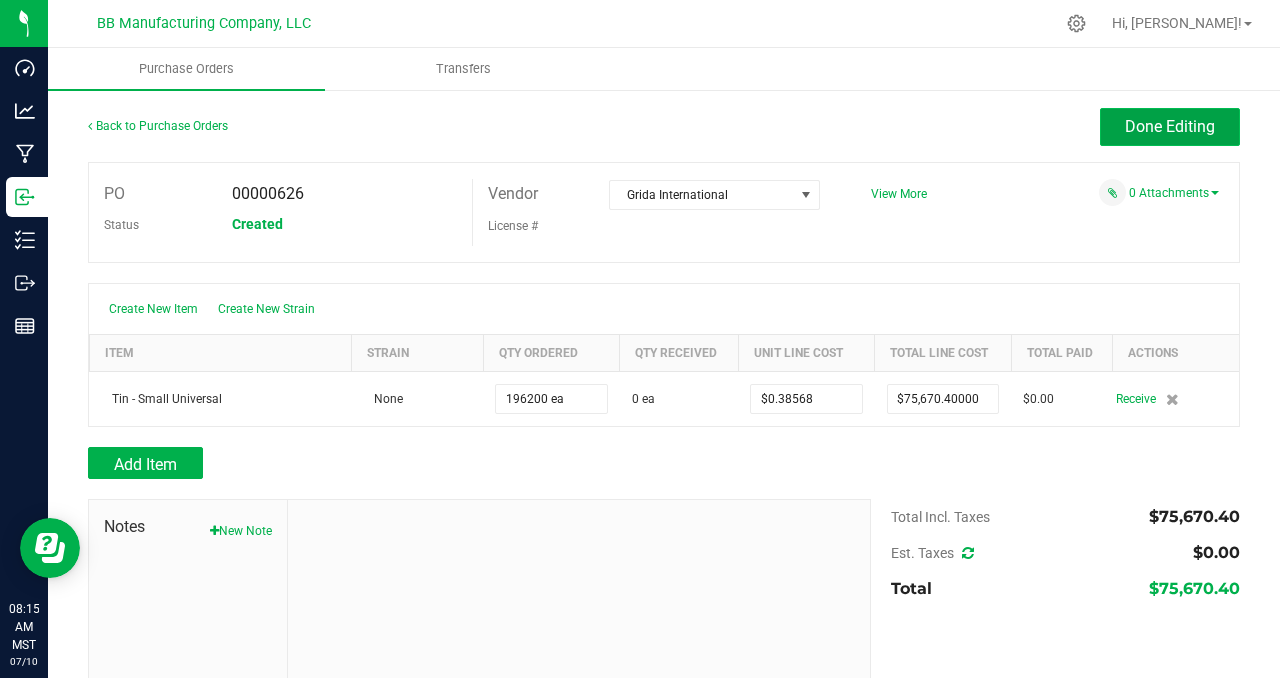 click on "Done Editing" at bounding box center (1170, 126) 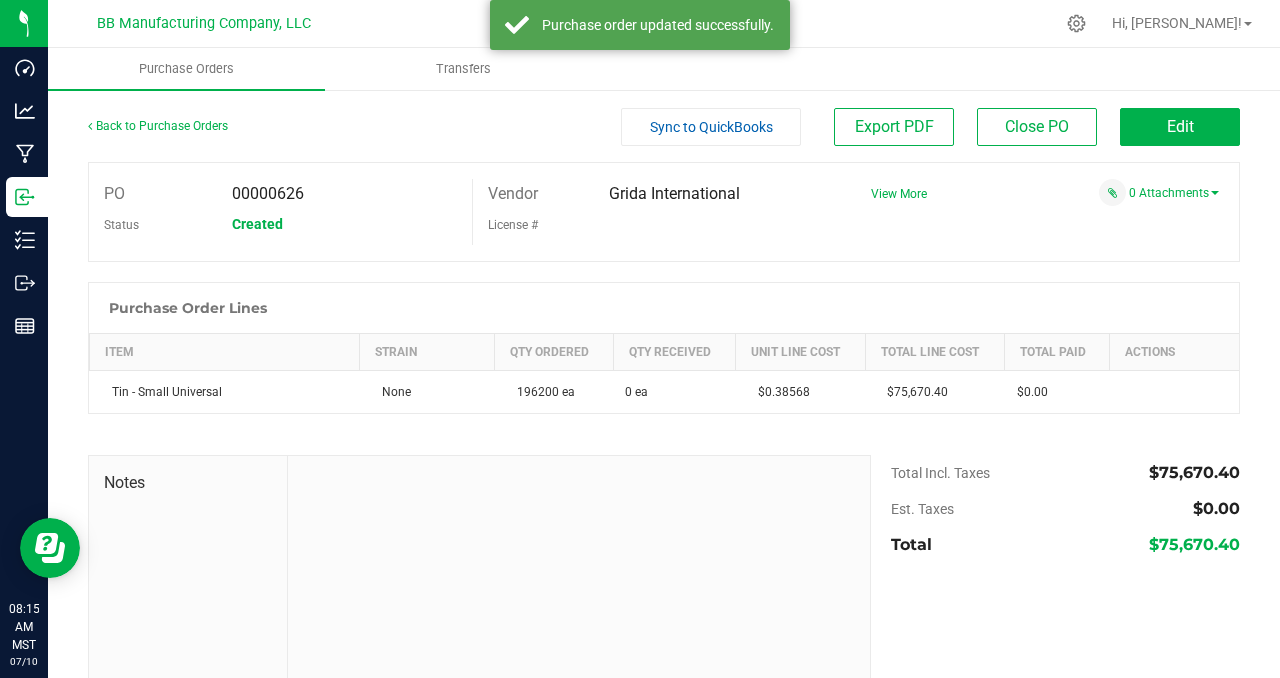 click on "PO
00000626
Status
Created
Vendor
Grida International
License #
View More" at bounding box center (664, 212) 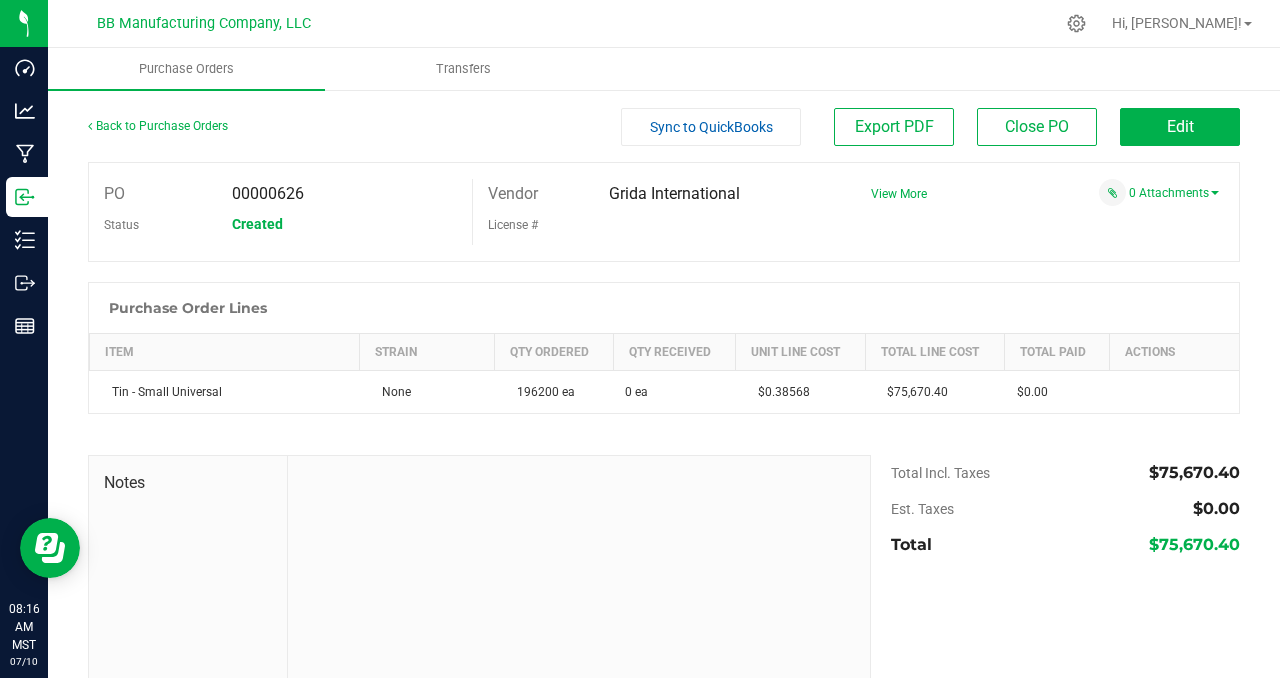 click on "License #" at bounding box center [653, 224] 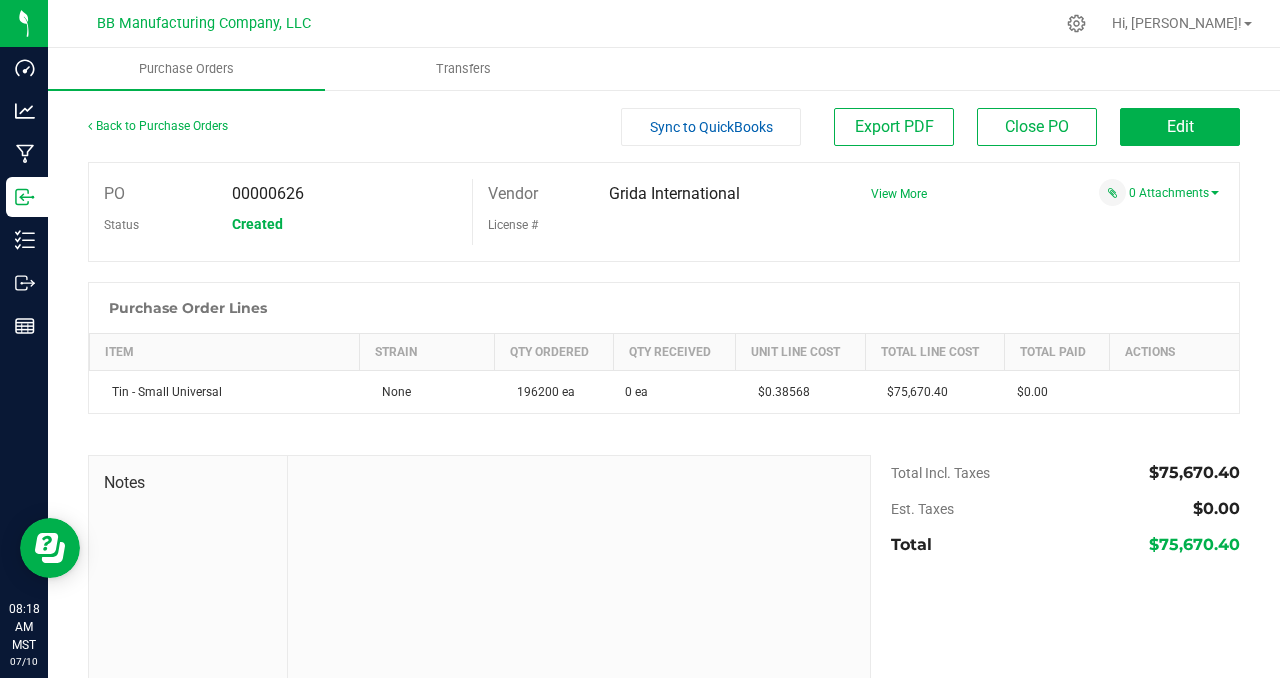 click on "License #" at bounding box center (653, 224) 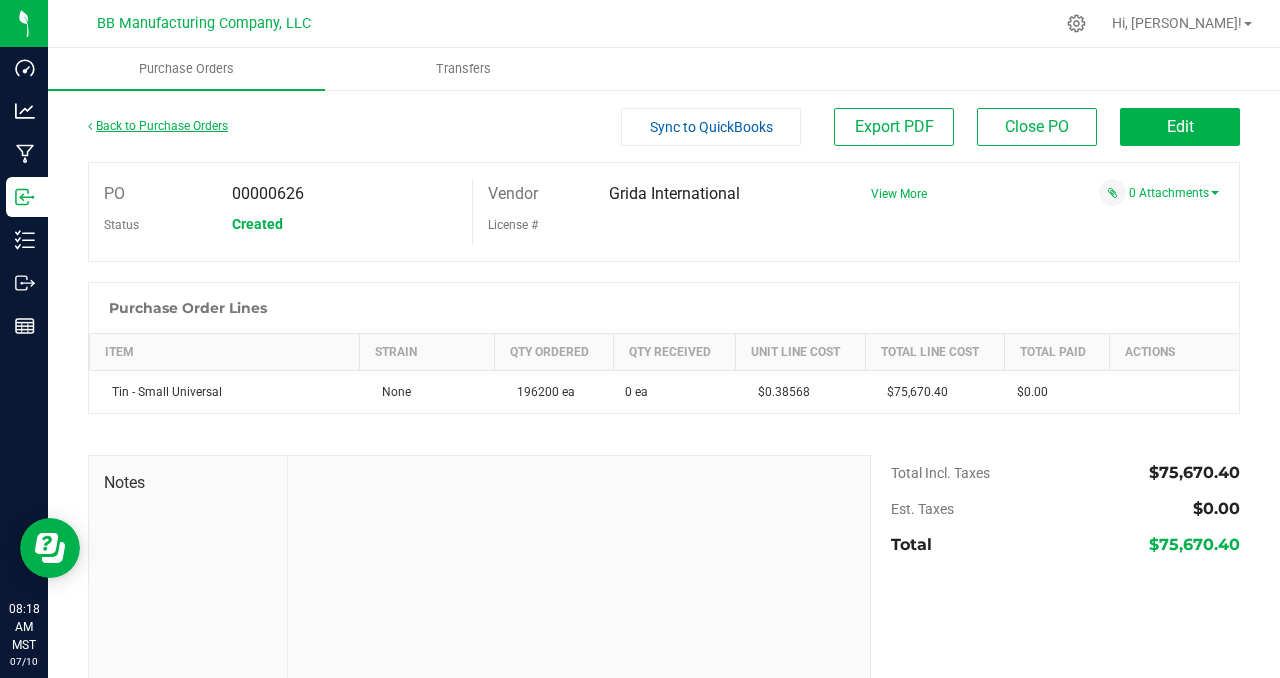 click on "Back to Purchase Orders" at bounding box center [158, 126] 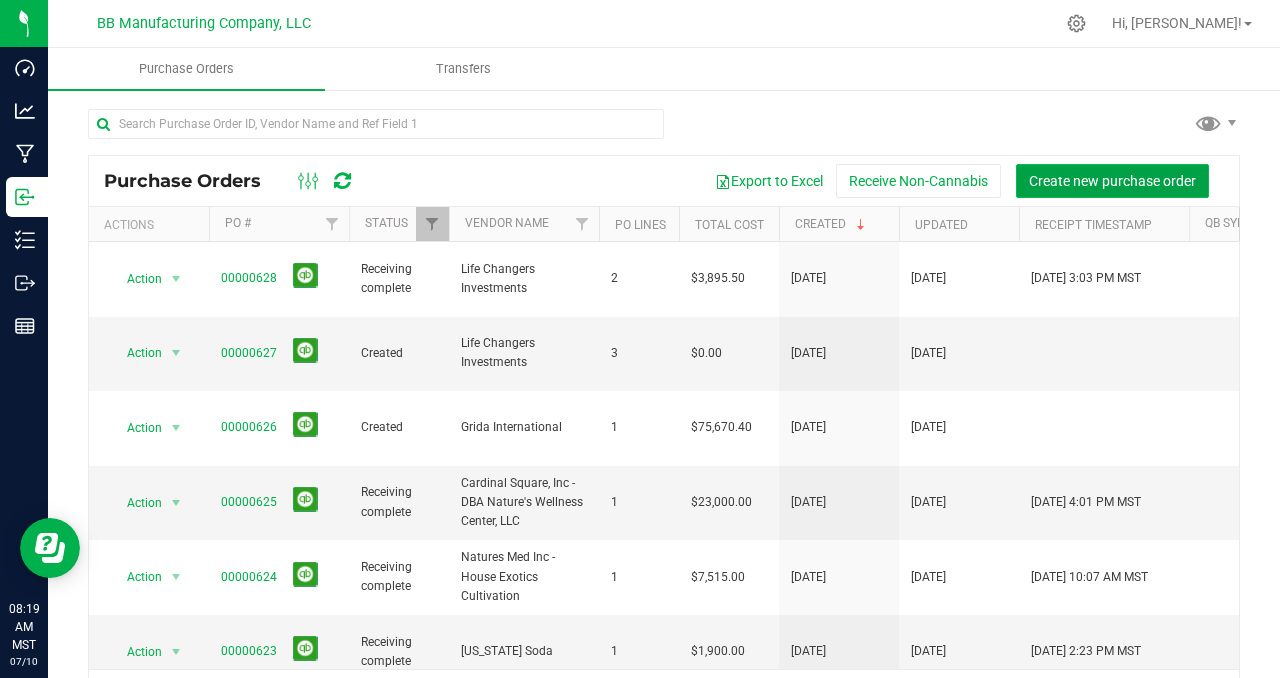 click on "Create new purchase order" at bounding box center [1112, 181] 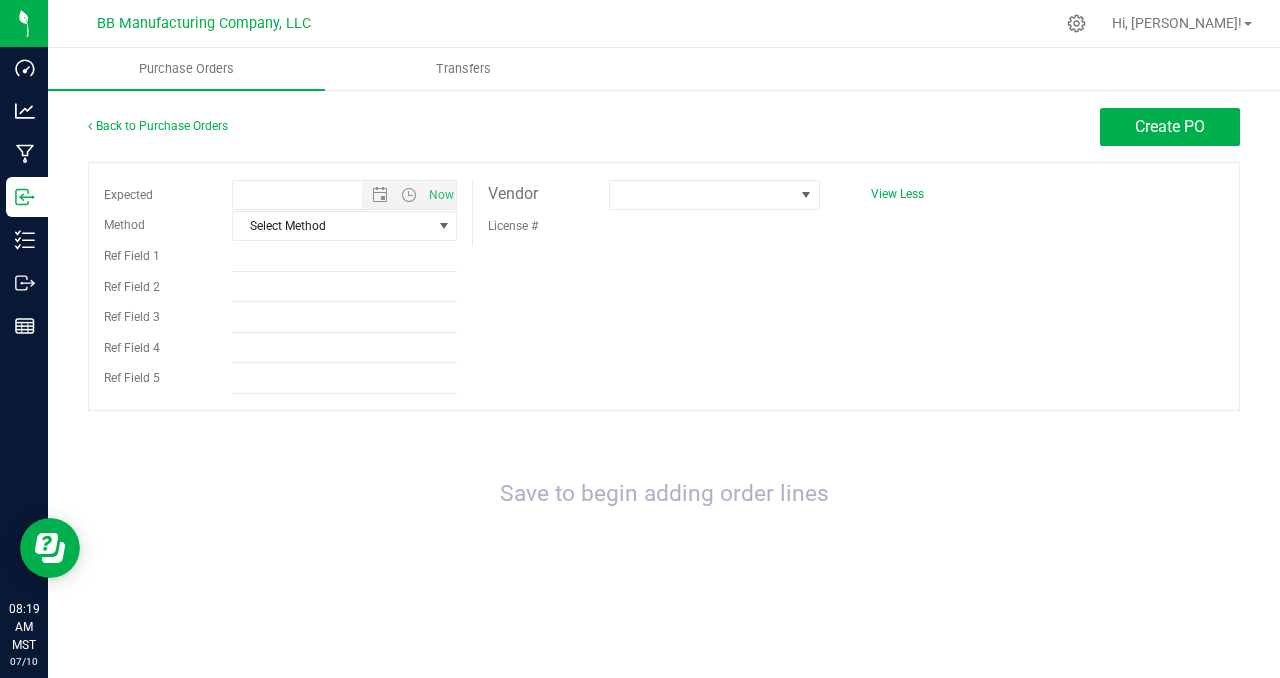type on "[DATE] 8:19 AM" 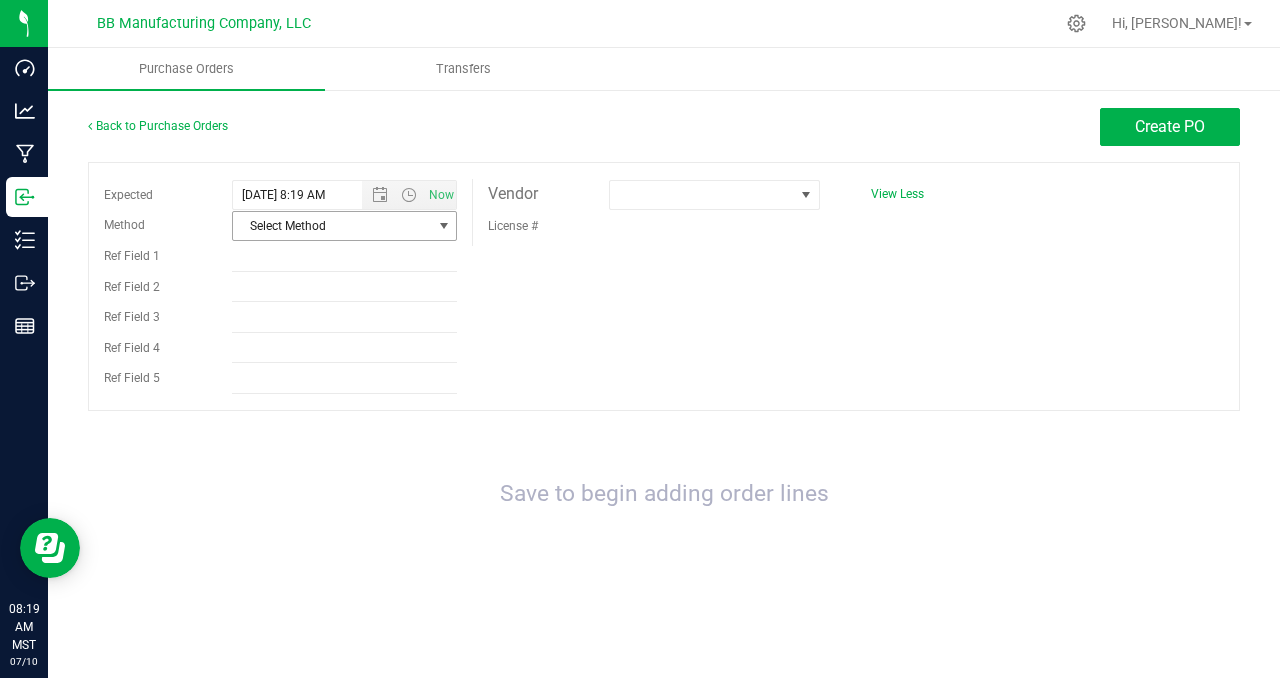 click at bounding box center (444, 226) 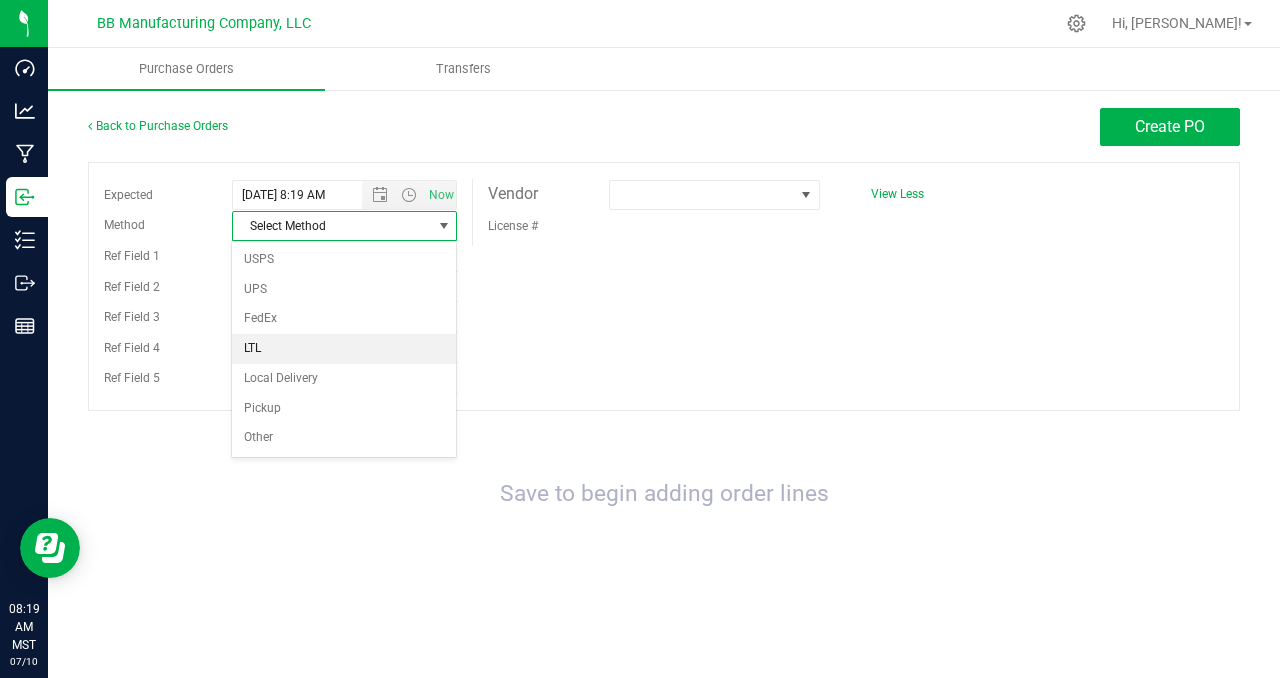 click on "LTL" at bounding box center [344, 349] 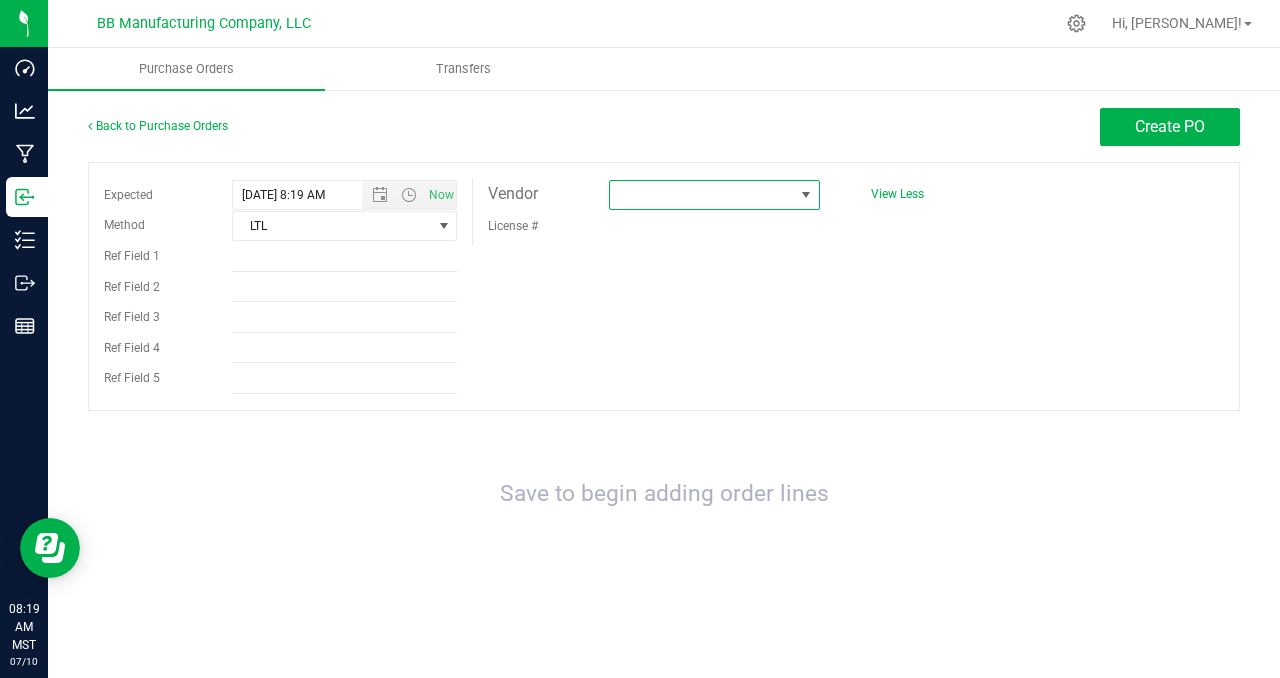 click at bounding box center [702, 195] 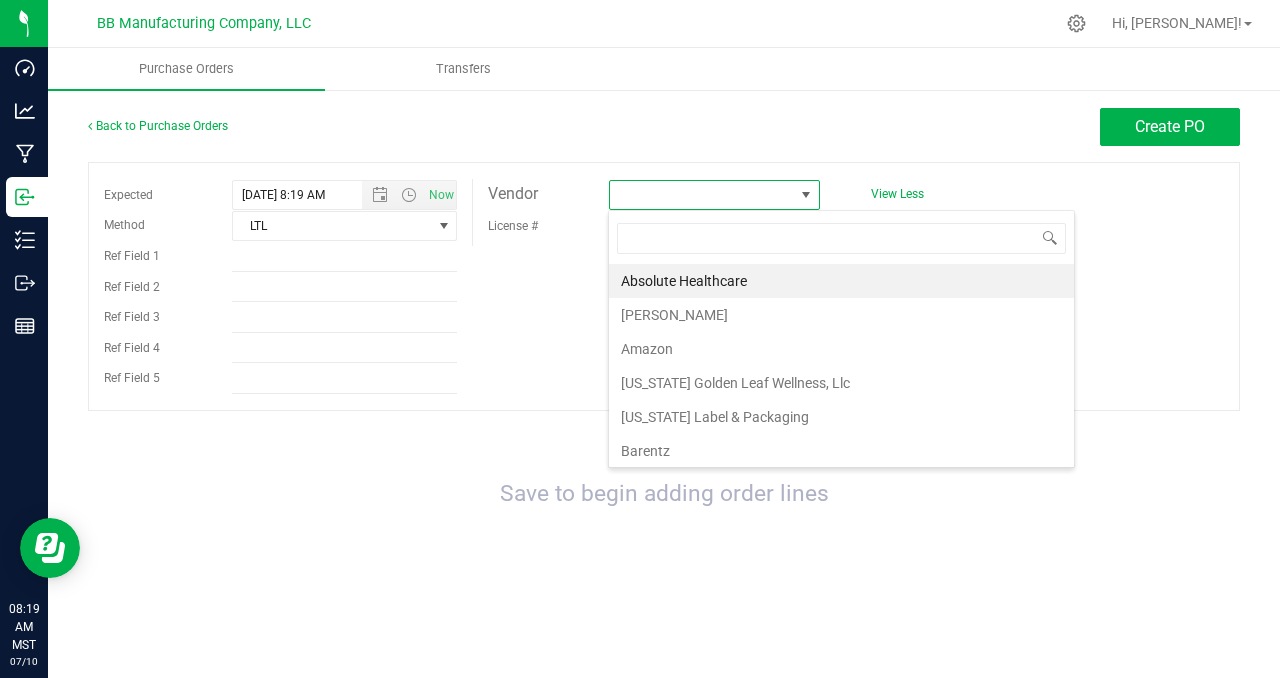 scroll, scrollTop: 99970, scrollLeft: 99788, axis: both 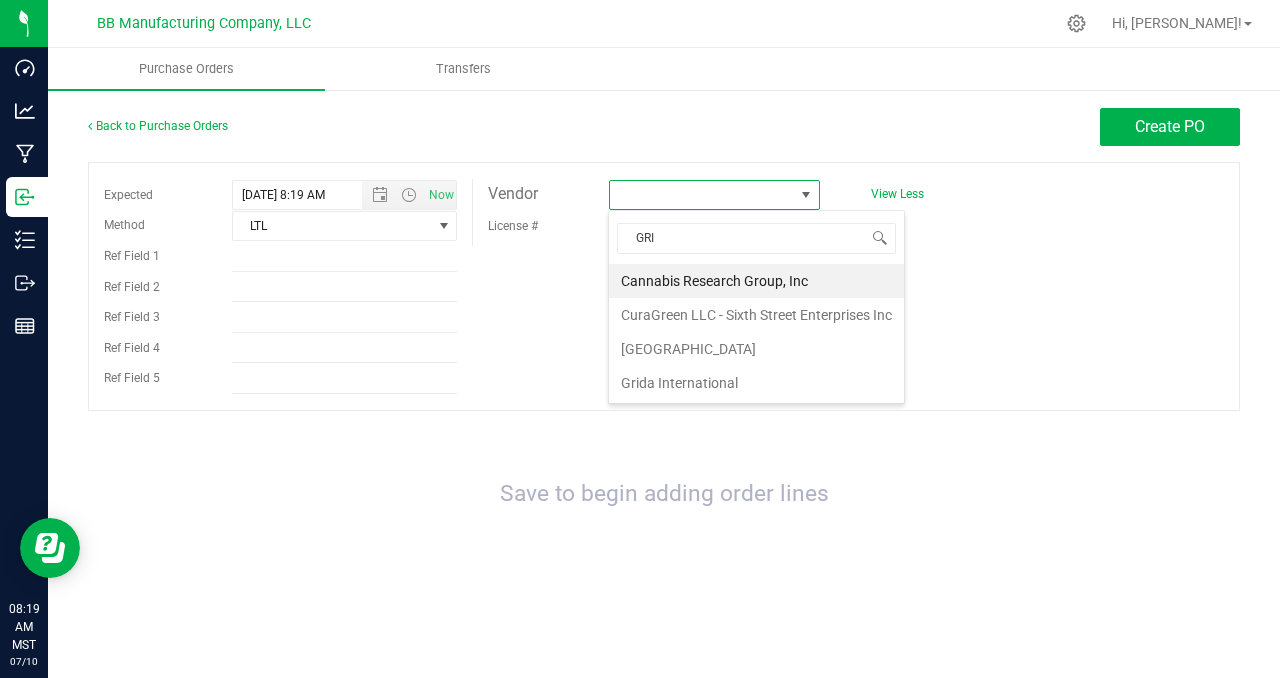 type on "GRID" 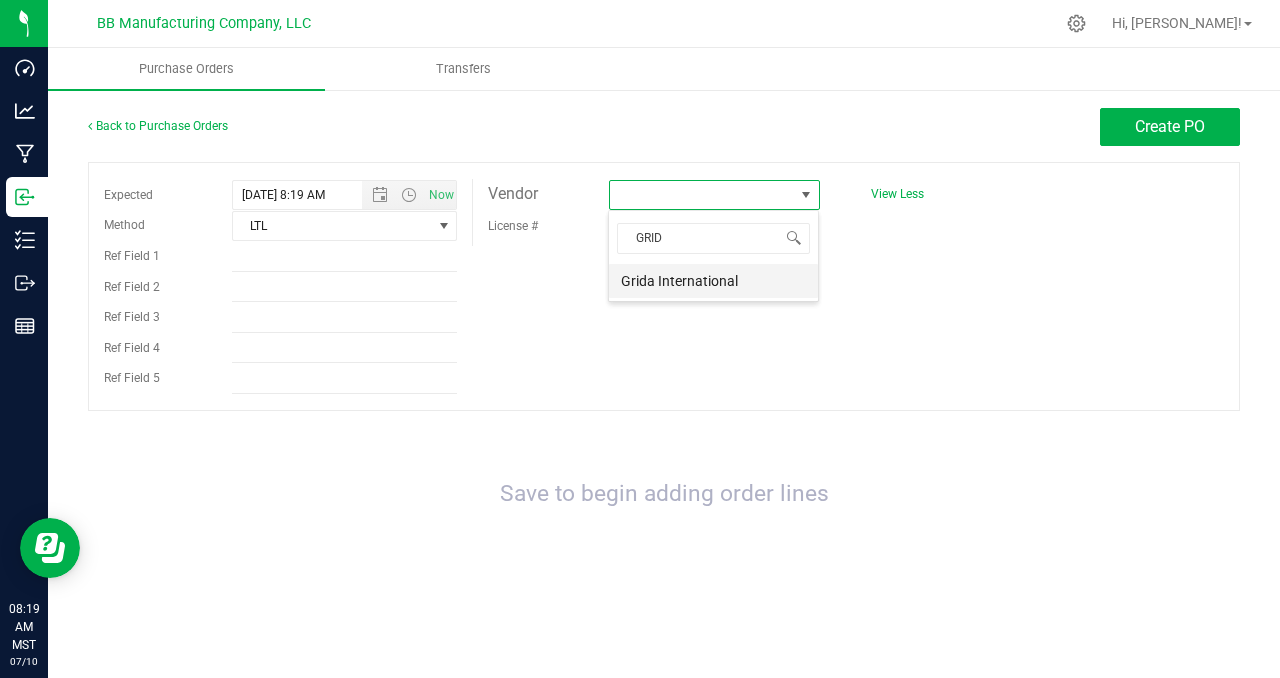 click on "Grida International" at bounding box center (713, 281) 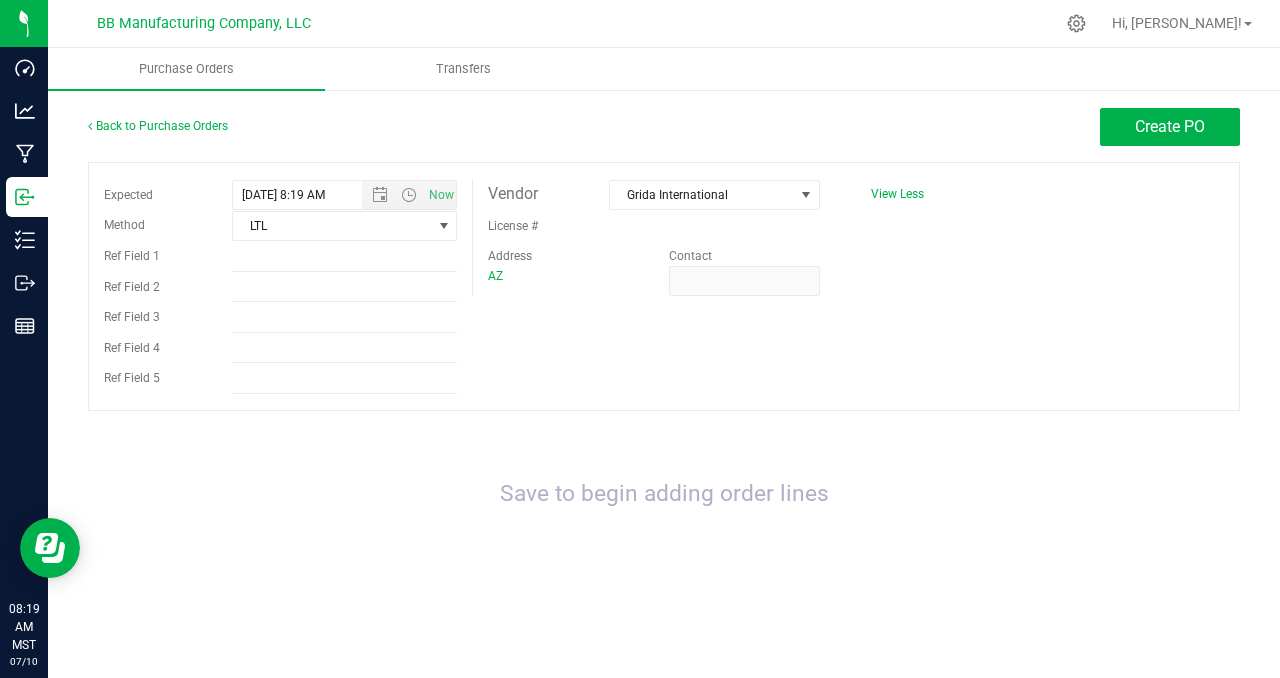 click on "Expected
[DATE] 8:19 AM
Now
Method
LTL Select Method USPS UPS FedEx LTL Local Delivery Pickup Other
Ref Field 1
Ref Field 2" at bounding box center (664, 286) 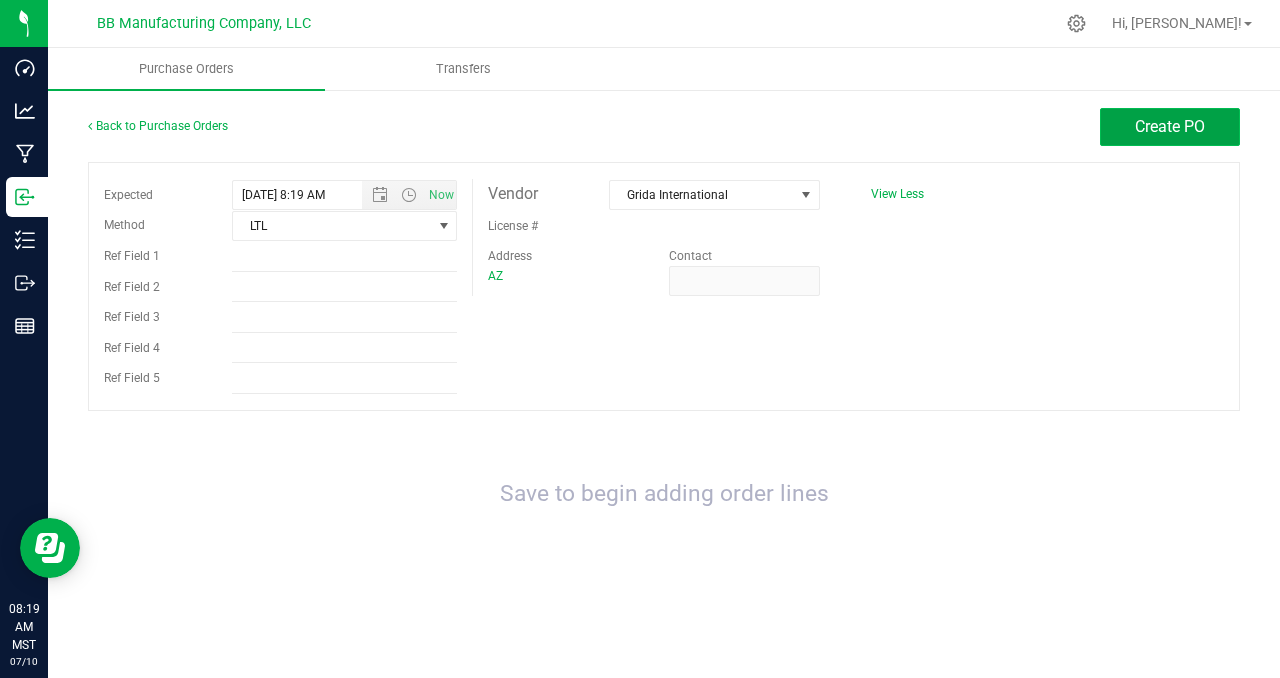 click on "Create PO" at bounding box center (1170, 126) 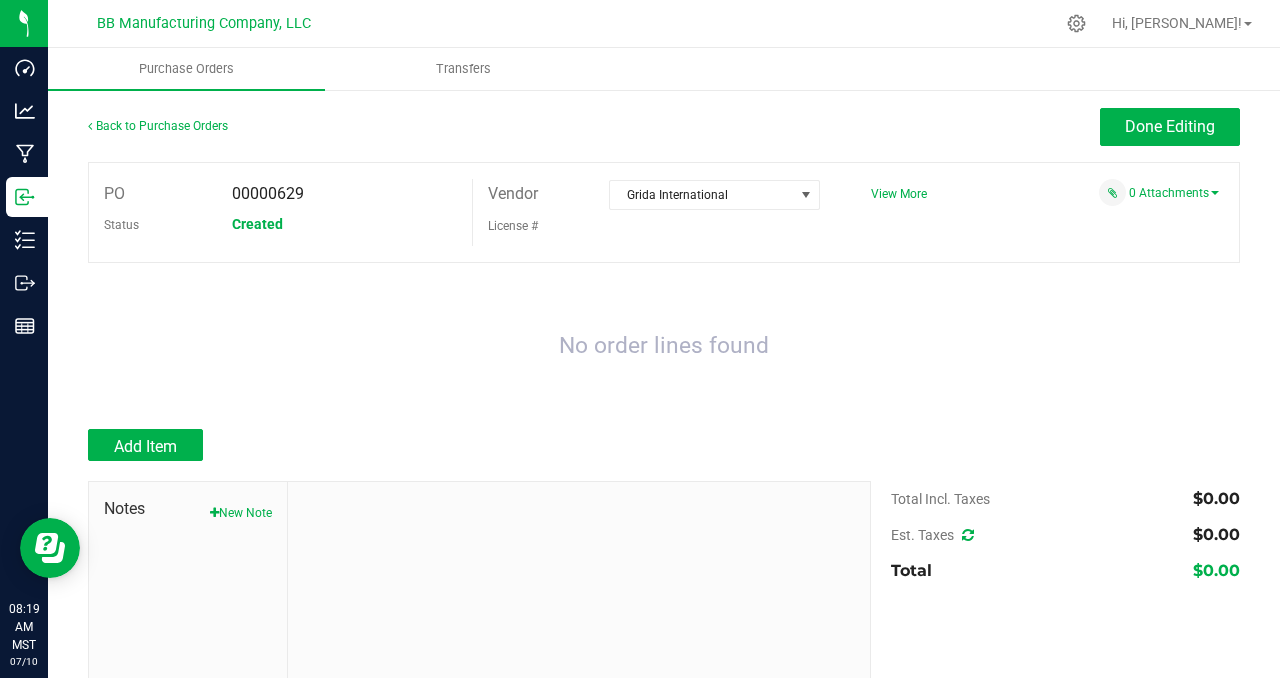 click on "No order lines found" at bounding box center (664, 346) 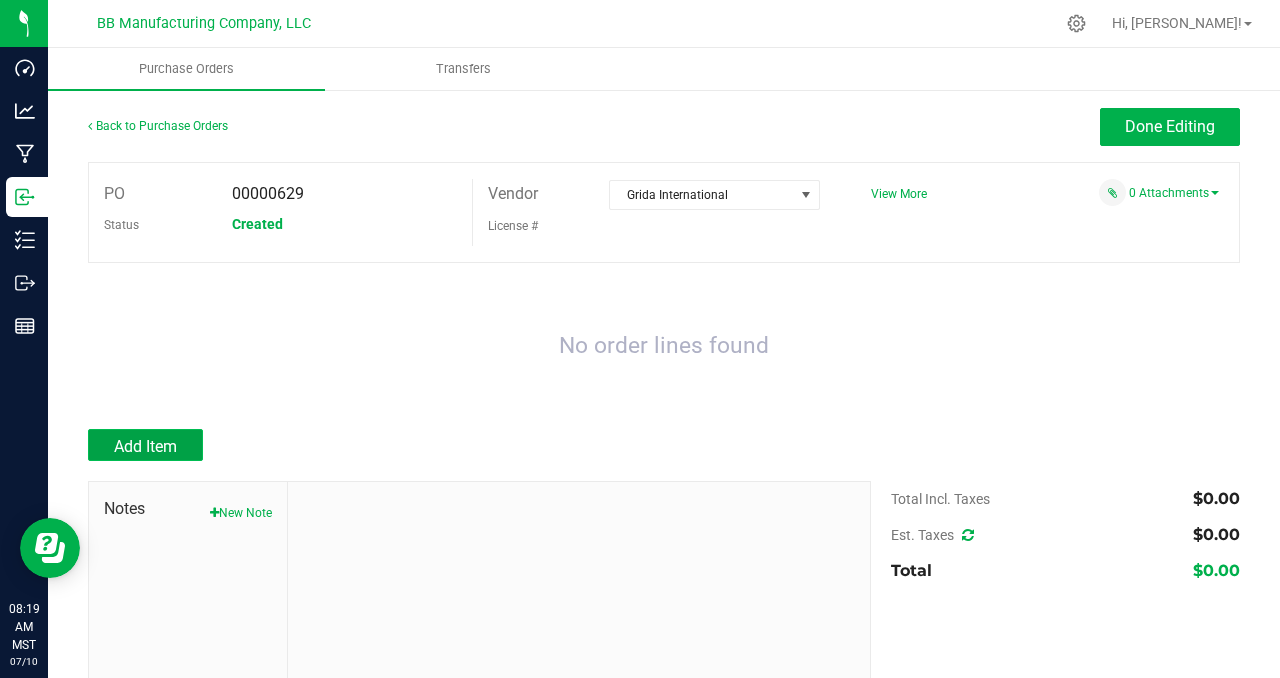 click on "Add Item" at bounding box center (145, 446) 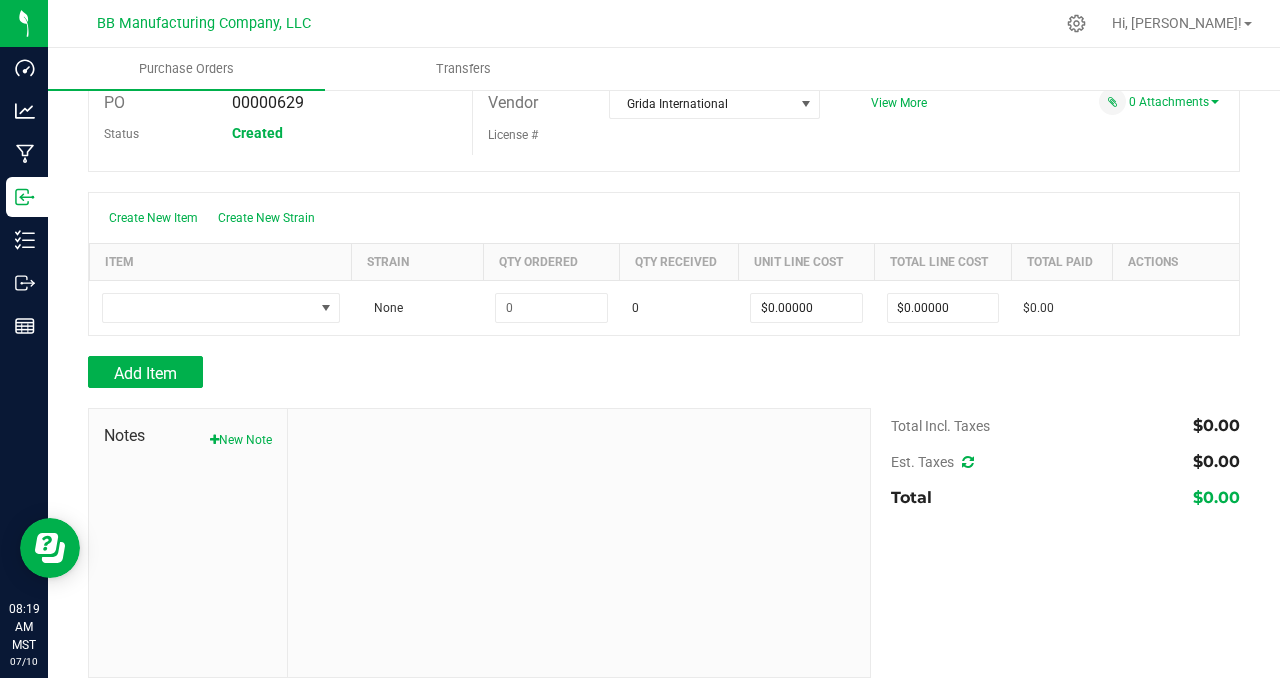 scroll, scrollTop: 94, scrollLeft: 0, axis: vertical 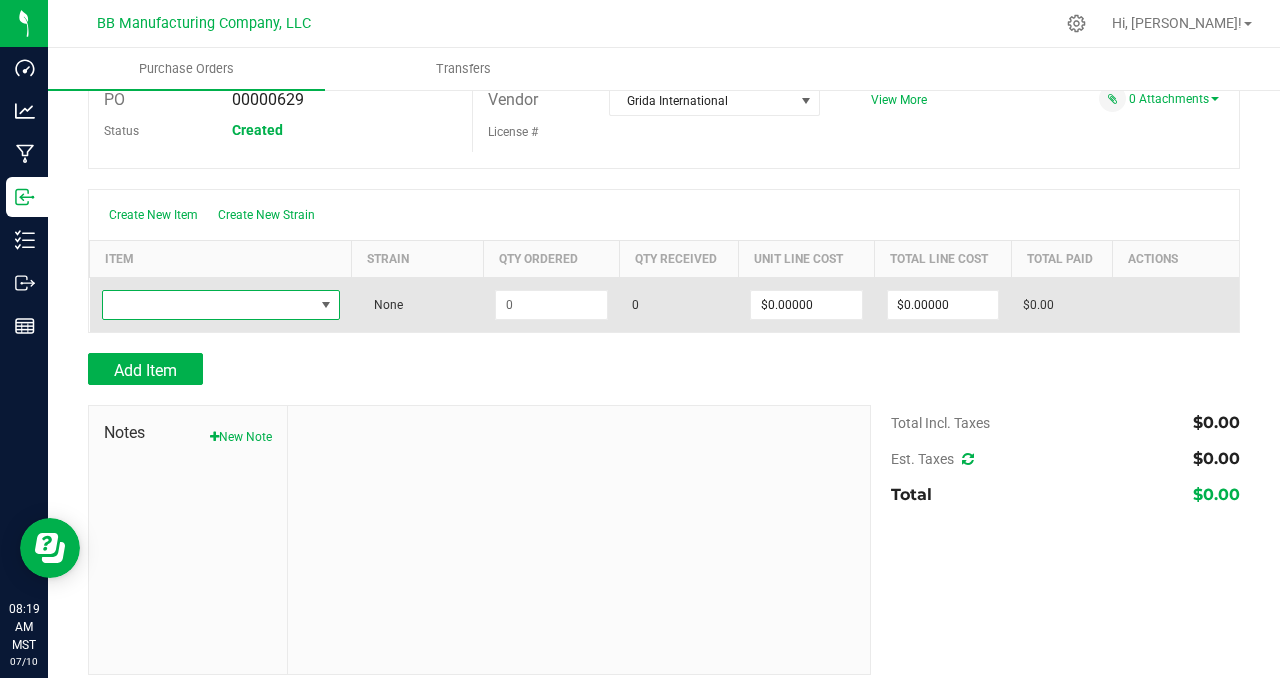 click at bounding box center (326, 305) 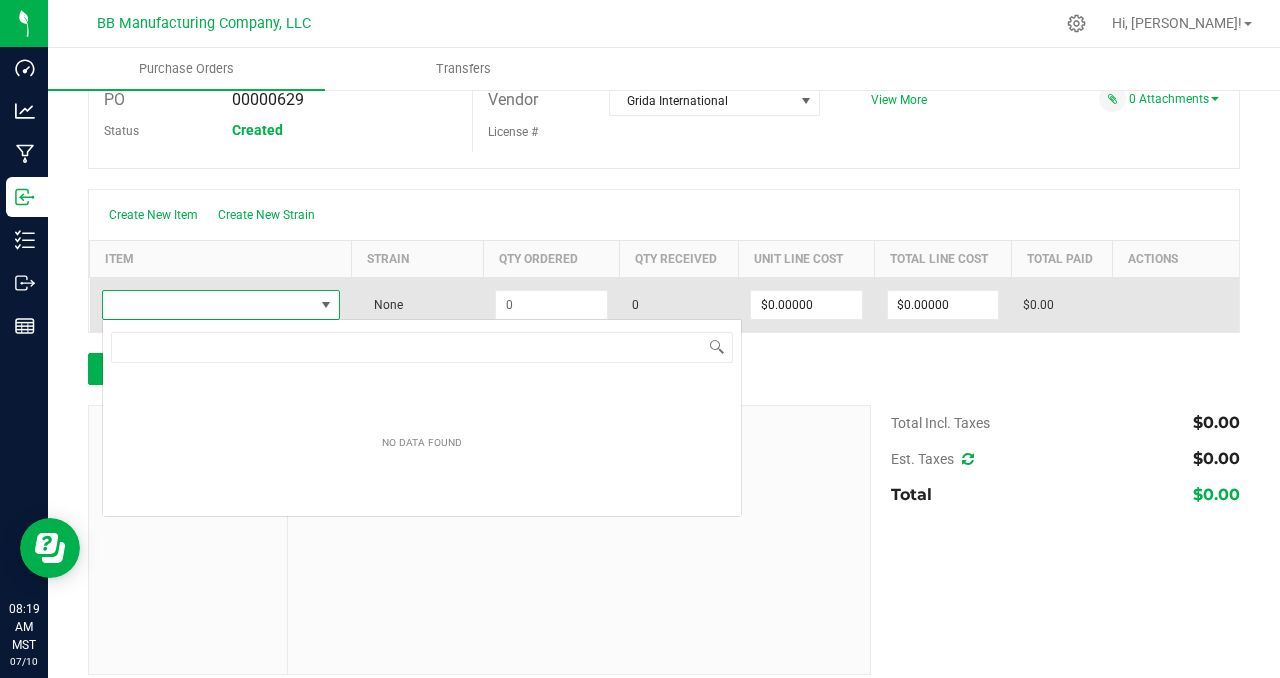 scroll, scrollTop: 99970, scrollLeft: 99764, axis: both 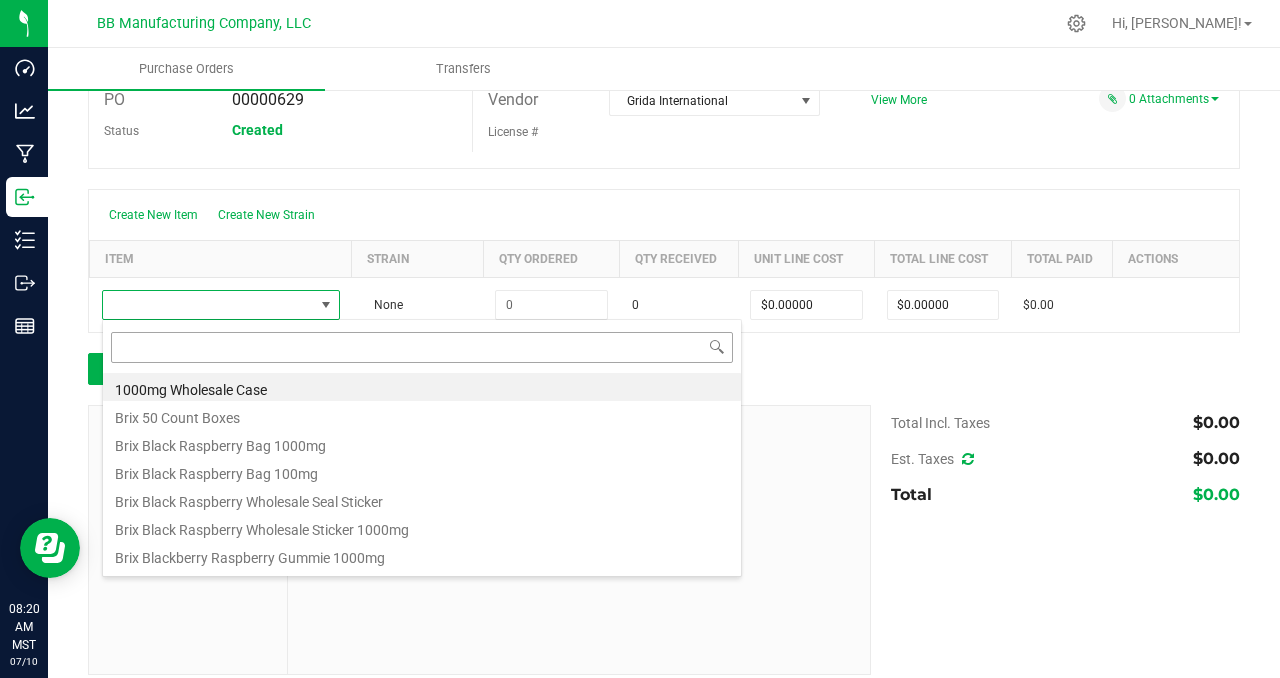 click at bounding box center [422, 347] 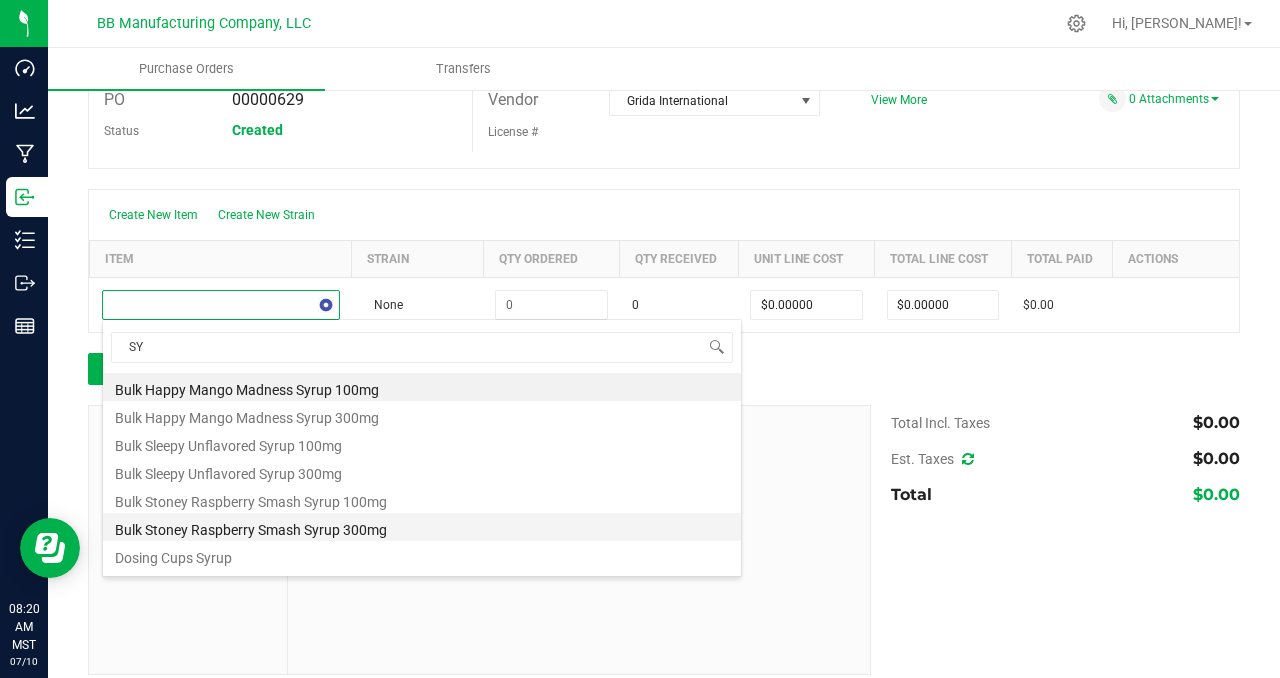 type on "S" 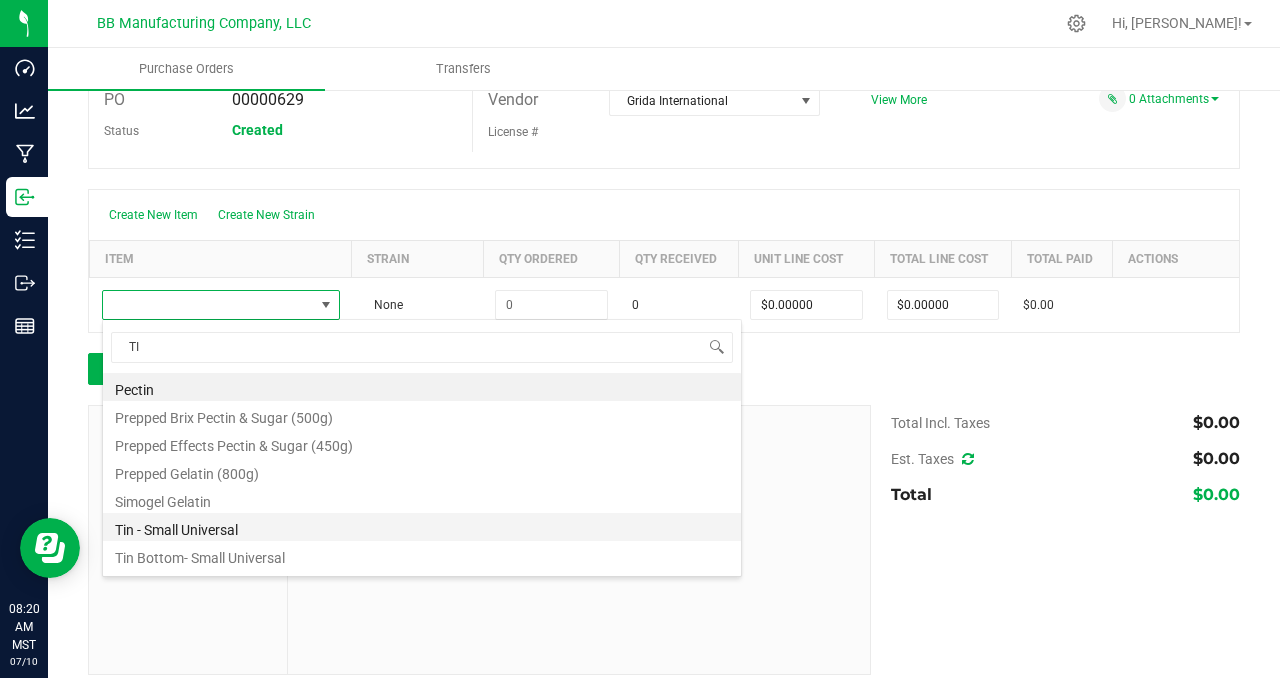 type on "T" 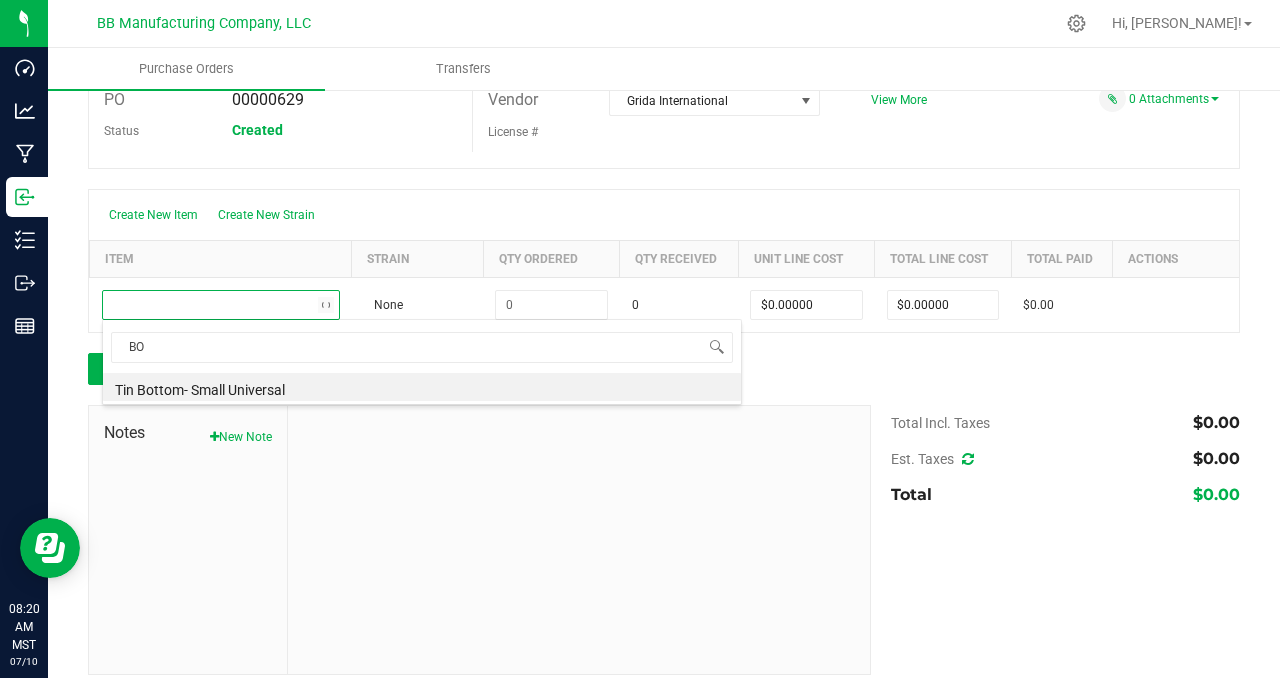 type on "B" 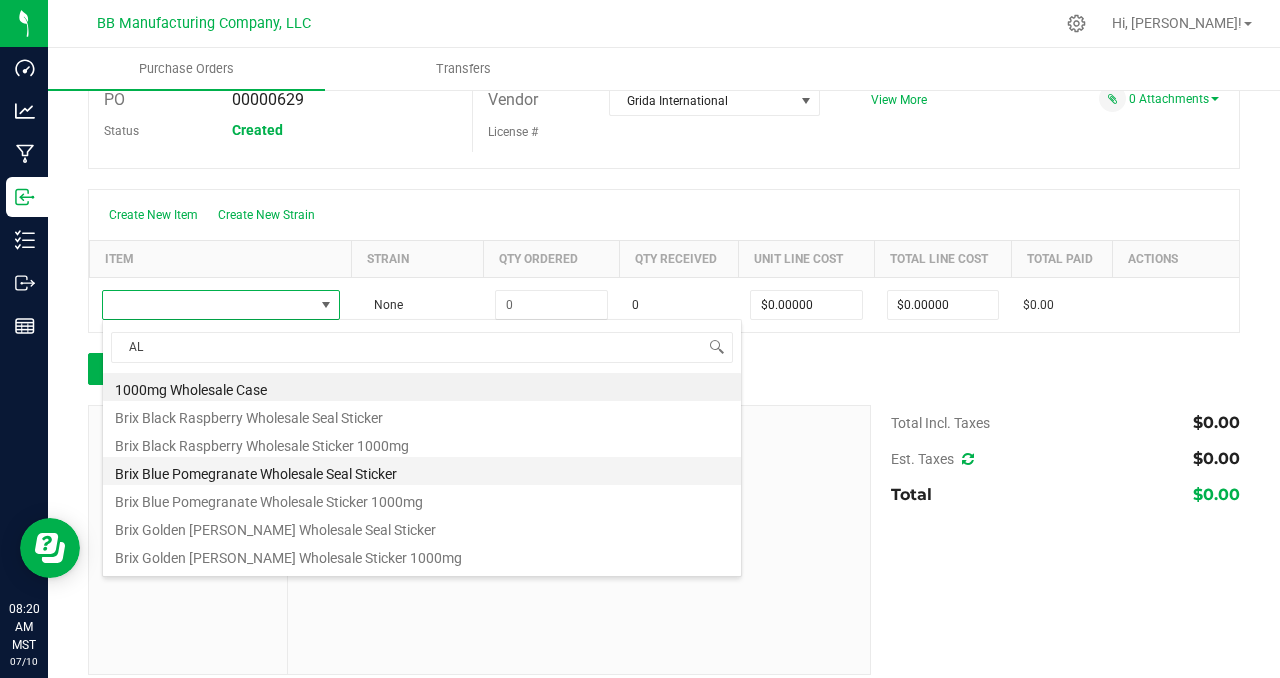 type on "A" 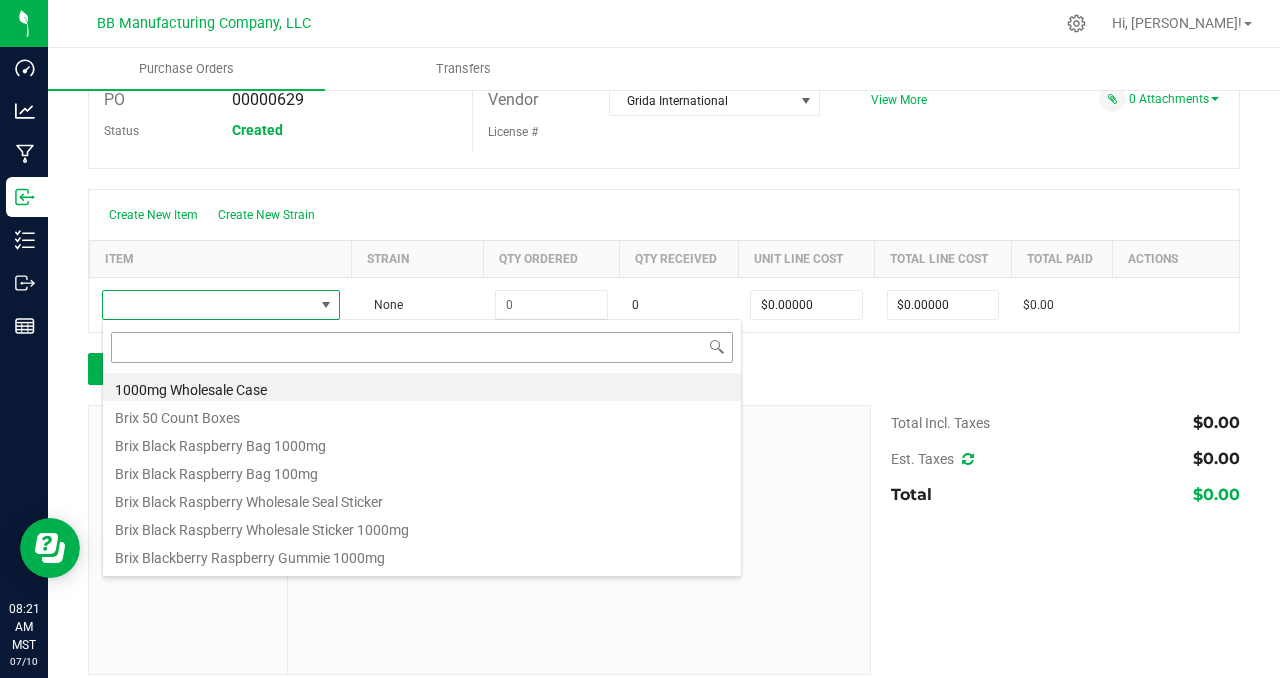 click at bounding box center [422, 347] 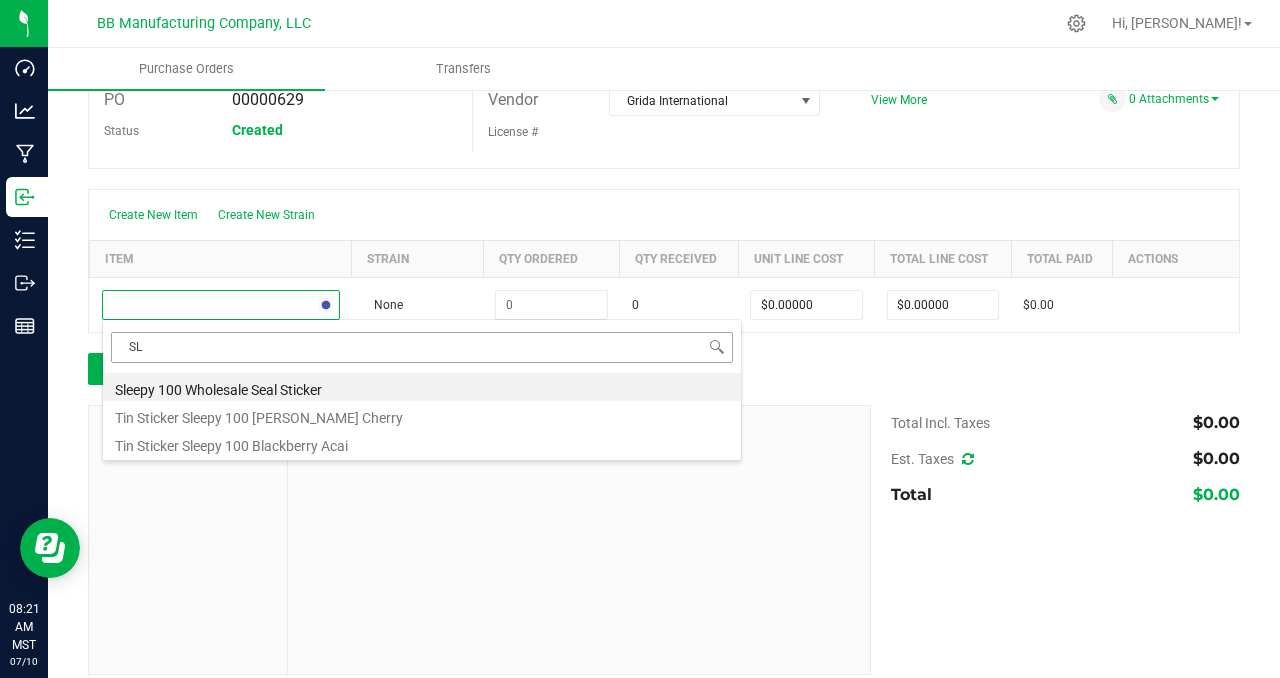 type on "S" 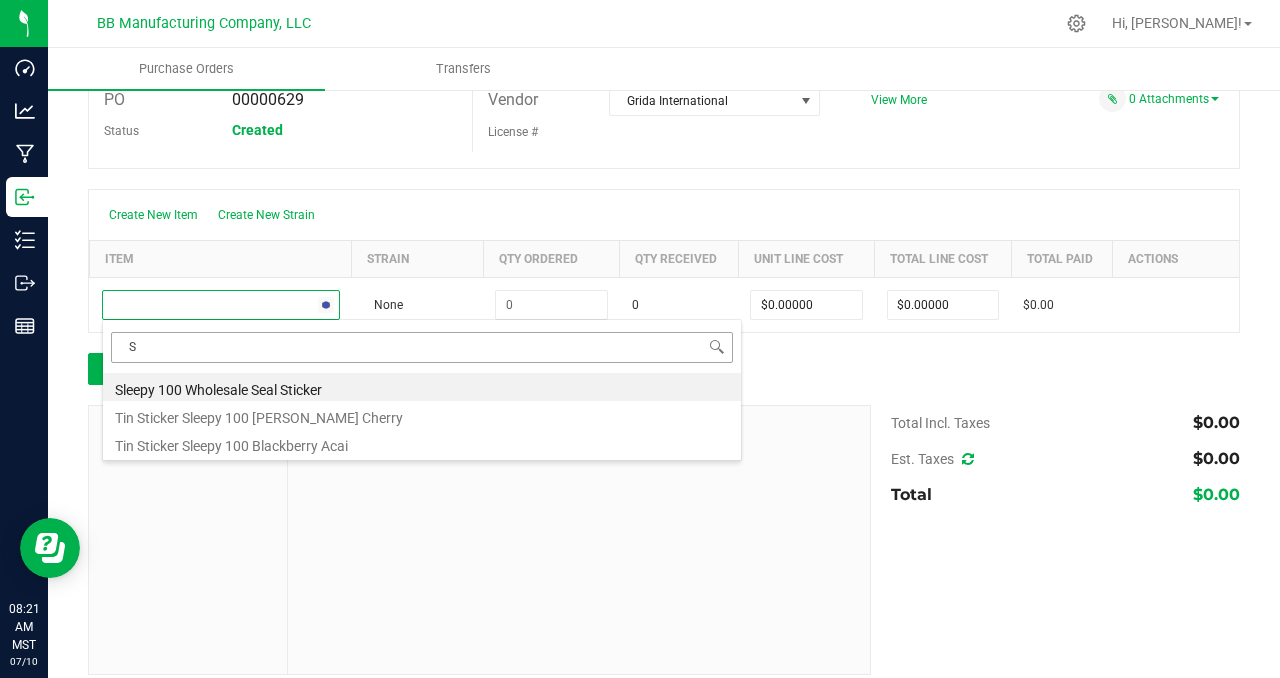 type 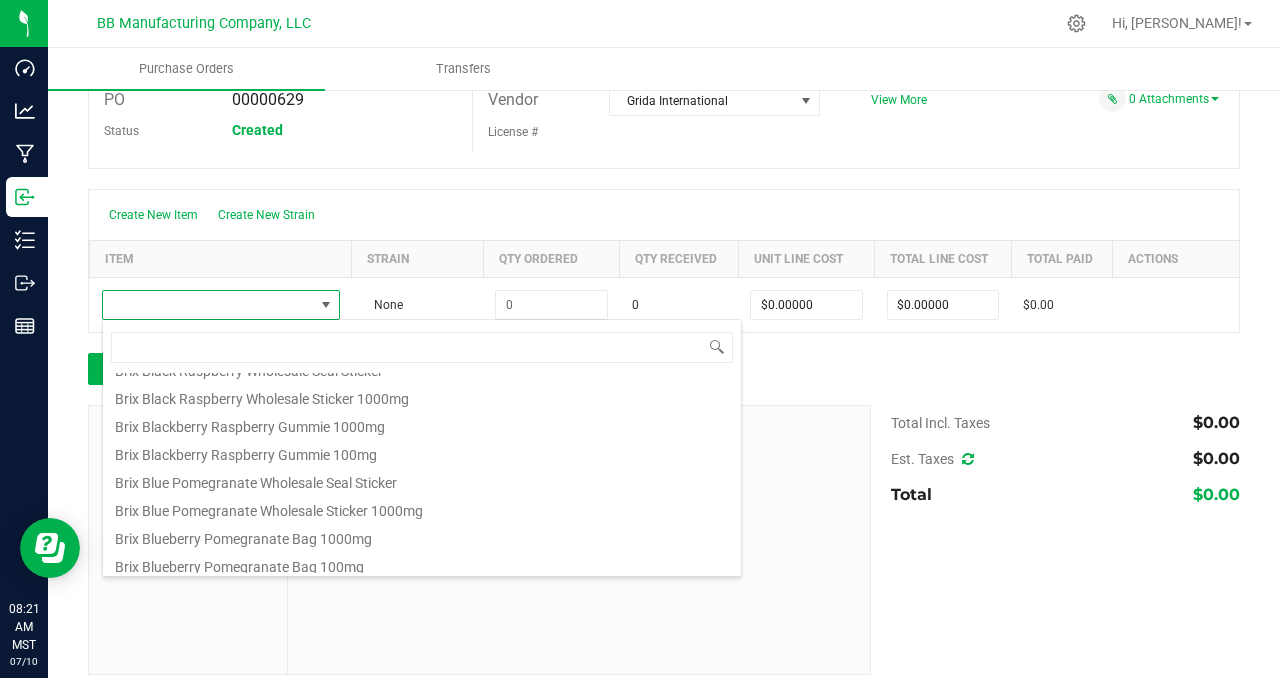 scroll, scrollTop: 0, scrollLeft: 0, axis: both 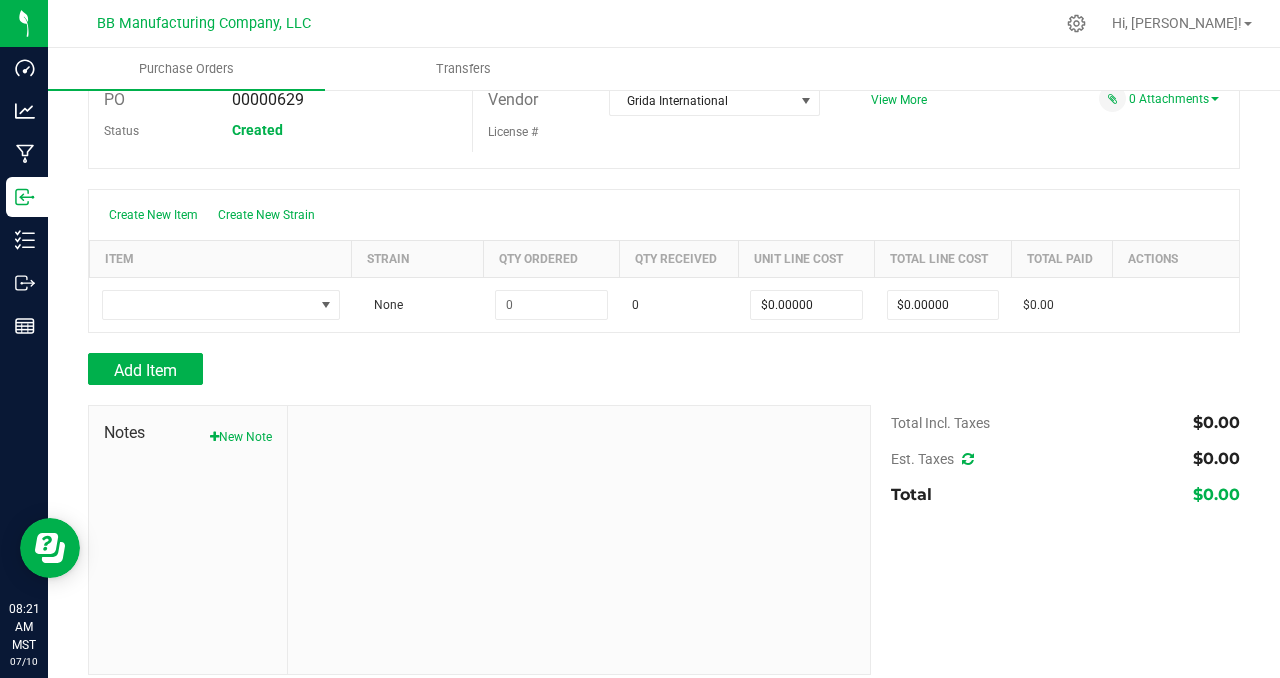 click at bounding box center [579, 540] 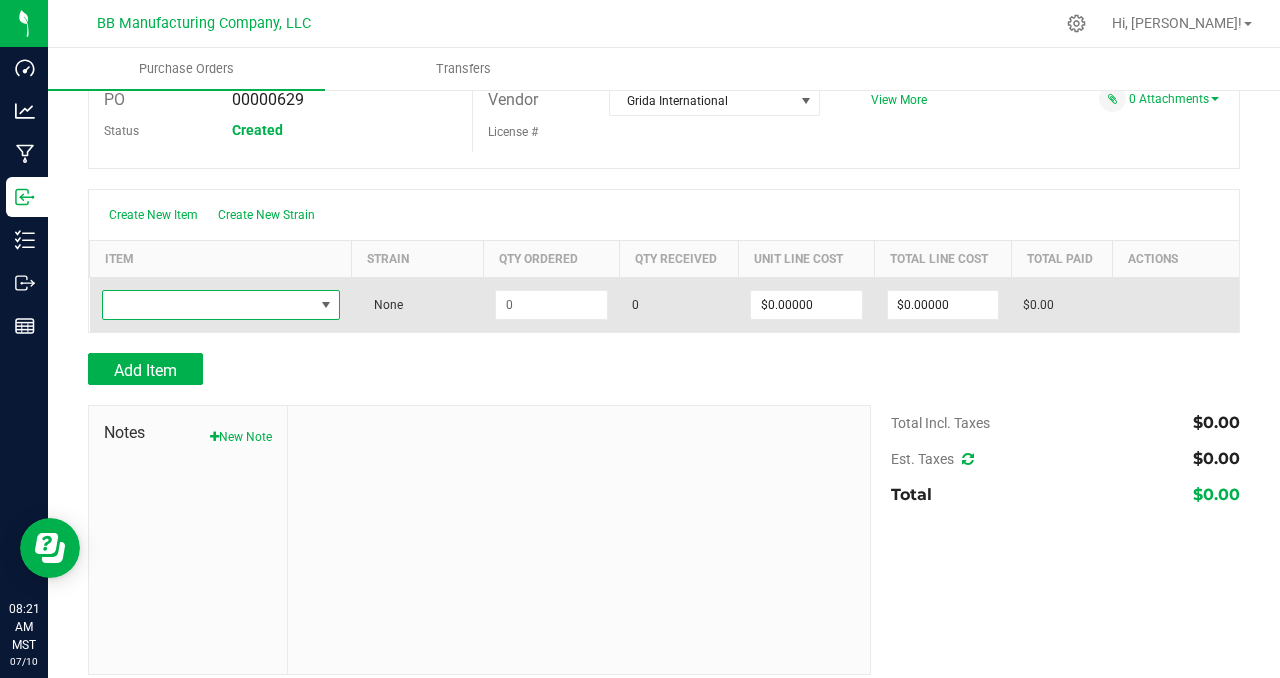 click at bounding box center [326, 305] 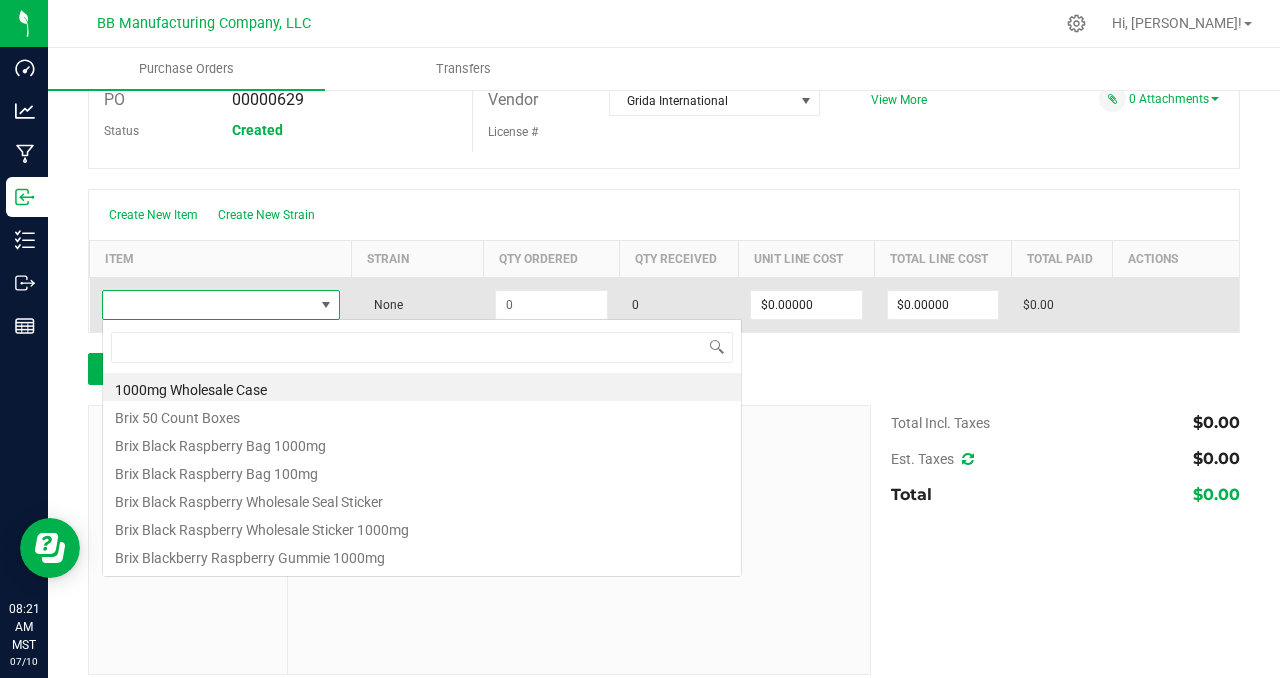 scroll, scrollTop: 99970, scrollLeft: 99764, axis: both 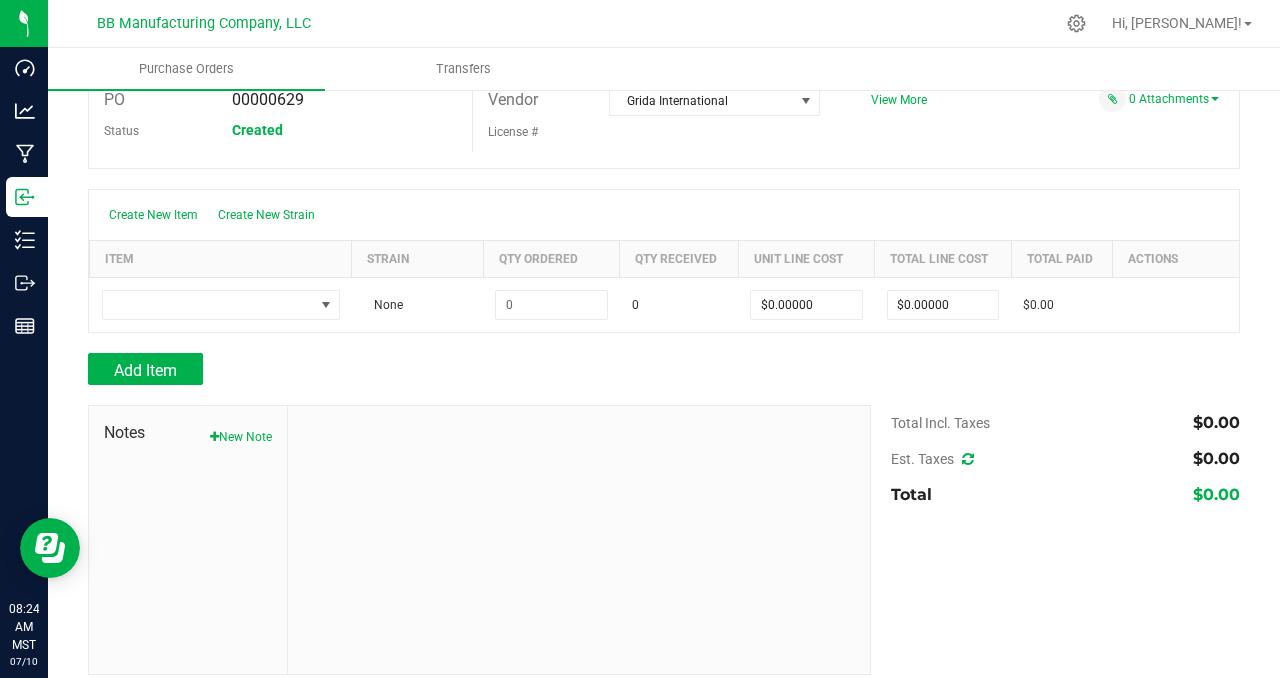 click at bounding box center (579, 540) 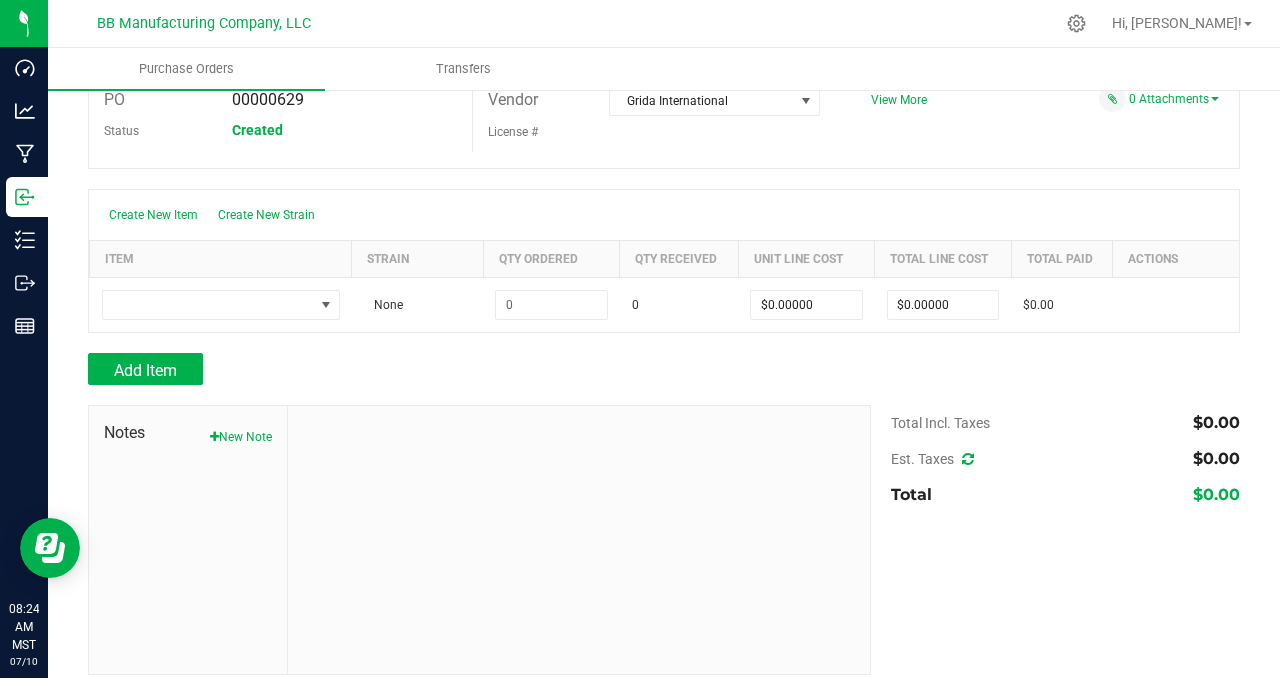 click at bounding box center (664, 179) 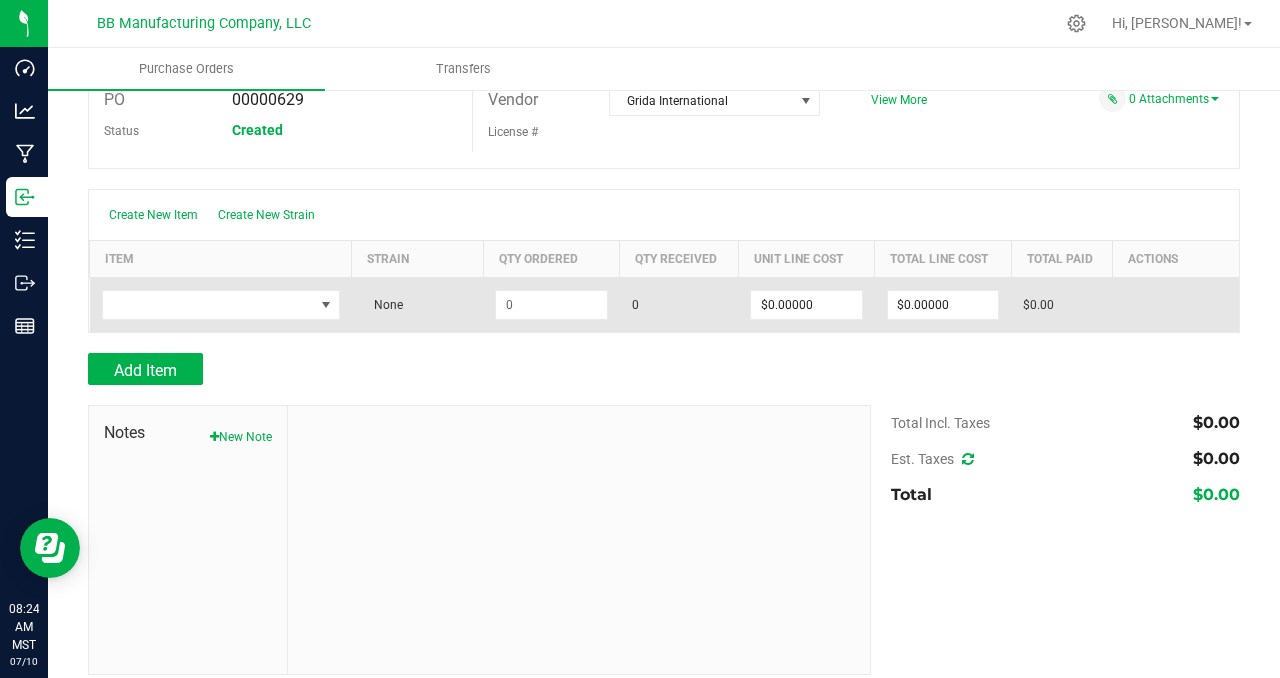 scroll, scrollTop: 0, scrollLeft: 0, axis: both 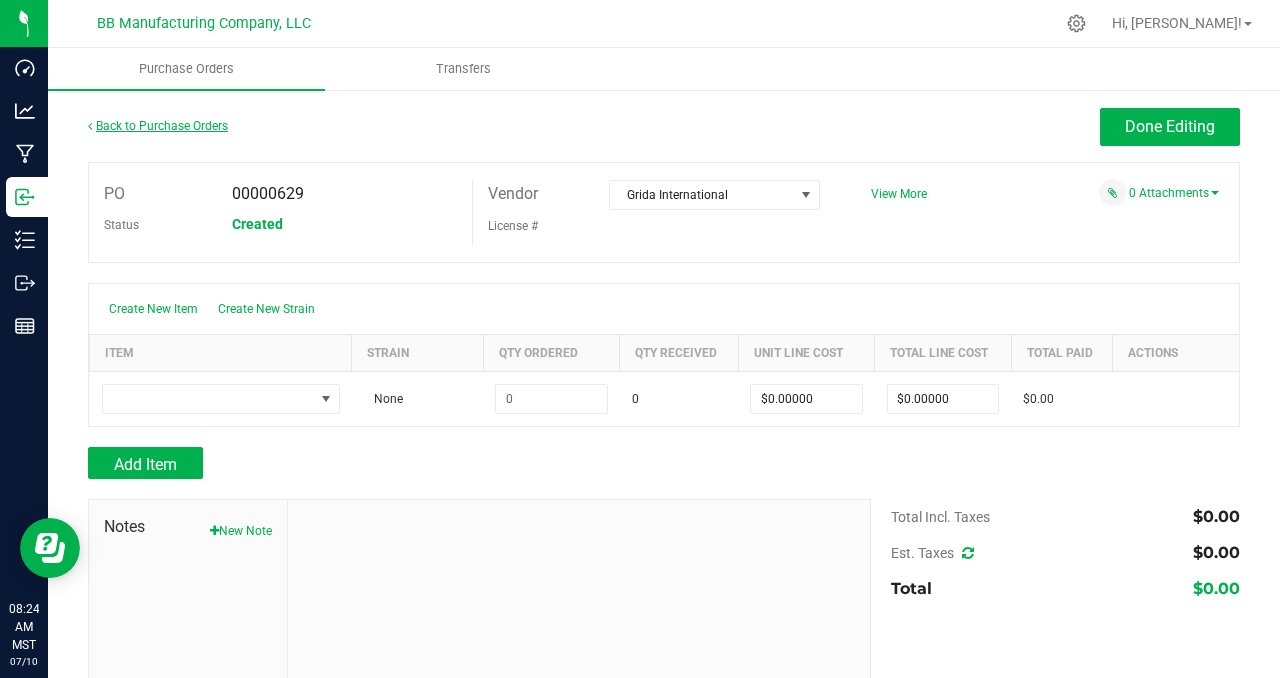 click on "Back to Purchase Orders" at bounding box center (158, 126) 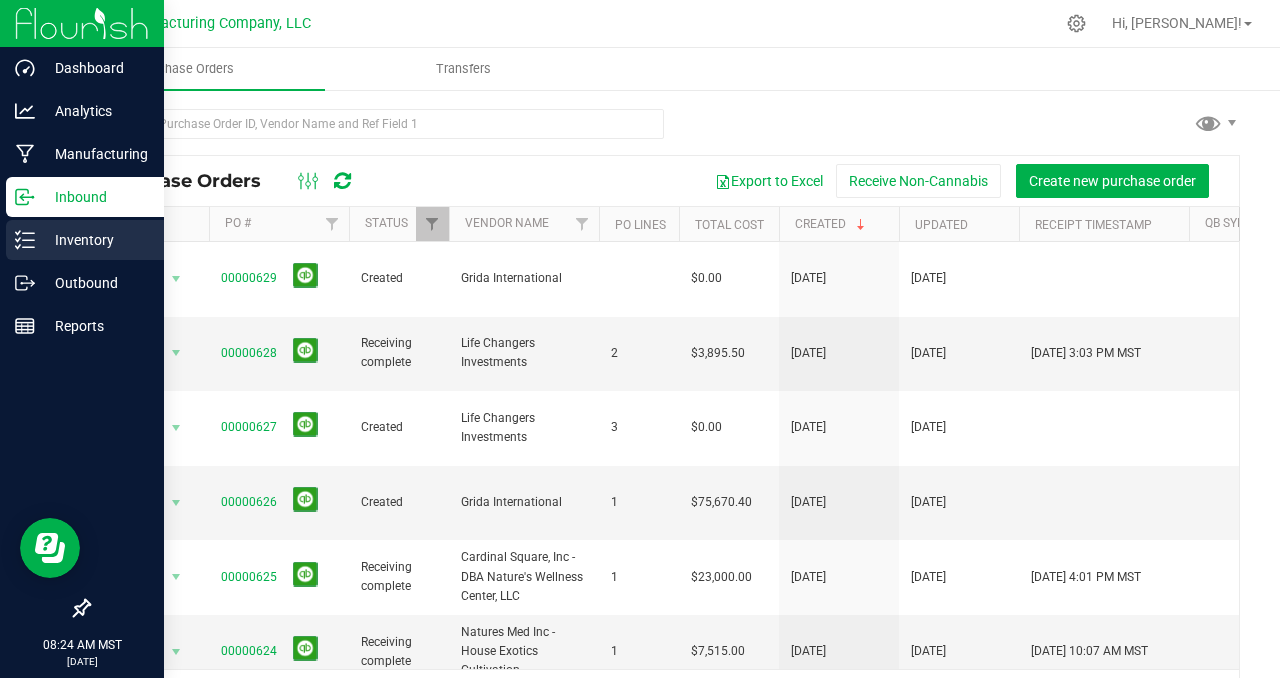 click on "Inventory" at bounding box center [95, 240] 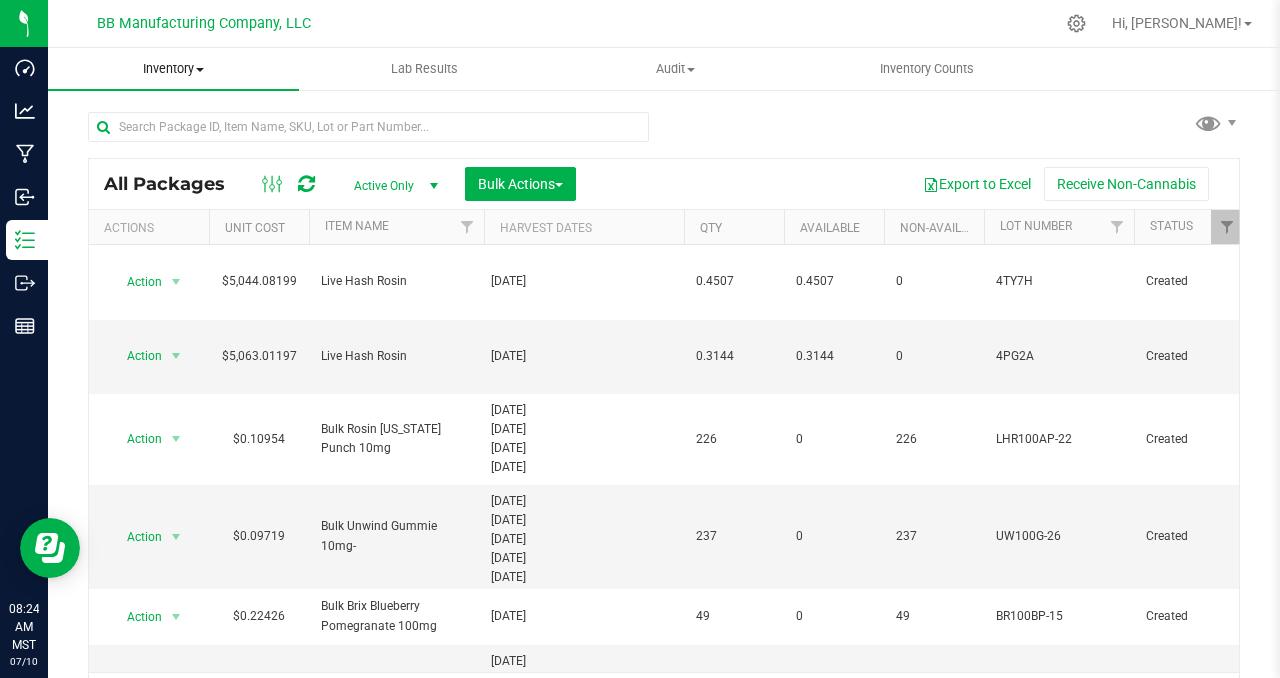 click on "Inventory" at bounding box center (173, 69) 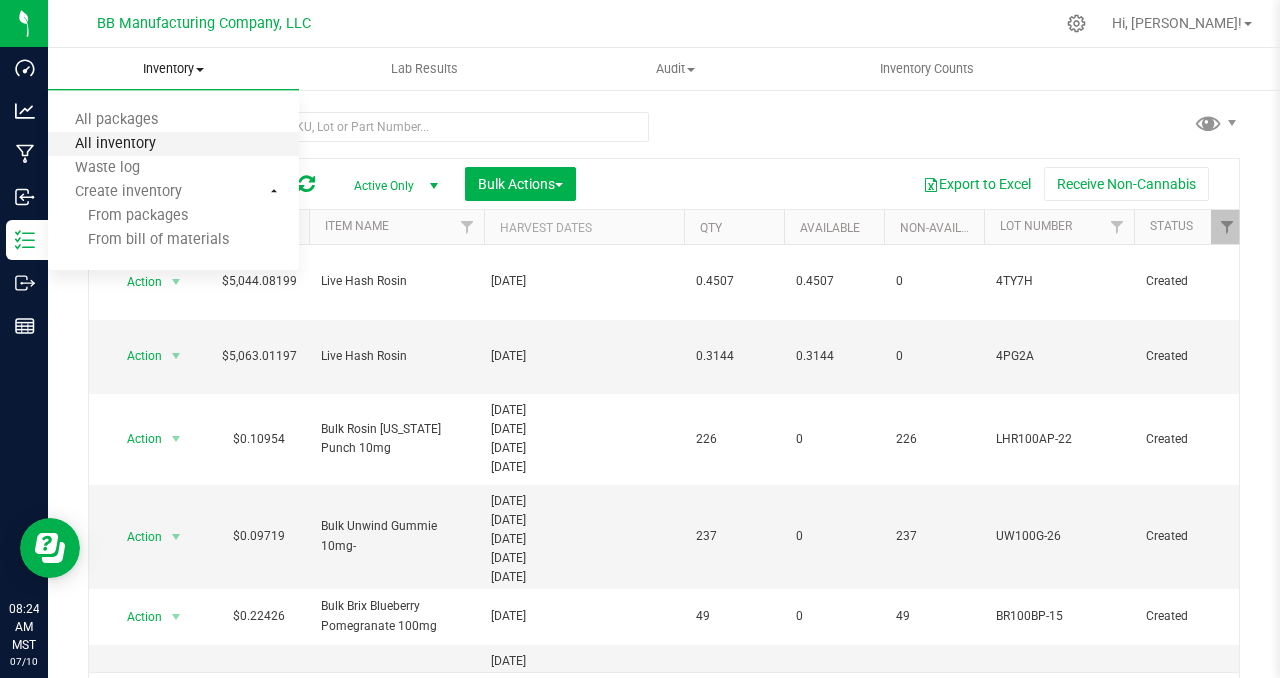 click on "All inventory" at bounding box center (115, 144) 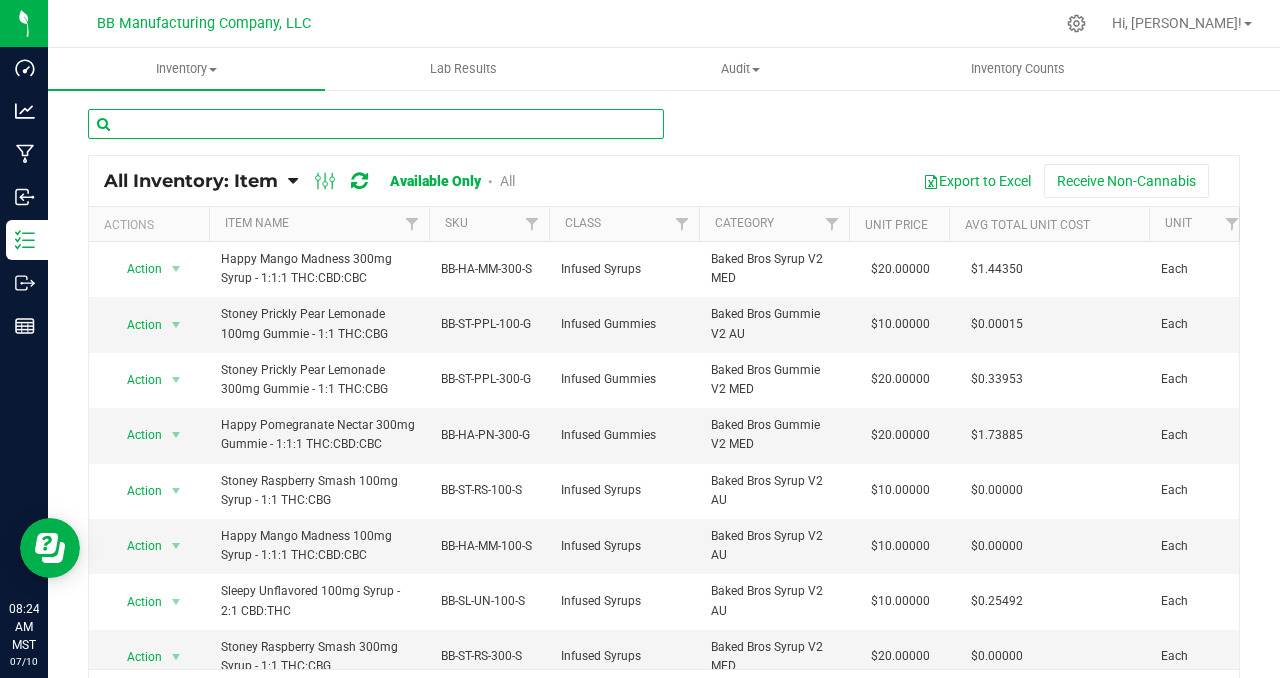 click at bounding box center [376, 124] 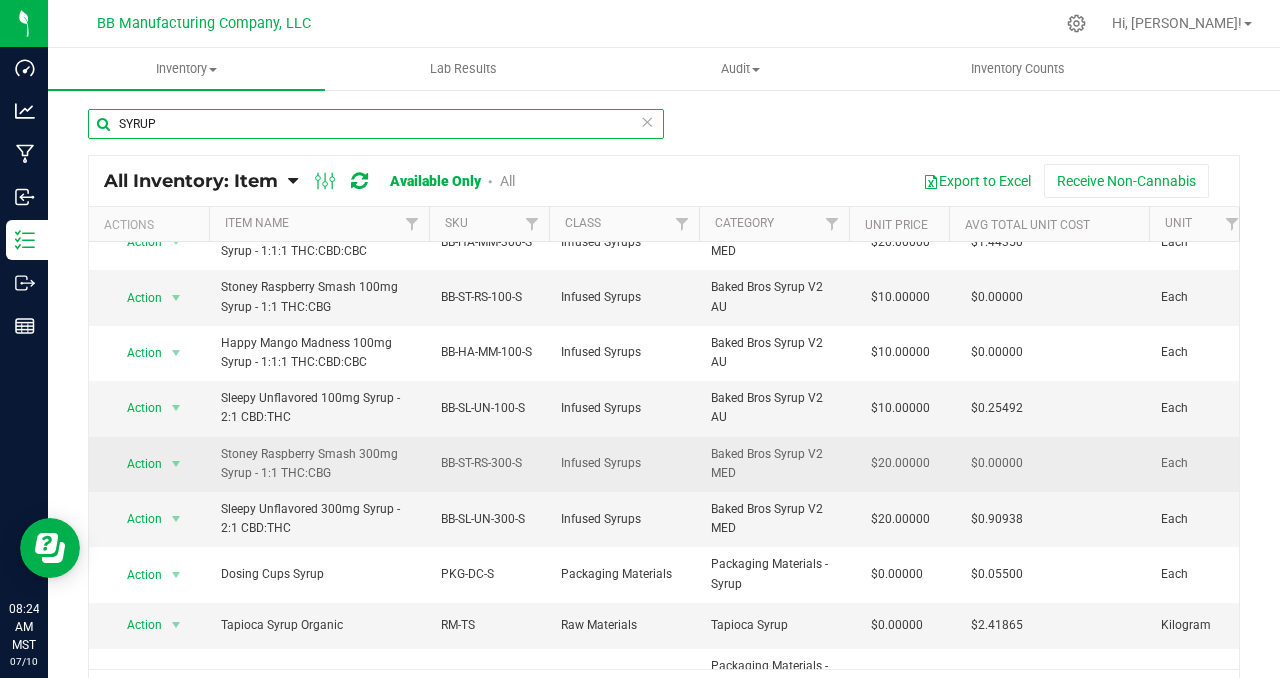 scroll, scrollTop: 76, scrollLeft: 0, axis: vertical 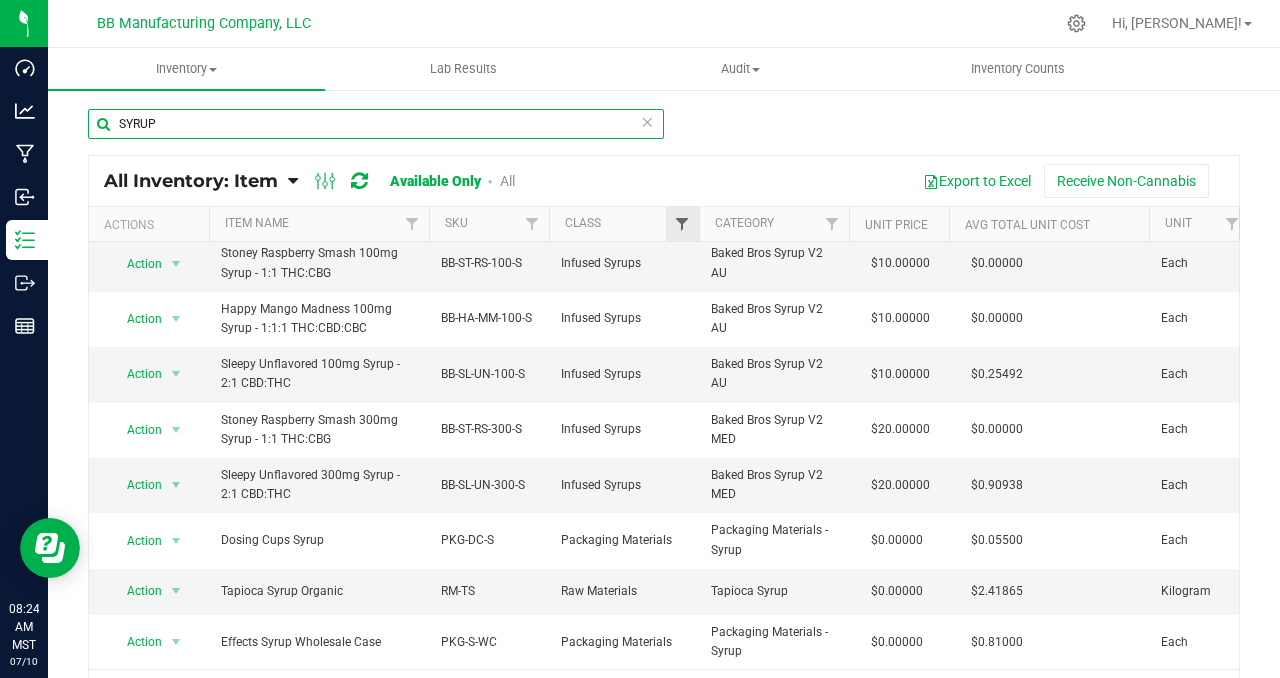 type on "SYRUP" 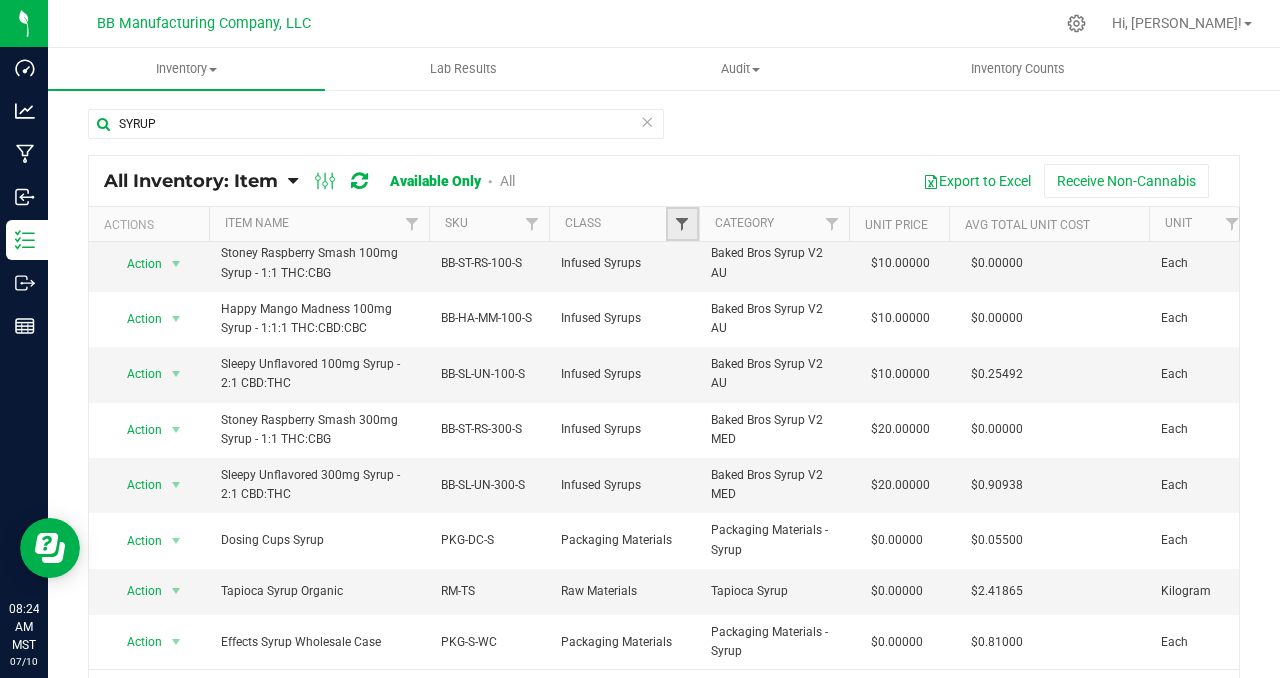 click at bounding box center (682, 224) 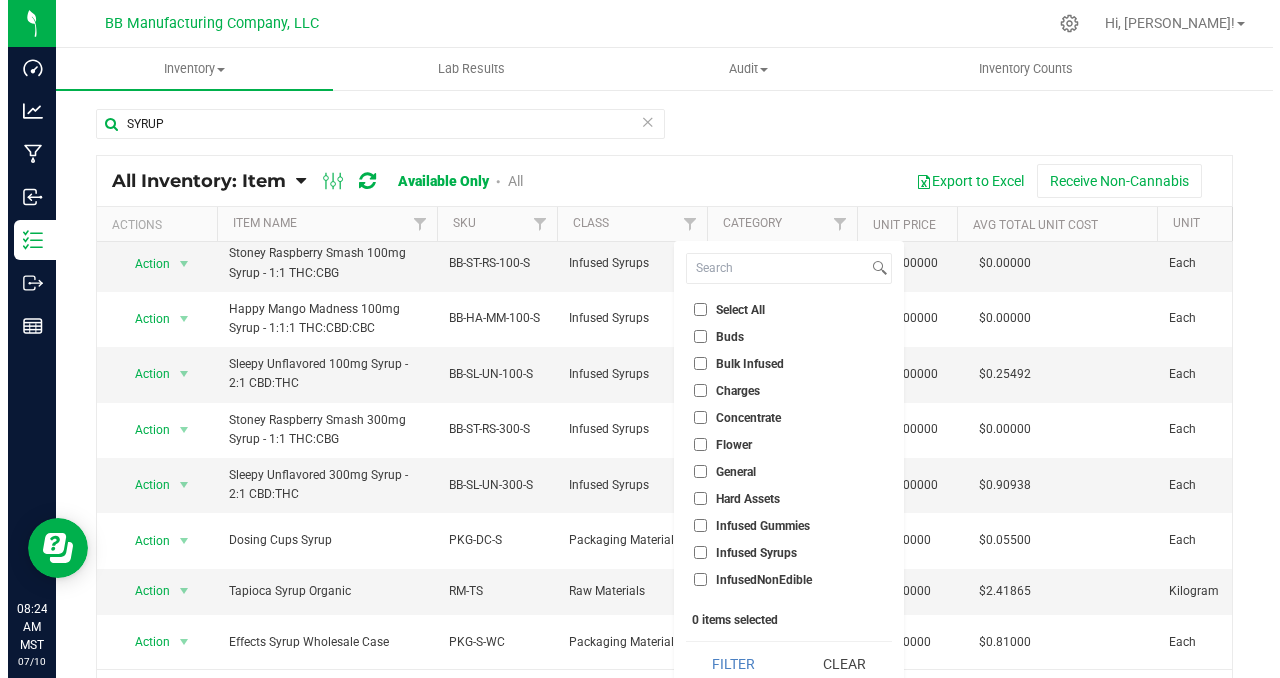 scroll, scrollTop: 369, scrollLeft: 0, axis: vertical 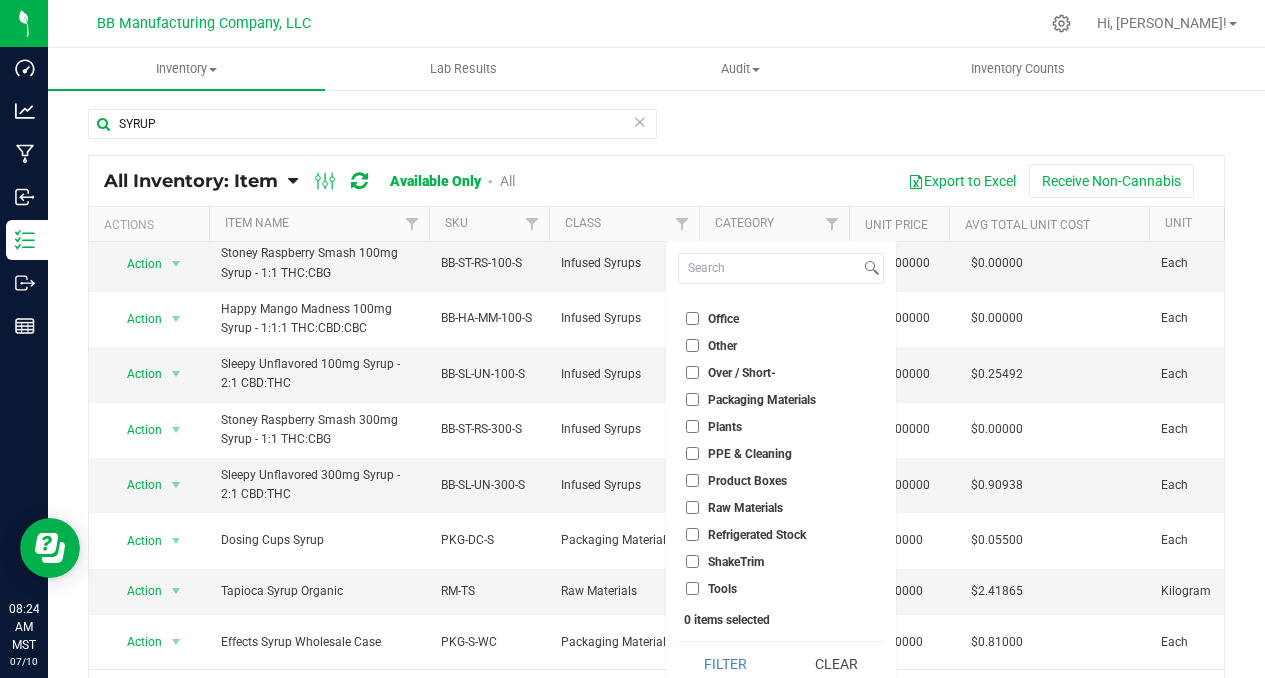 click on "Packaging Materials" at bounding box center (692, 399) 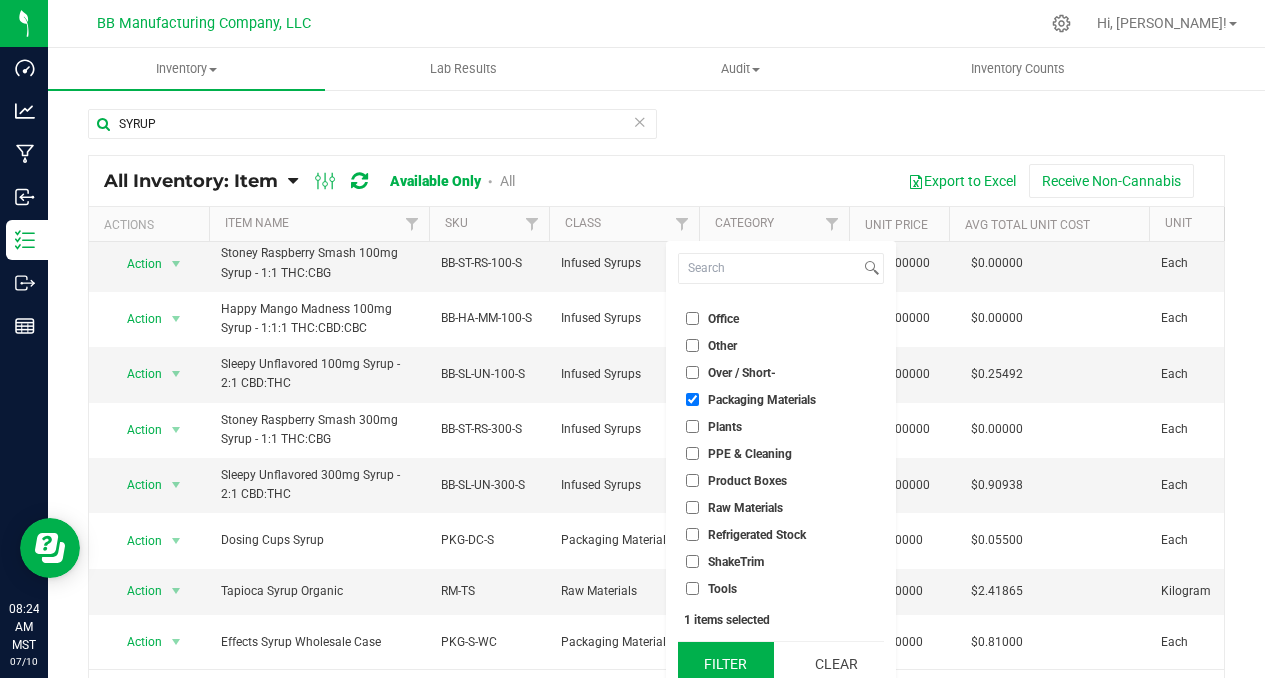 click on "Filter" at bounding box center (726, 664) 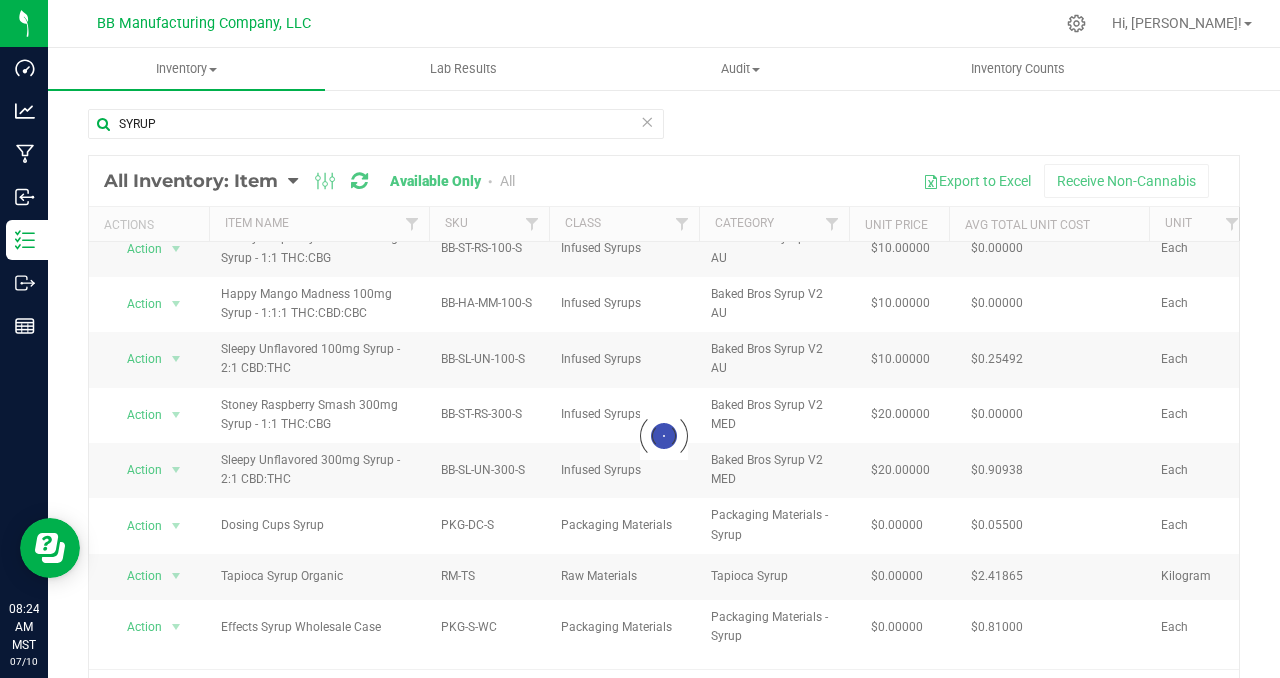 scroll, scrollTop: 0, scrollLeft: 0, axis: both 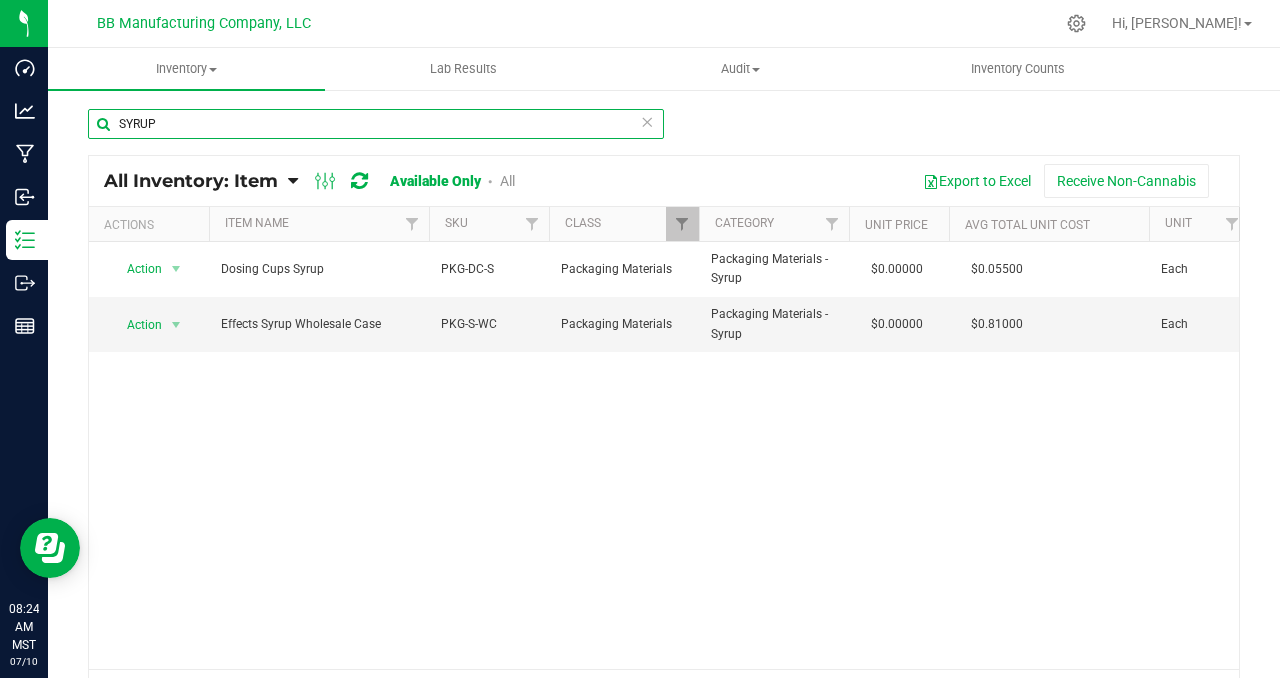 drag, startPoint x: 179, startPoint y: 125, endPoint x: 121, endPoint y: 131, distance: 58.30952 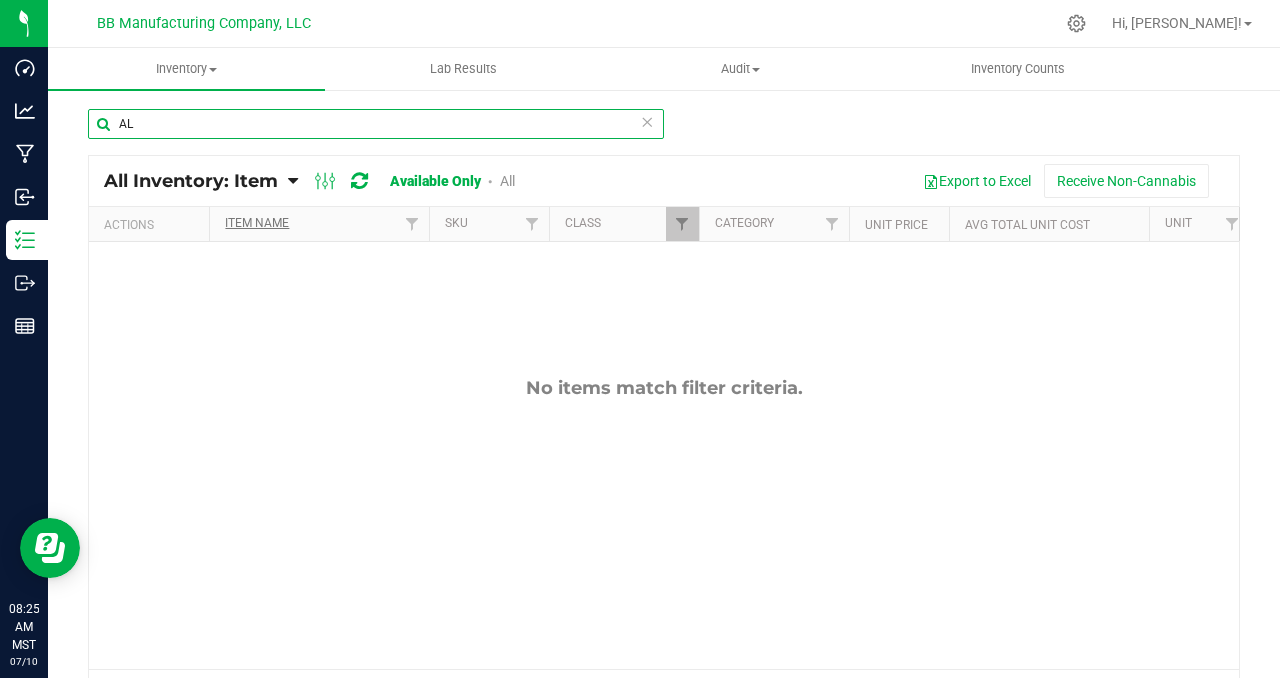 type on "A" 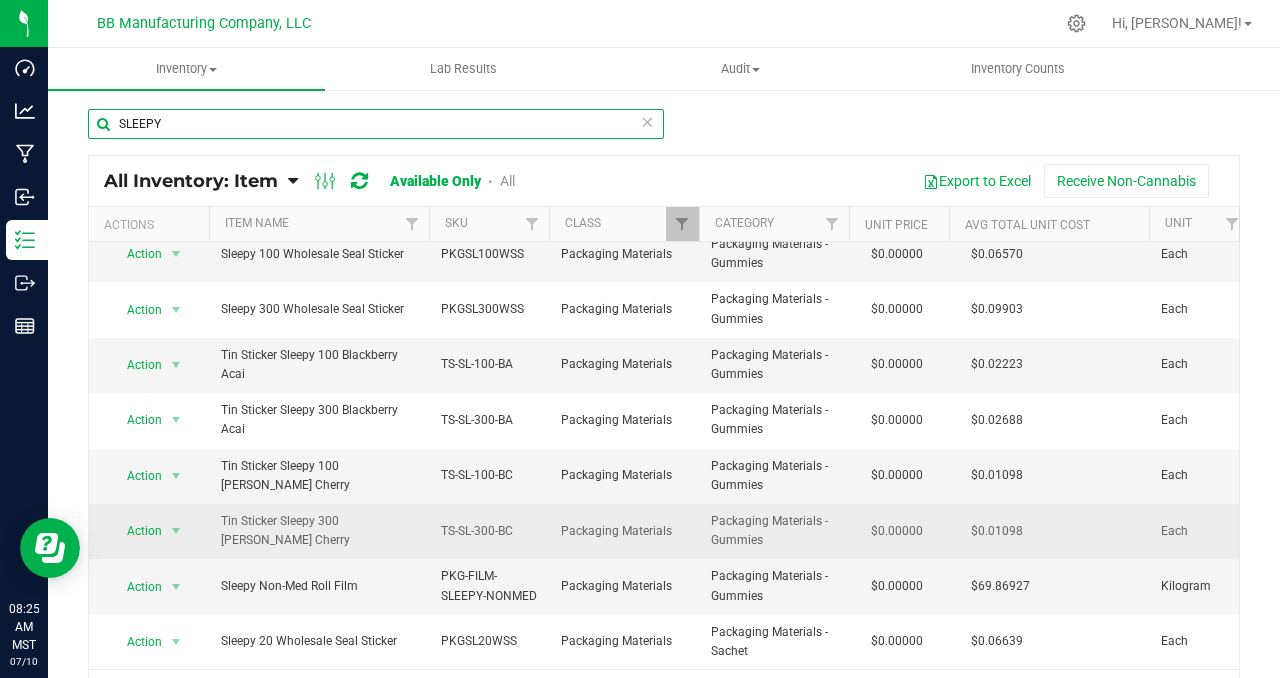 scroll, scrollTop: 307, scrollLeft: 0, axis: vertical 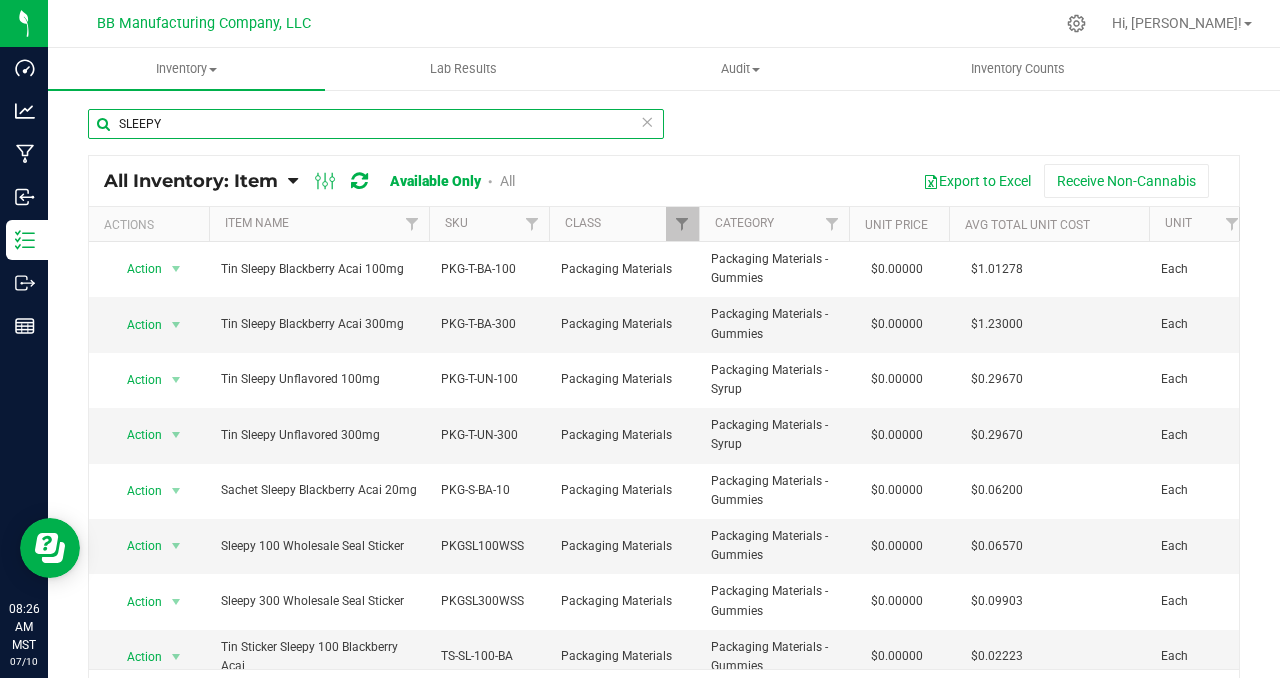 drag, startPoint x: 197, startPoint y: 125, endPoint x: 103, endPoint y: 123, distance: 94.02127 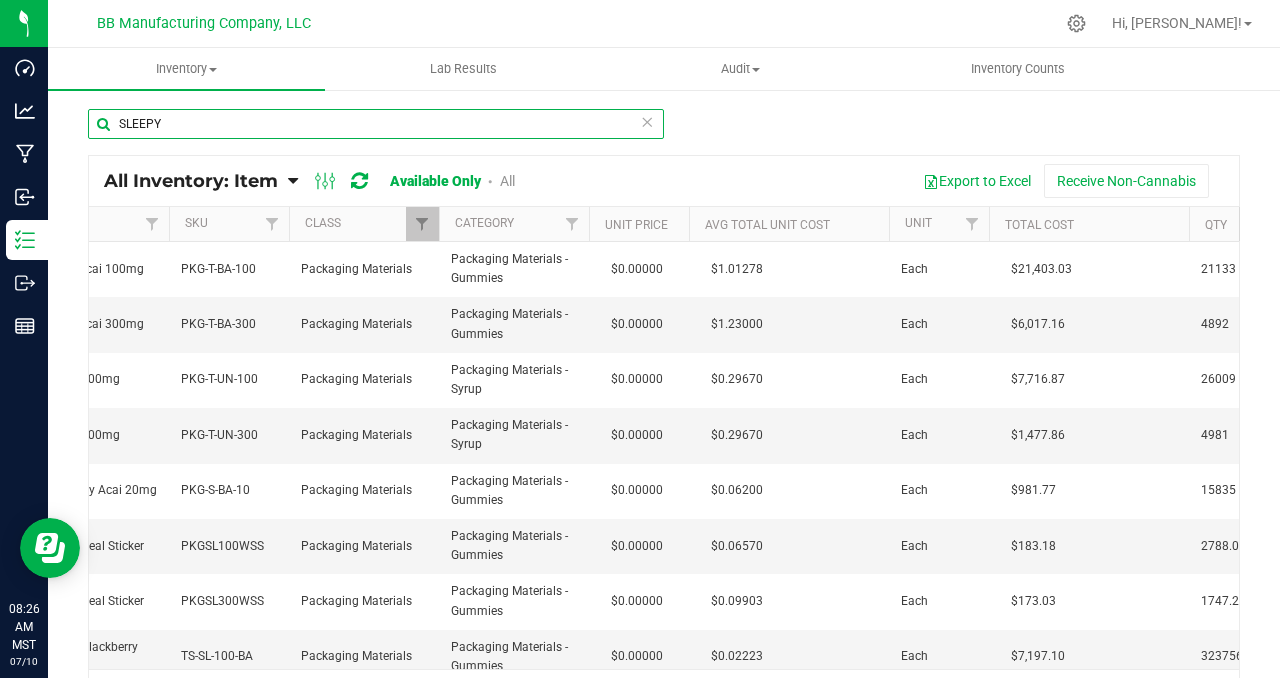 scroll, scrollTop: 0, scrollLeft: 409, axis: horizontal 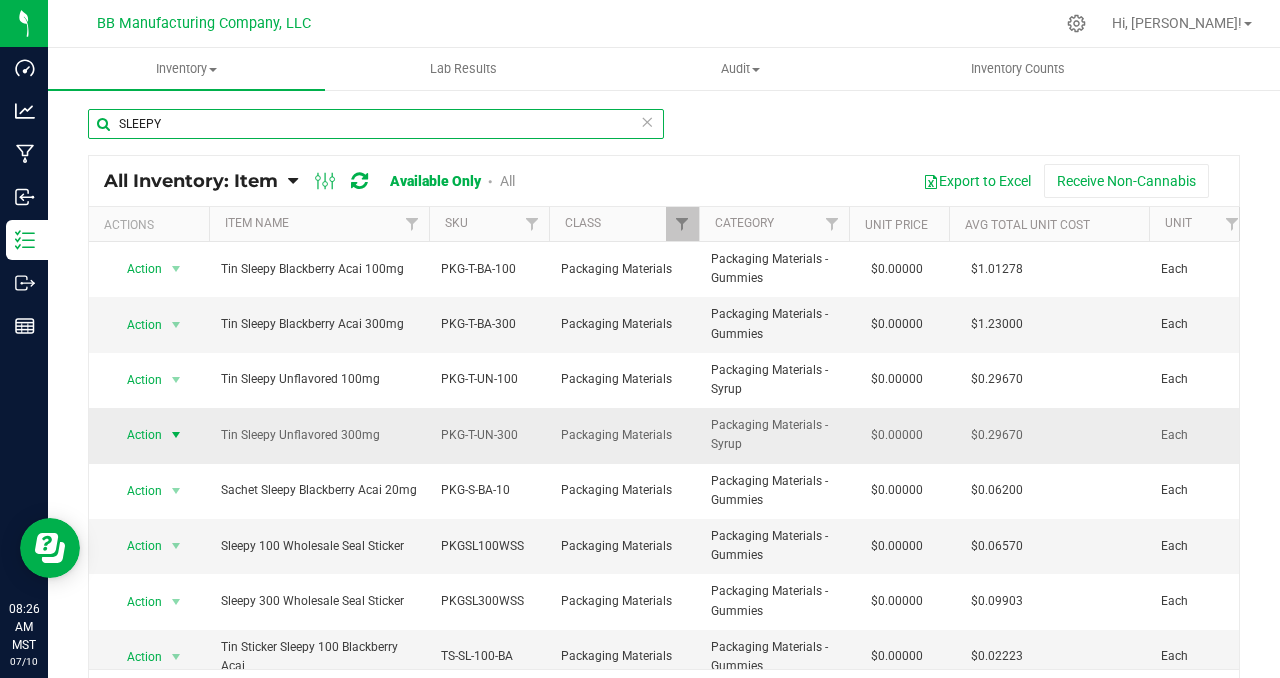 type on "SLEEPY" 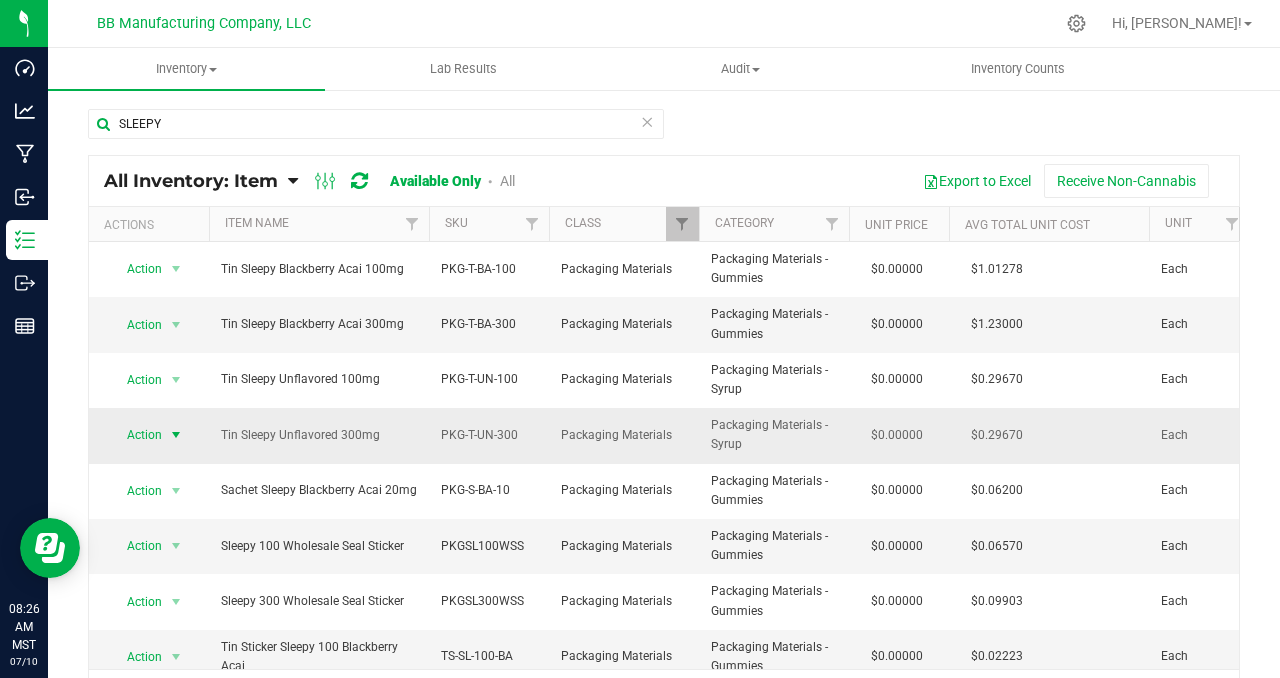 click at bounding box center (176, 435) 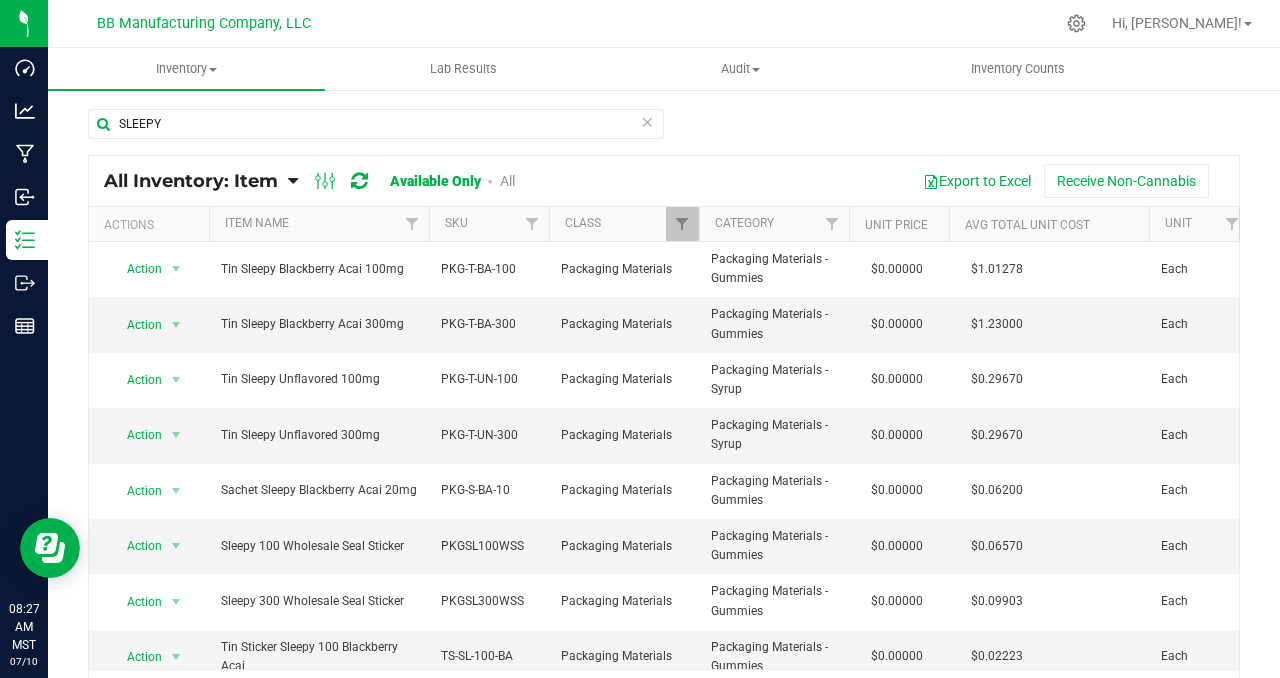 click on "SLEEPY" at bounding box center [664, 132] 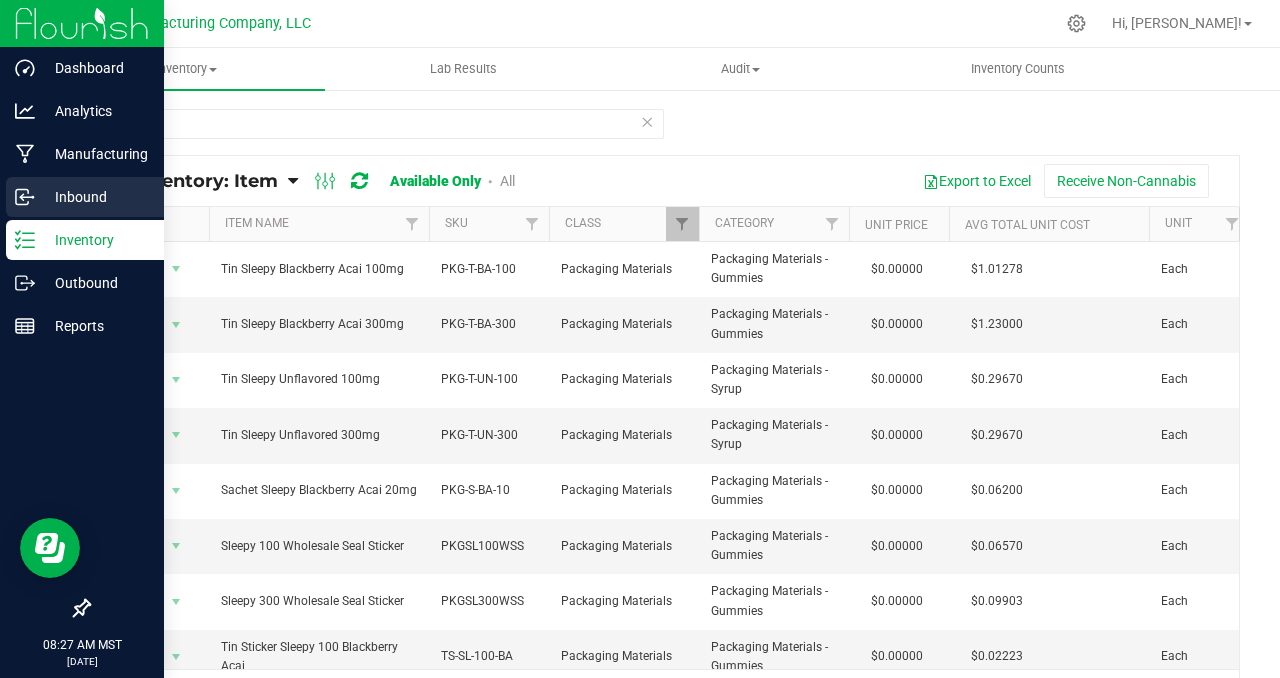 click on "Inbound" at bounding box center [95, 197] 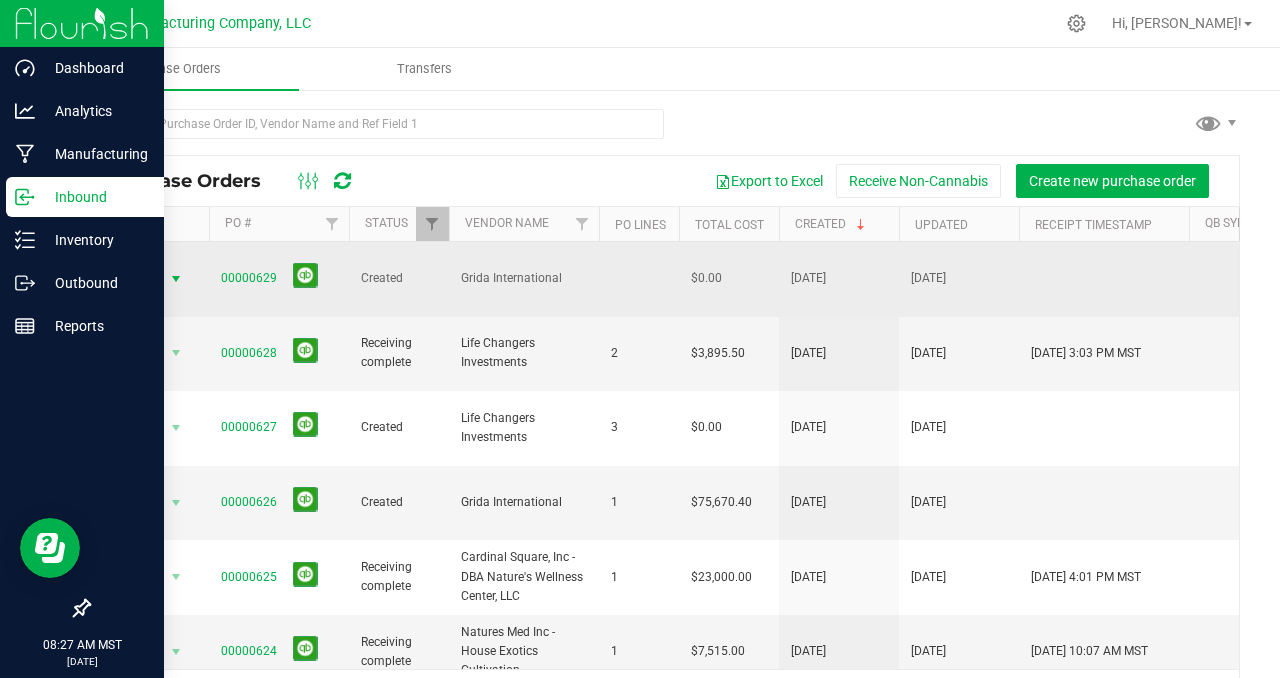 click at bounding box center [176, 279] 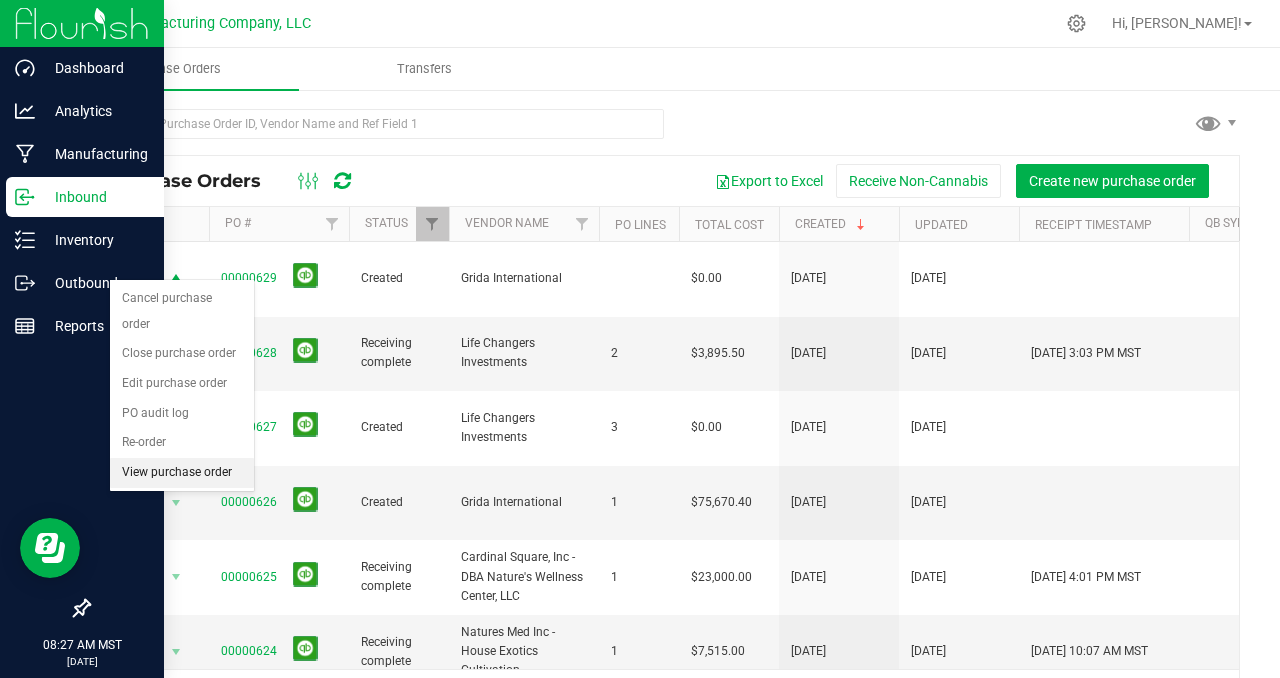 click on "View purchase order" at bounding box center [182, 473] 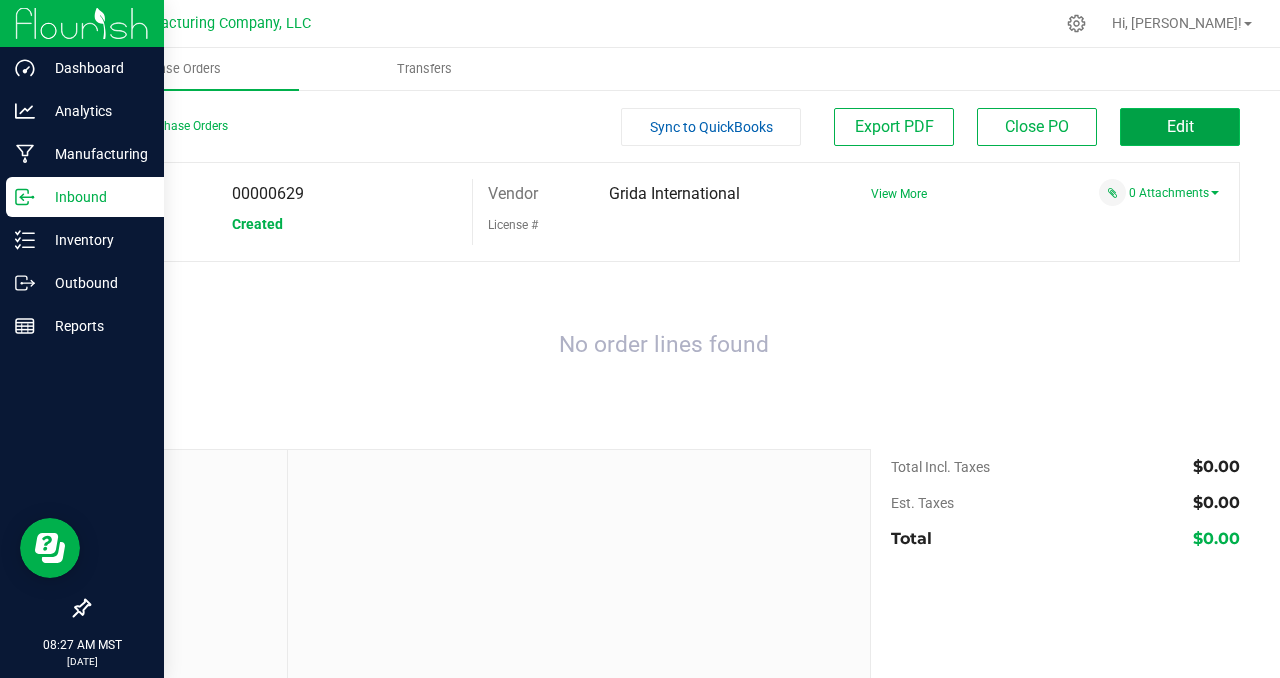 click on "Edit" at bounding box center (1180, 127) 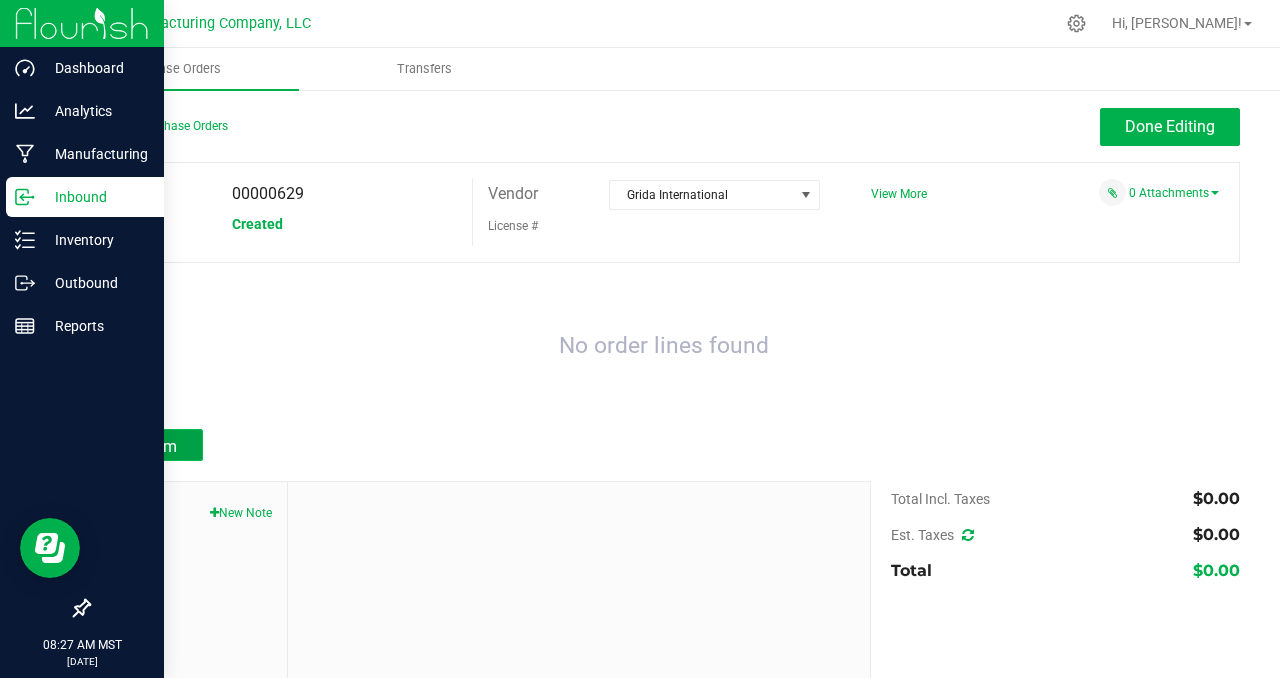 click on "Add Item" at bounding box center [145, 446] 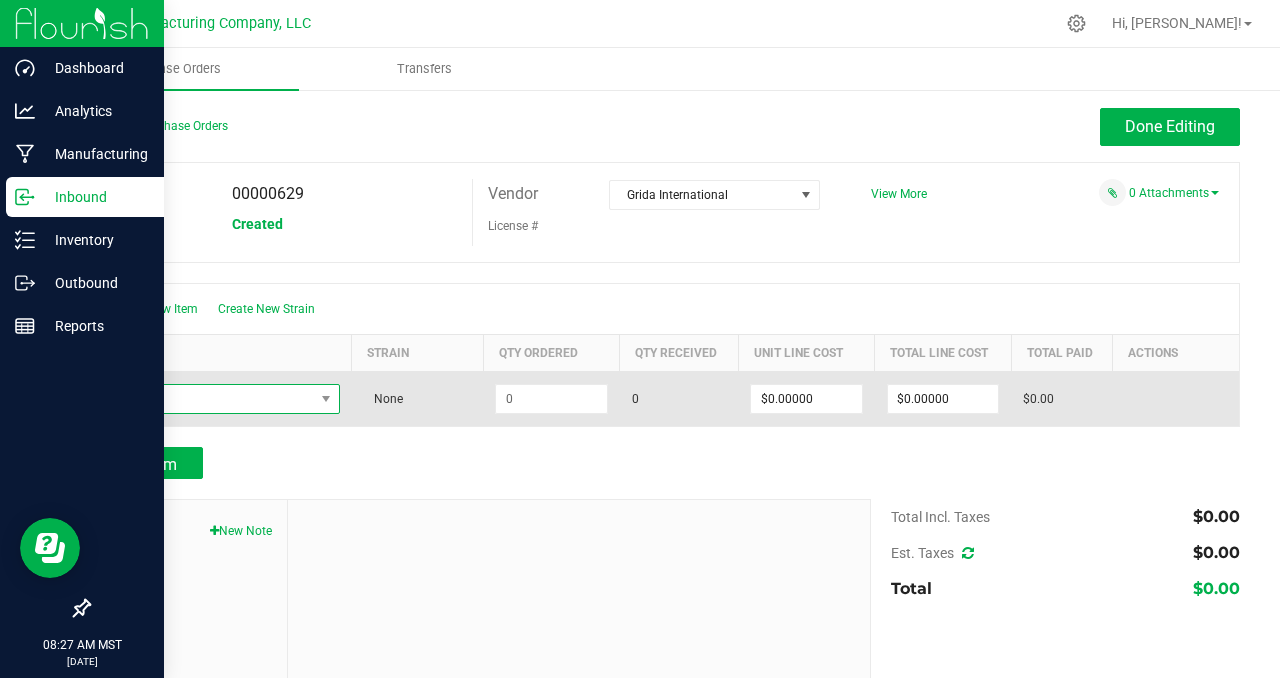 click at bounding box center [208, 399] 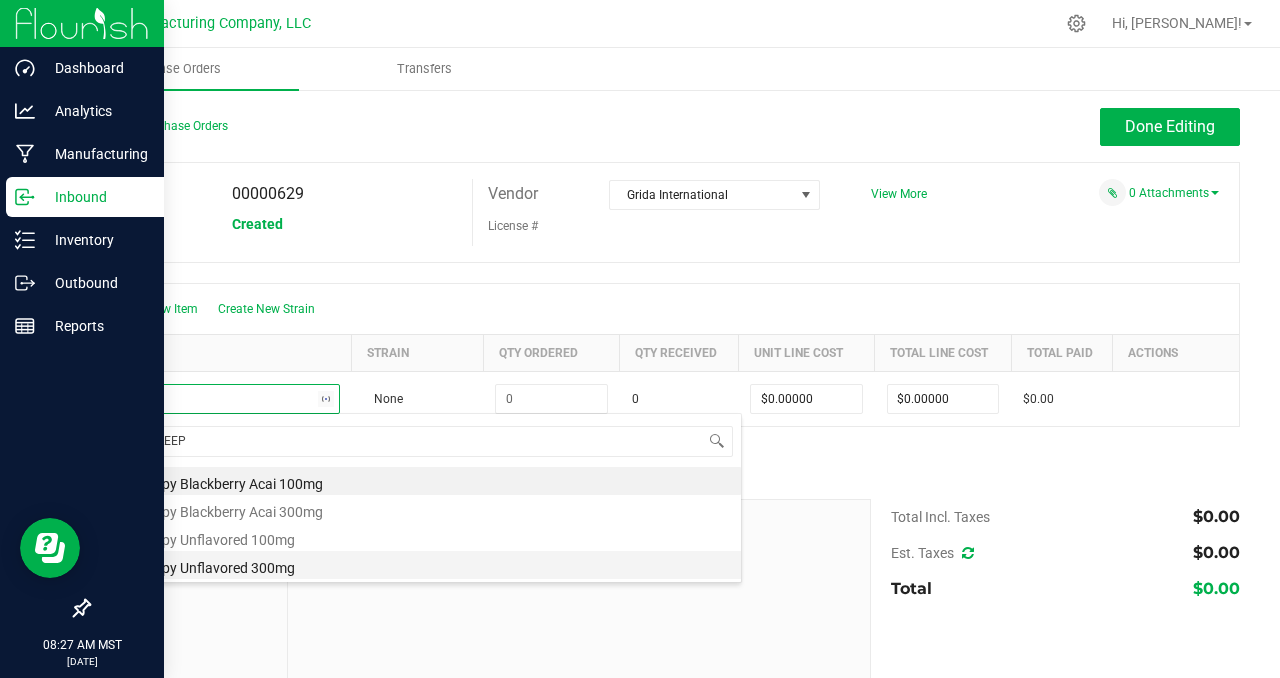 type on "TIN SLEEPY" 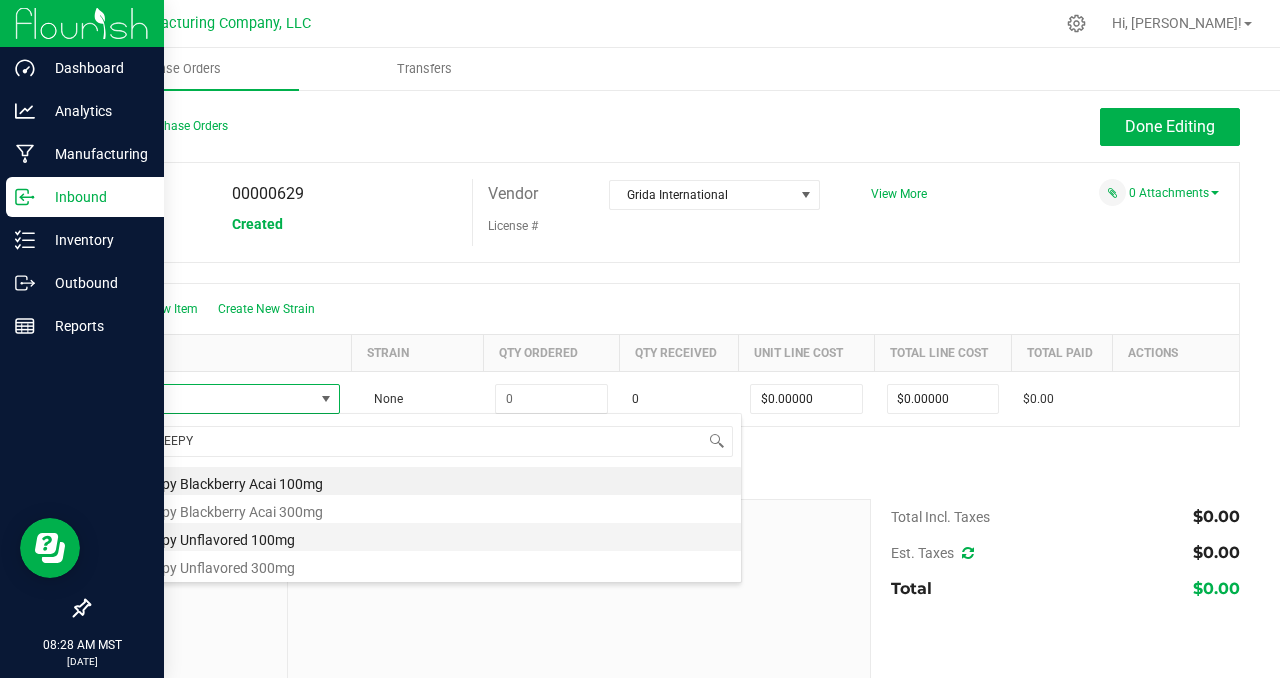 click on "Tin Sleepy Unflavored 100mg" at bounding box center [422, 537] 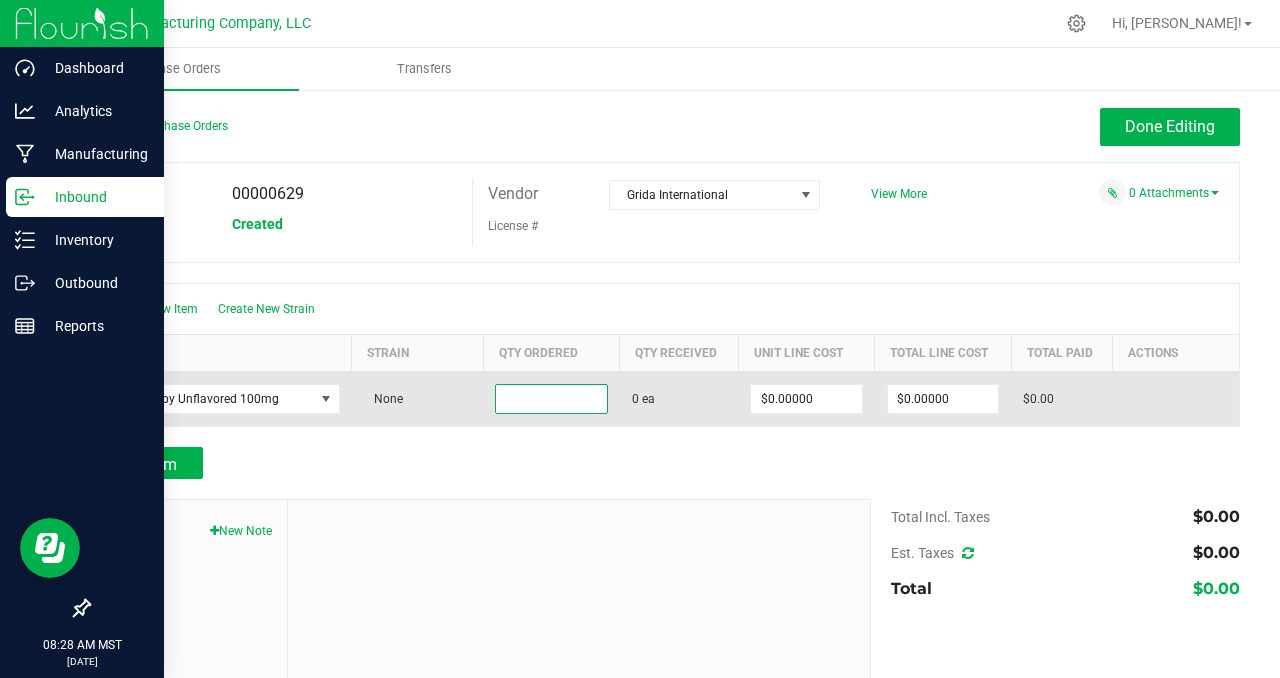 click at bounding box center (551, 399) 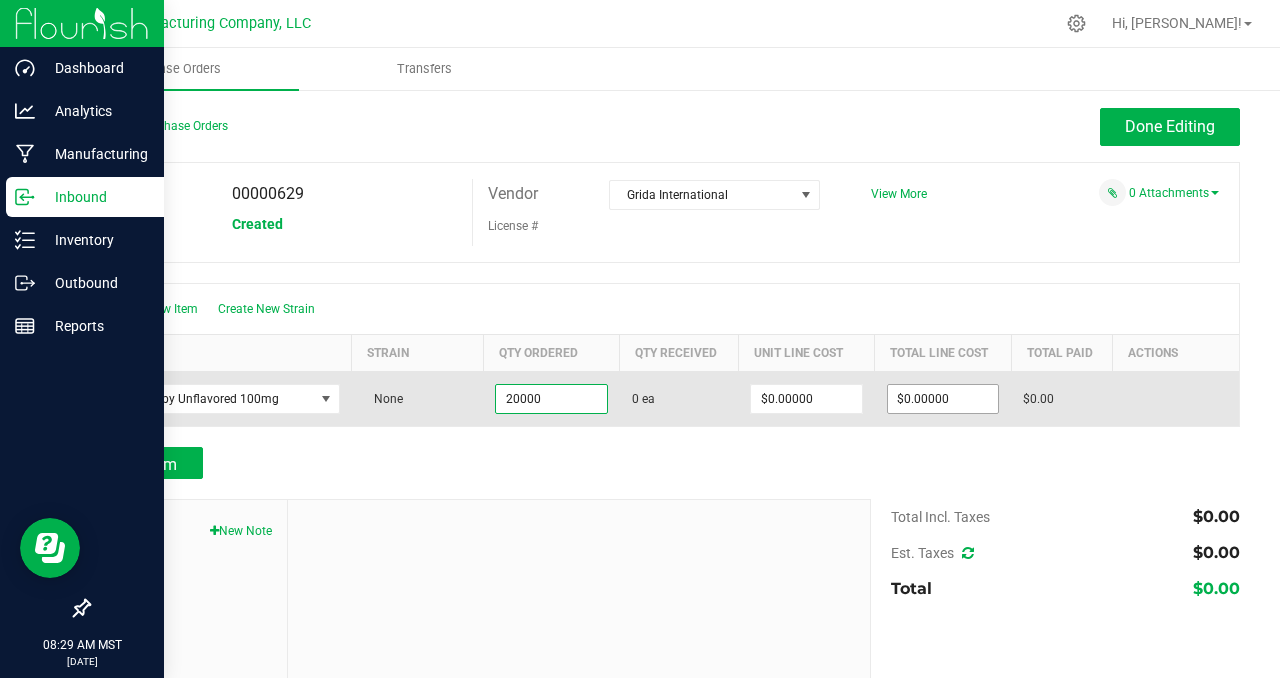 type on "20000 ea" 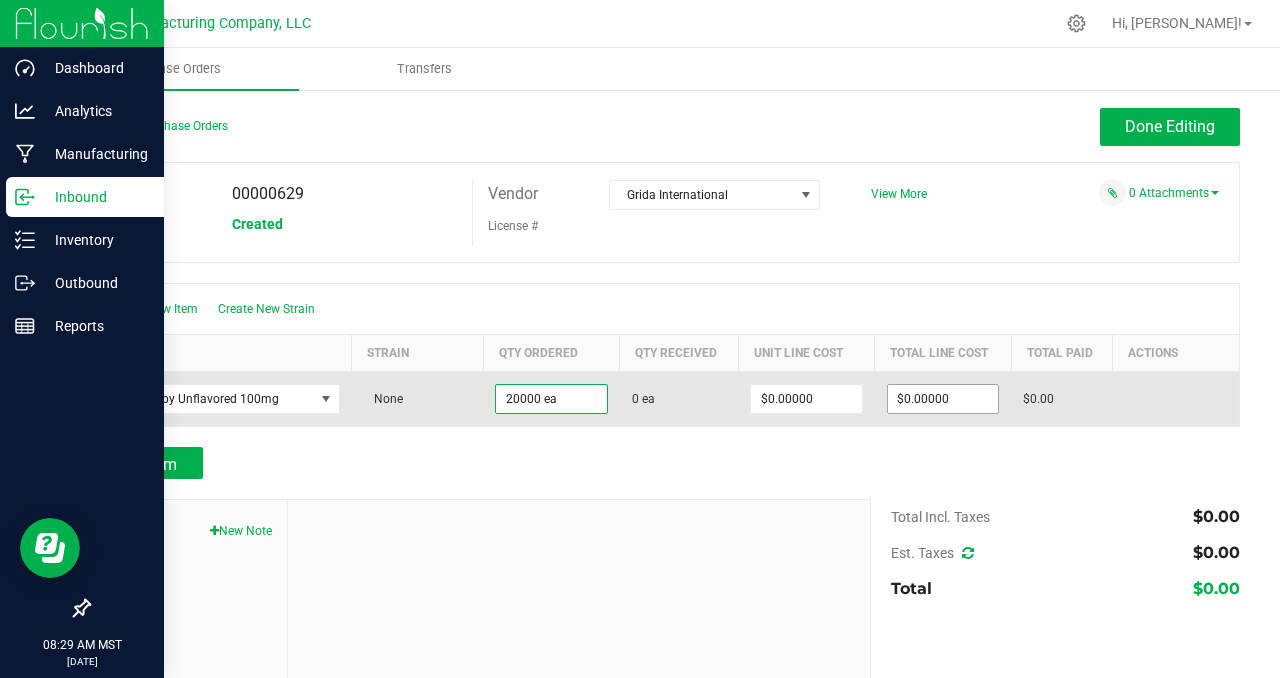 type on "0" 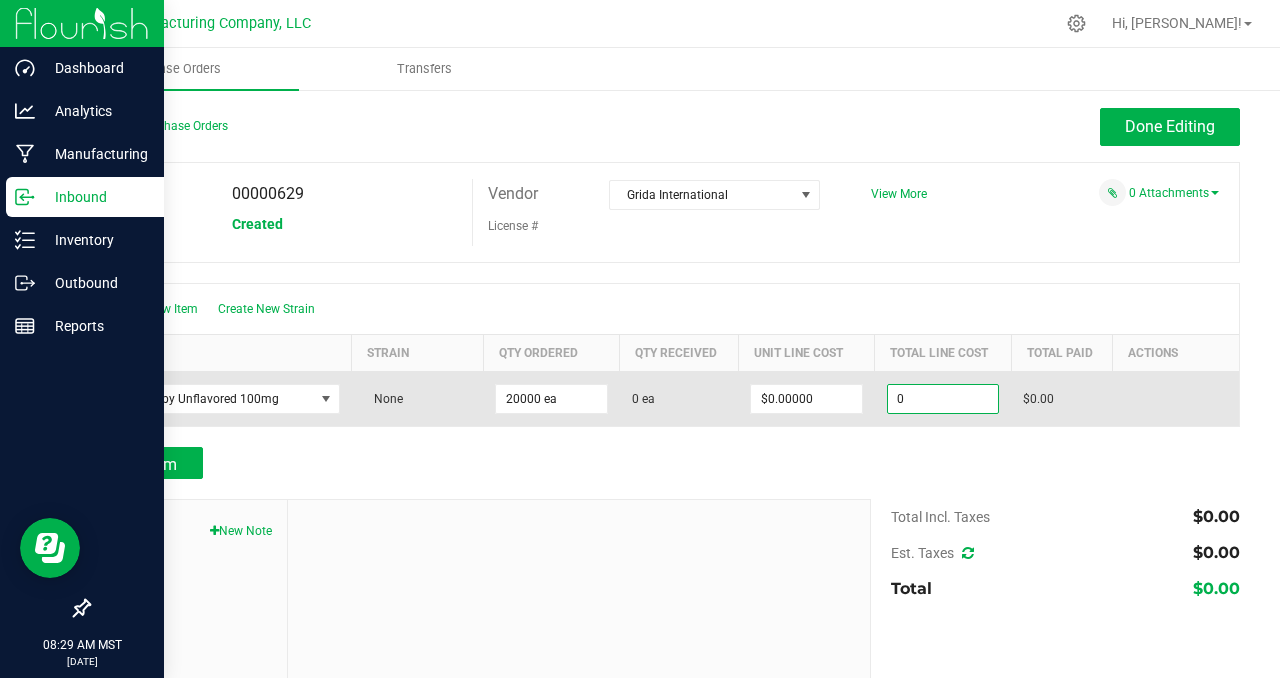 click on "0" at bounding box center [943, 399] 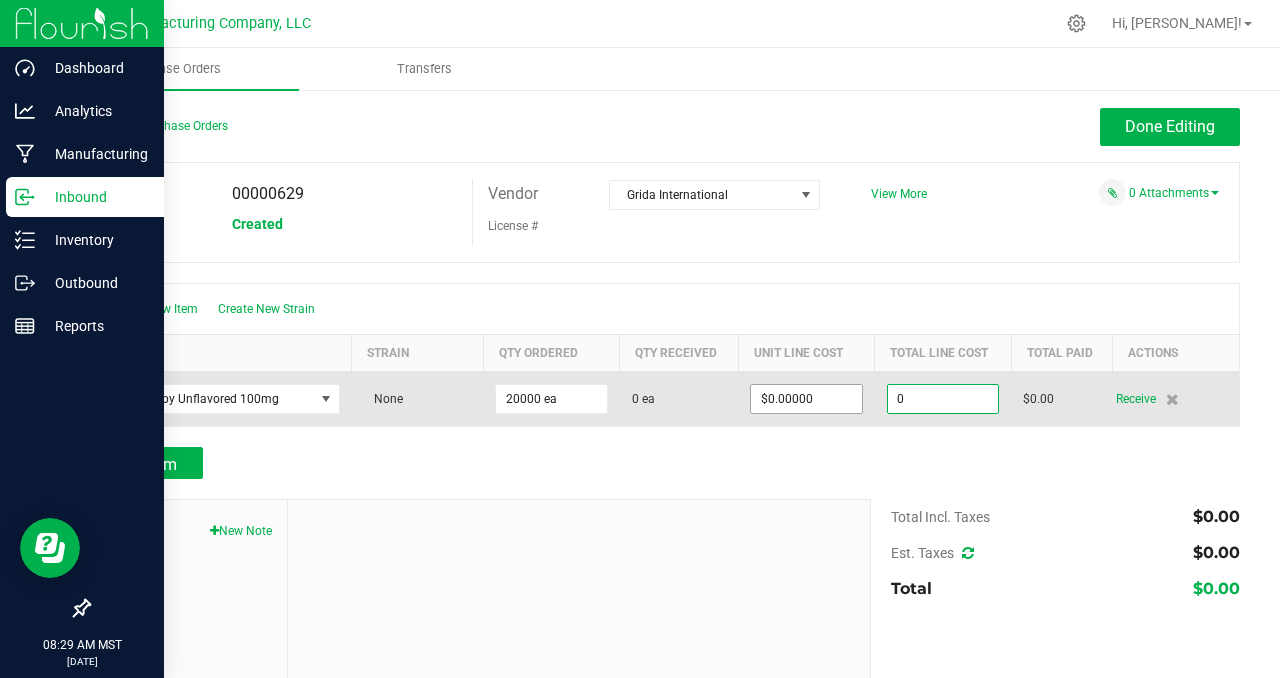 type on "0" 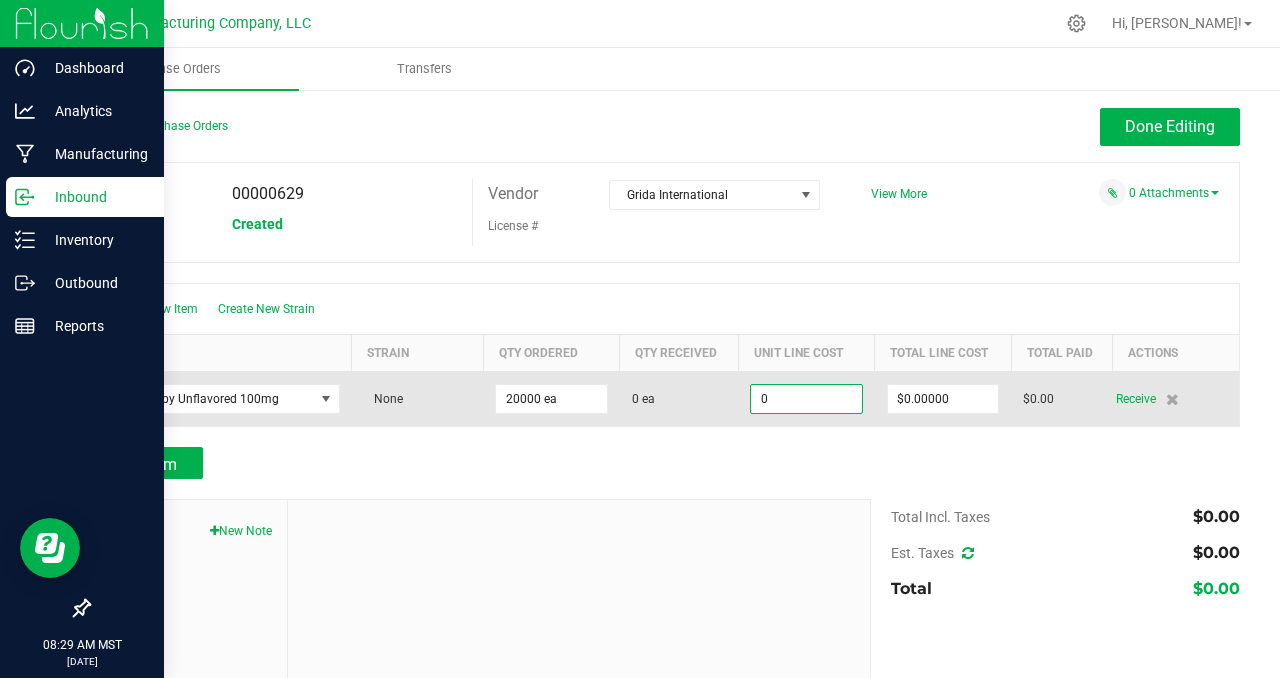 drag, startPoint x: 823, startPoint y: 398, endPoint x: 805, endPoint y: 397, distance: 18.027756 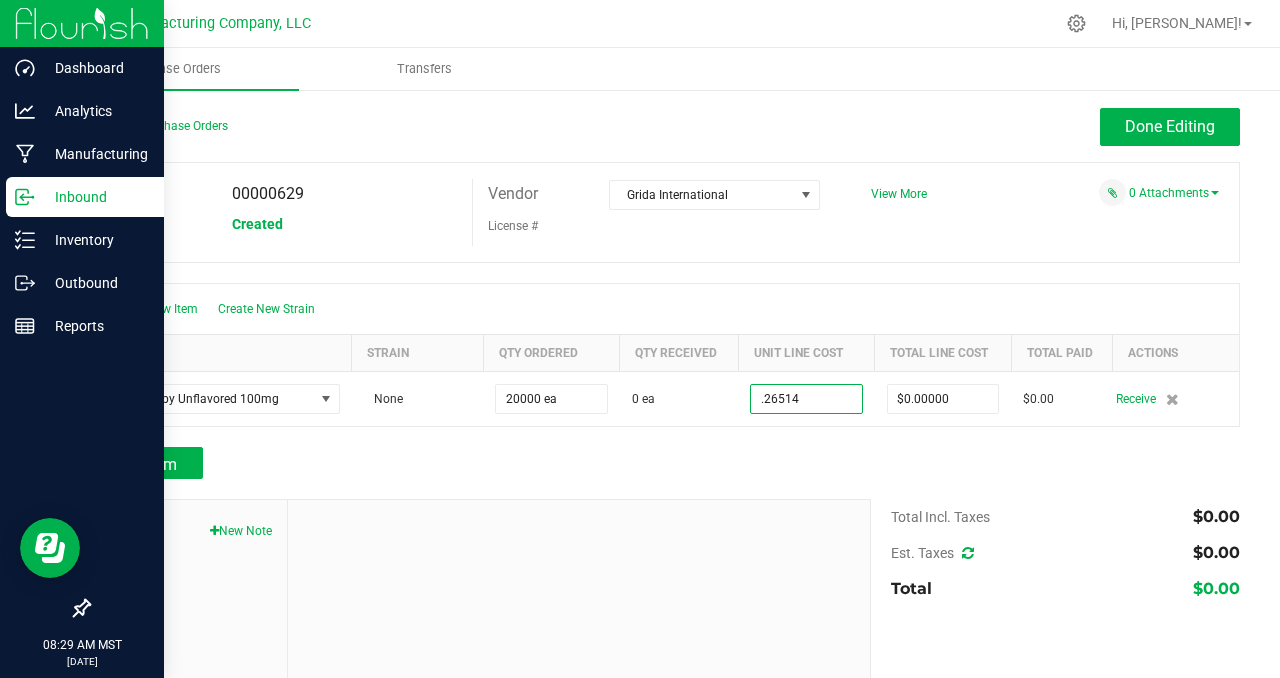 type on "$0.26514" 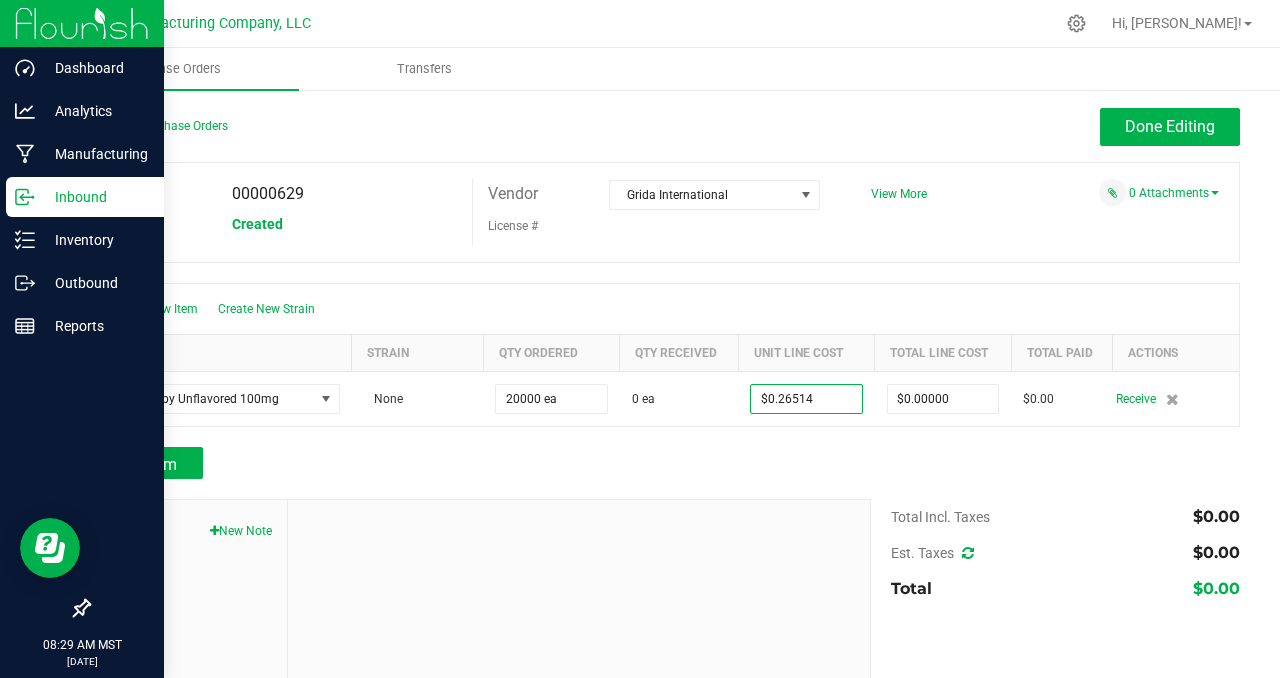 click on "License #" at bounding box center [653, 225] 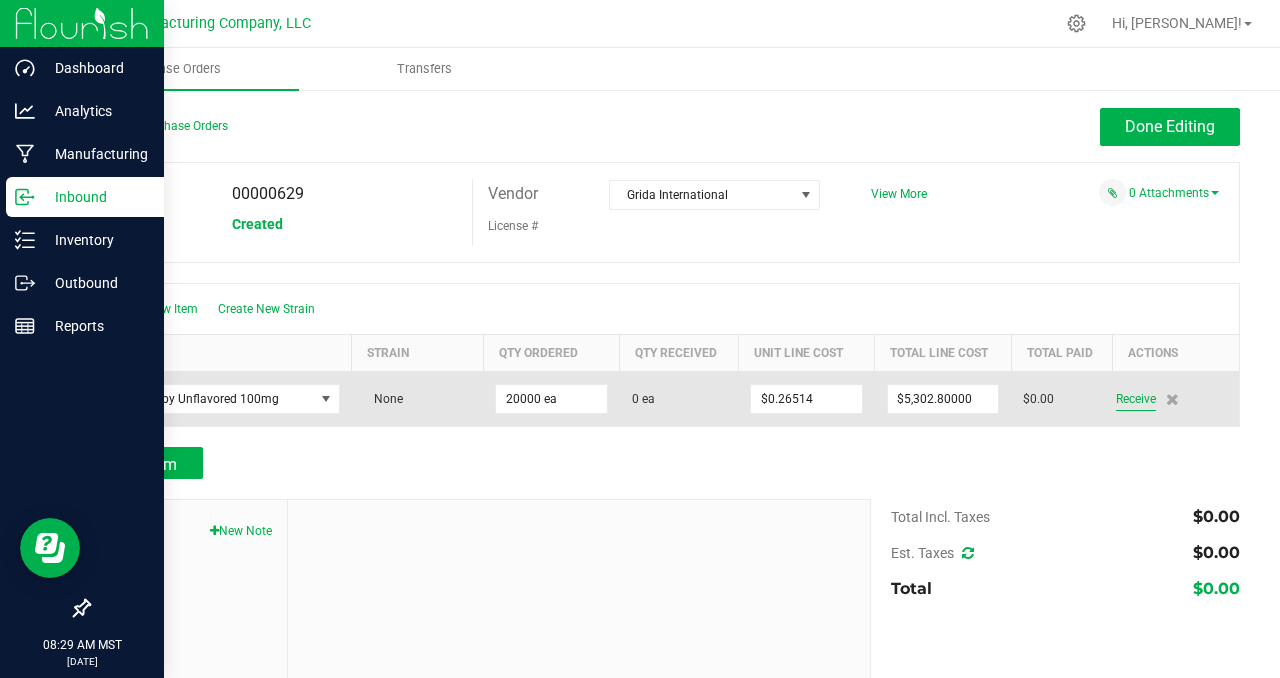 click on "Receive" at bounding box center (1136, 399) 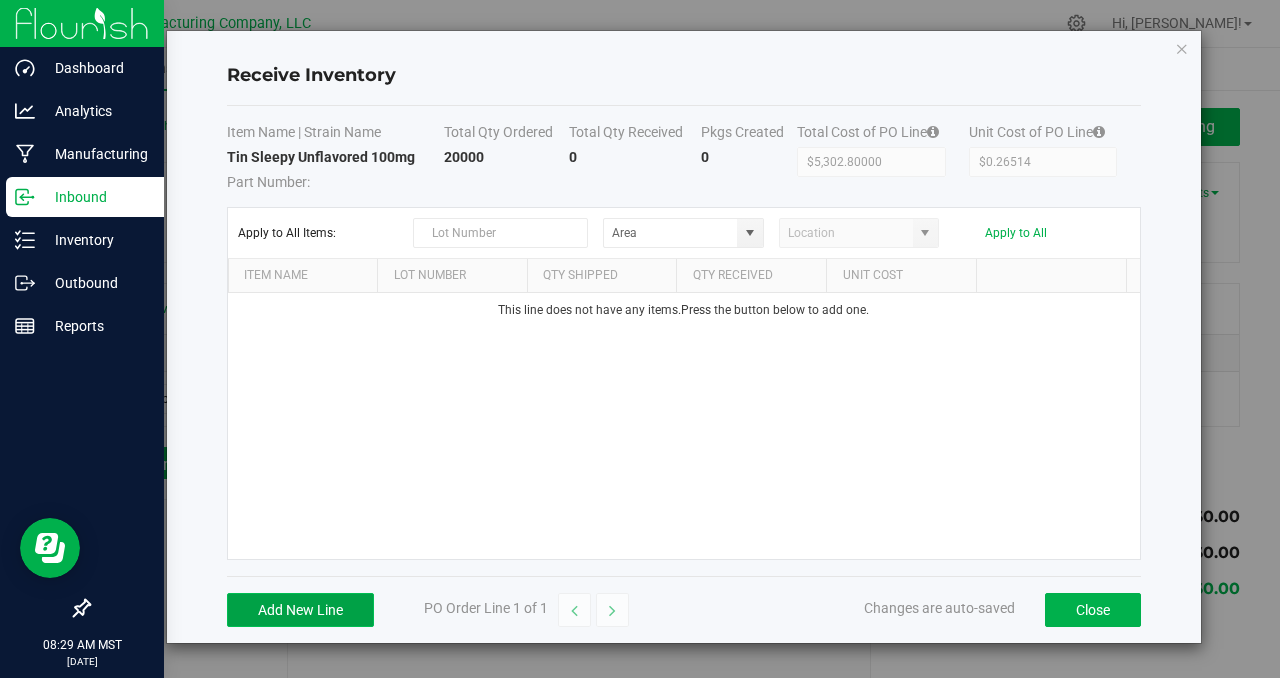 click on "Add New Line" at bounding box center (300, 610) 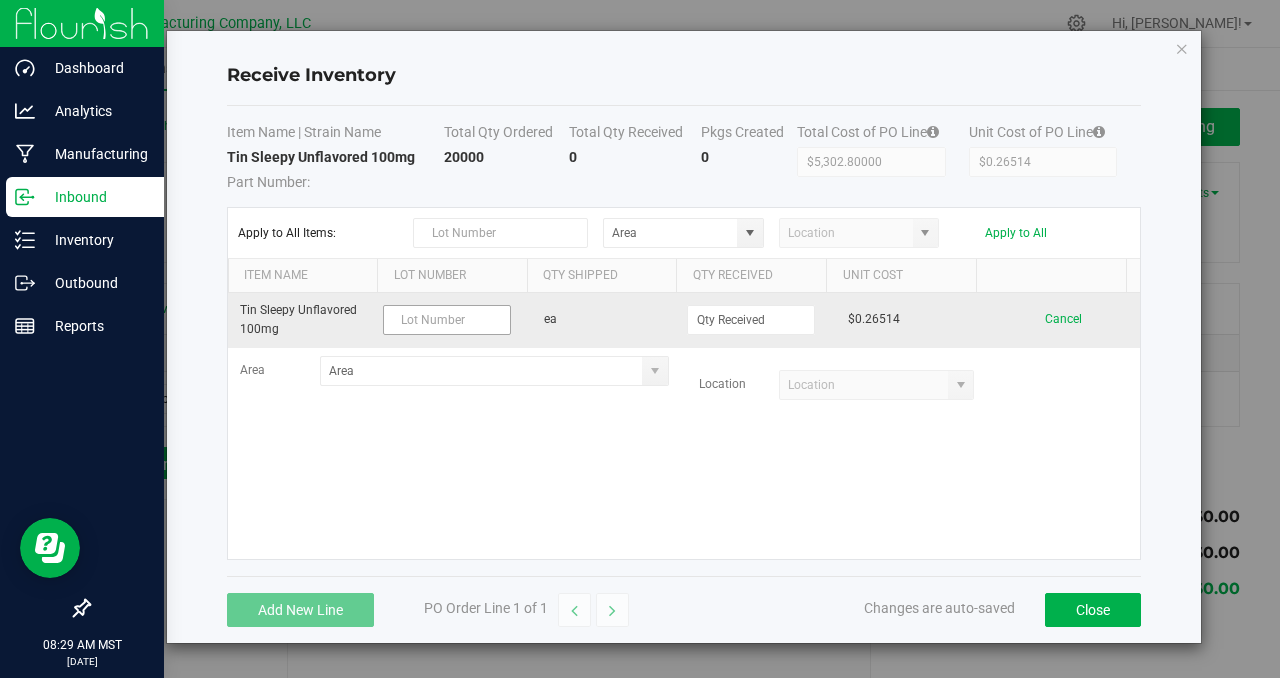 click at bounding box center (447, 320) 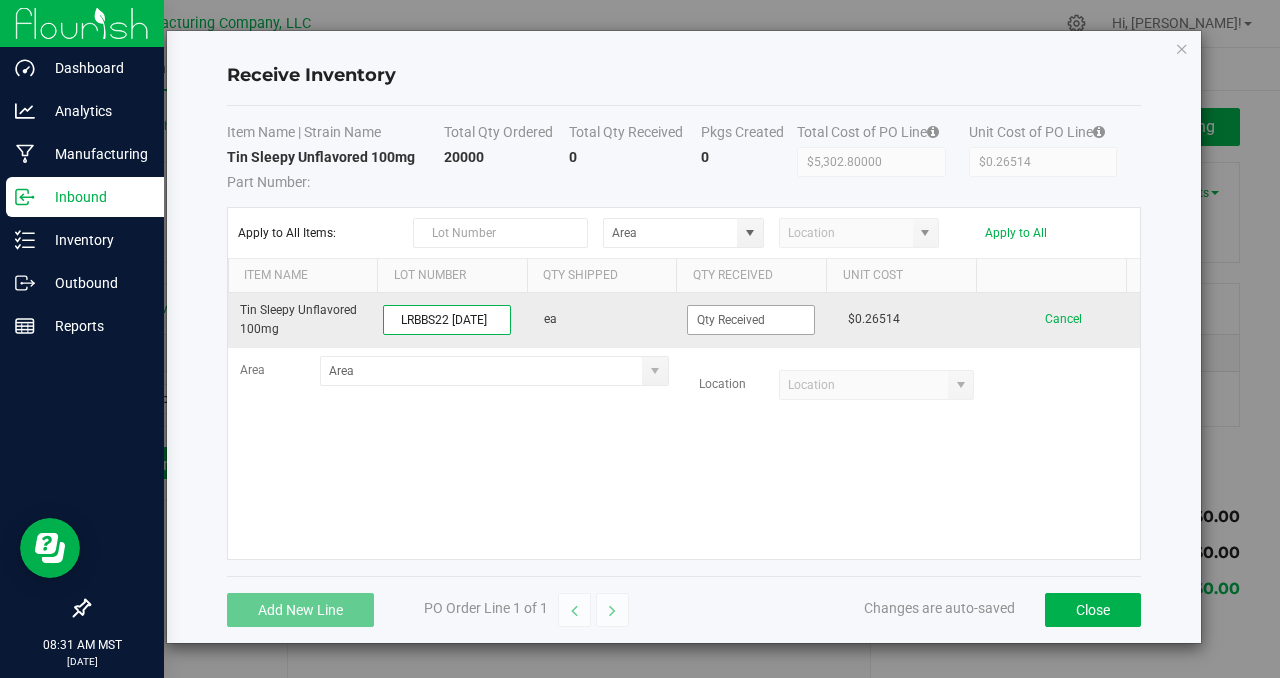 type on "LRBBS22 [DATE]" 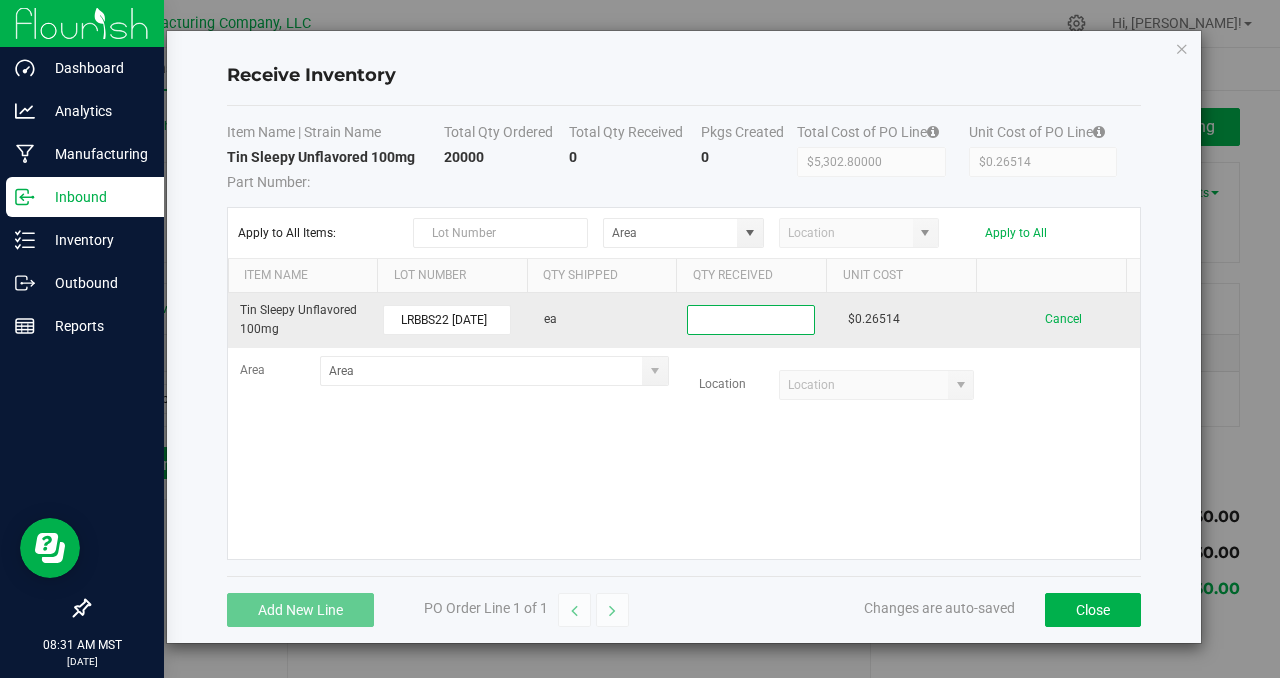 click at bounding box center [751, 320] 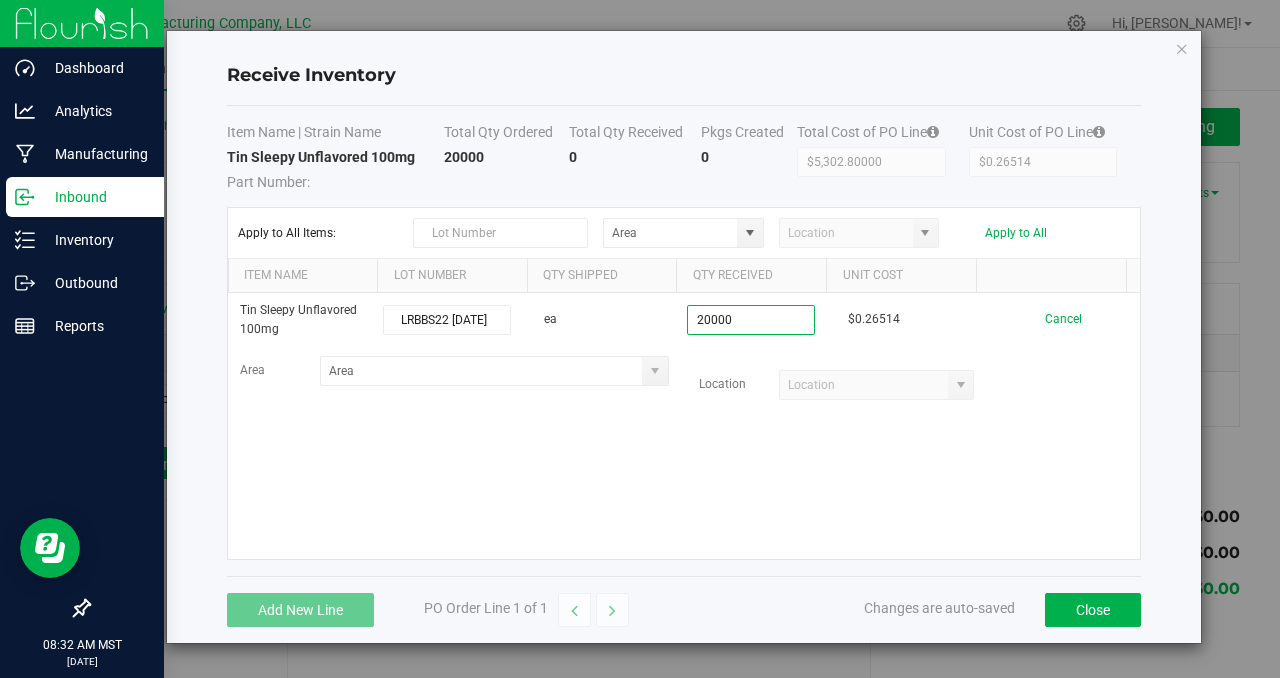 type on "20000 ea" 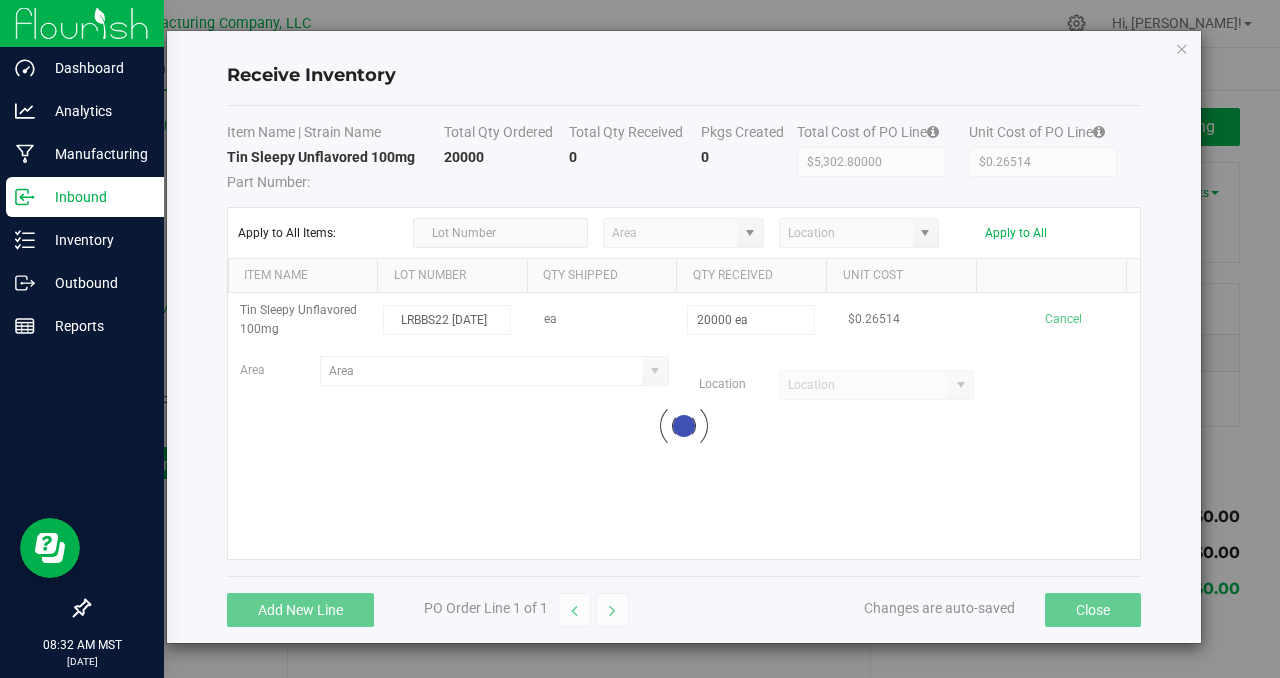 click on "Tin Sleepy Unflavored 100mg  LRBBS22 [DATE]   ea  20000 ea  $0.26514   Cancel   Area   Location  Loading" at bounding box center [684, 426] 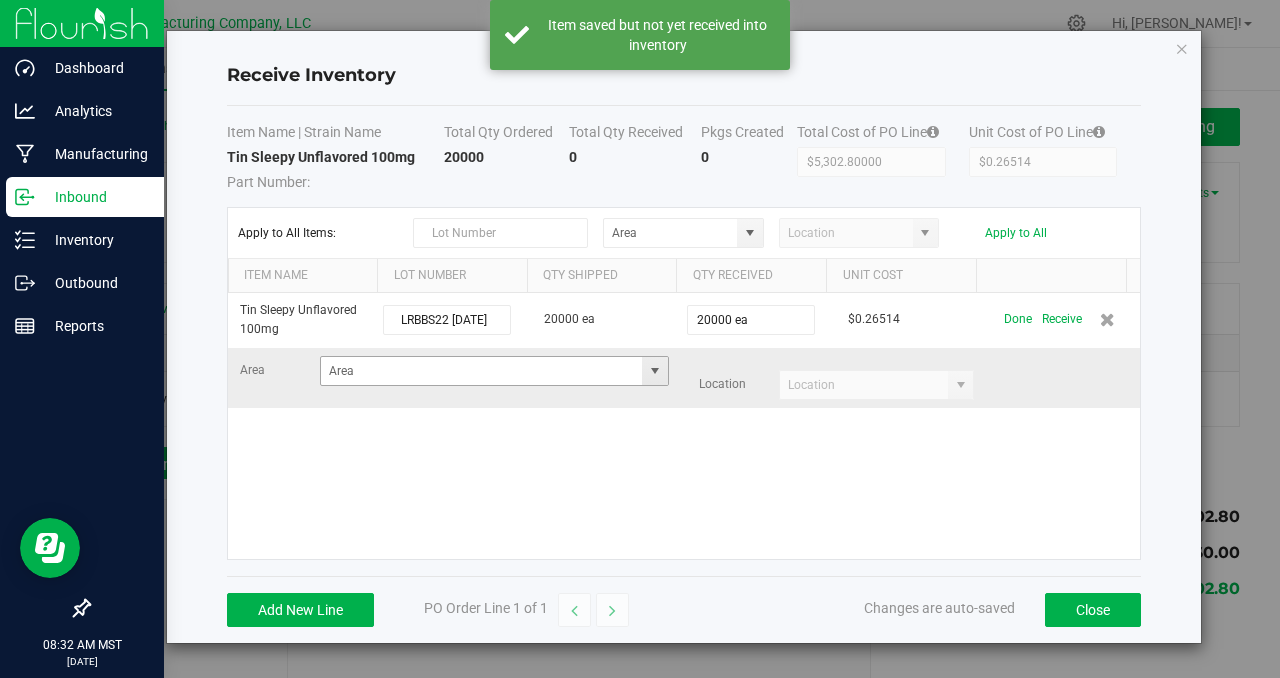 click at bounding box center [655, 371] 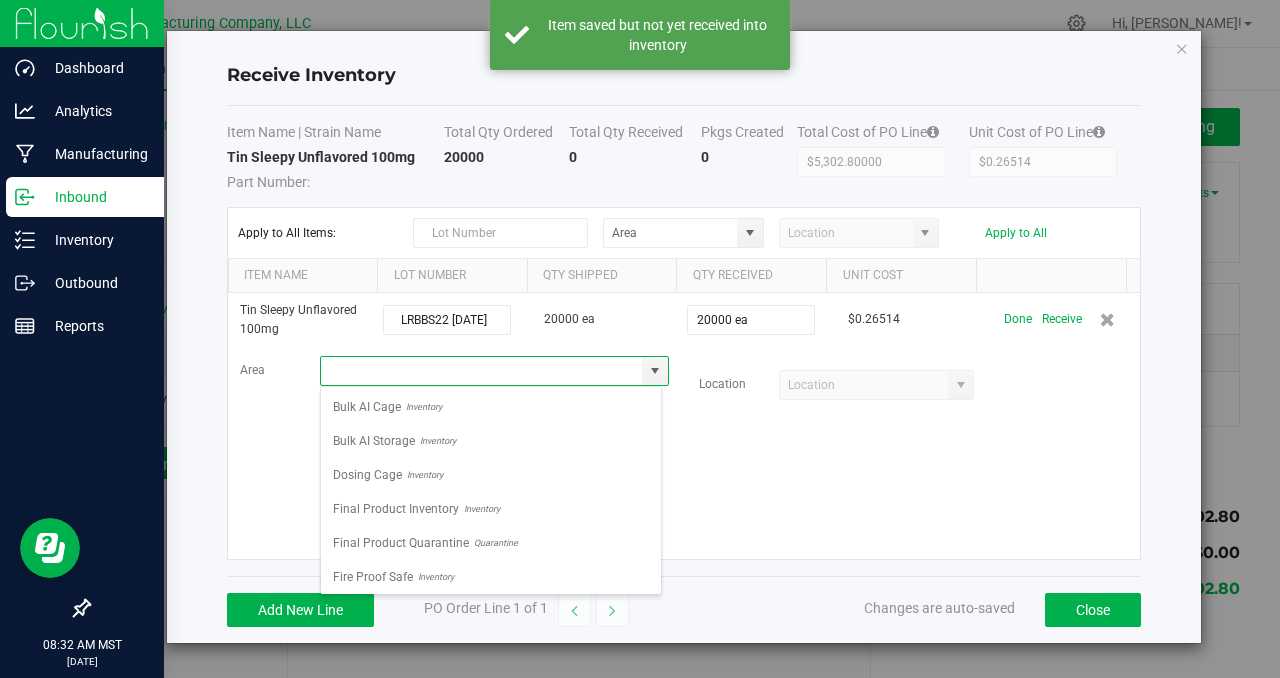 scroll, scrollTop: 99970, scrollLeft: 99658, axis: both 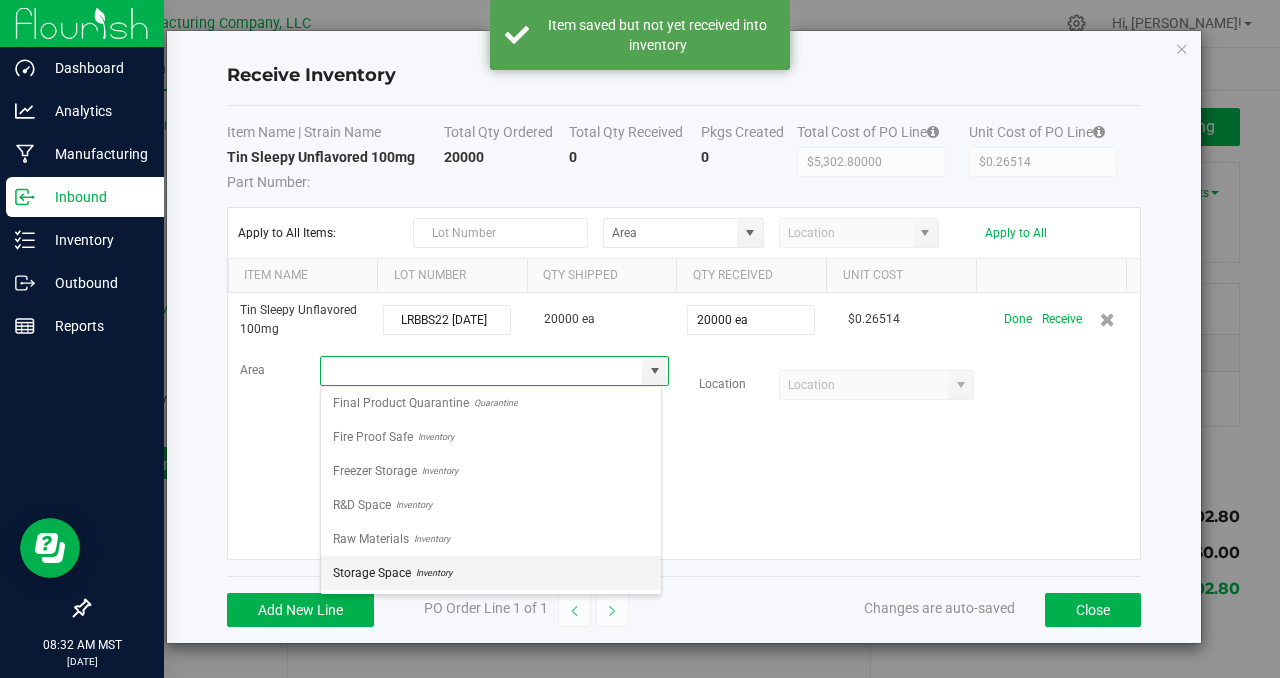 click on "Inventory" at bounding box center [431, 573] 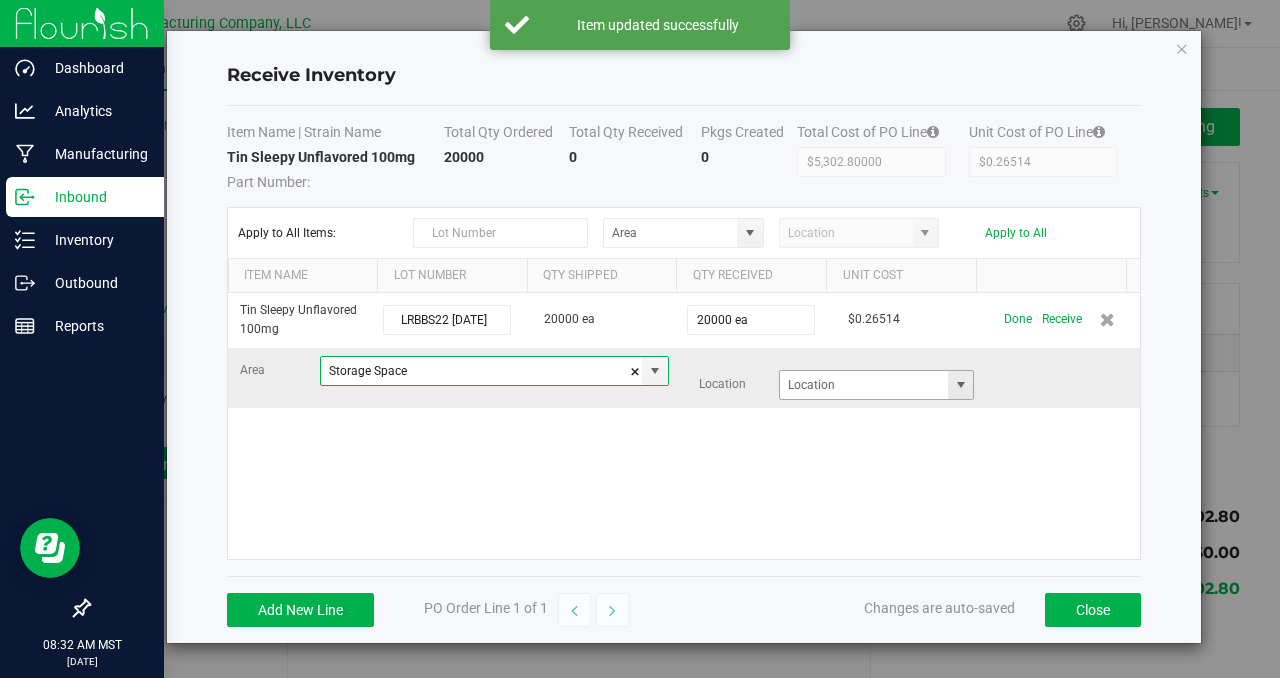 click at bounding box center (961, 385) 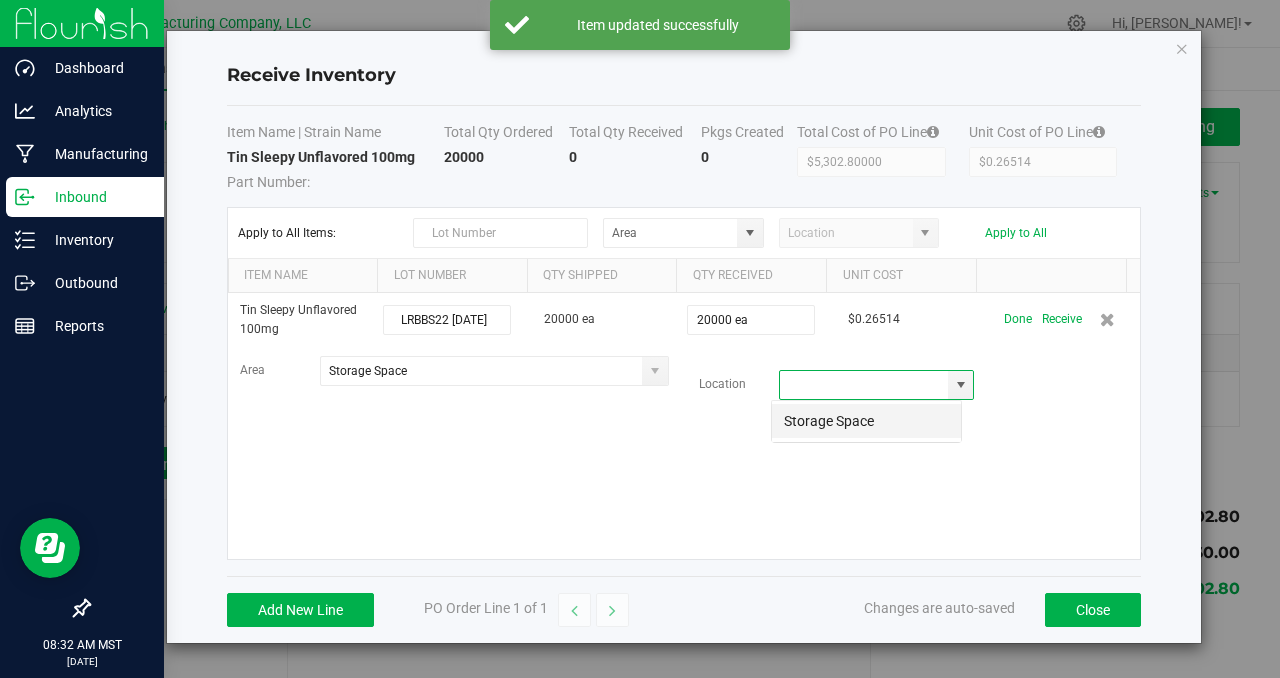 scroll, scrollTop: 99970, scrollLeft: 99809, axis: both 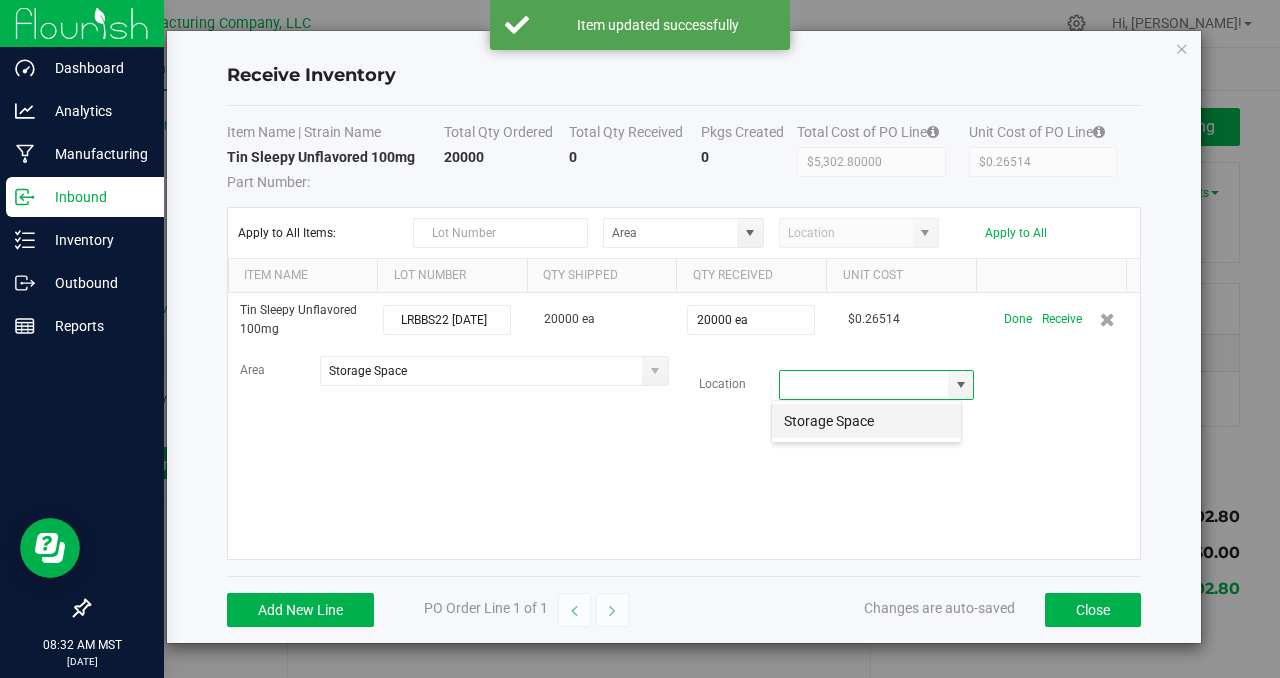 click on "Storage Space" at bounding box center [866, 421] 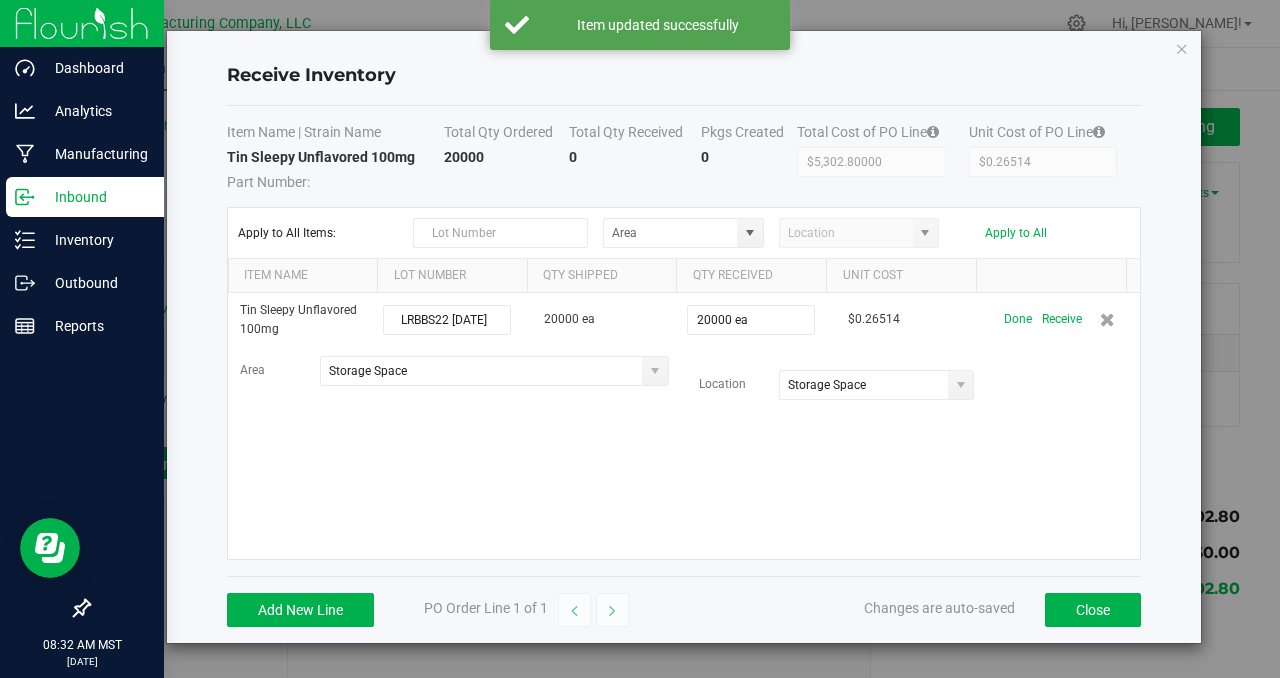 click on "Tin Sleepy Unflavored 100mg  LRBBS22 [DATE]  20000 ea  20000 ea  $0.26514   Done   Receive   Area  Storage Space  Location  Storage Space" at bounding box center (684, 426) 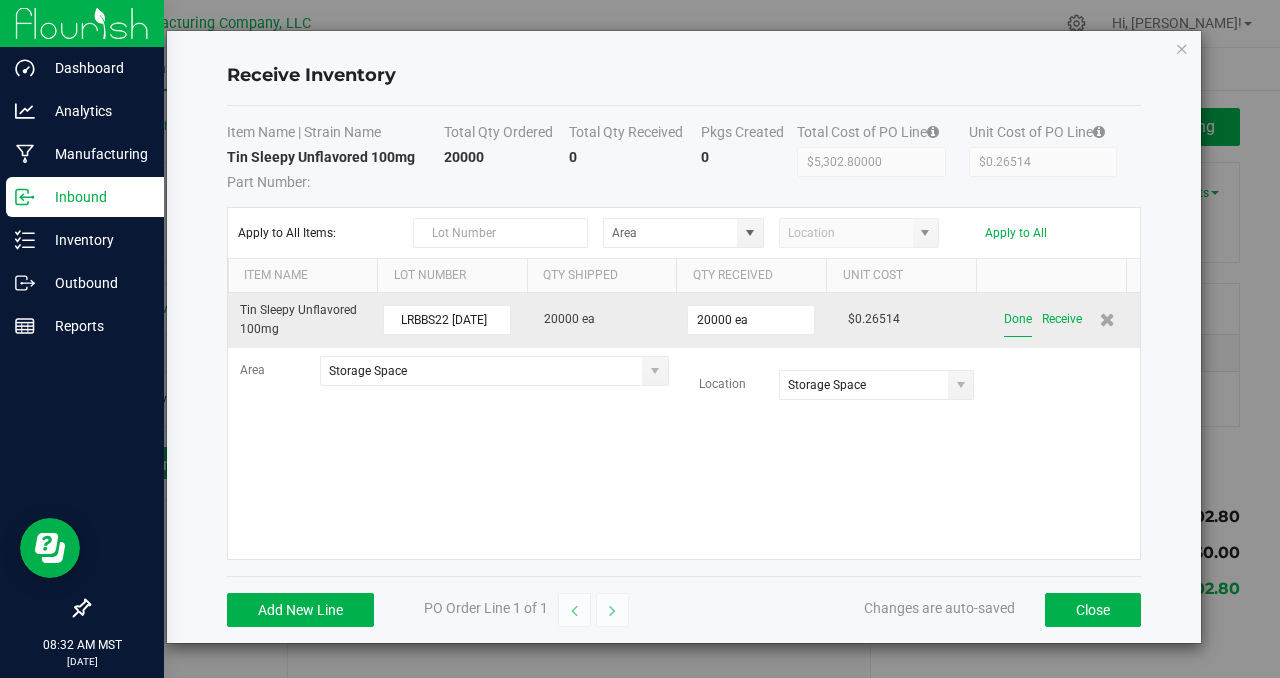 click on "Done" at bounding box center (1018, 319) 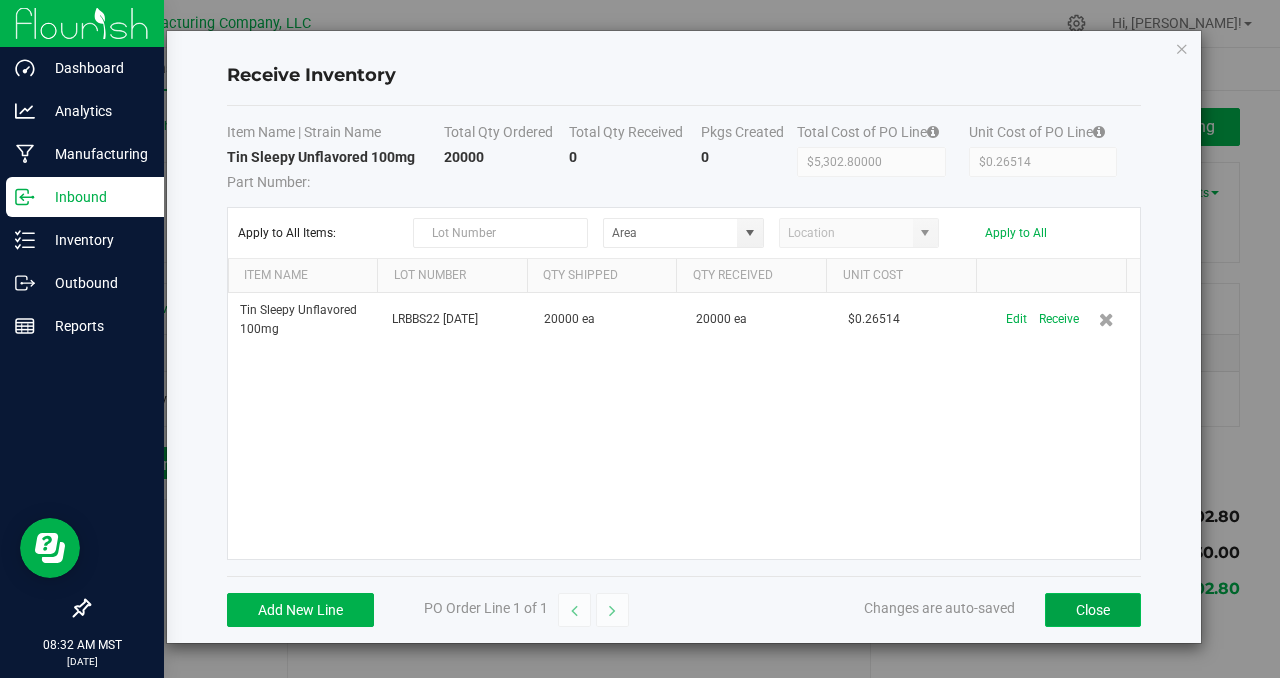 click on "Close" at bounding box center (1093, 610) 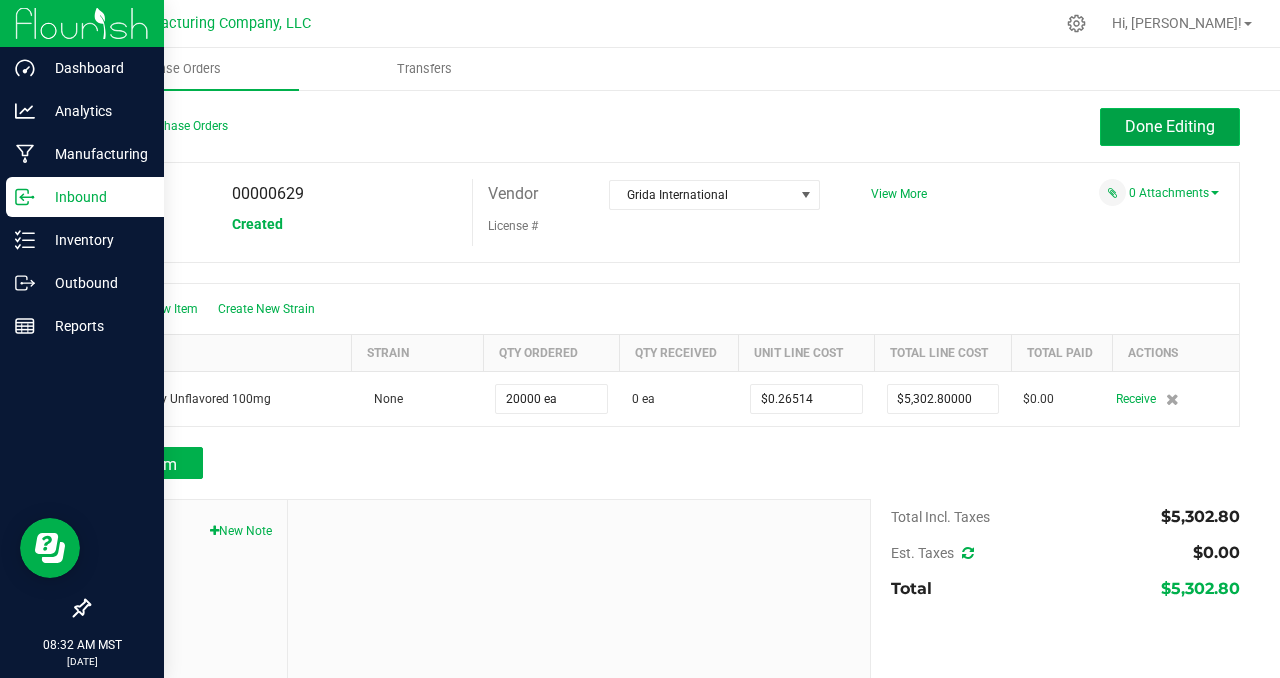 click on "Done Editing" at bounding box center [1170, 126] 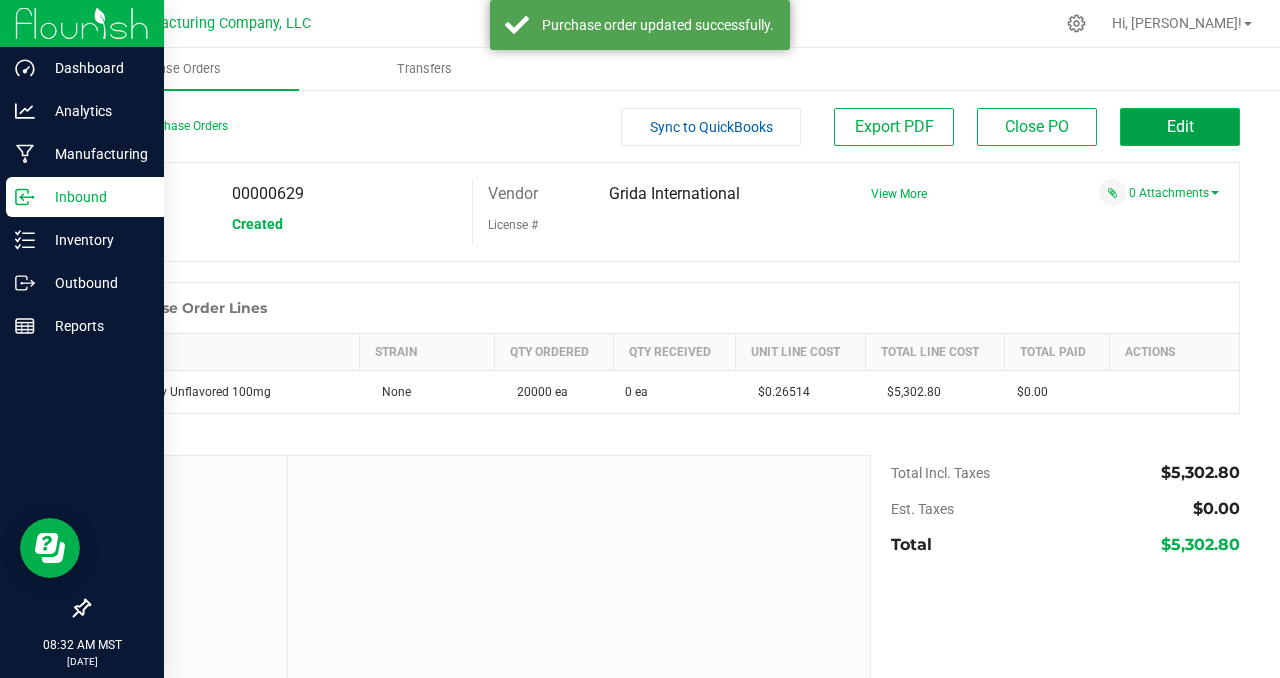 click on "Edit" at bounding box center [1180, 126] 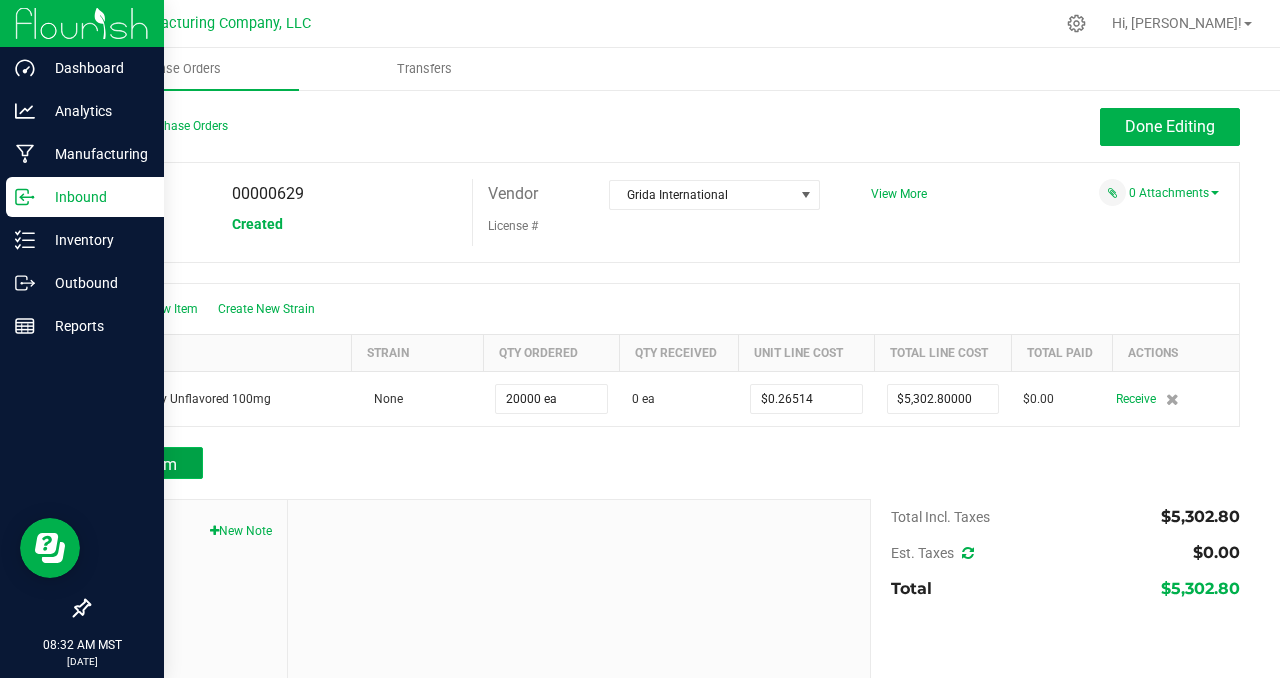 click on "Add Item" at bounding box center (145, 464) 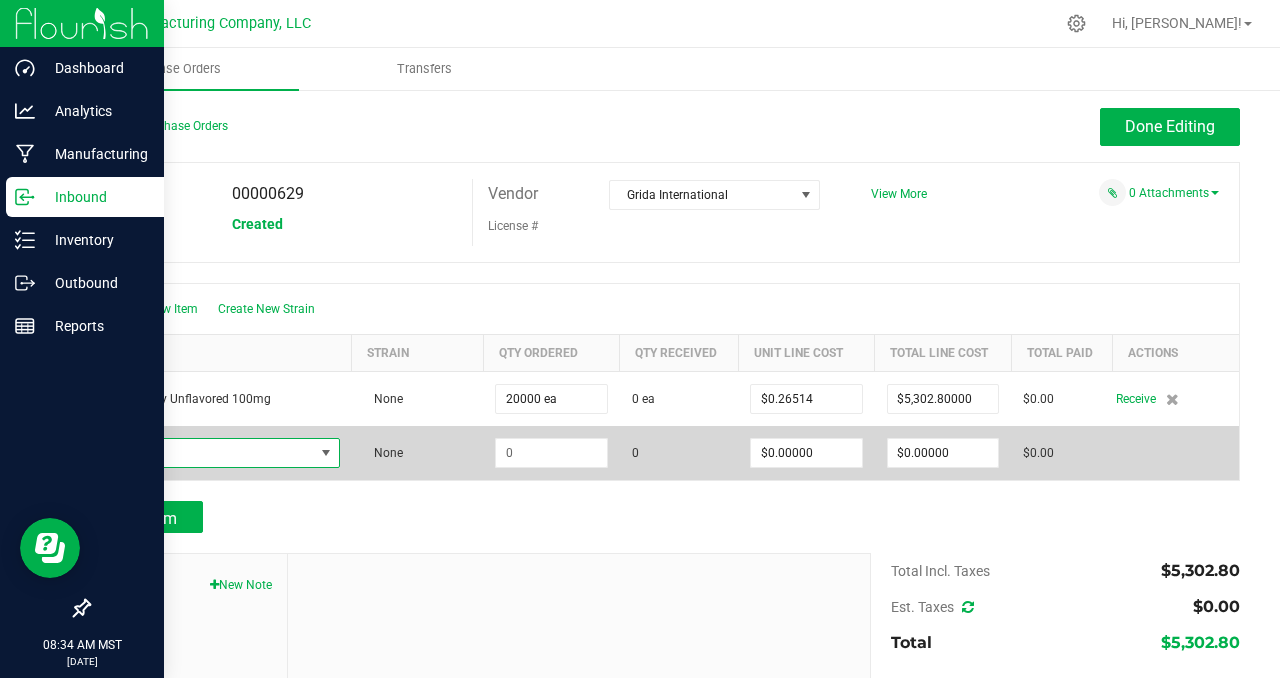 click at bounding box center (326, 453) 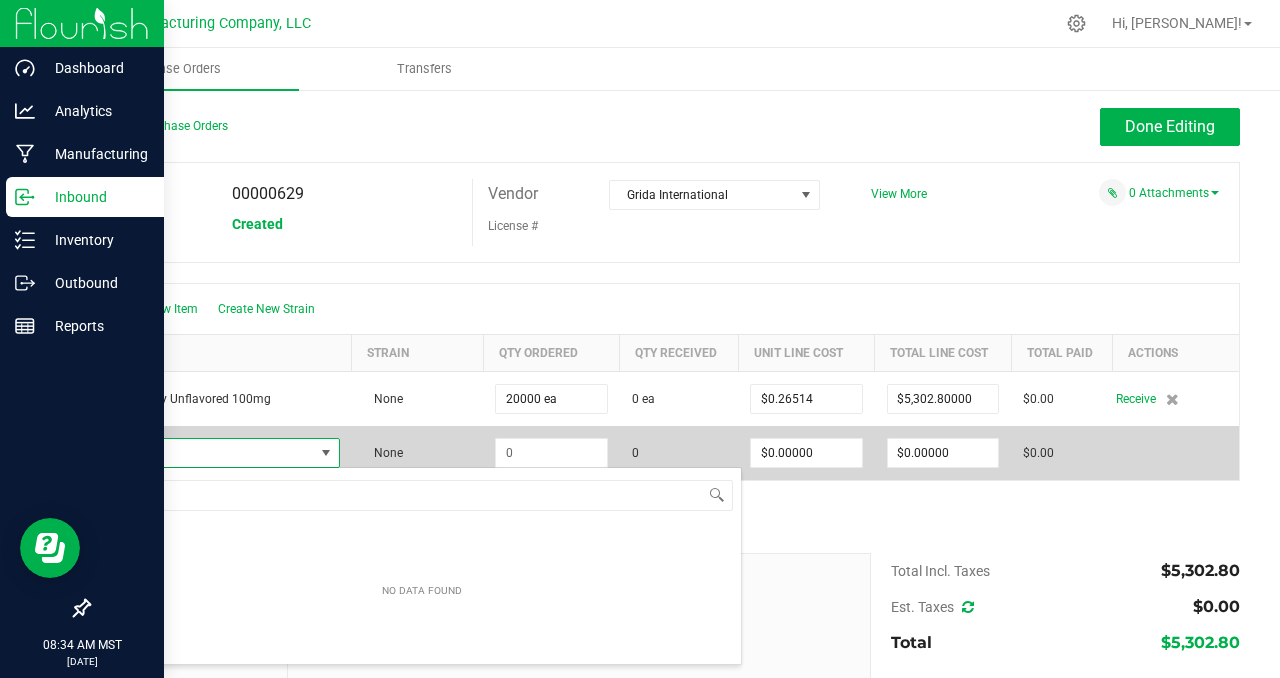scroll, scrollTop: 99970, scrollLeft: 99764, axis: both 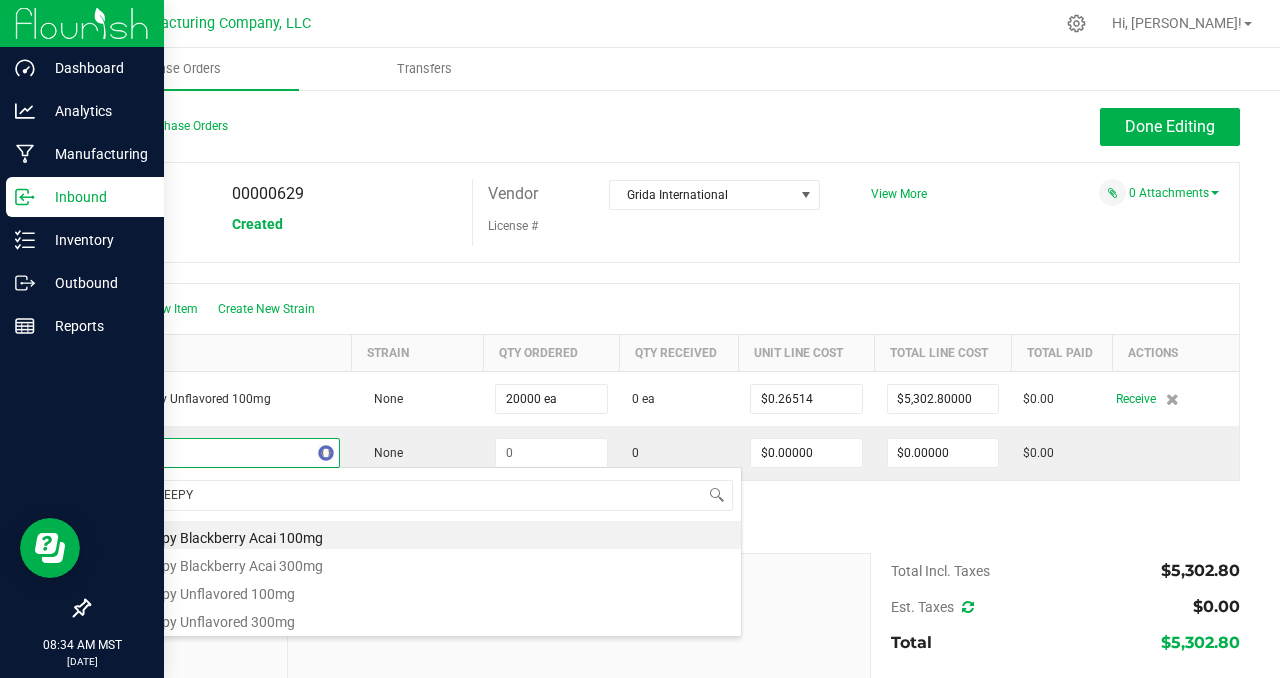 type on "TIN SLEEPY" 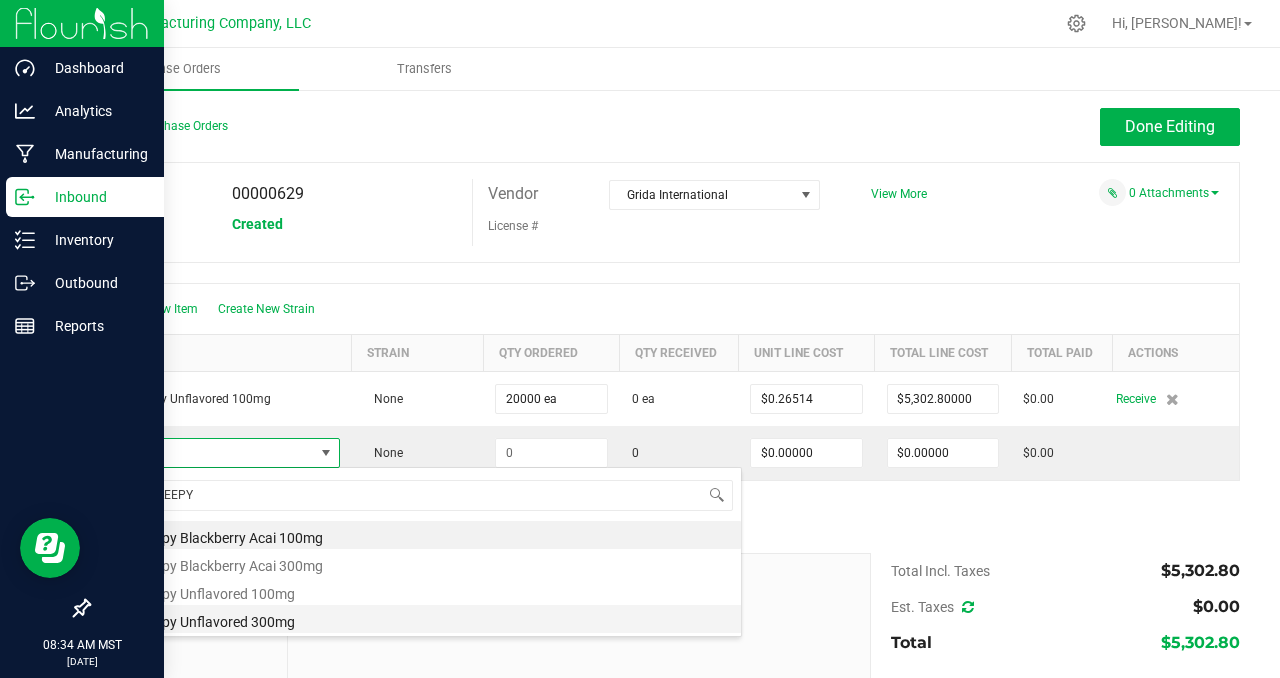 click on "Tin Sleepy Unflavored 300mg" at bounding box center [422, 619] 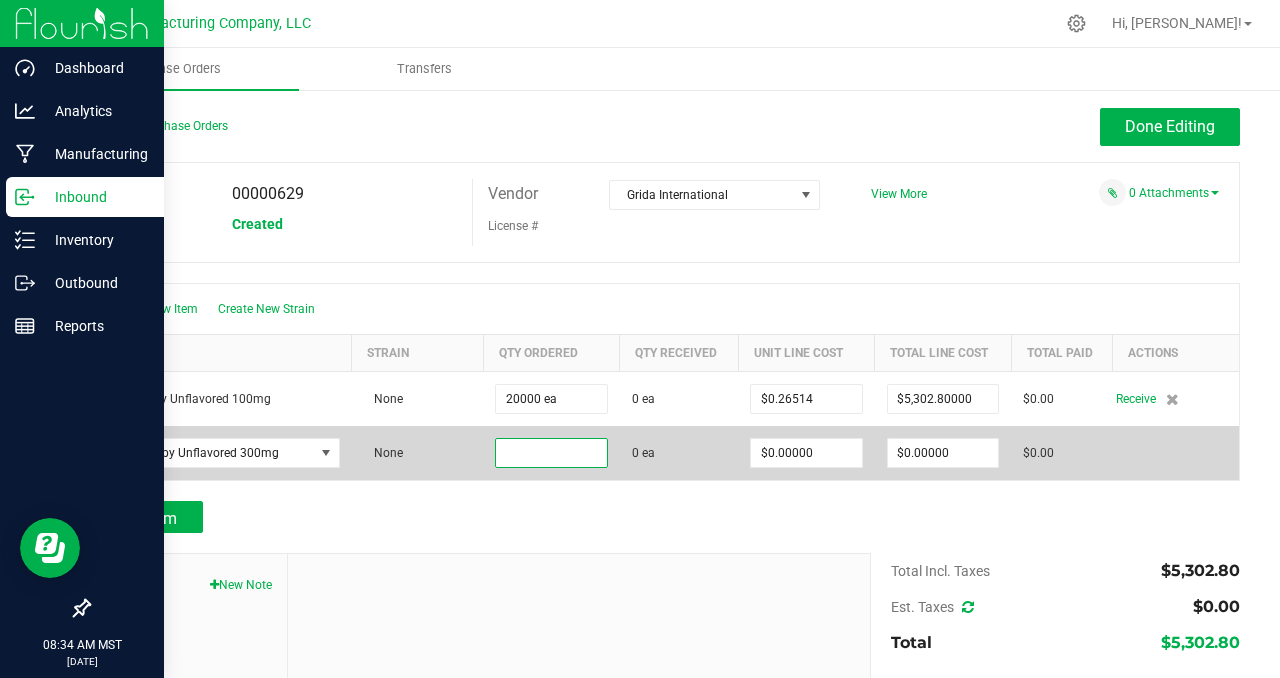 click at bounding box center (551, 453) 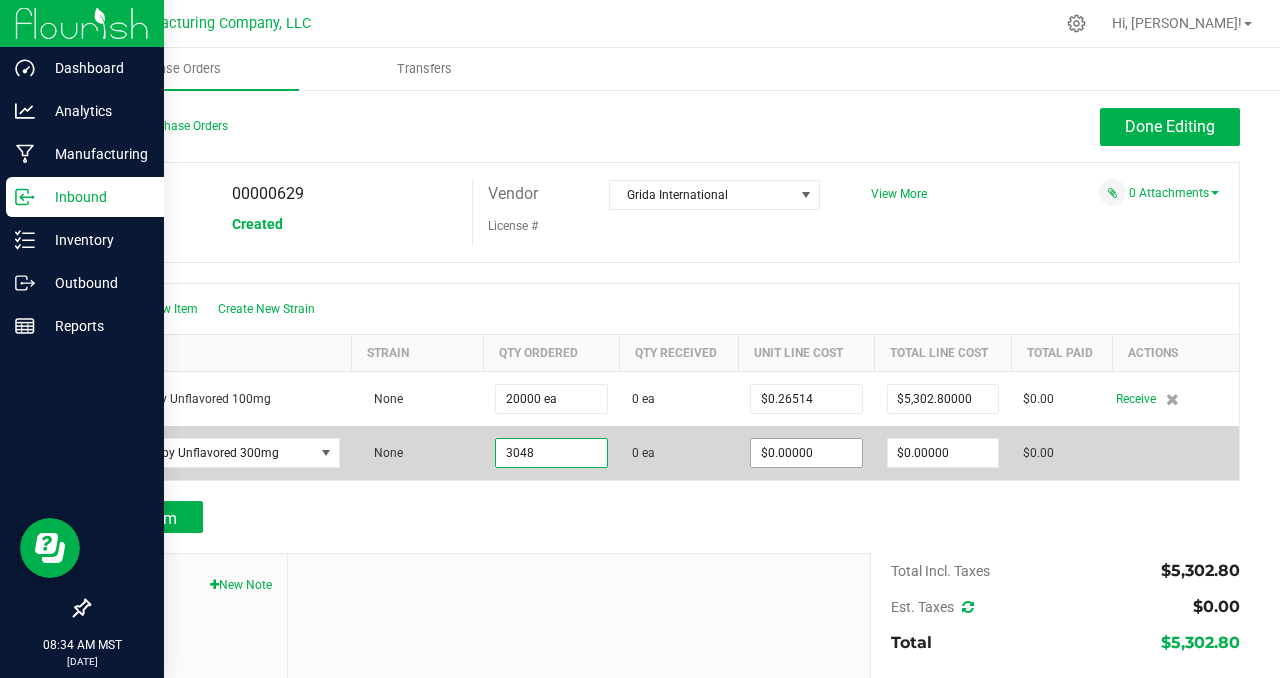 type on "3048 ea" 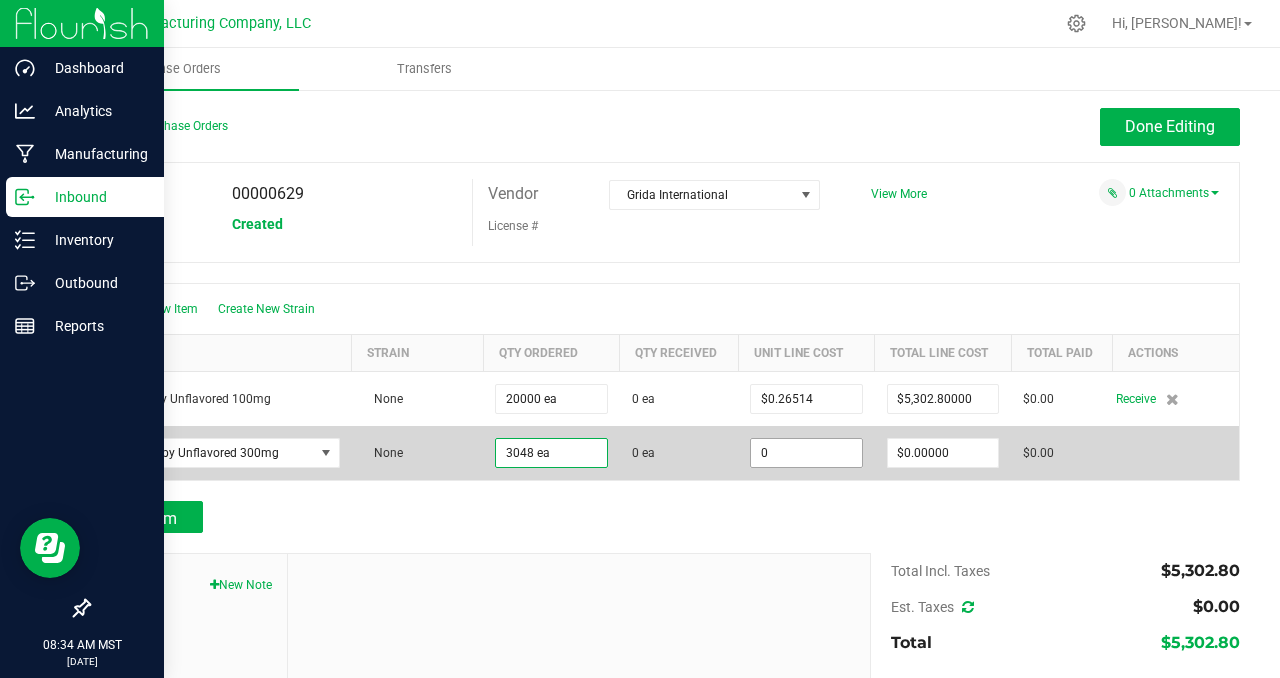 click on "0" at bounding box center [806, 453] 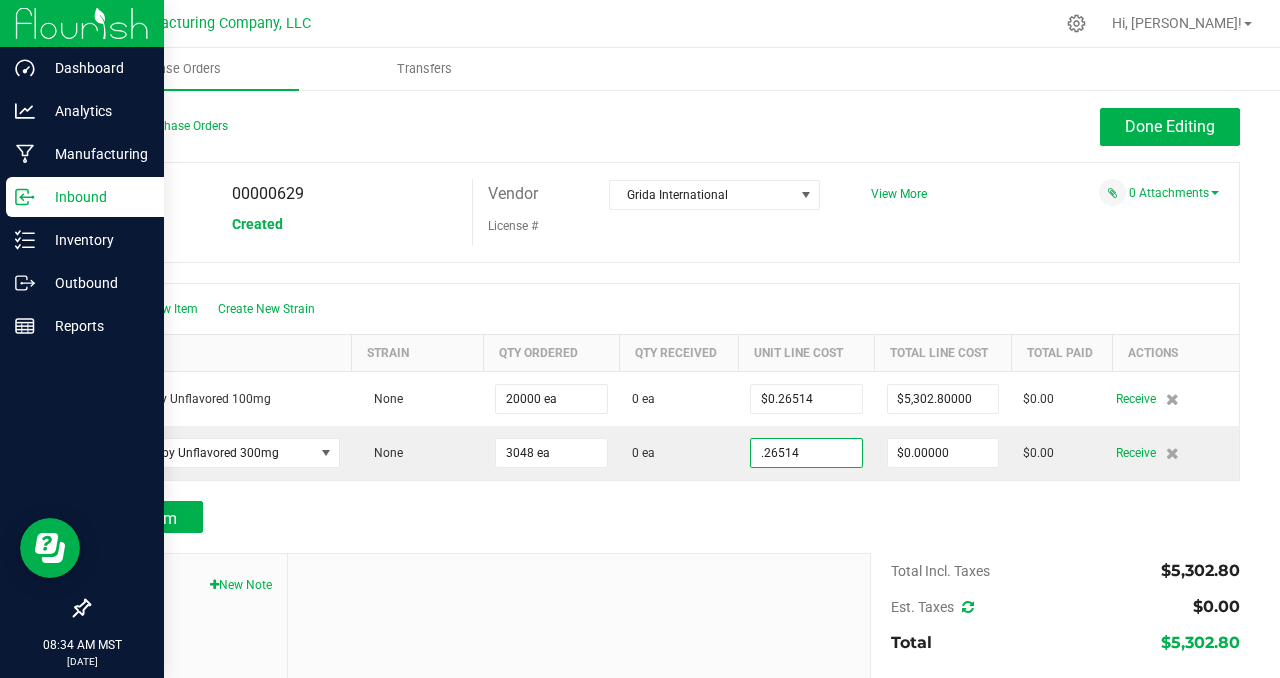 type on "$0.26514" 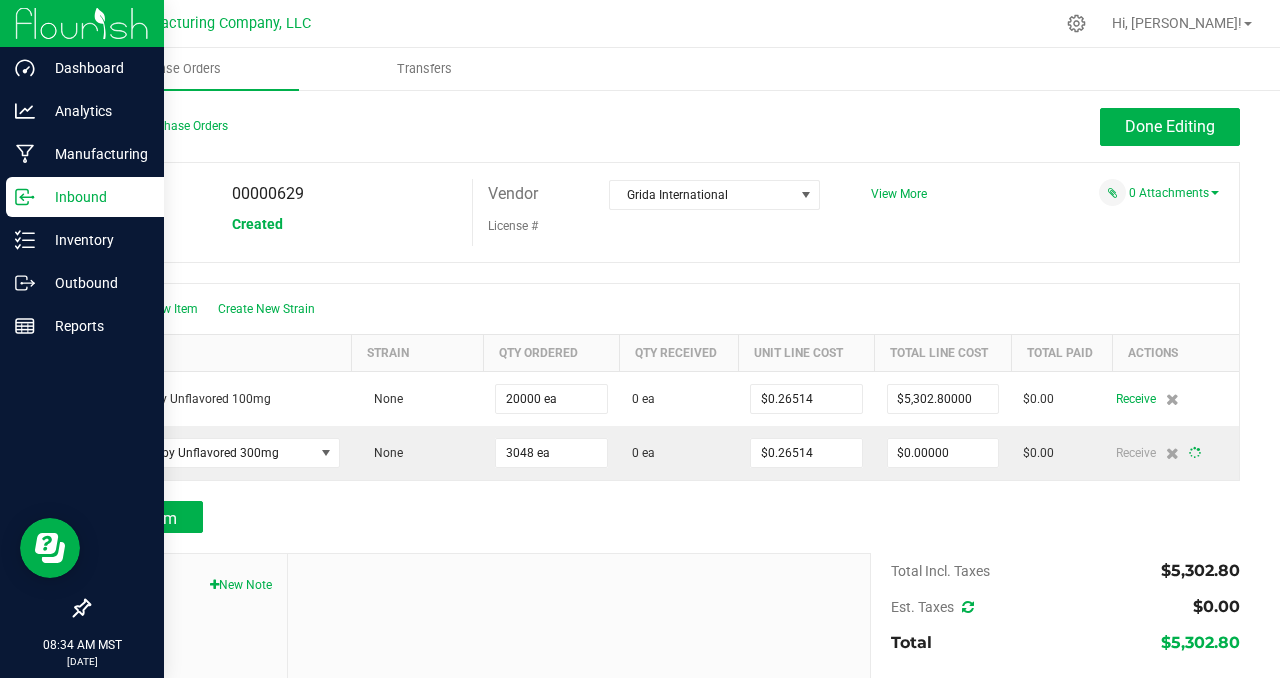type on "3048" 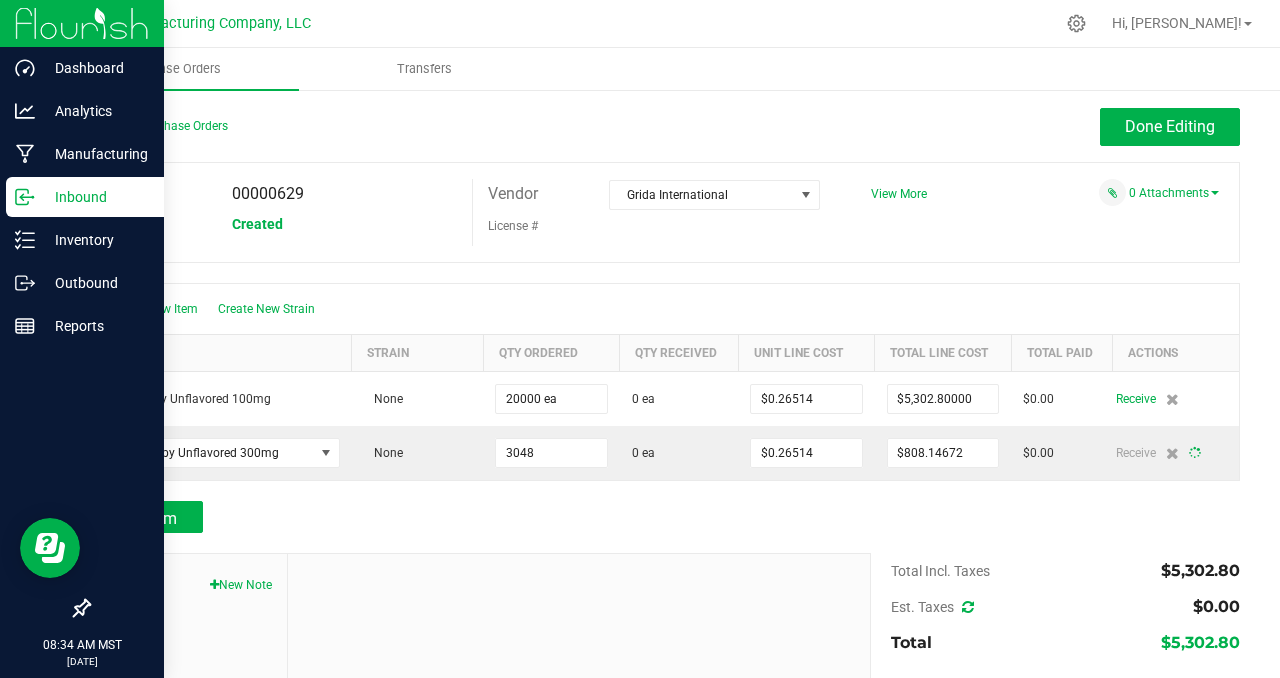 click on "PO
00000629
Status
Created
Vendor
Grida International
License #
View More" at bounding box center [664, 212] 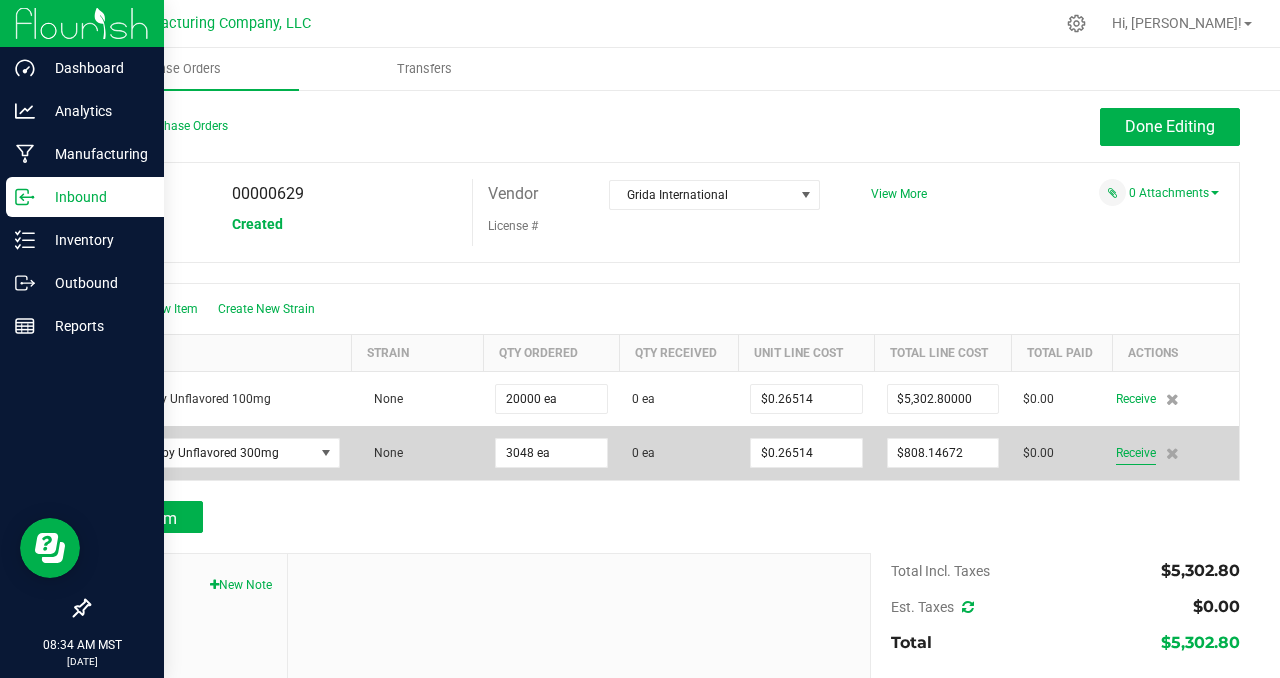 click on "Receive" at bounding box center [1136, 453] 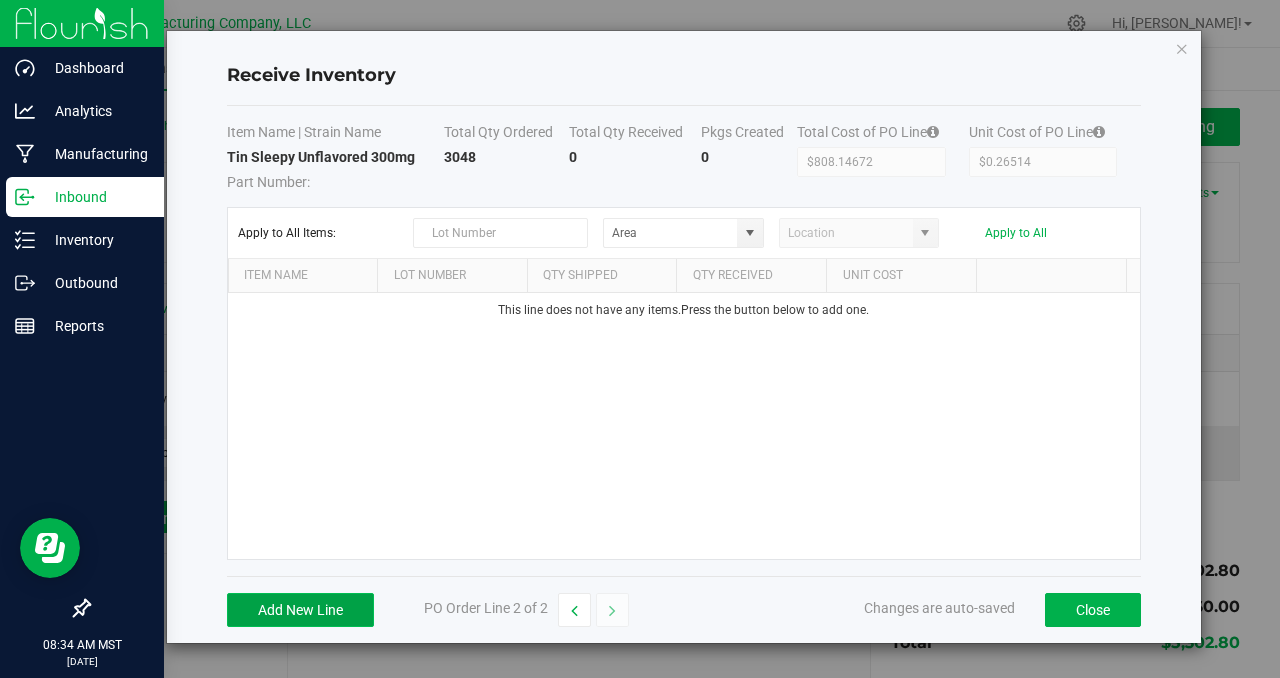 click on "Add New Line" at bounding box center [300, 610] 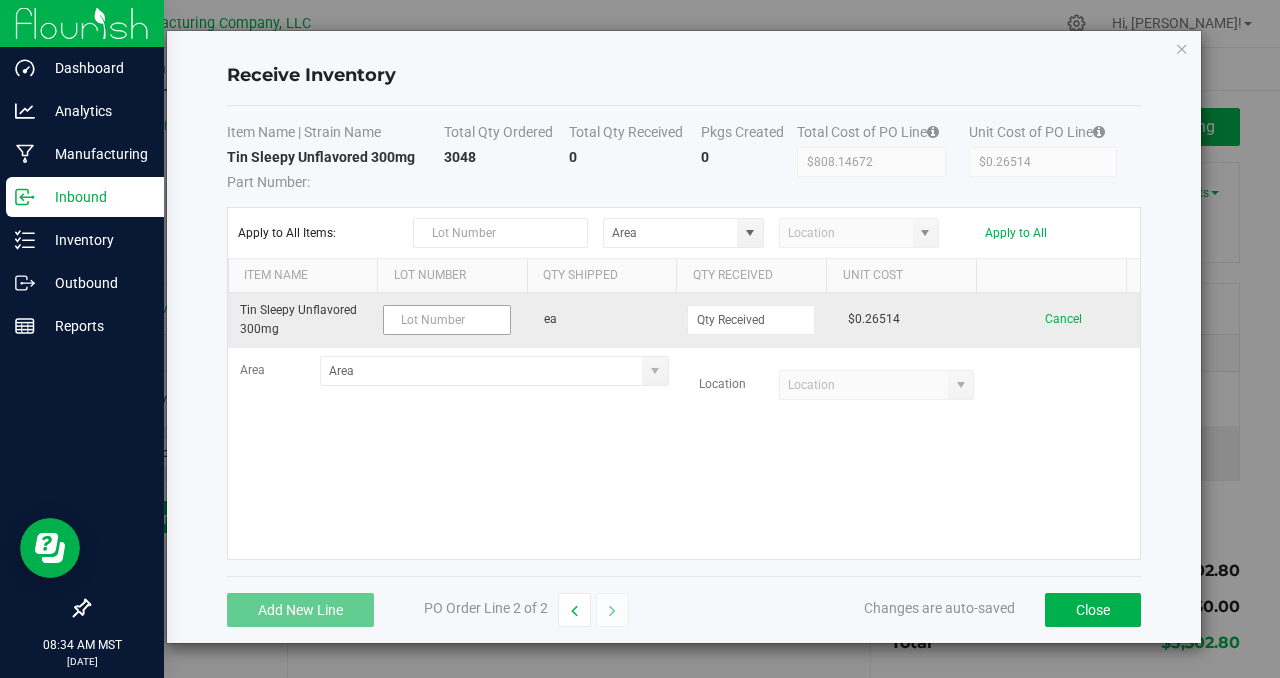 click at bounding box center [447, 320] 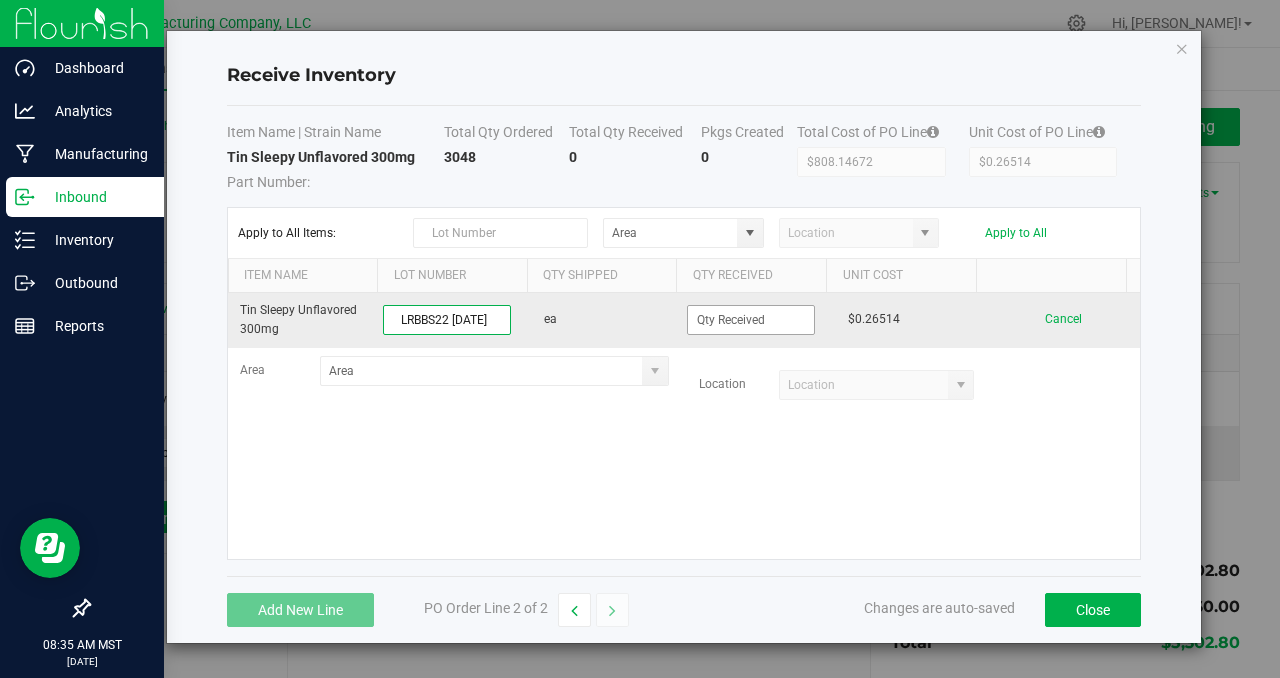 type on "LRBBS22 [DATE]" 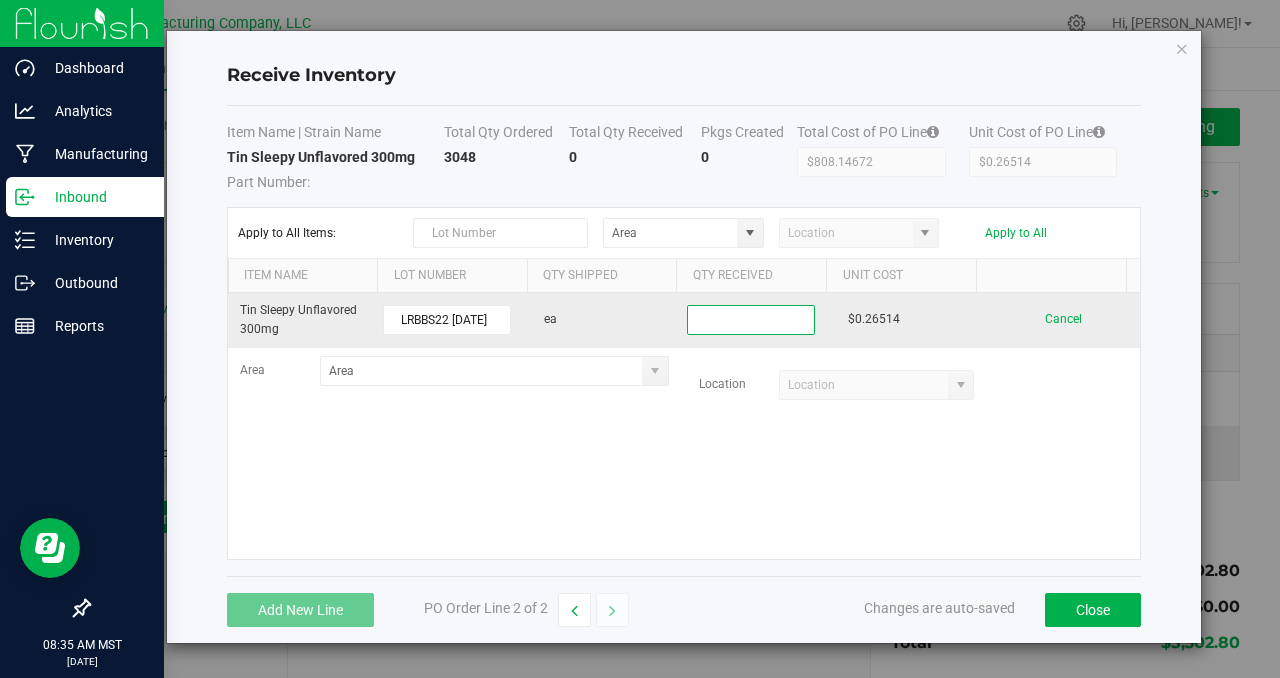click at bounding box center [751, 320] 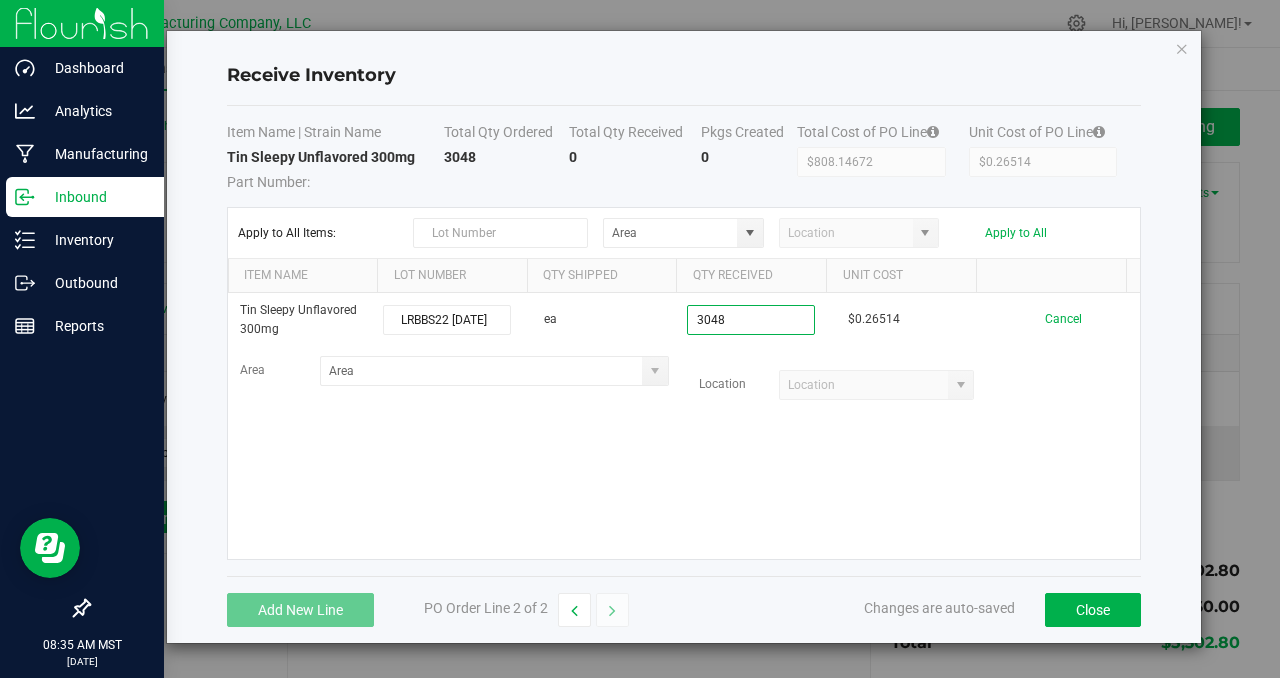 type on "3048 ea" 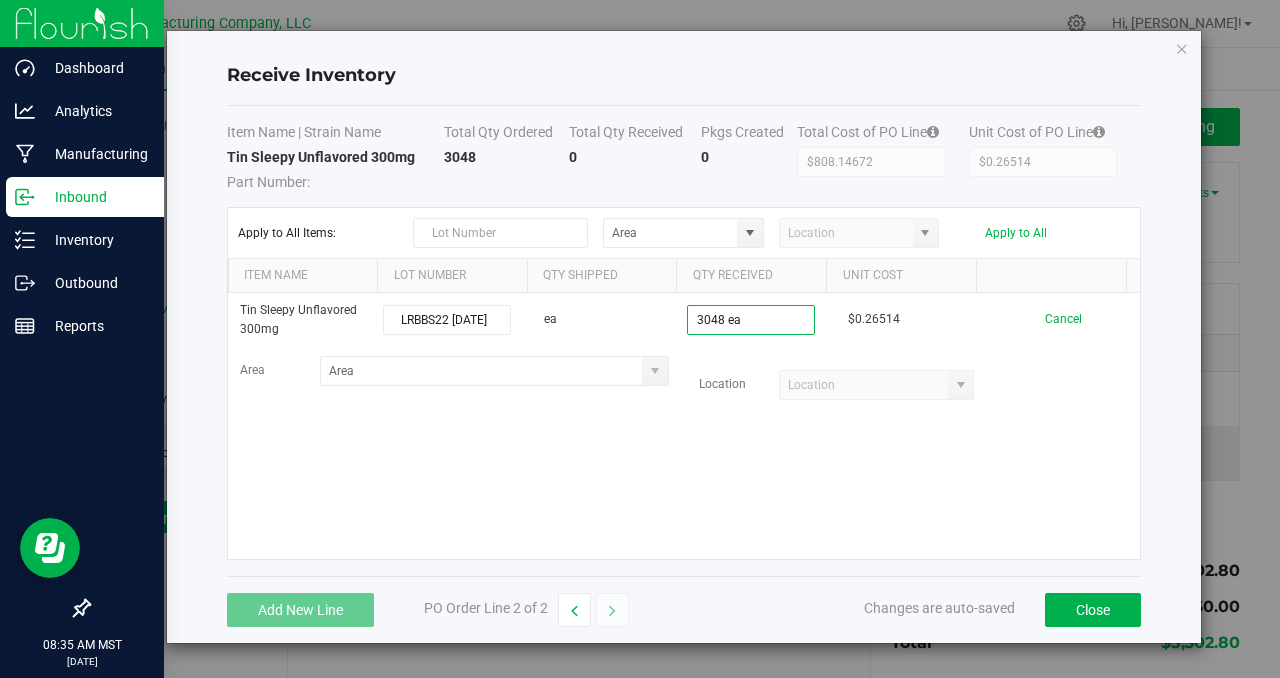 click on "Tin Sleepy Unflavored 300mg  LRBBS22 [DATE]   ea  3048 ea  $0.26514   Cancel   Area   Location" at bounding box center (684, 426) 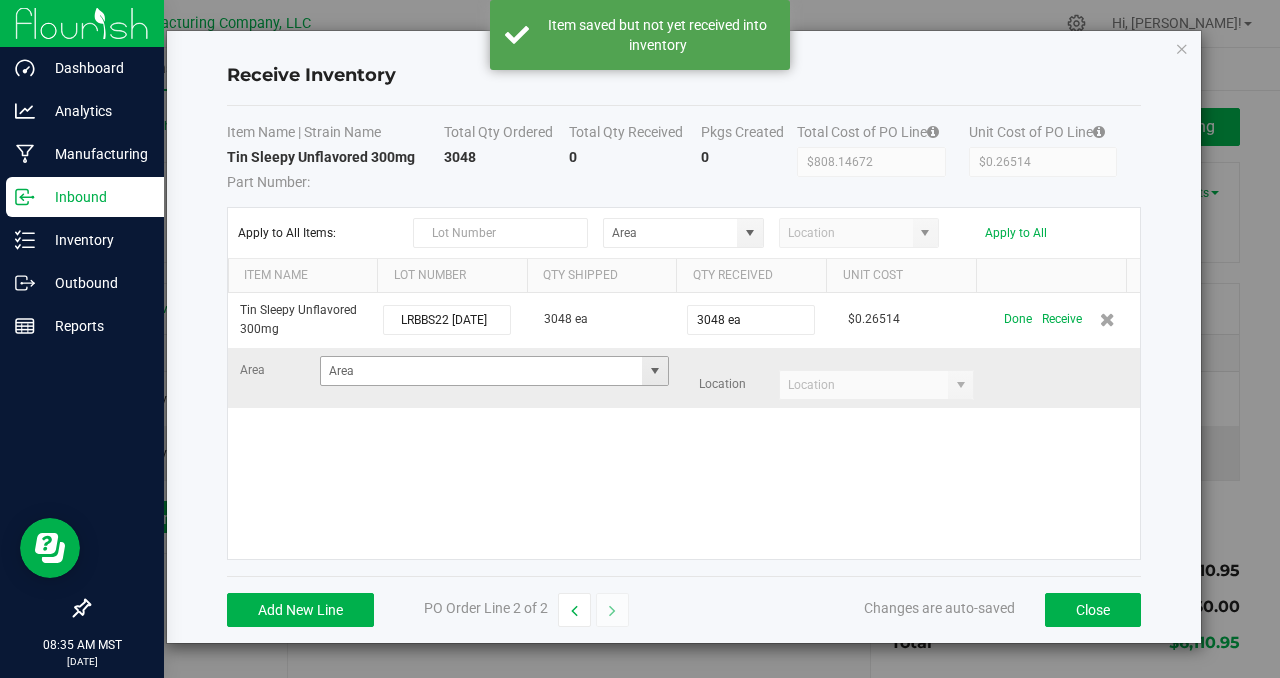 click at bounding box center [655, 371] 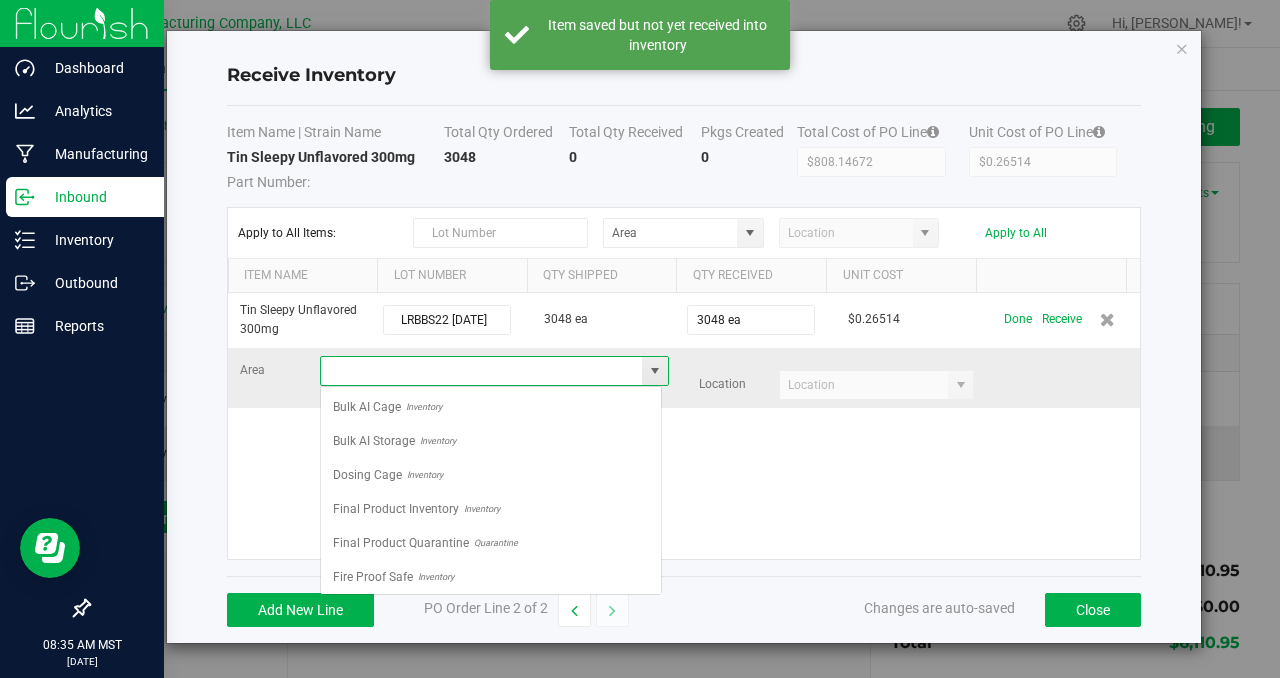 scroll, scrollTop: 99970, scrollLeft: 99658, axis: both 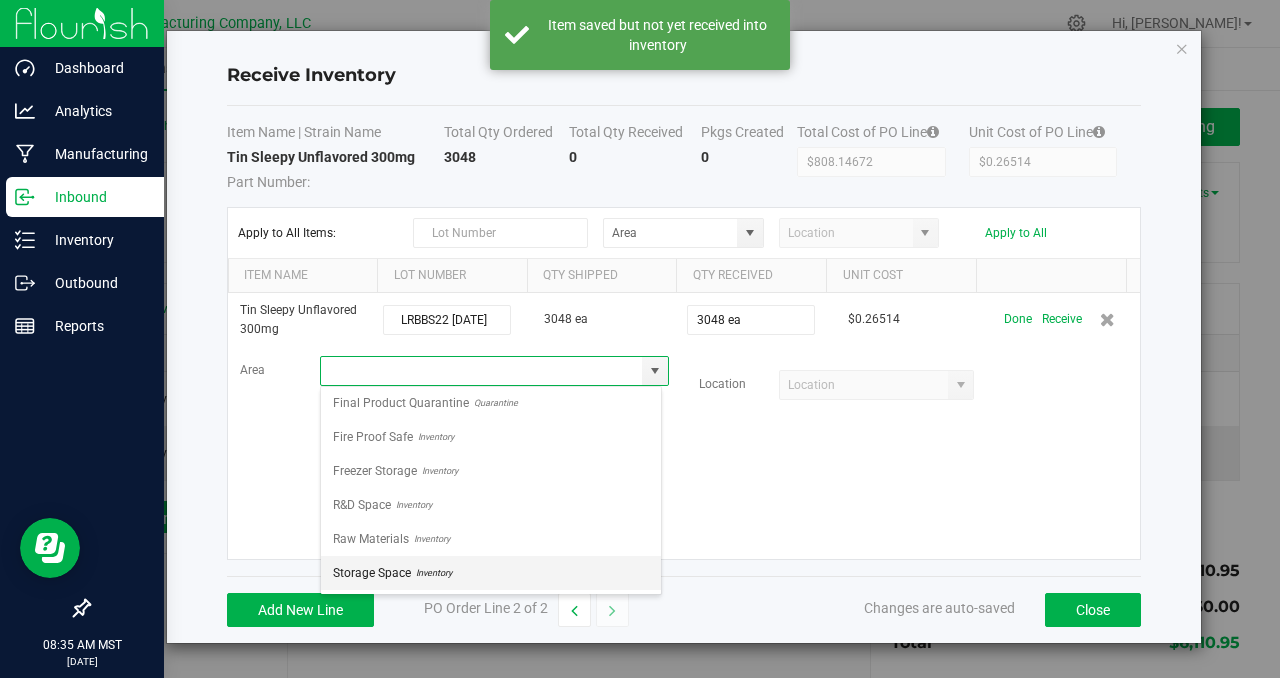 click on "Storage Space Inventory" at bounding box center [491, 573] 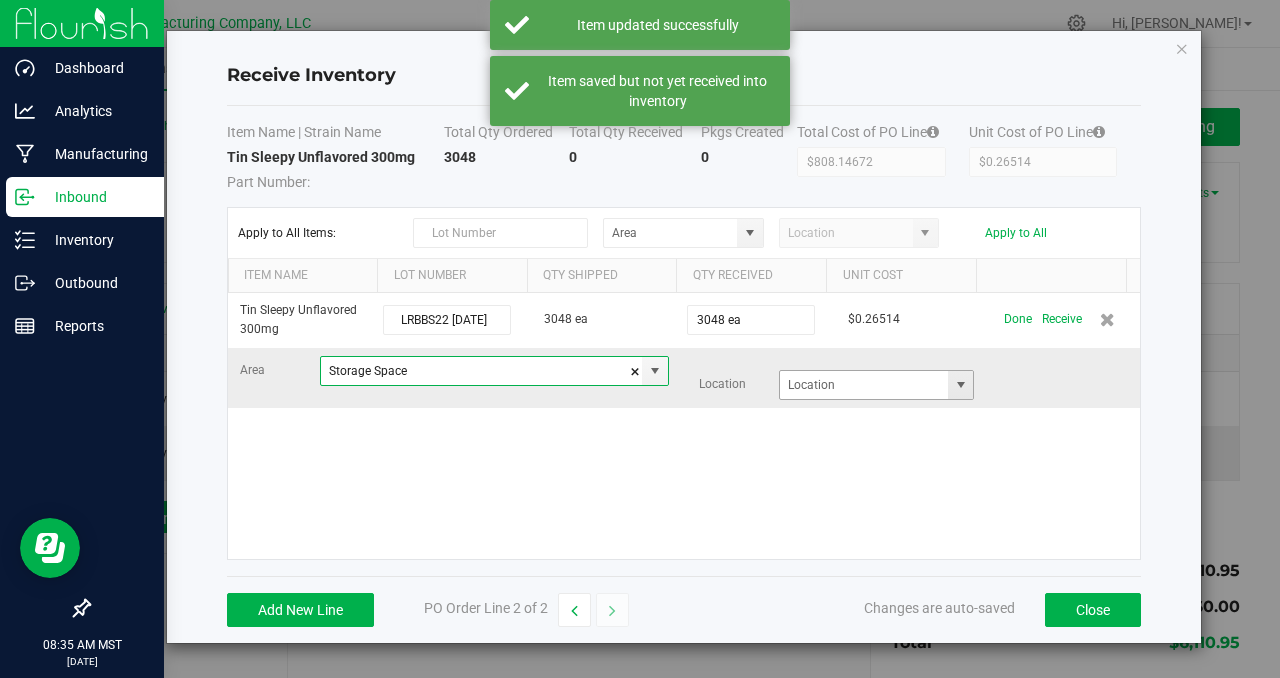 click at bounding box center (961, 385) 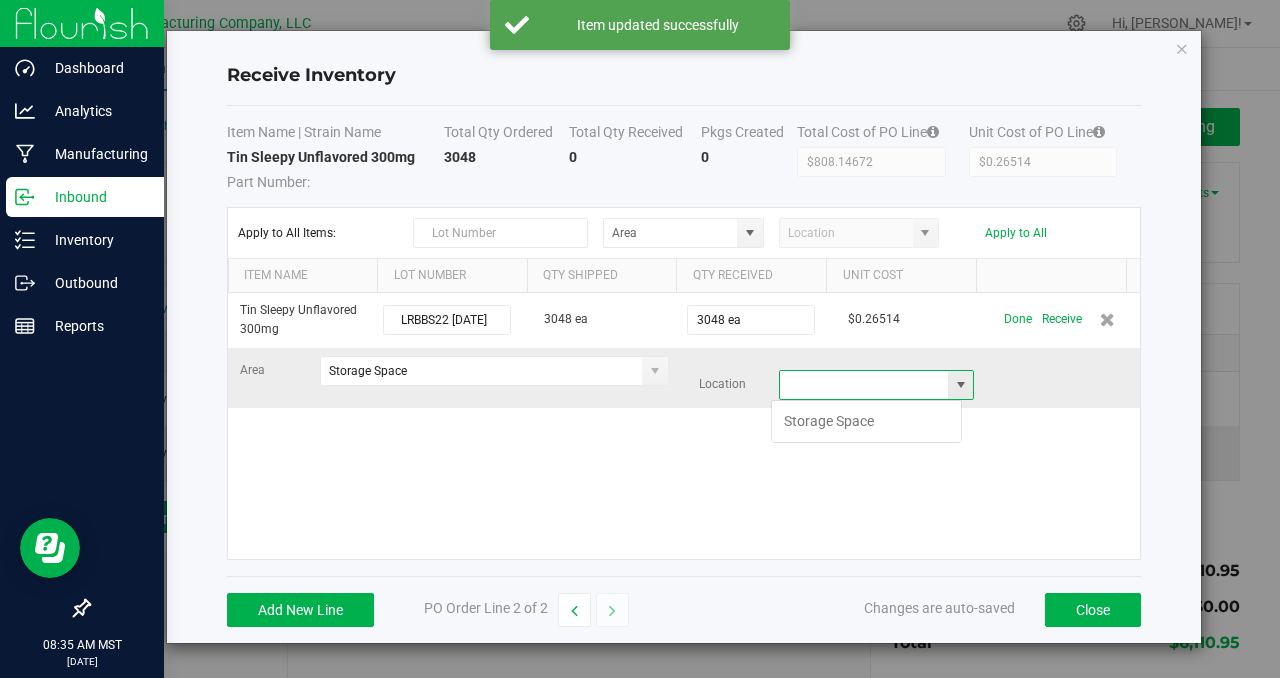scroll, scrollTop: 99970, scrollLeft: 99809, axis: both 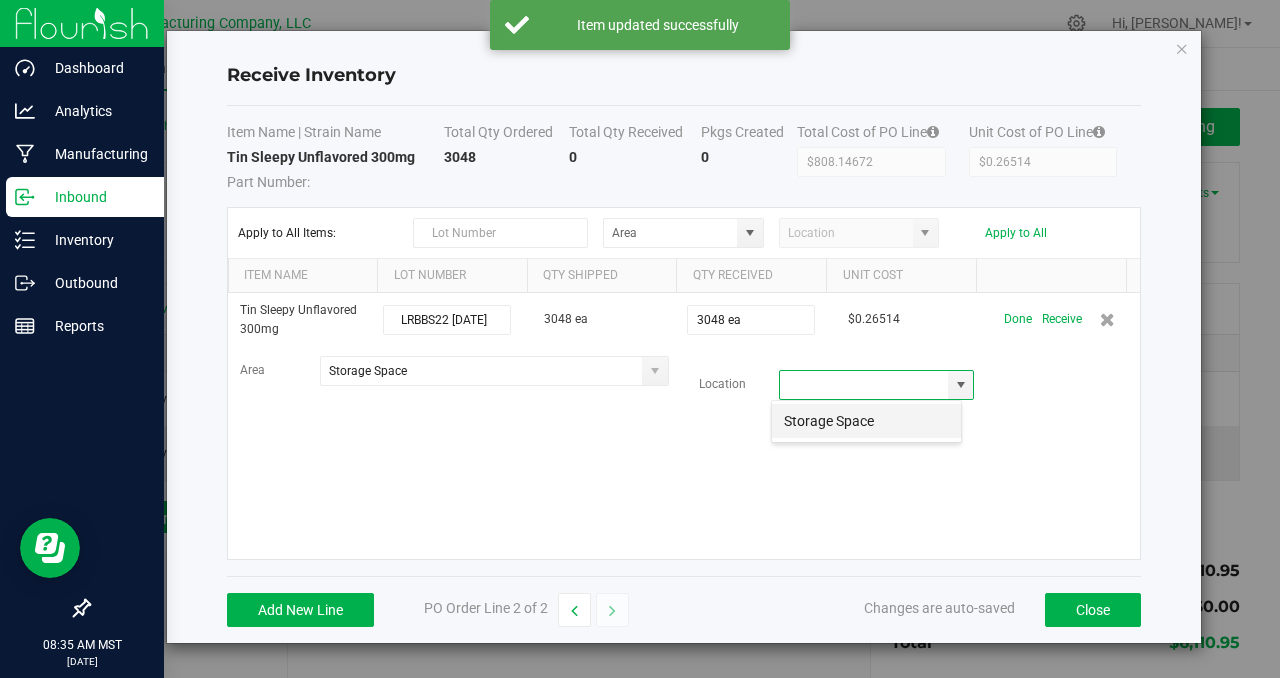 click on "Storage Space" at bounding box center [866, 421] 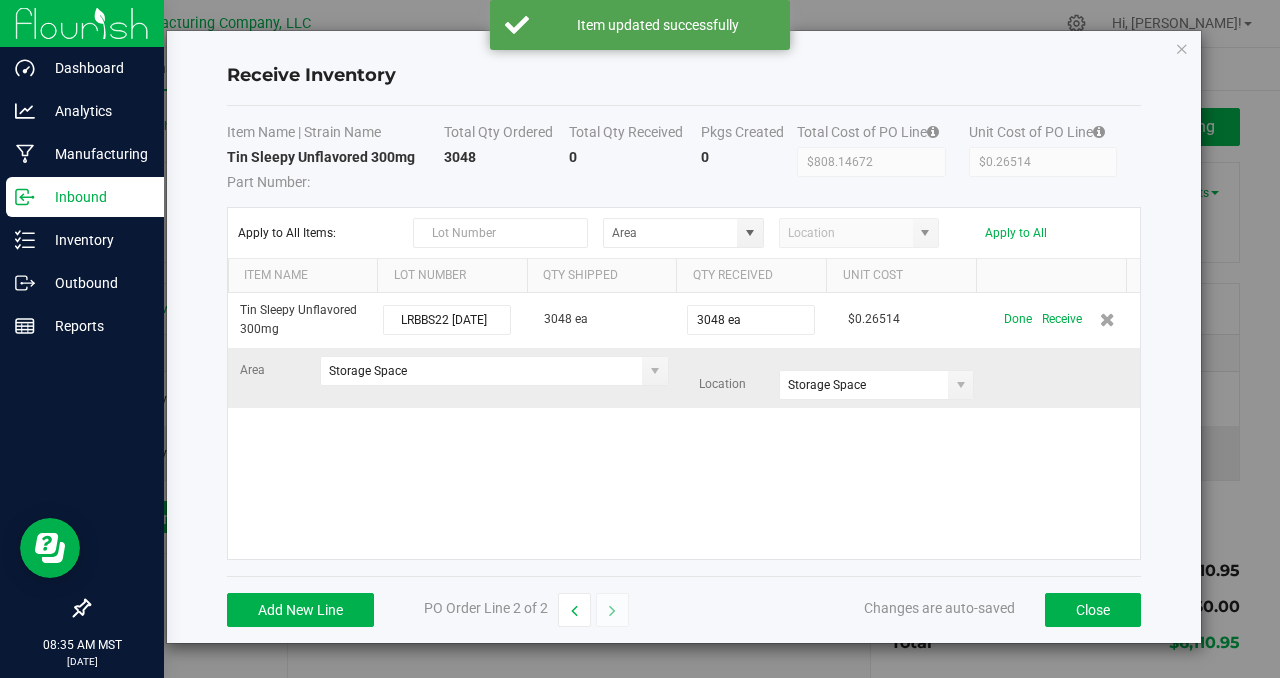 click on "Area  Storage Space  Location  Storage Space" at bounding box center [684, 378] 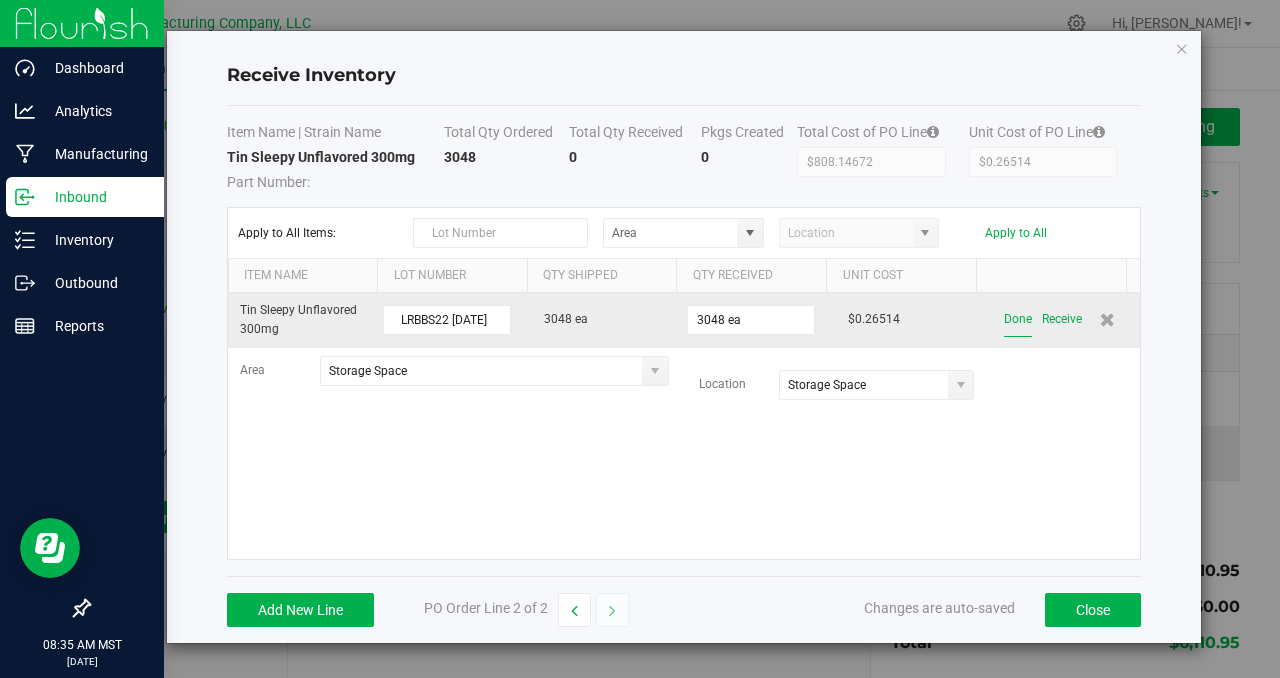 click on "Done" at bounding box center (1018, 319) 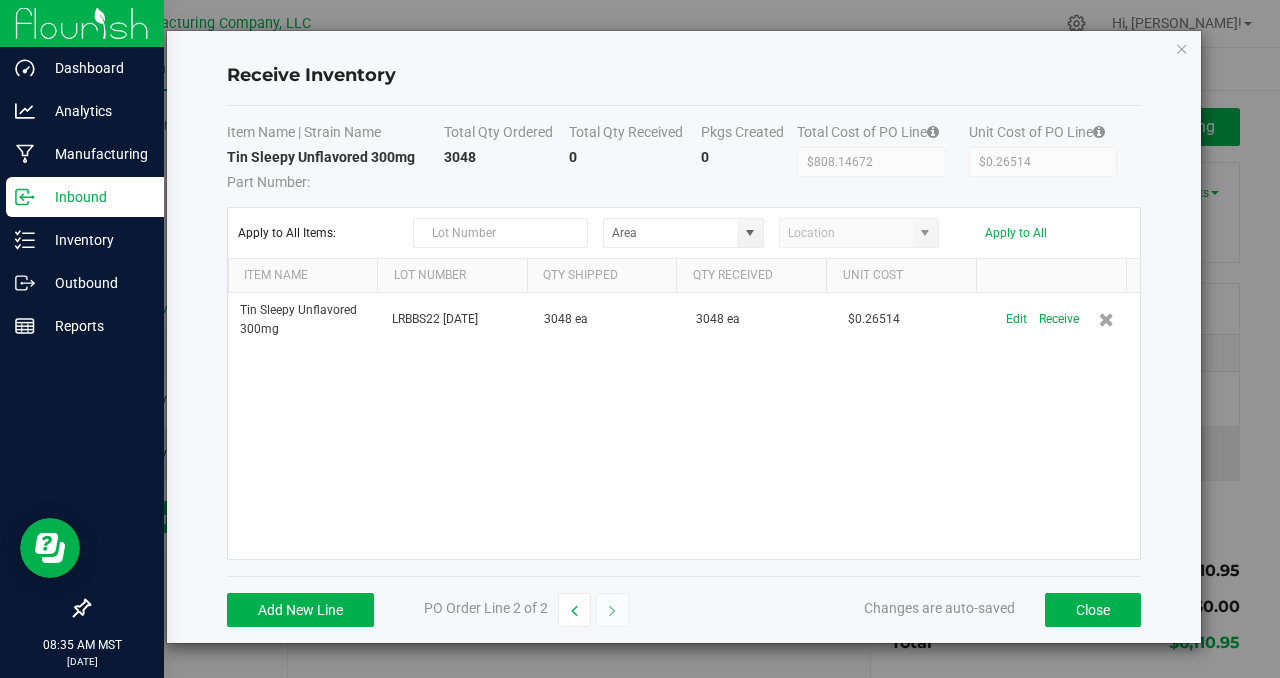 click on "Tin Sleepy Unflavored 300mg  LRBBS22 [DATE]  3048 ea   3048 ea   $0.26514   Edit   Receive" at bounding box center (684, 426) 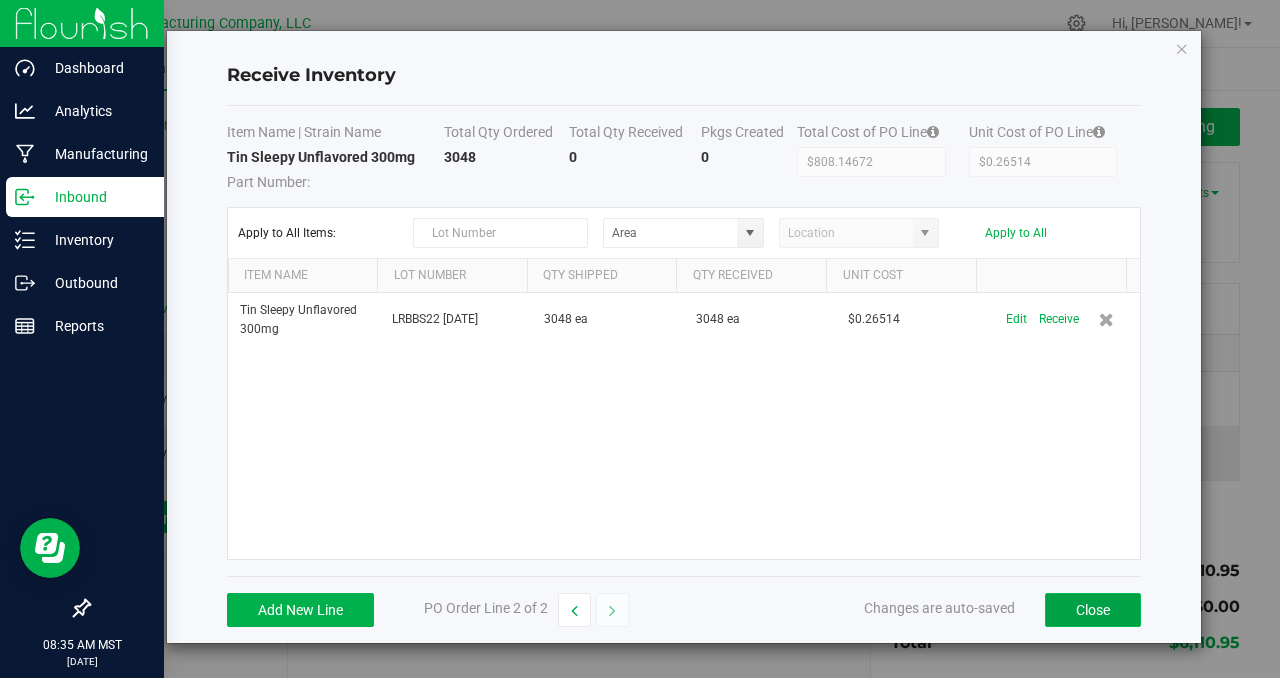 click on "Close" at bounding box center [1093, 610] 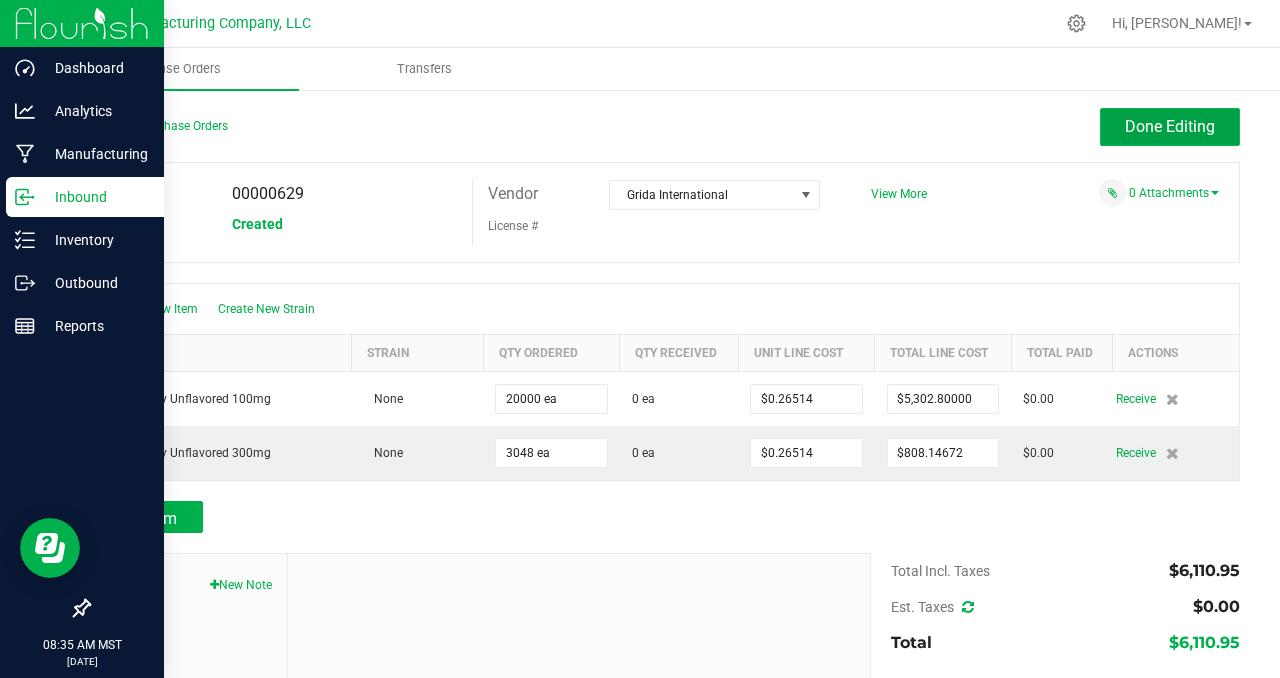 click on "Done Editing" at bounding box center (1170, 126) 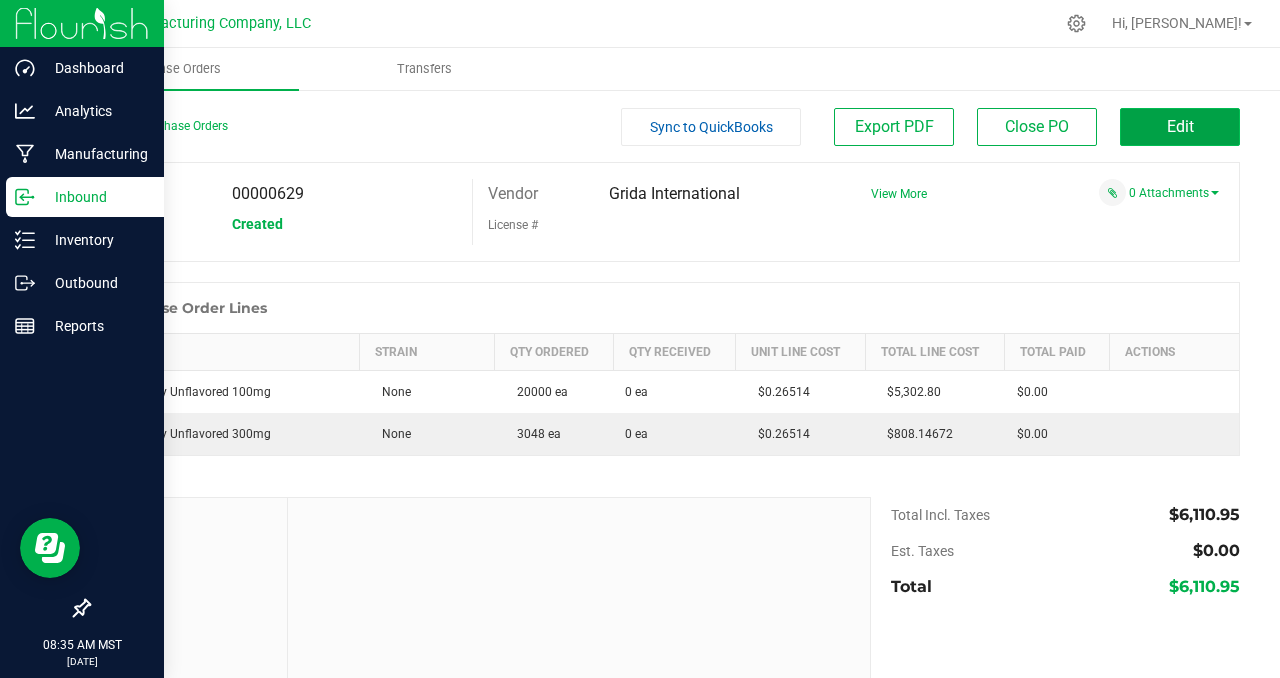click on "Edit" at bounding box center [1180, 126] 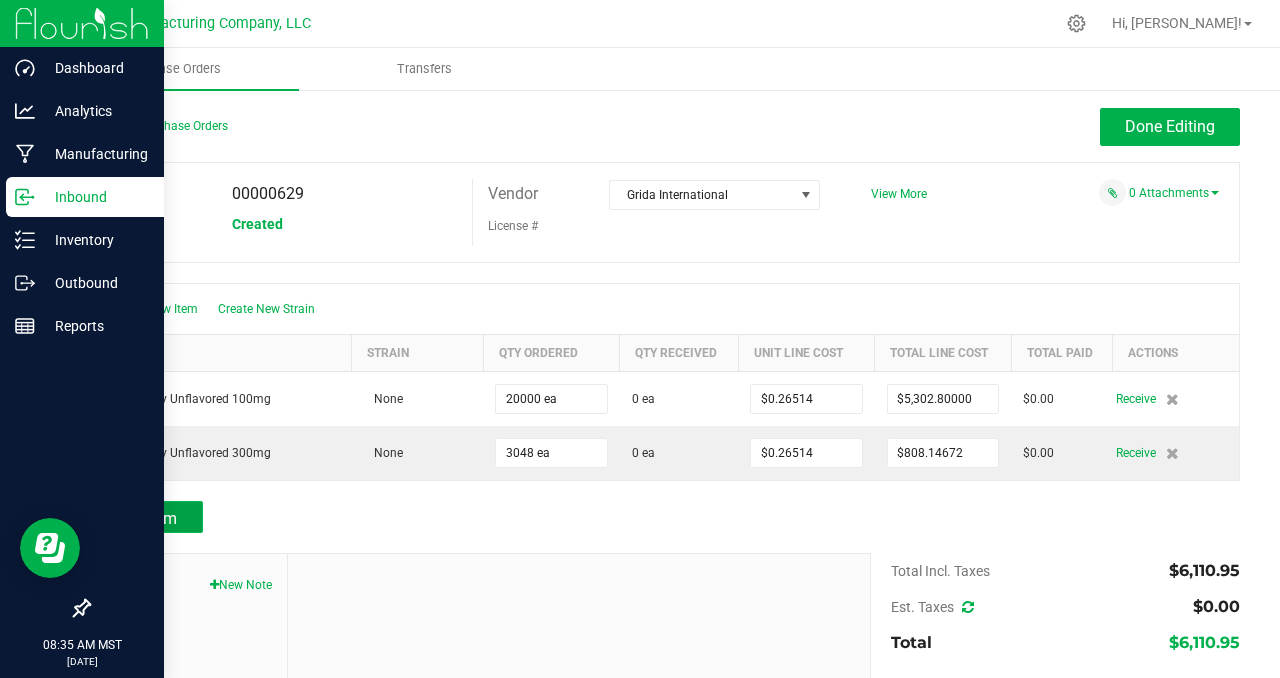 click on "Add Item" at bounding box center (145, 518) 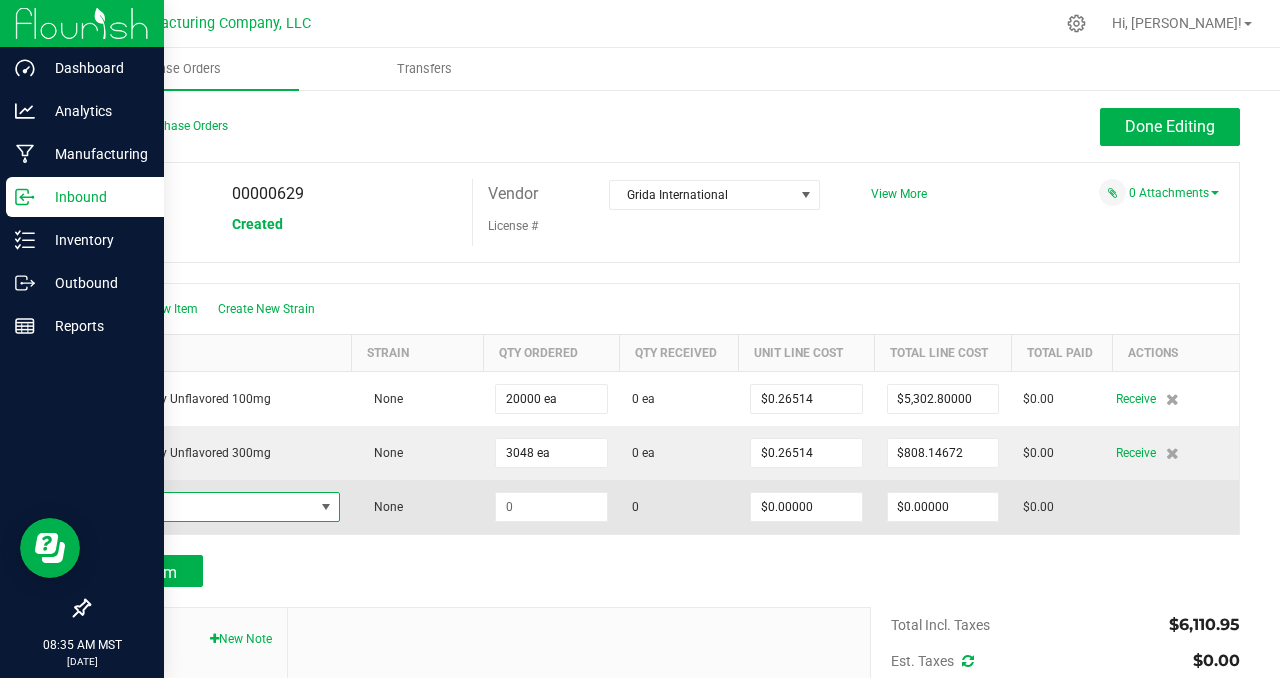 click at bounding box center (326, 507) 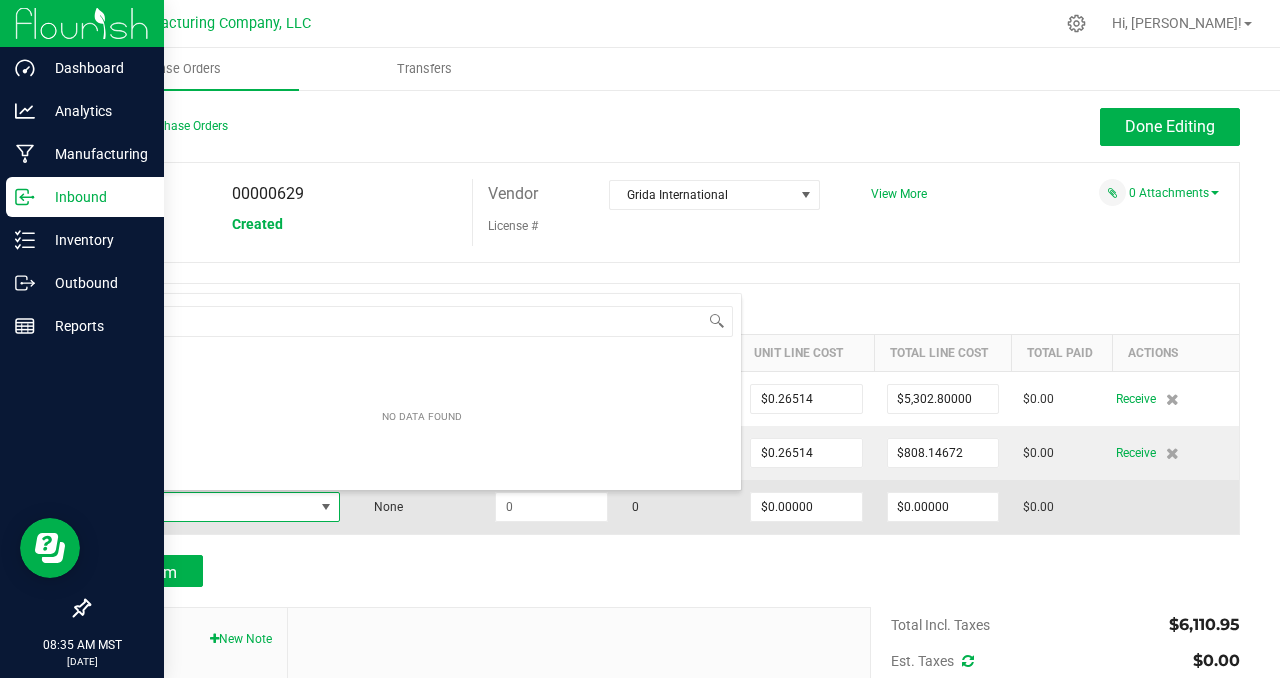 scroll, scrollTop: 99970, scrollLeft: 99764, axis: both 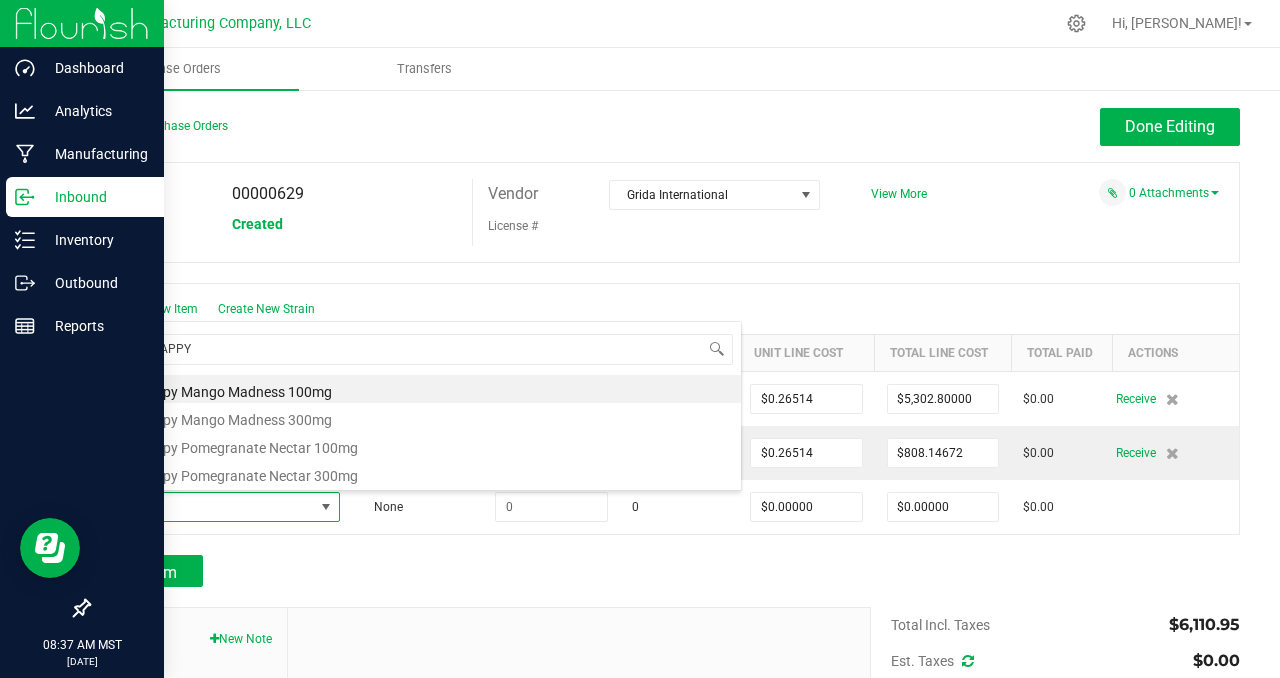 type on "TIN HAPPY" 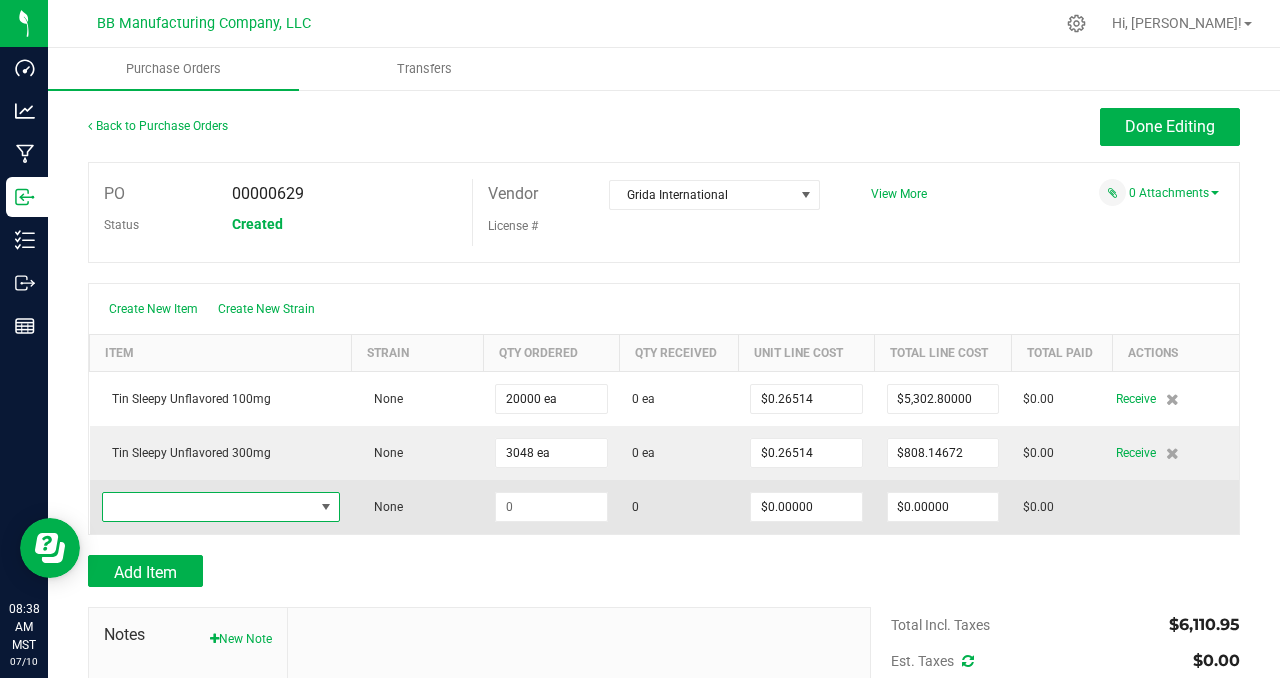 click at bounding box center (326, 507) 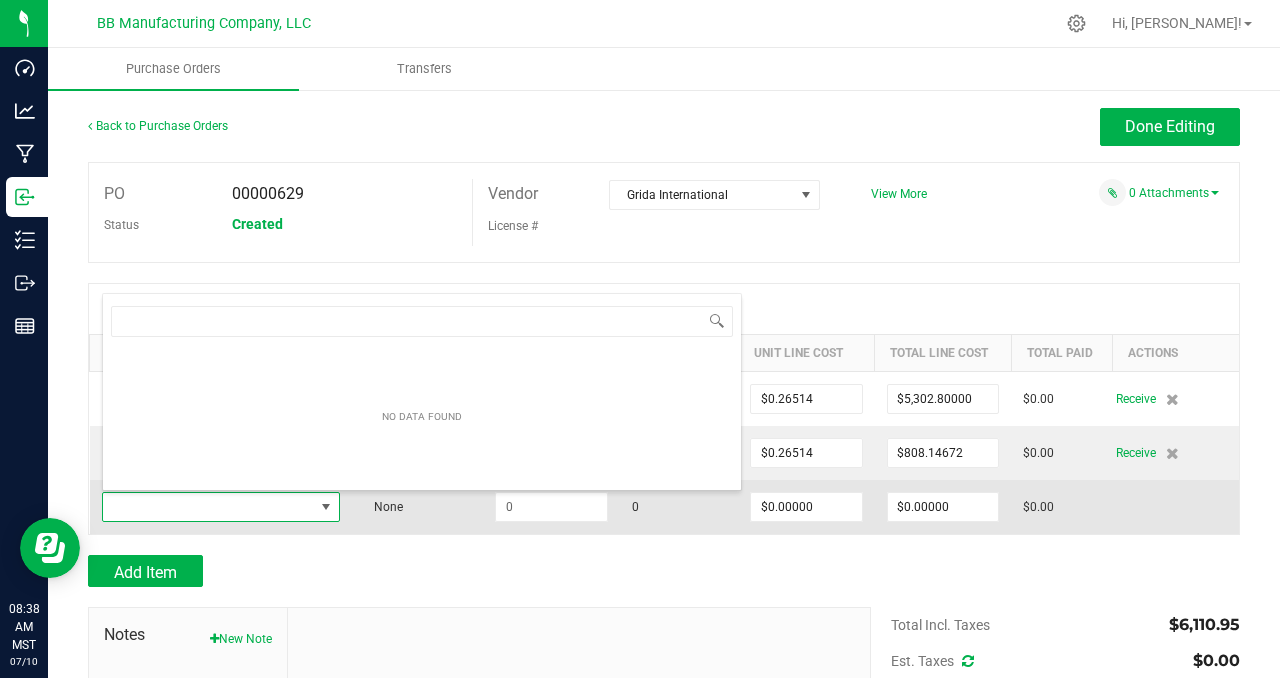 scroll, scrollTop: 99970, scrollLeft: 99764, axis: both 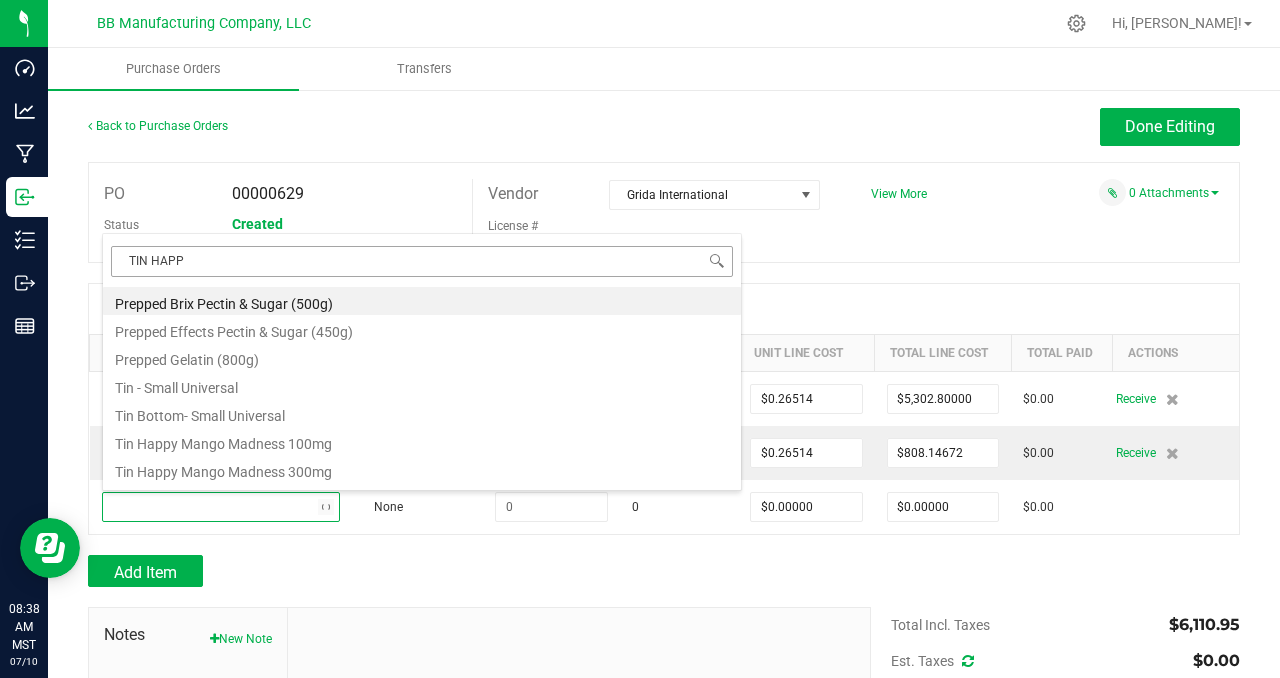 type on "TIN HAPPY" 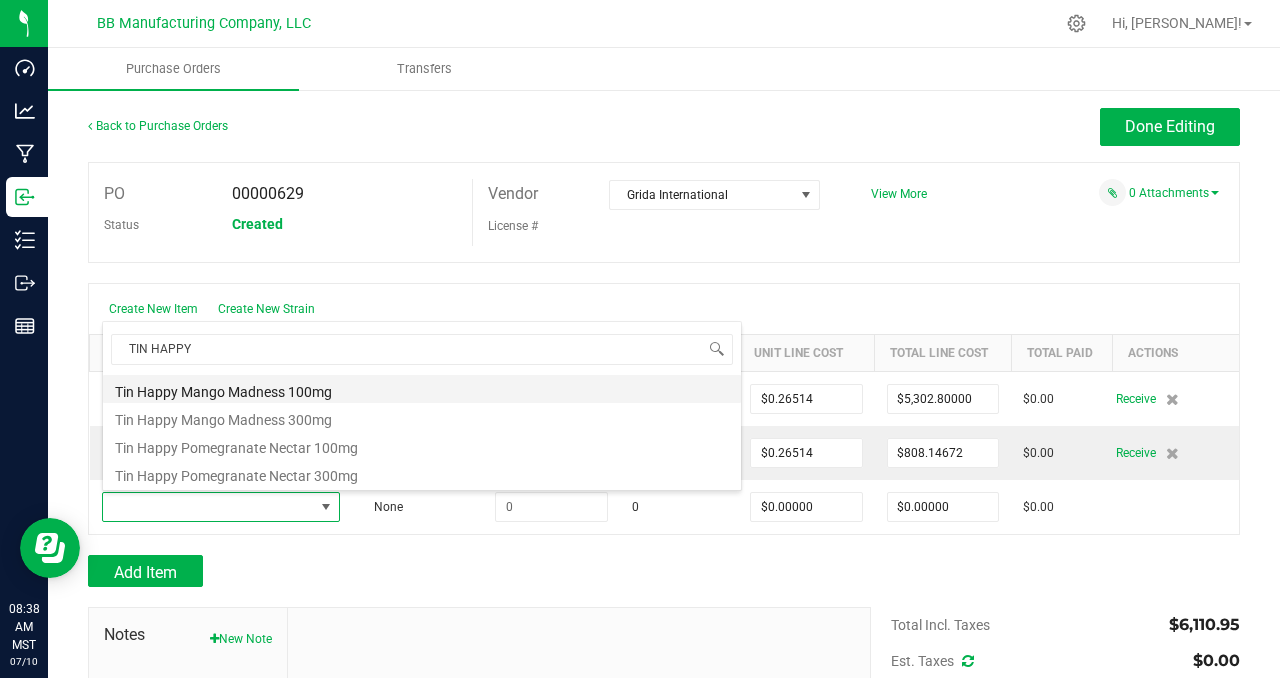 click on "Tin Happy Mango Madness 100mg" at bounding box center [422, 389] 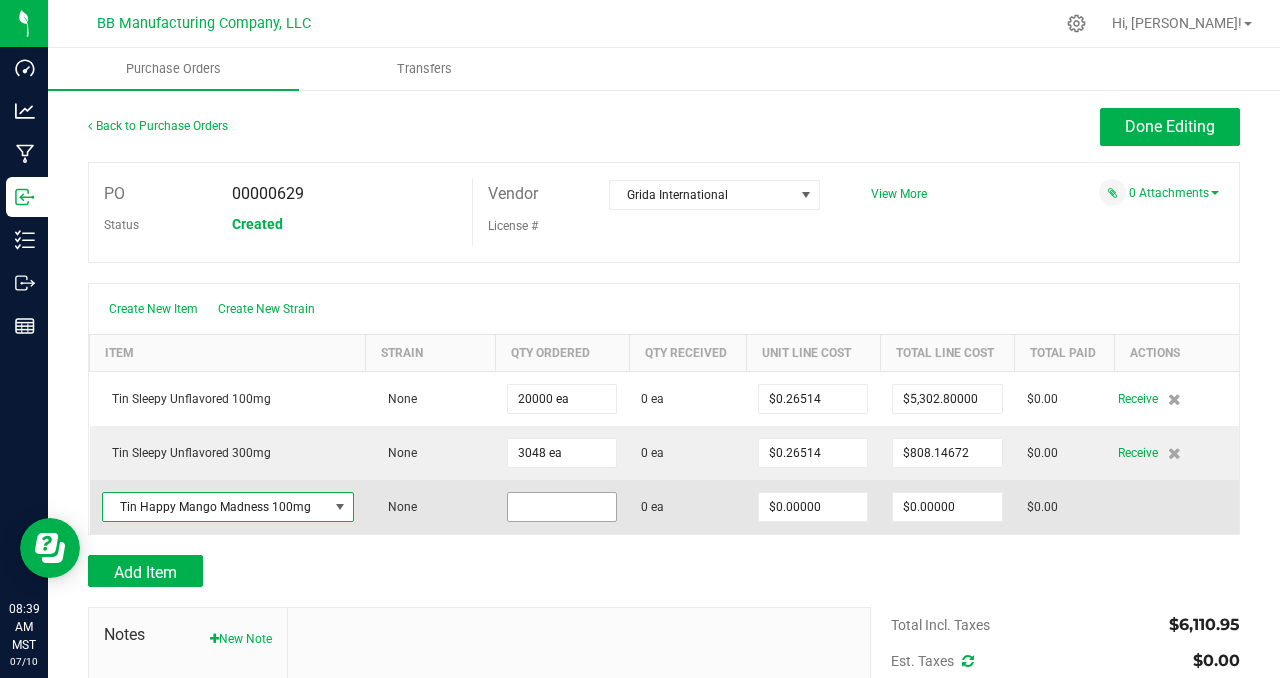 click at bounding box center [562, 507] 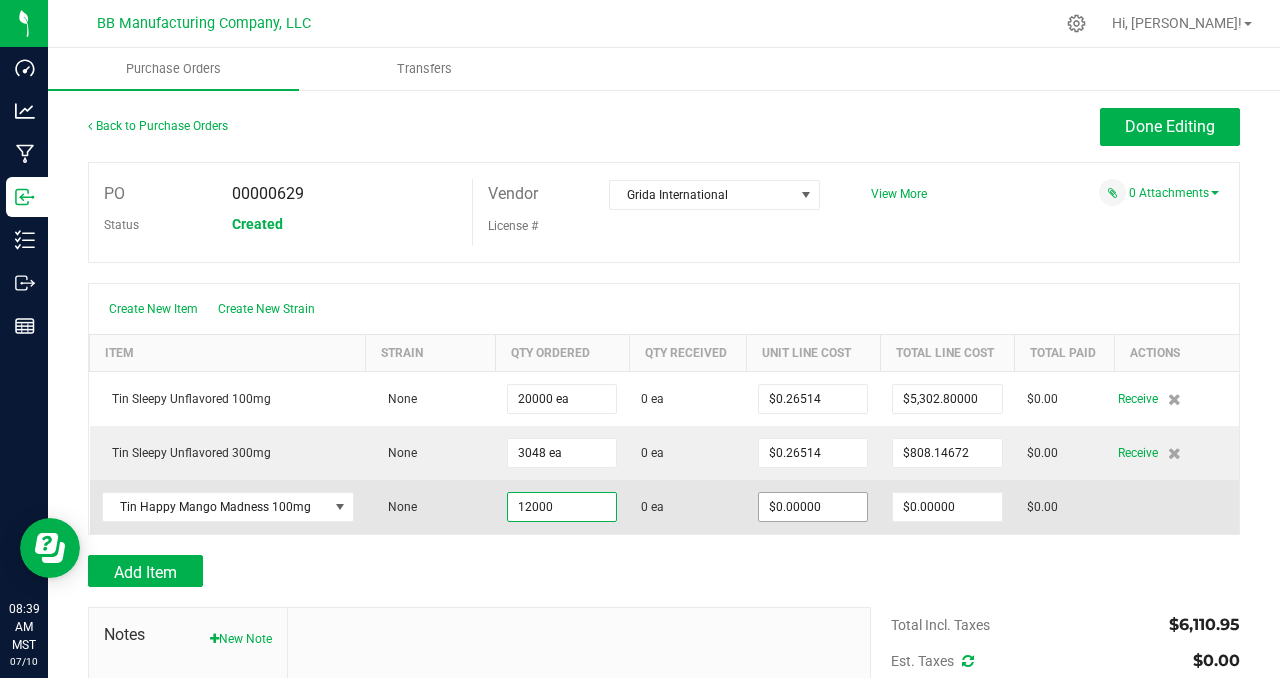 type on "12000 ea" 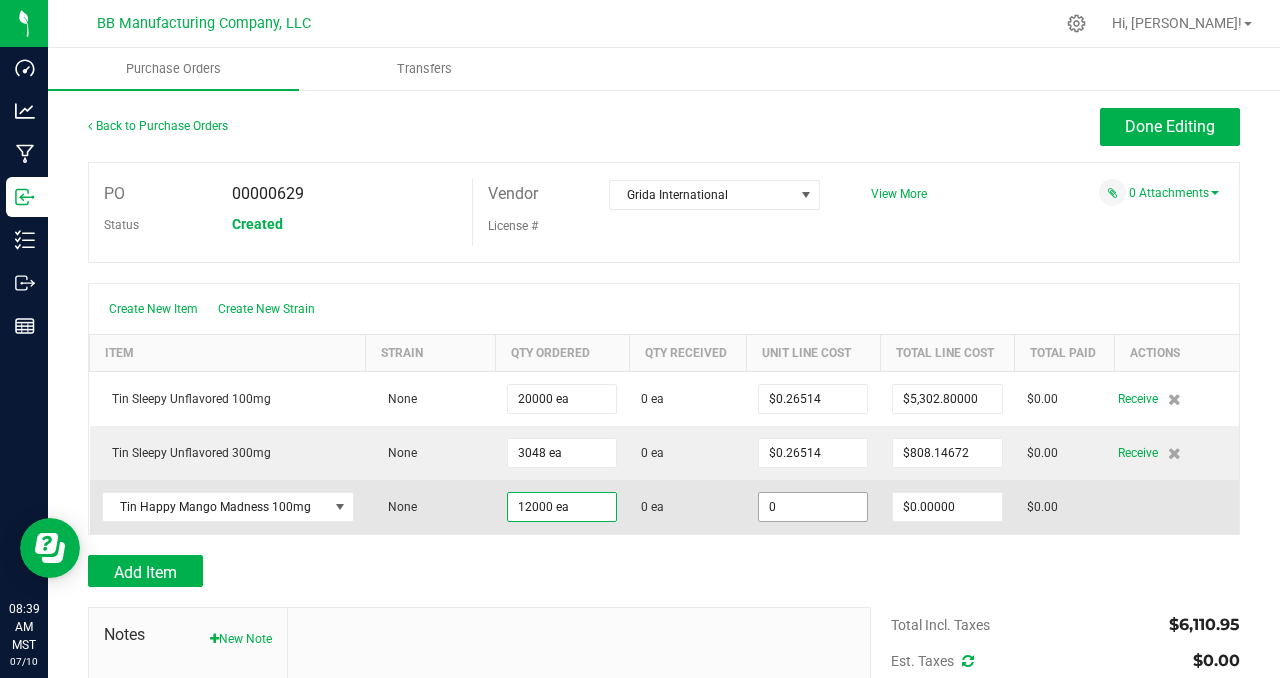 click on "0" at bounding box center [813, 507] 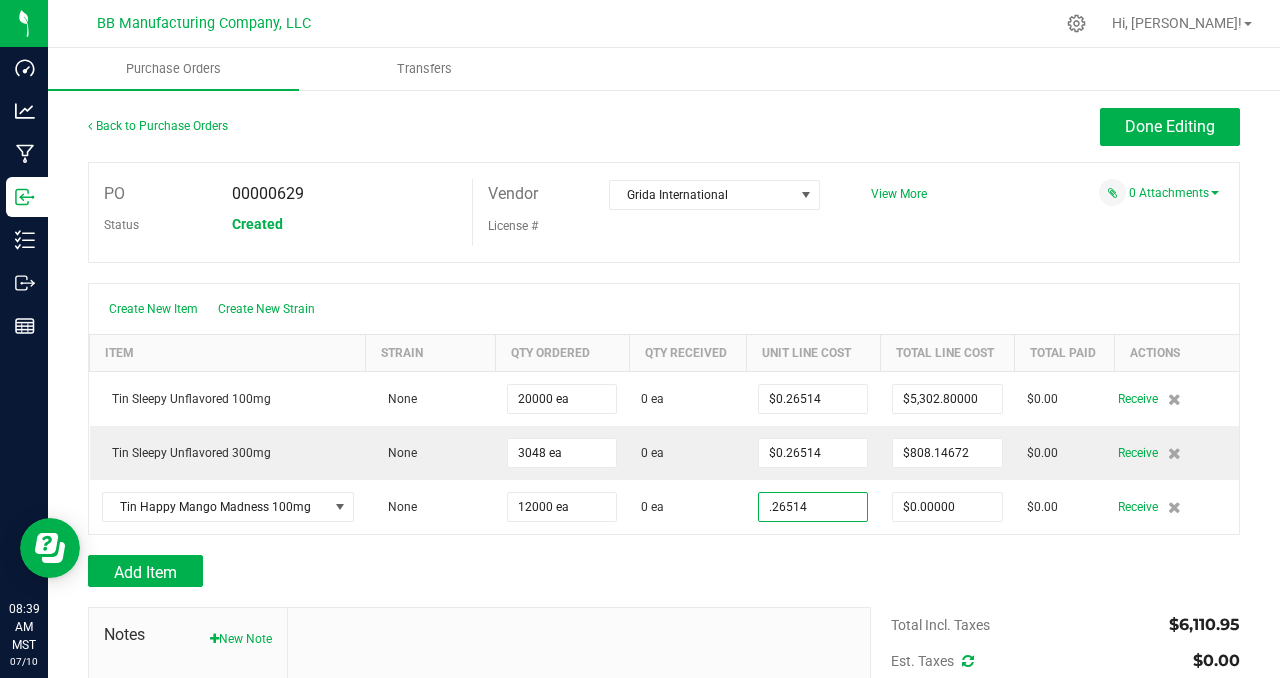 type on "$0.26514" 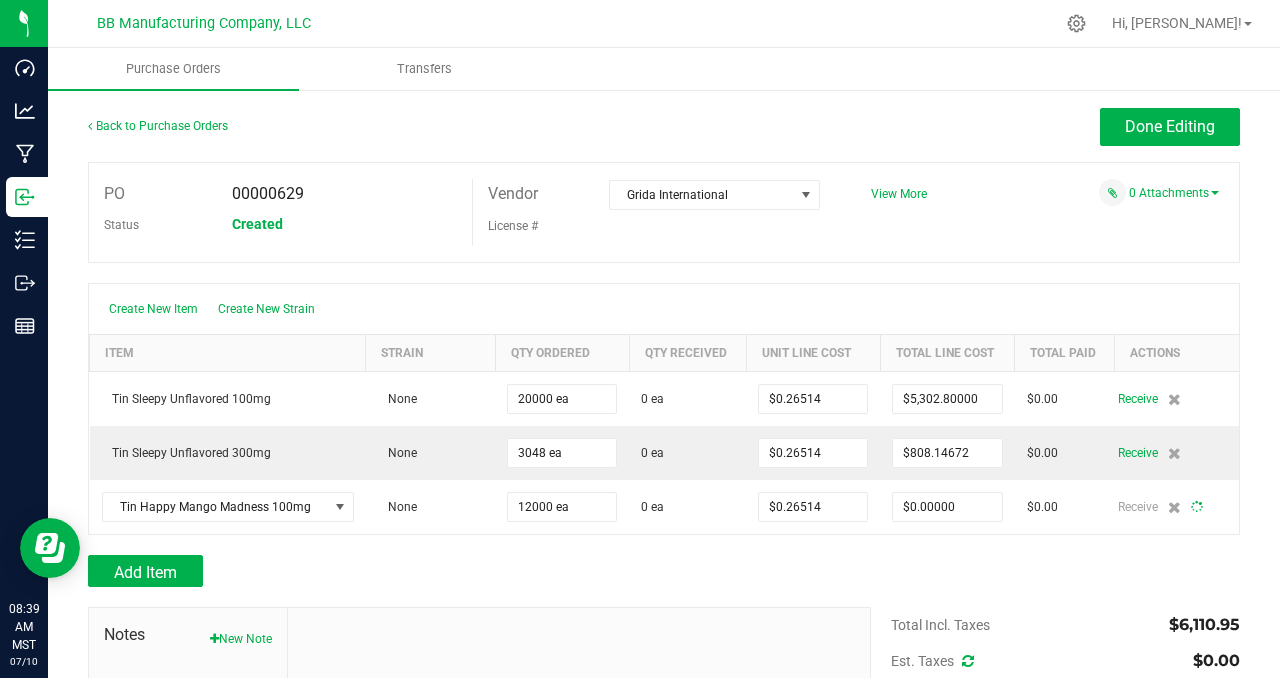 click on "Add Item" at bounding box center (664, 571) 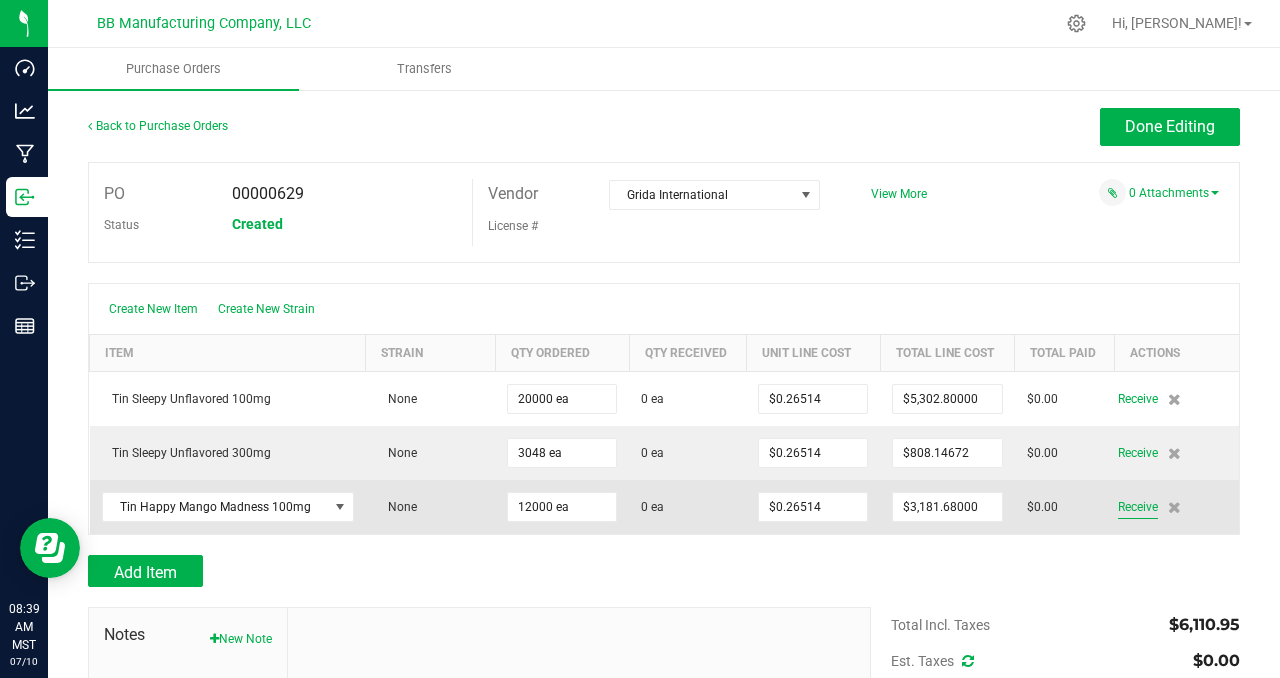 click on "Receive" at bounding box center (1138, 507) 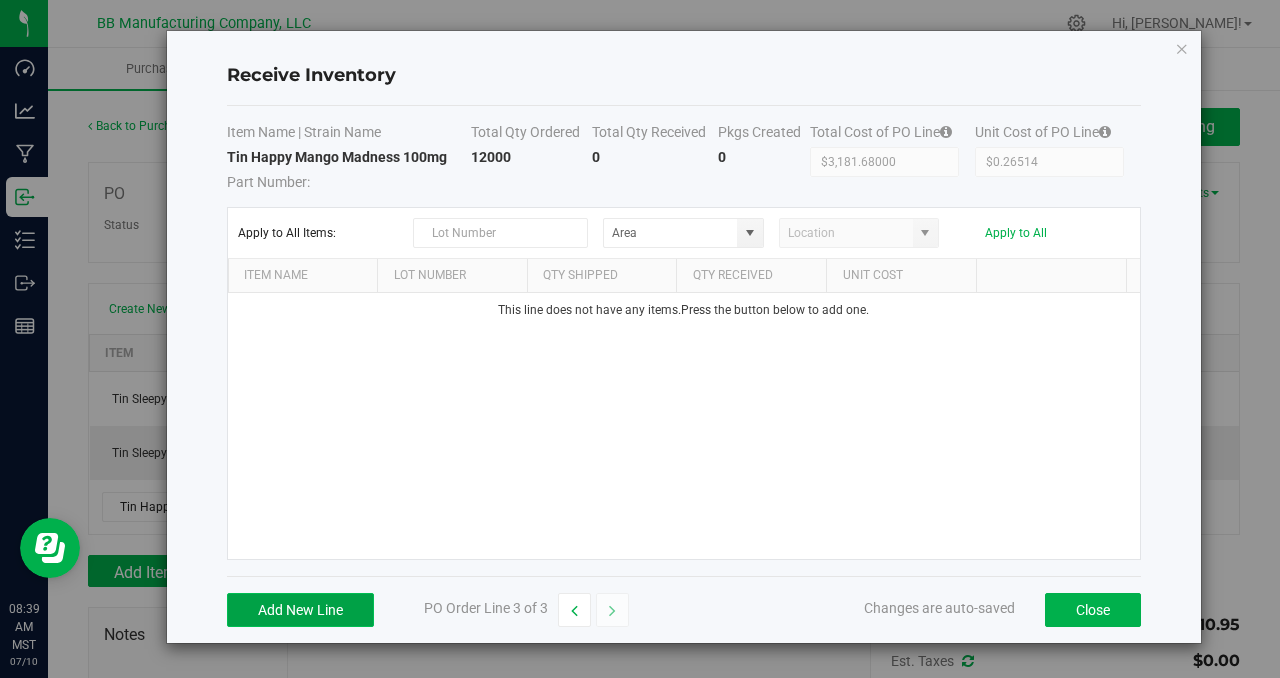 click on "Add New Line" at bounding box center [300, 610] 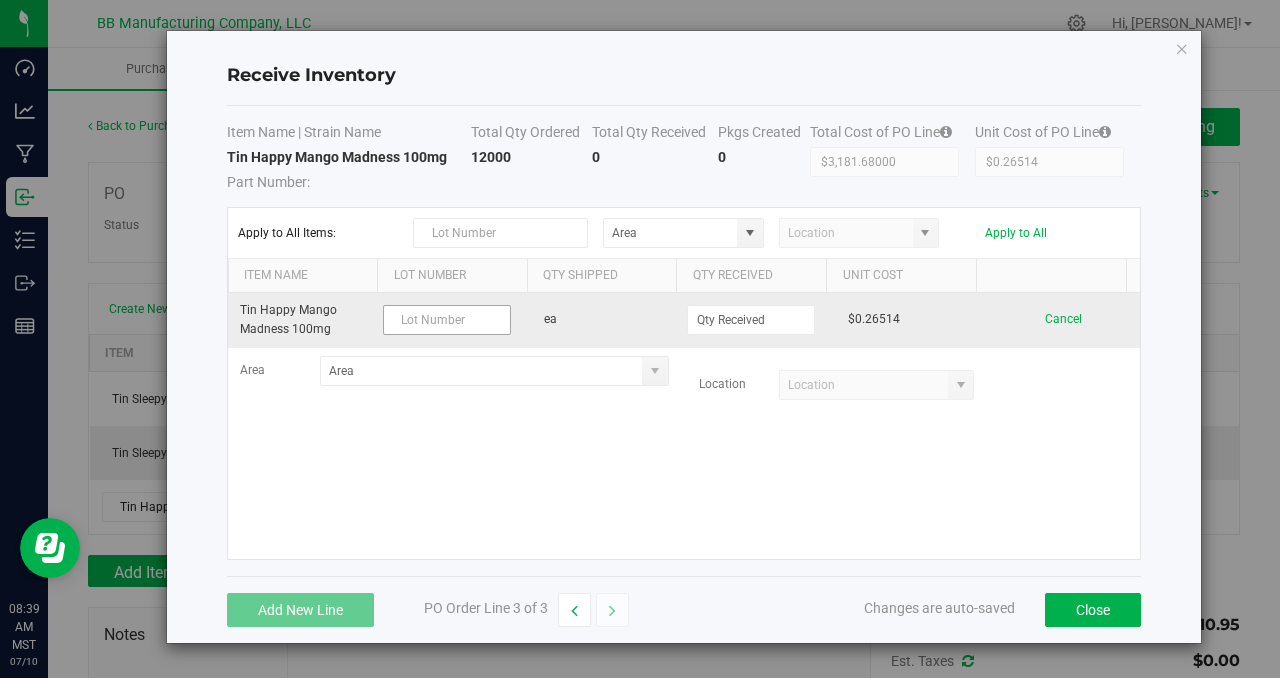 click at bounding box center [447, 320] 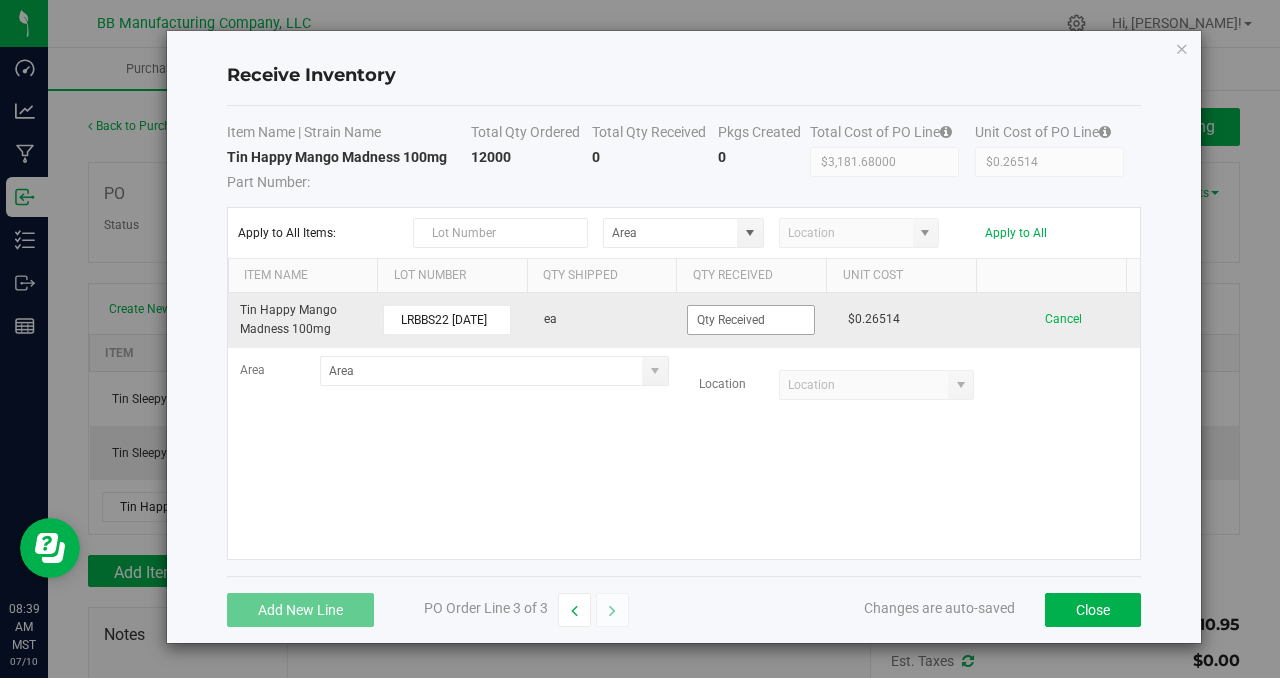 type on "LRBBS22 [DATE]" 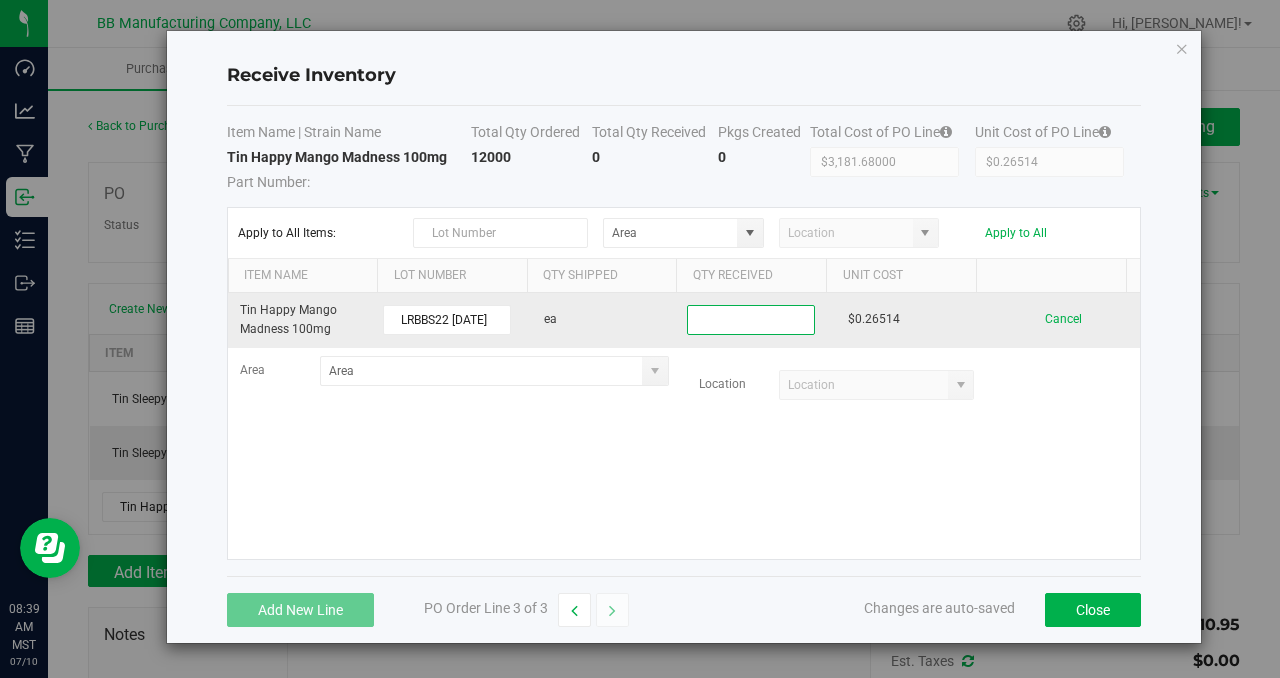 click at bounding box center (751, 320) 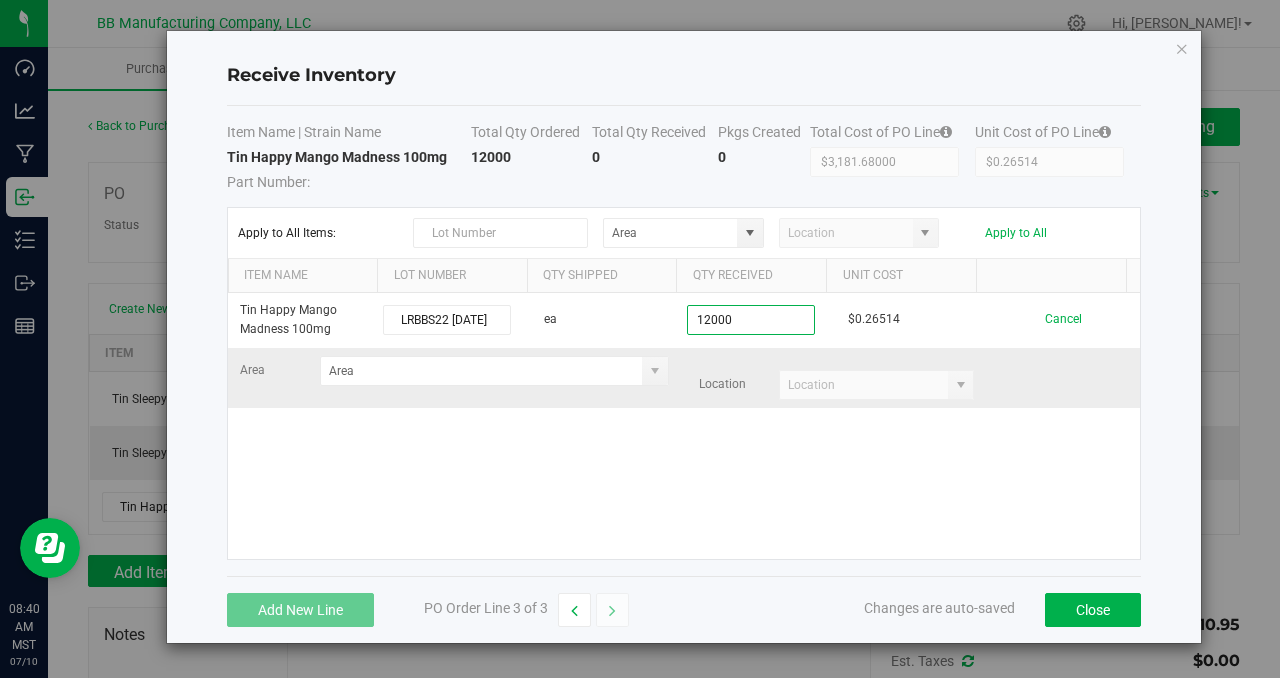 type on "12000 ea" 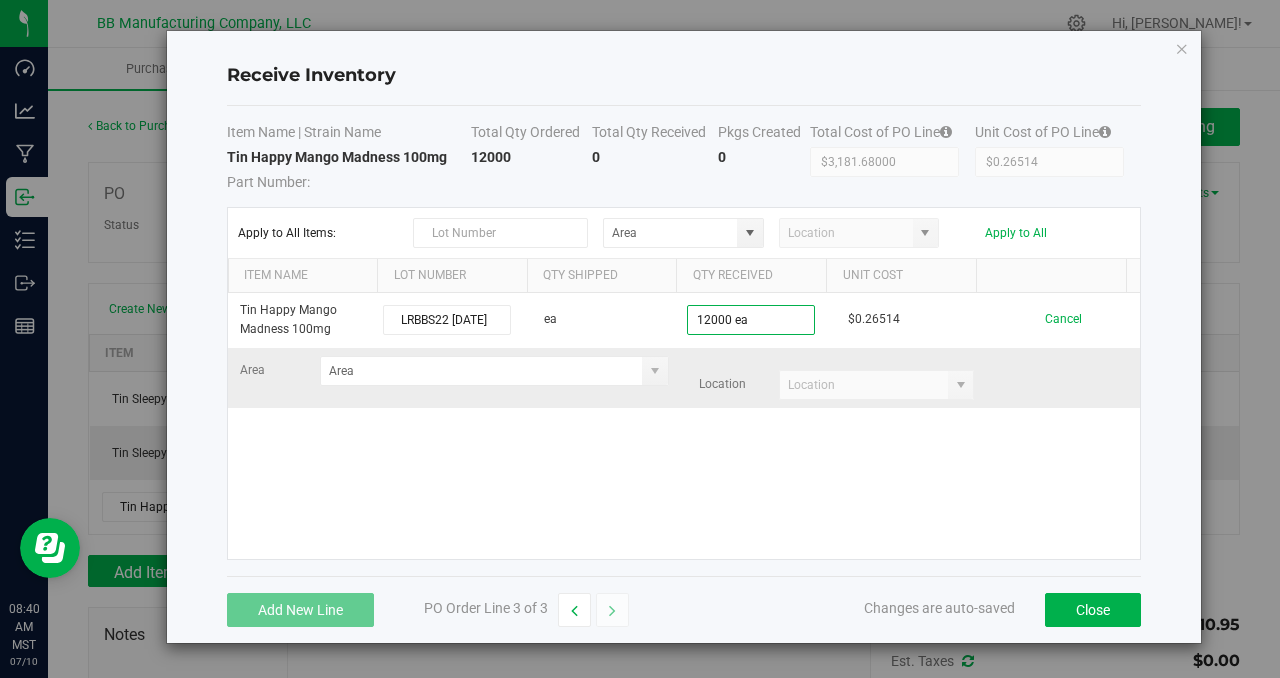 click on "Tin Happy Mango Madness 100mg  LRBBS22 [DATE]   ea  12000 ea  $0.26514   Cancel   Area   Location" at bounding box center [684, 426] 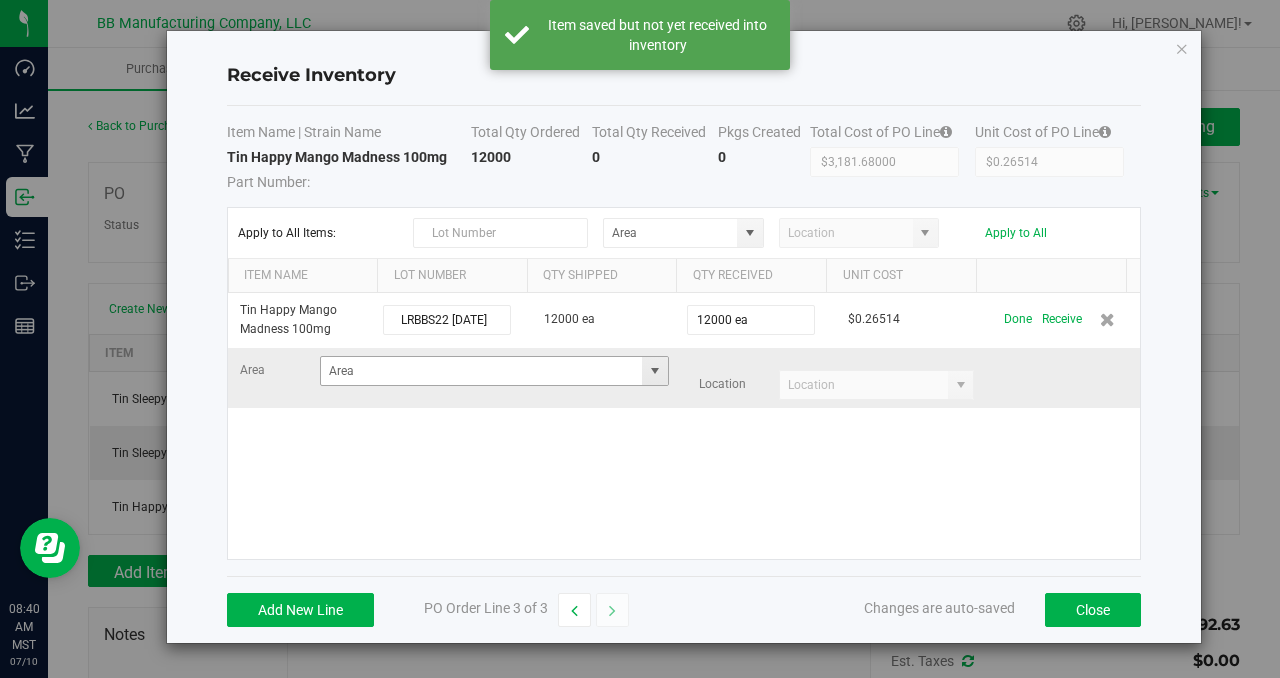 click at bounding box center (655, 371) 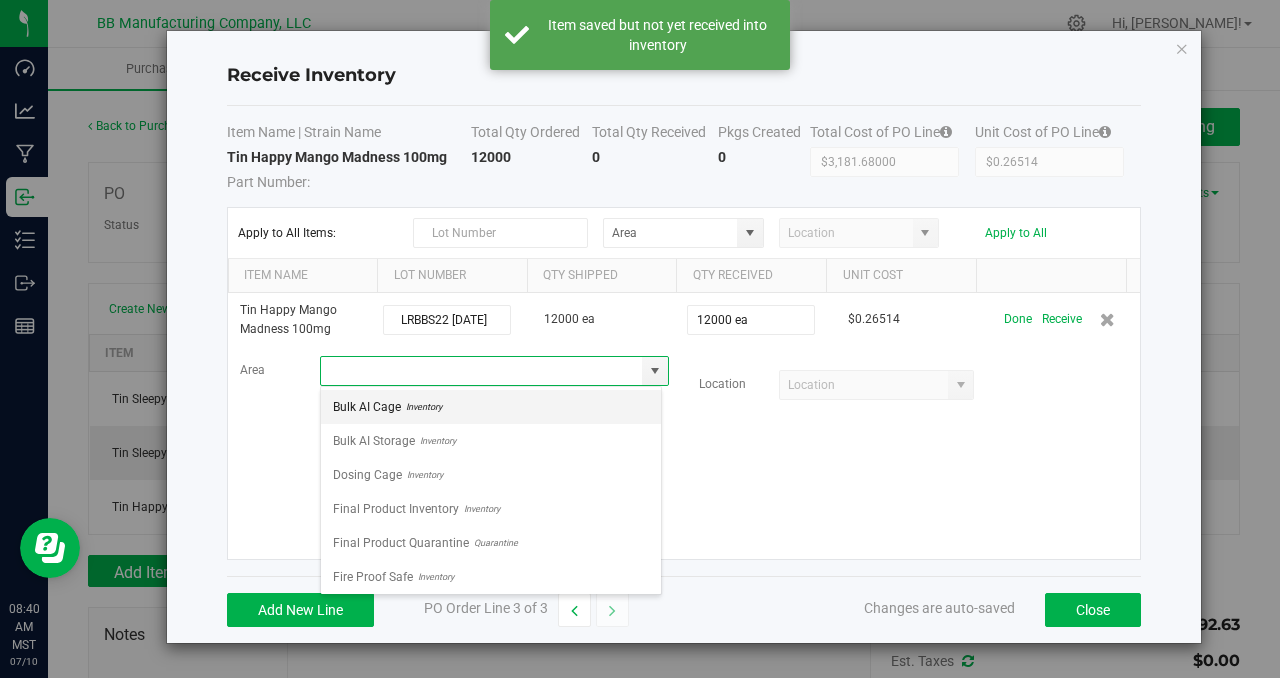 scroll, scrollTop: 99970, scrollLeft: 99658, axis: both 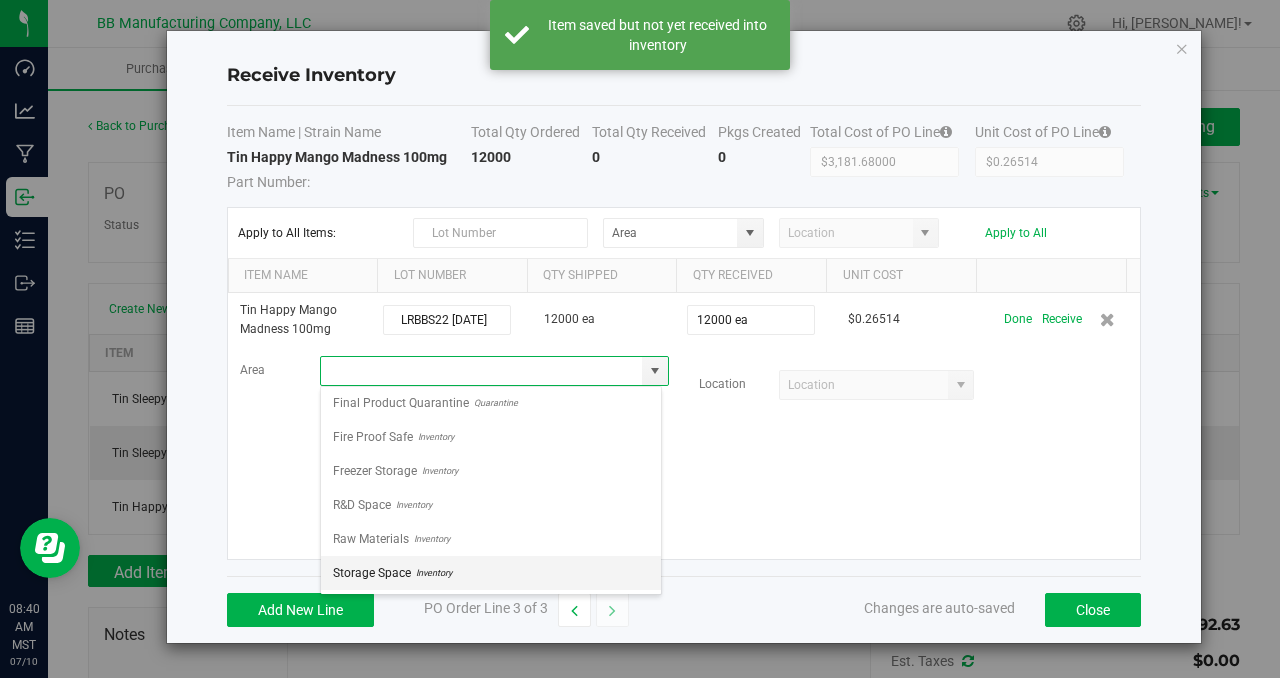click on "Inventory" at bounding box center (431, 573) 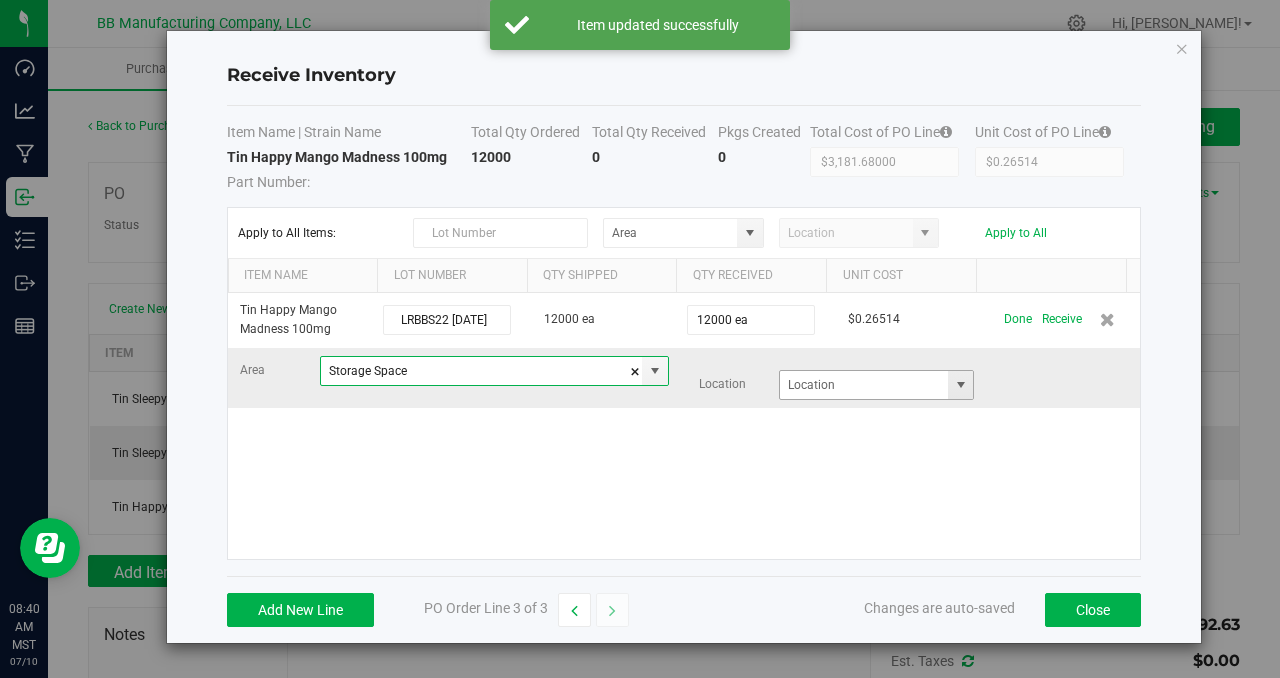 click at bounding box center [961, 385] 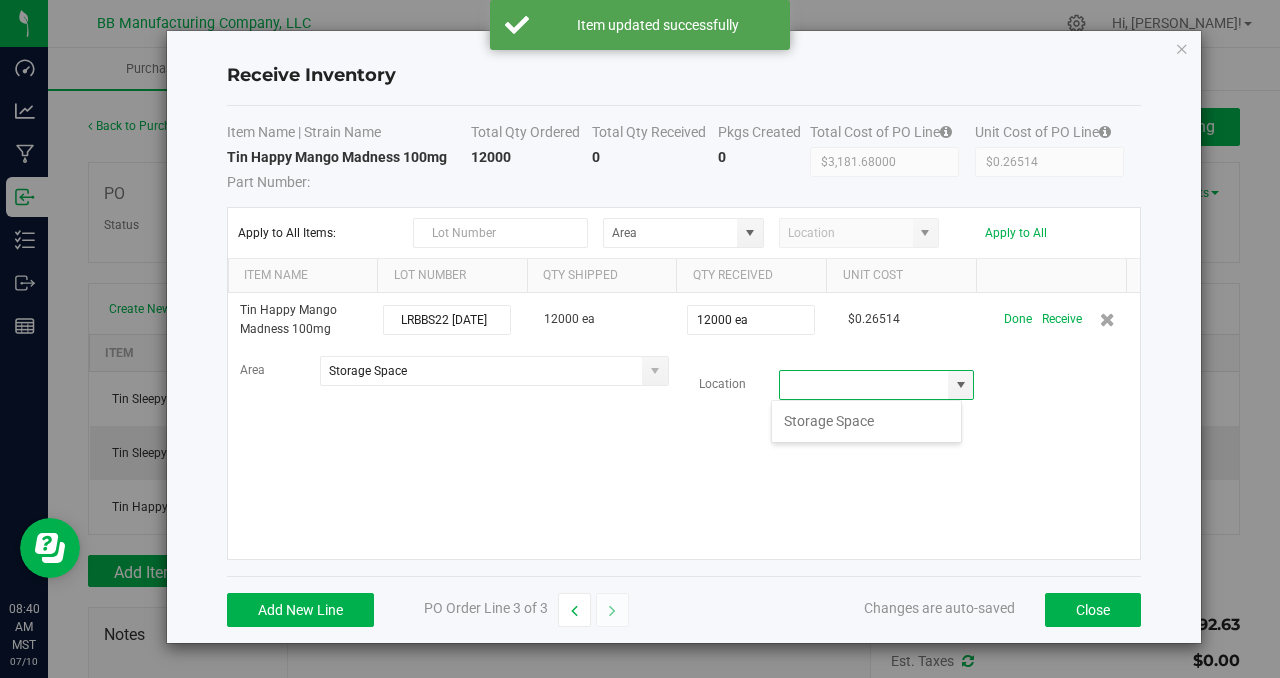 scroll, scrollTop: 99970, scrollLeft: 99809, axis: both 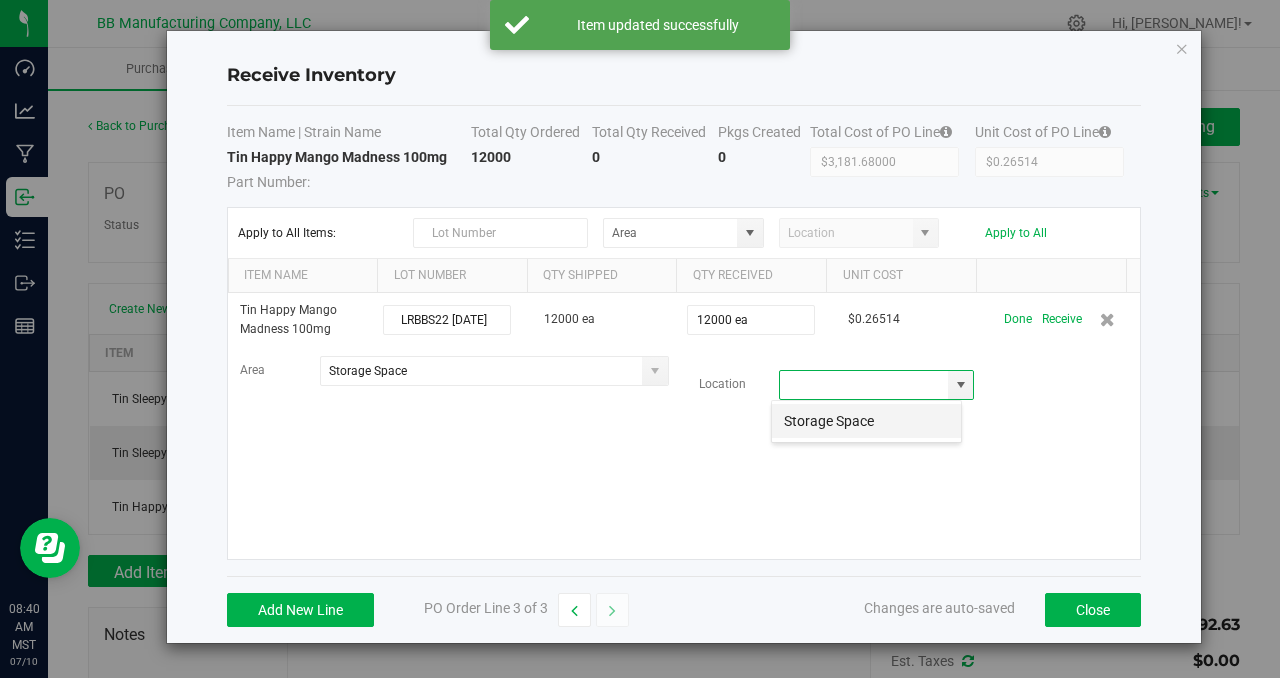 click on "Storage Space" at bounding box center (866, 421) 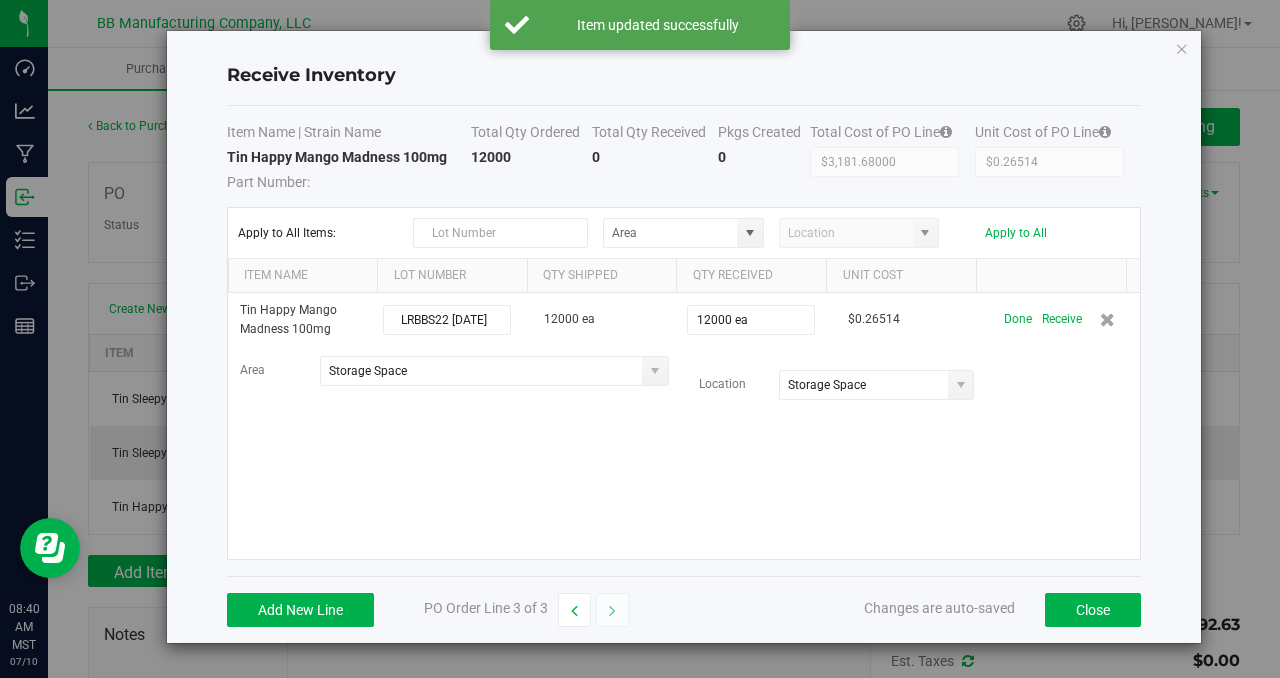 click on "Tin Happy Mango Madness 100mg  LRBBS22 [DATE]  12000 ea  12000 ea  $0.26514   Done   Receive   Area  Storage Space  Location  Storage Space" at bounding box center (684, 426) 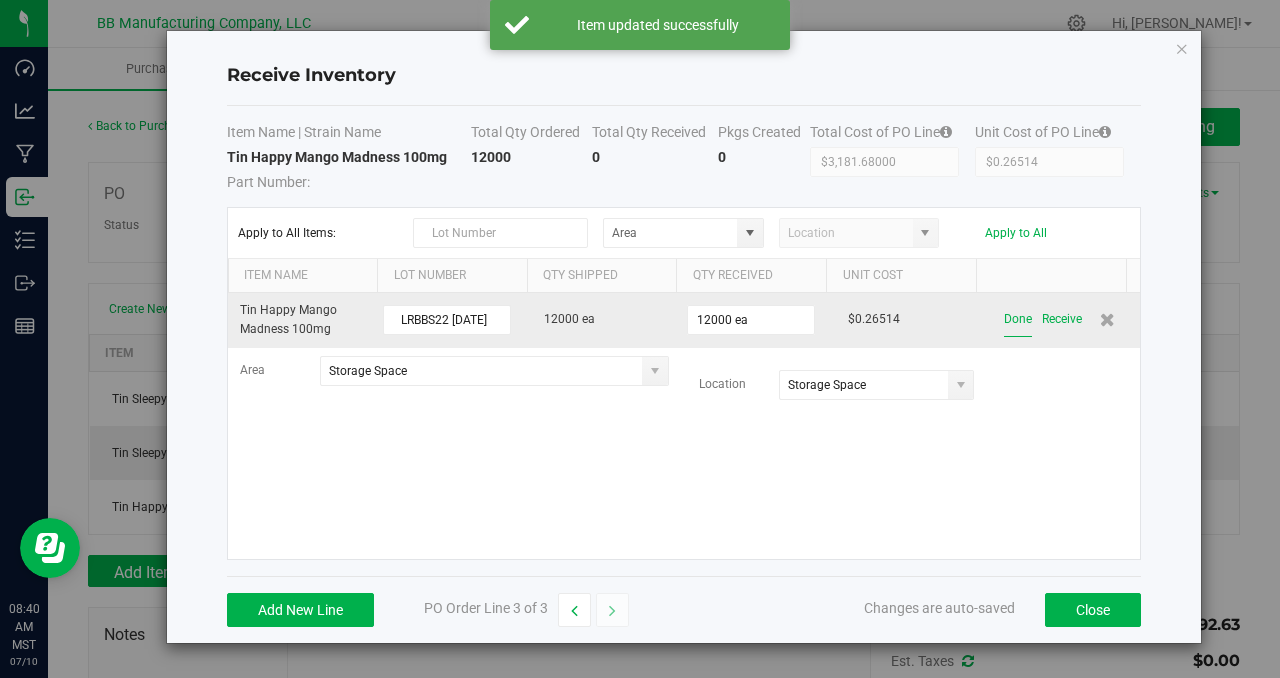 click on "Done" at bounding box center [1018, 319] 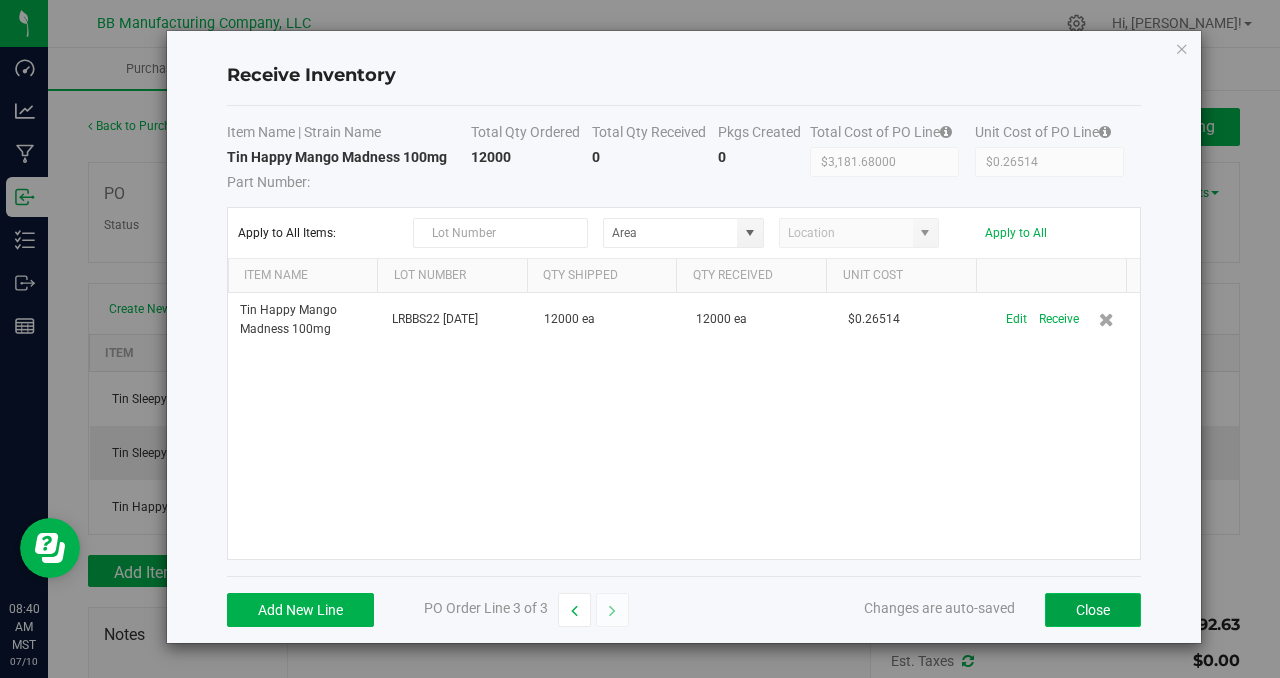 click on "Close" at bounding box center (1093, 610) 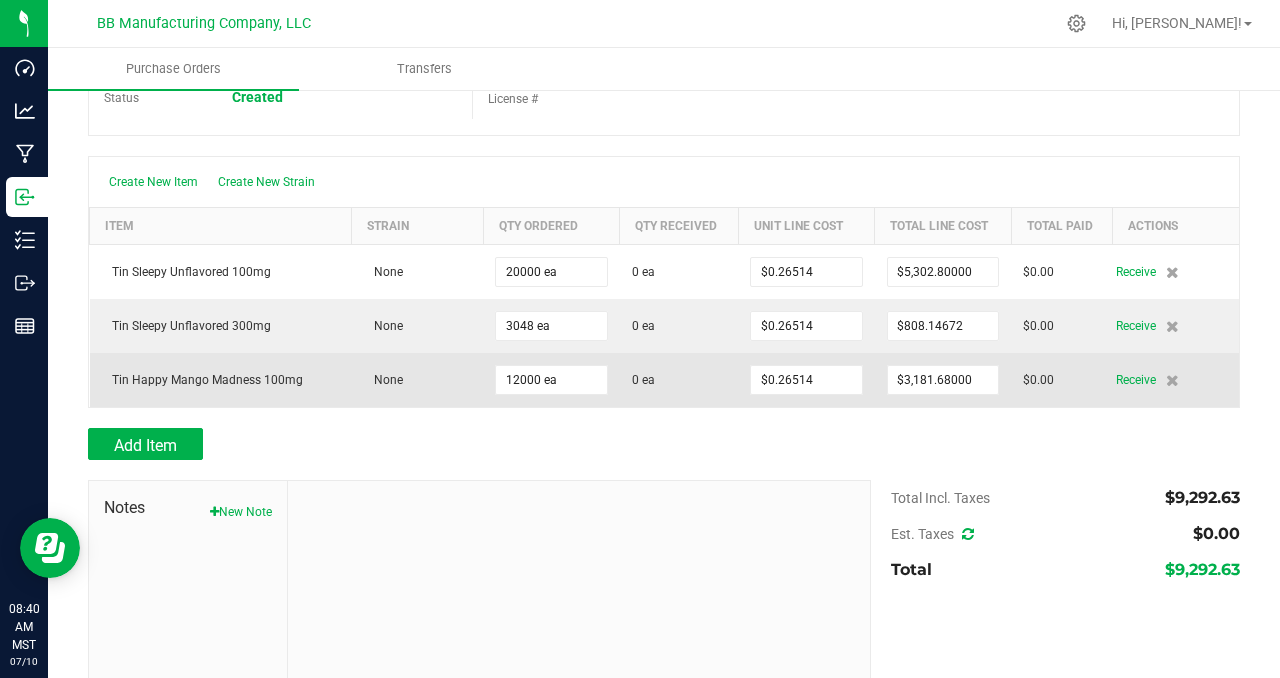 scroll, scrollTop: 131, scrollLeft: 0, axis: vertical 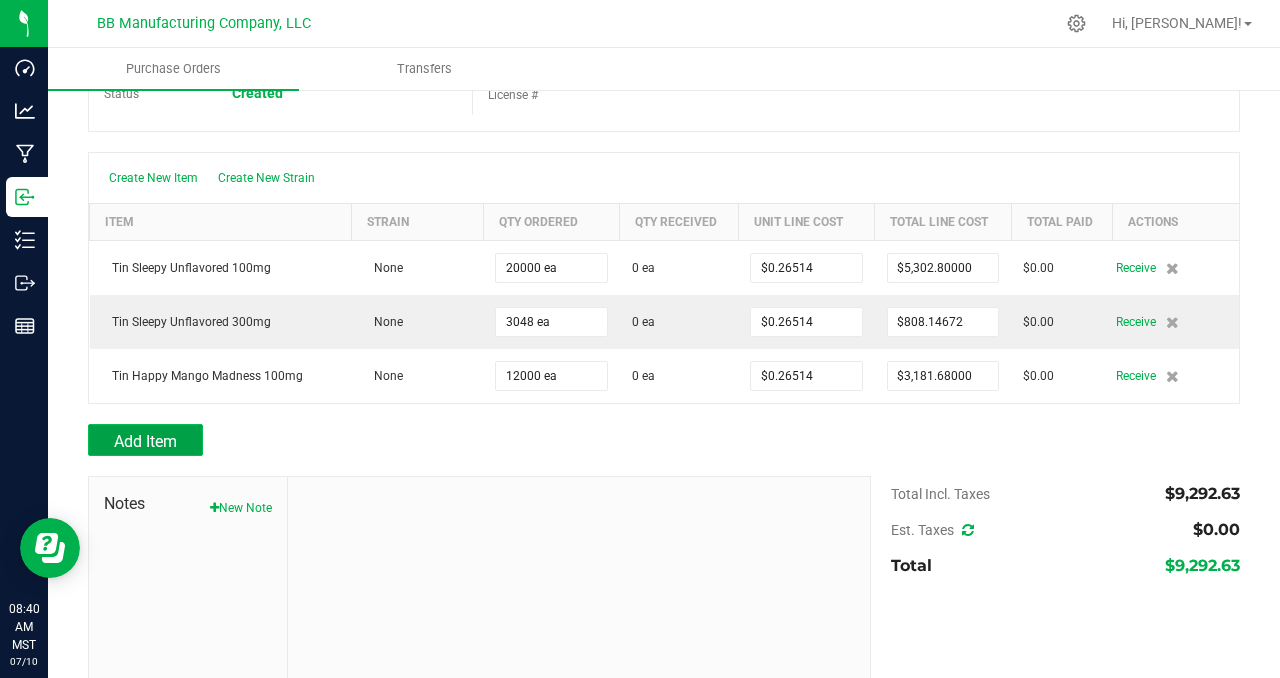 click on "Add Item" at bounding box center [145, 441] 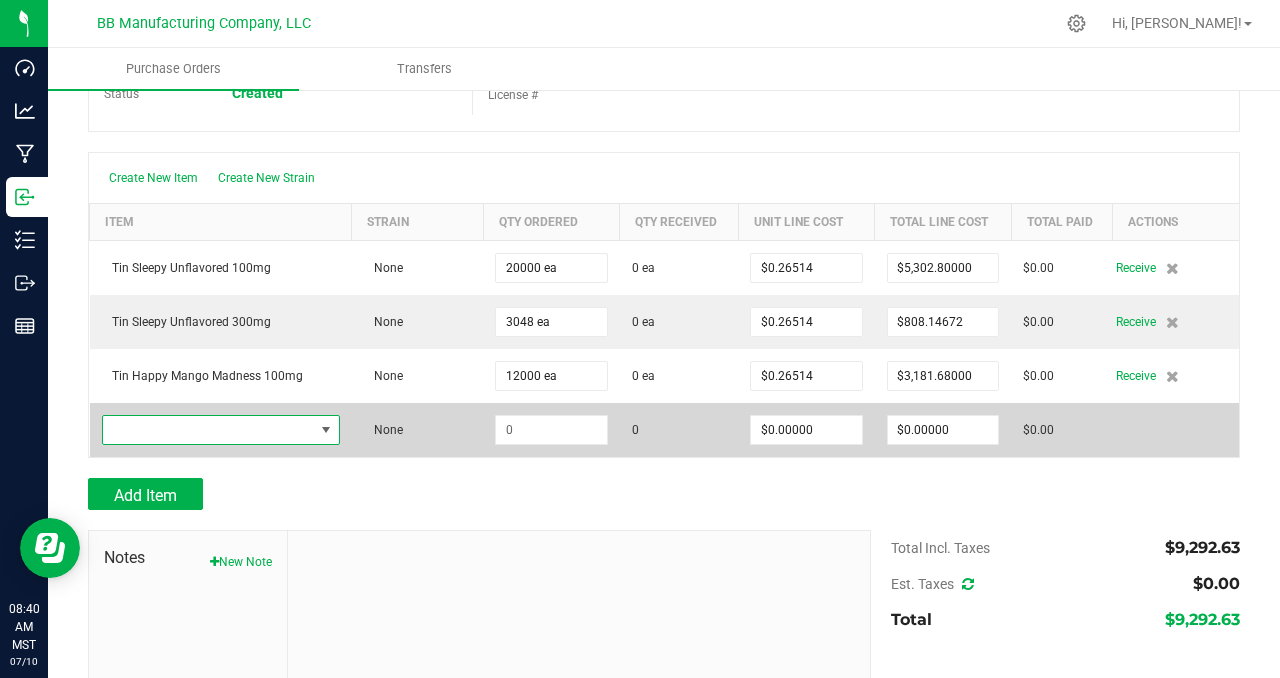 click at bounding box center [326, 430] 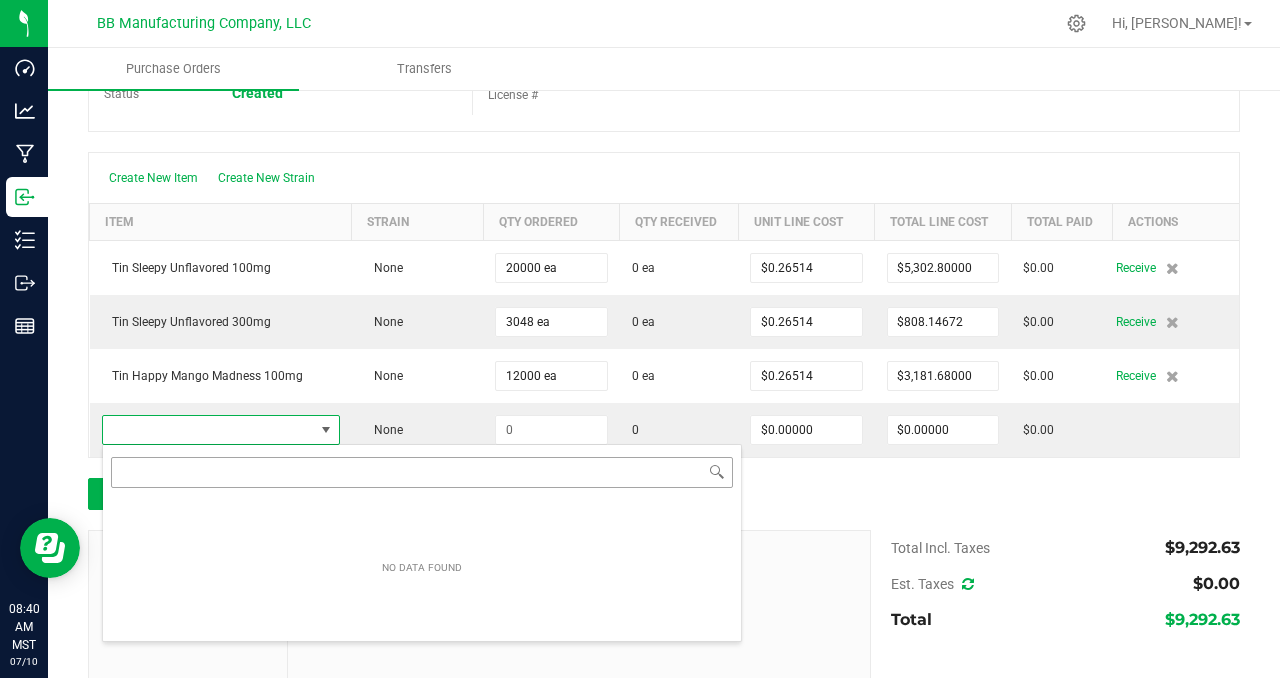 scroll, scrollTop: 99970, scrollLeft: 99764, axis: both 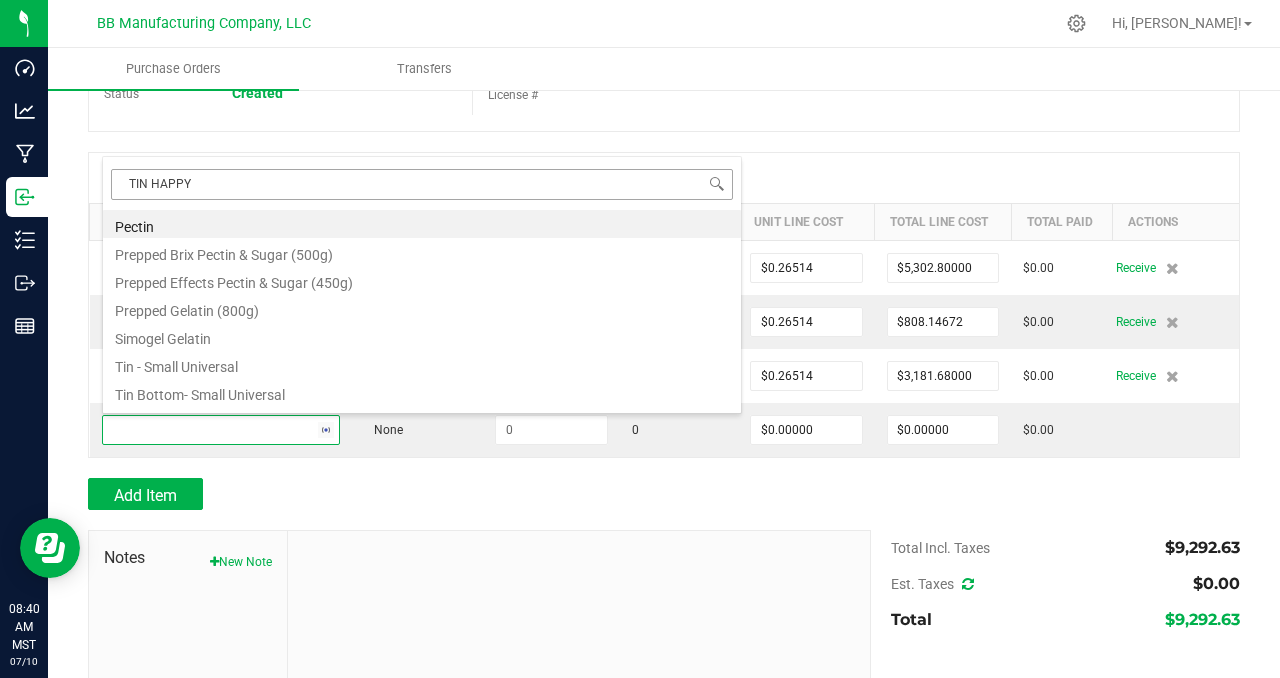 type on "TIN HAPPY" 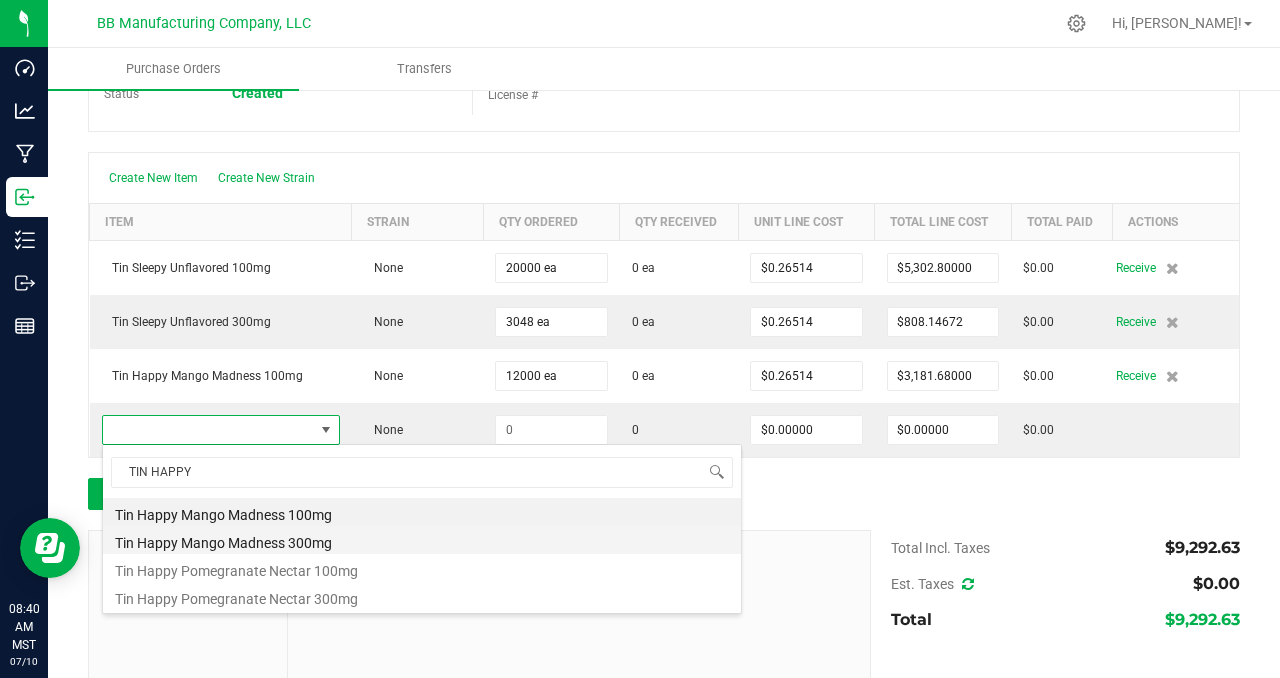 click on "Tin Happy Mango Madness 300mg" at bounding box center (422, 540) 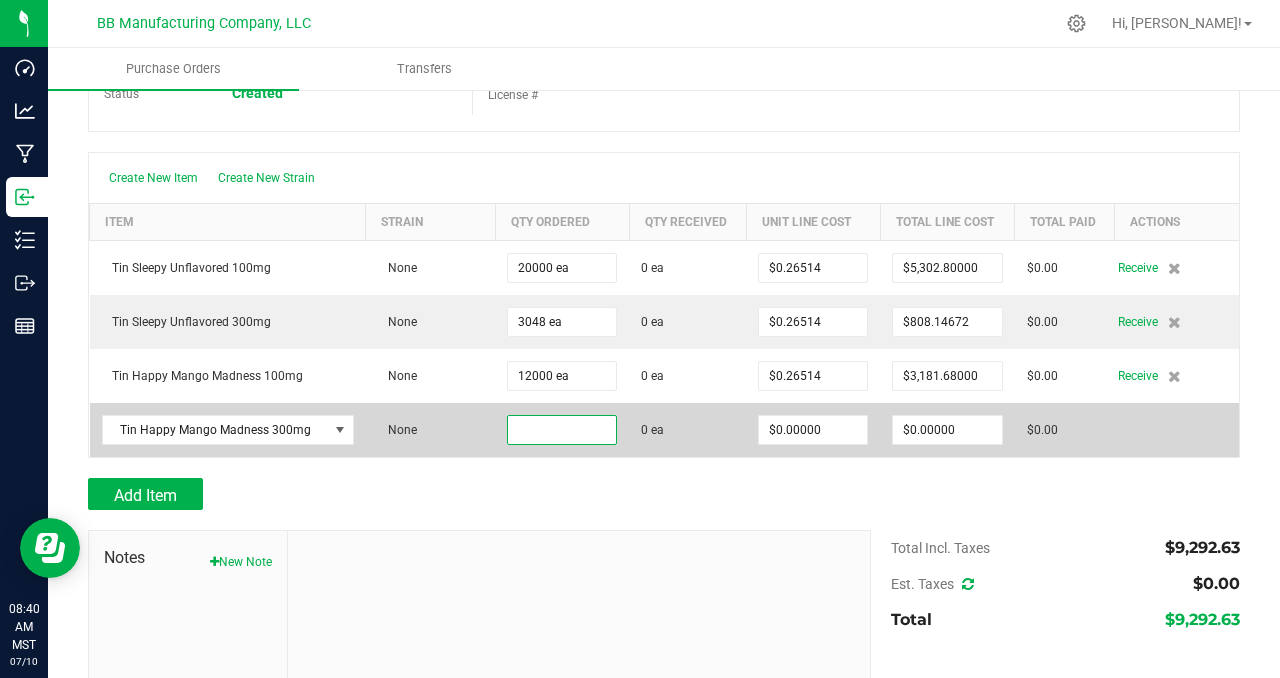 click at bounding box center (562, 430) 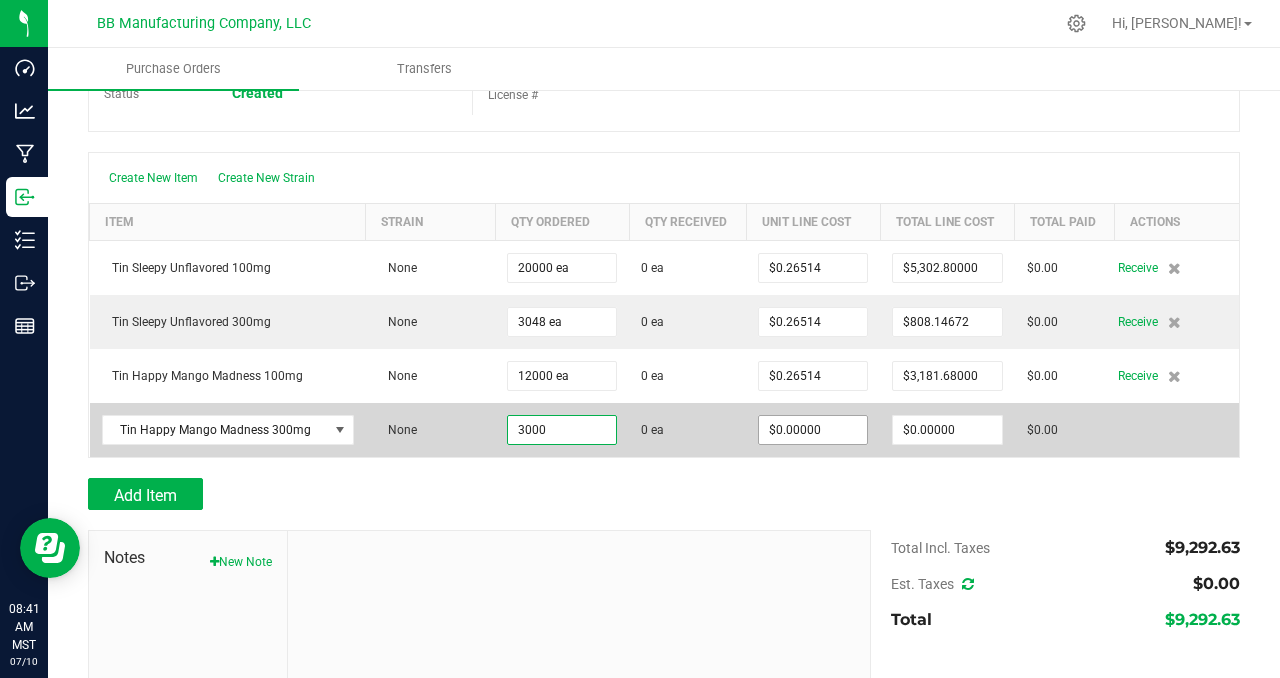 type on "3000 ea" 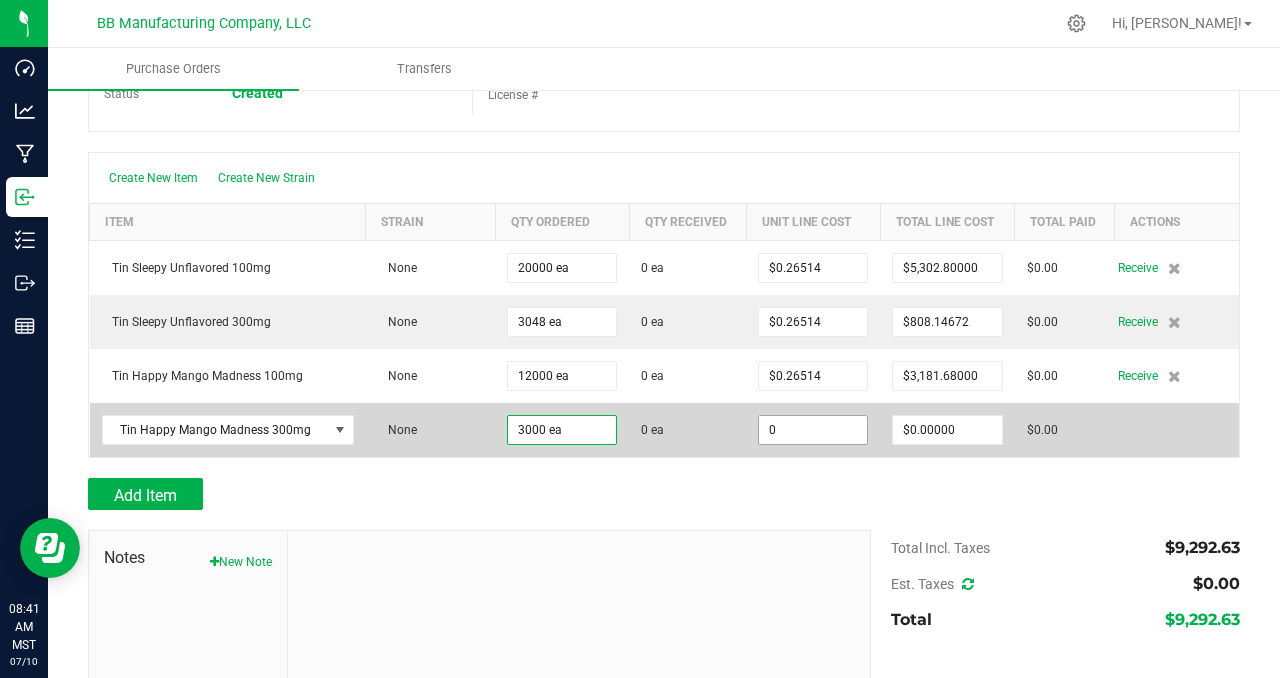 click on "0" at bounding box center [813, 430] 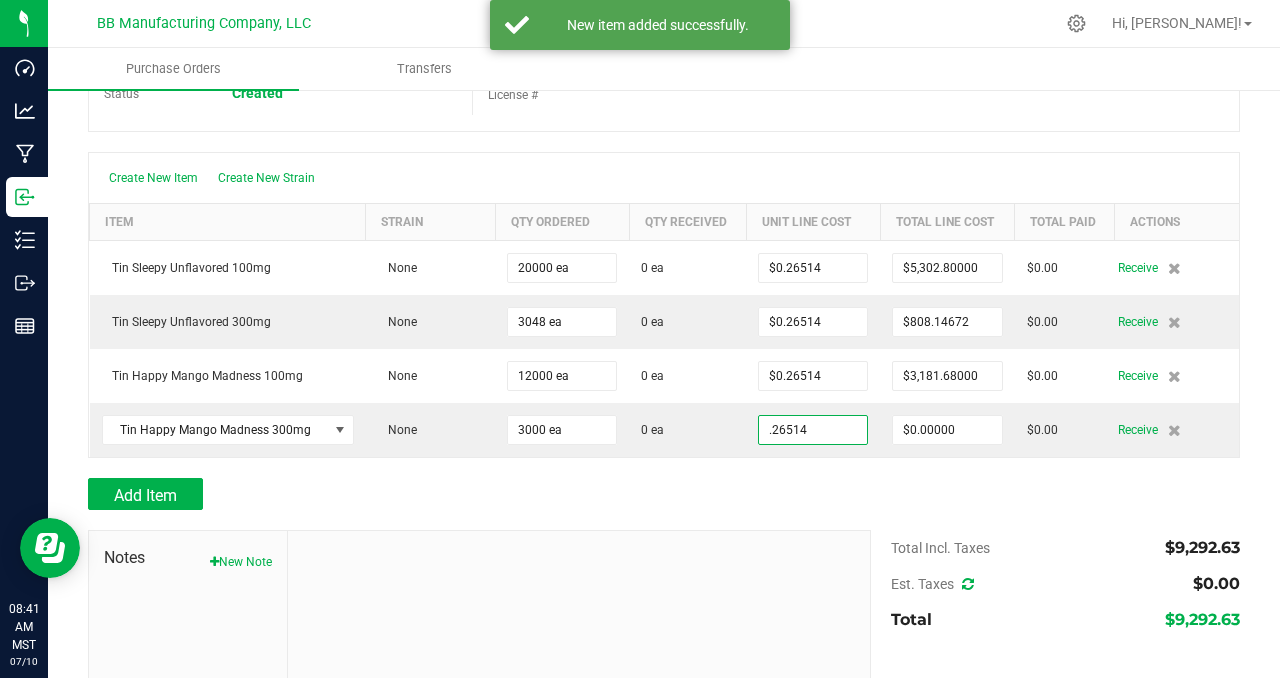 type on "$0.26514" 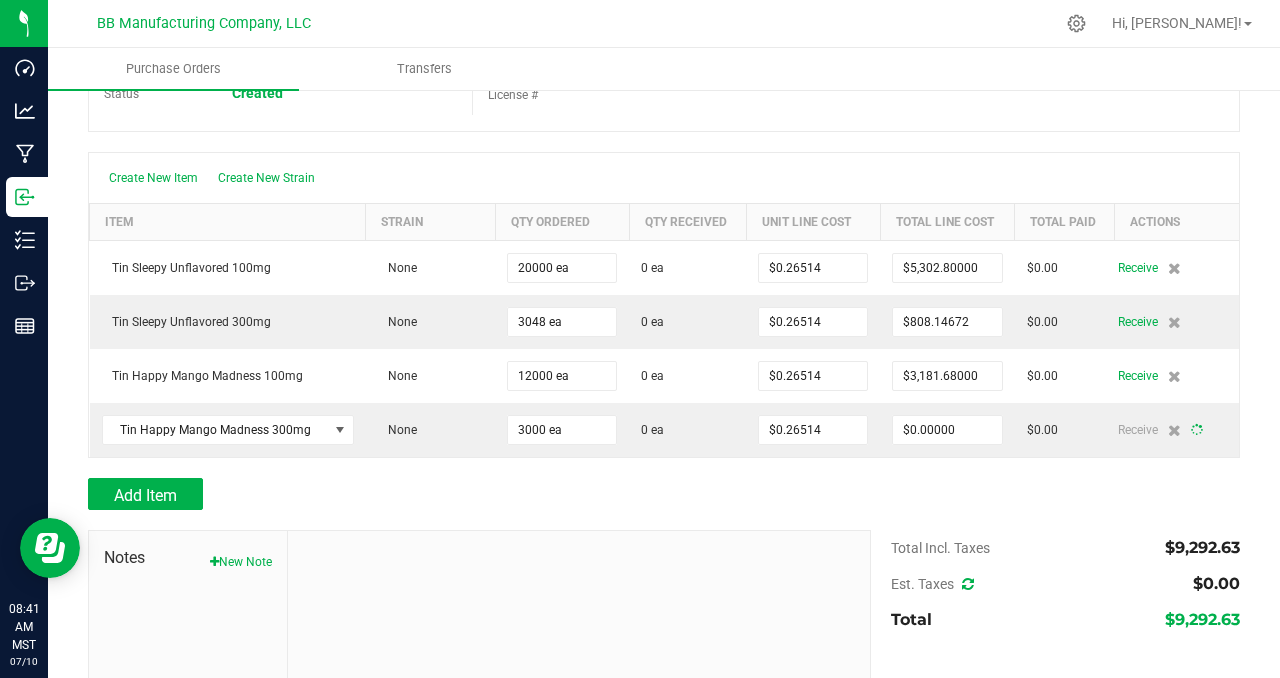 click on "Add Item" at bounding box center (664, 494) 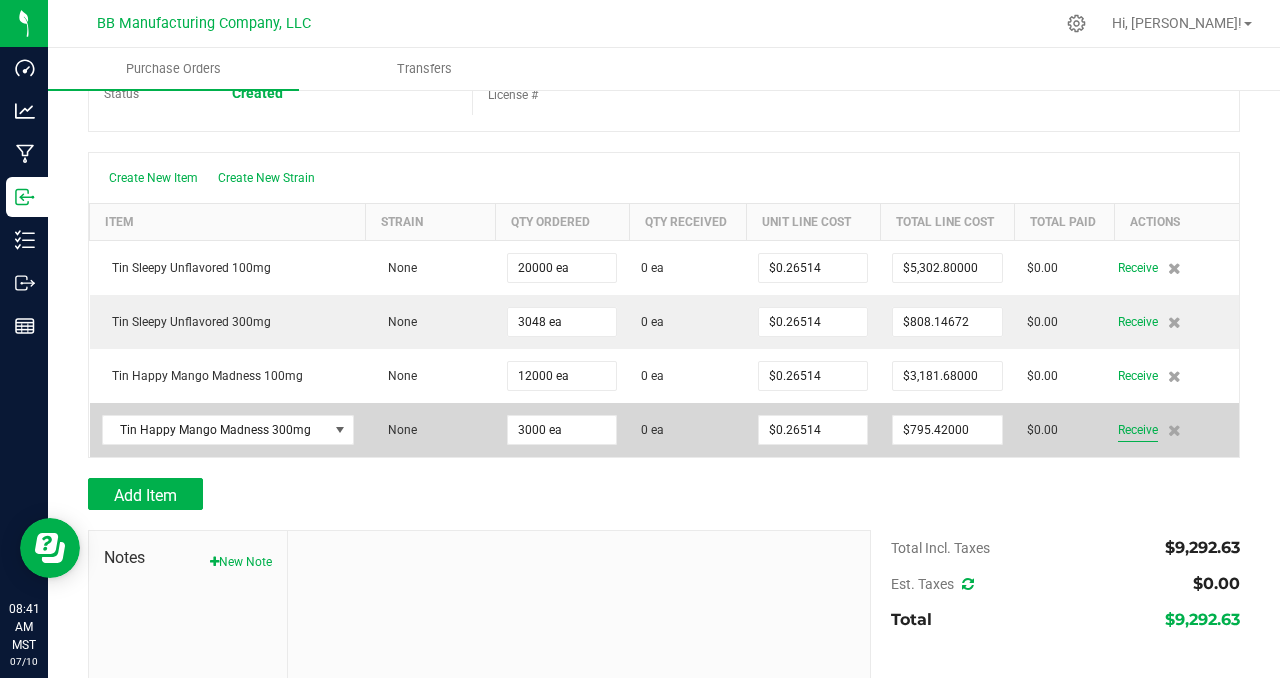 click on "Receive" at bounding box center [1138, 430] 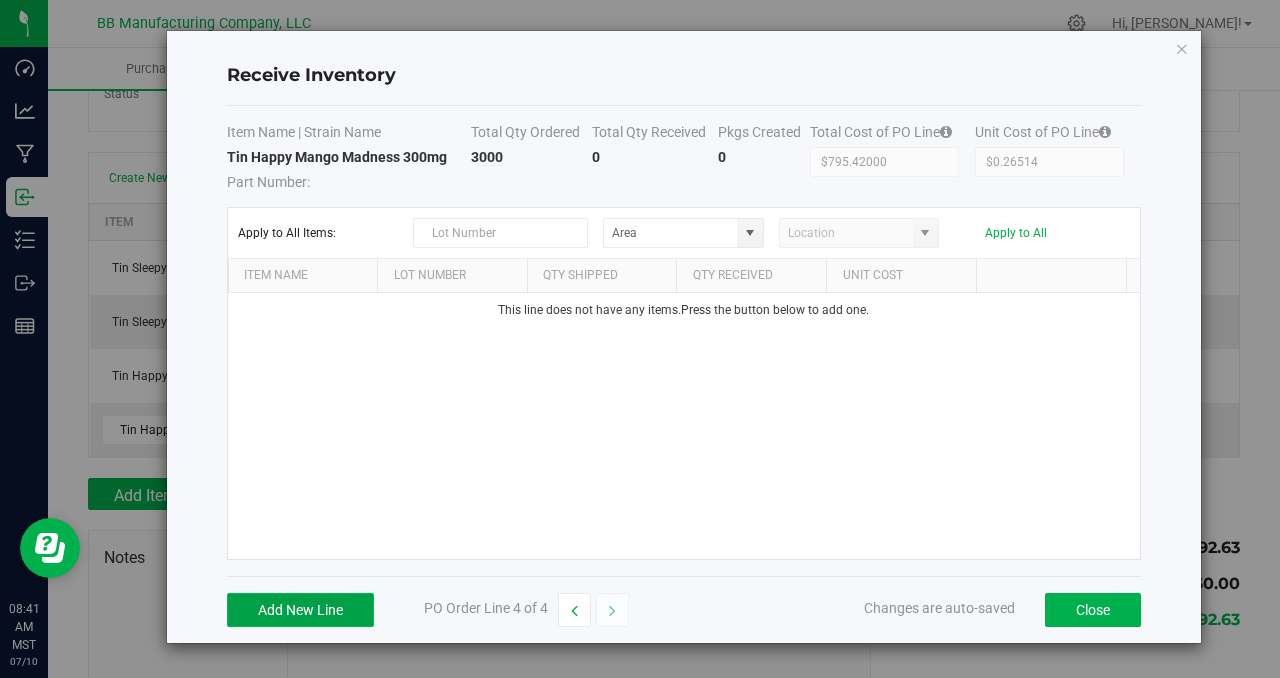 click on "Add New Line" at bounding box center [300, 610] 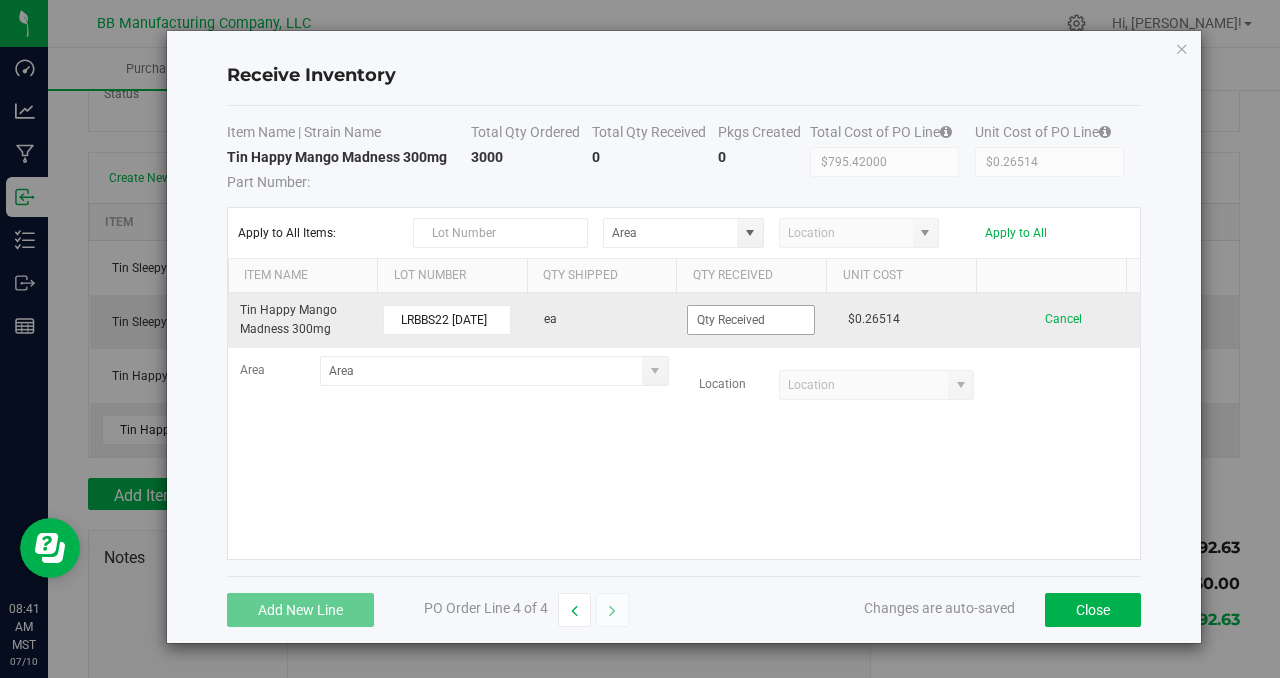 type on "LRBBS22 [DATE]" 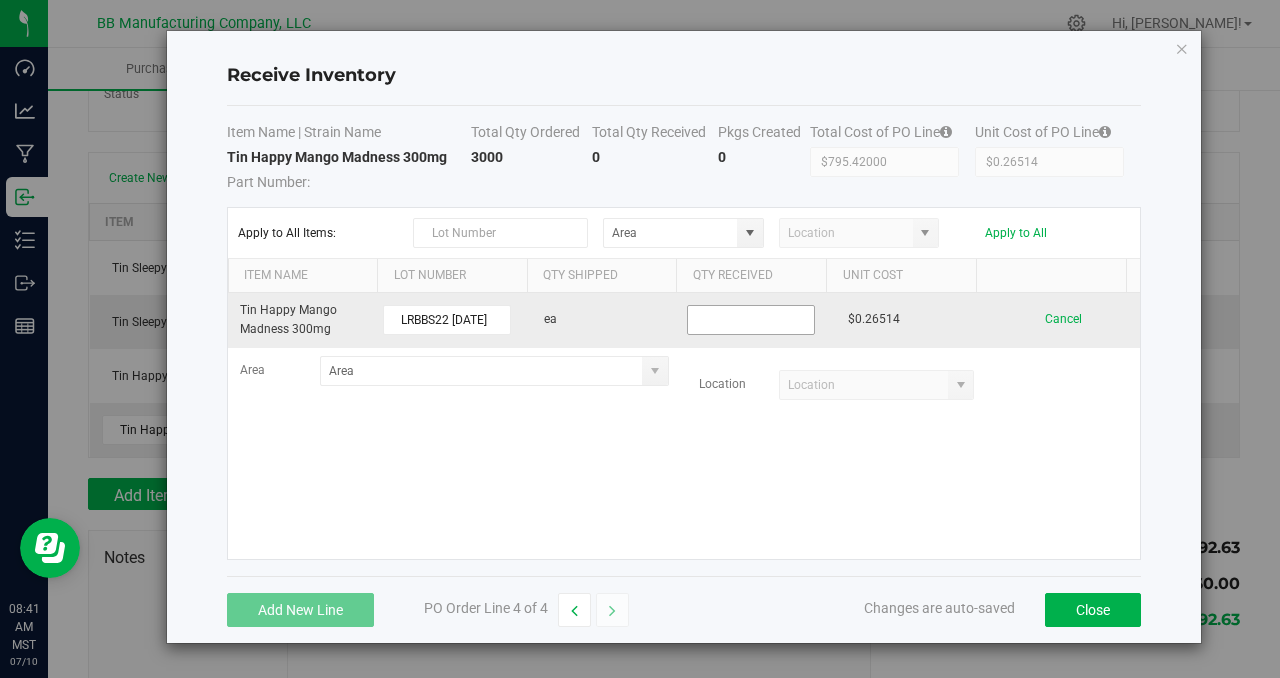 click at bounding box center (751, 320) 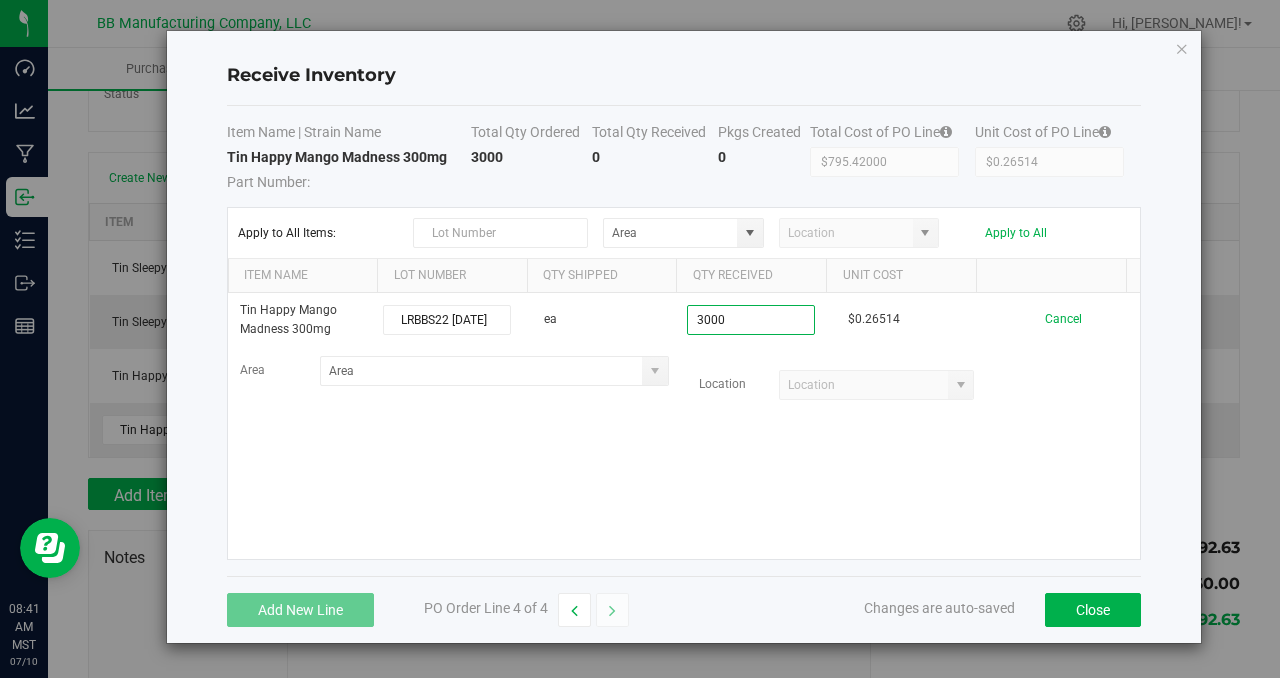 type on "3000 ea" 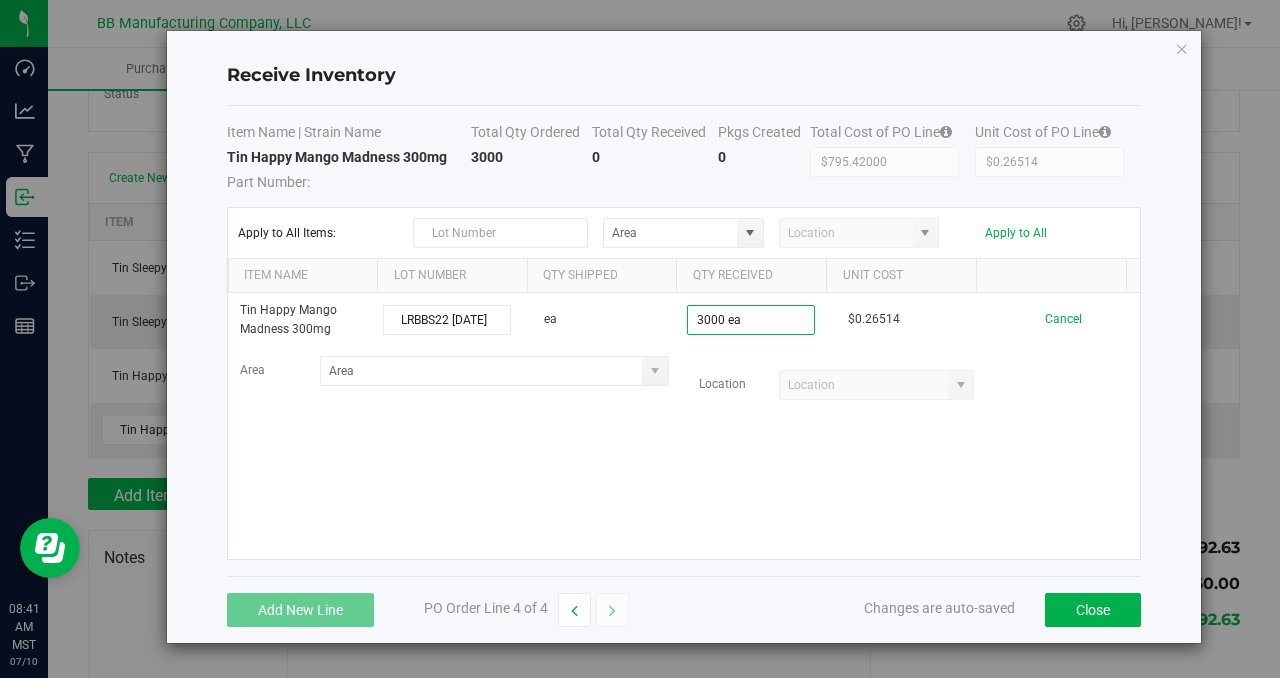 click on "Tin Happy Mango Madness 300mg  LRBBS22 [DATE]   ea  3000 ea  $0.26514   Cancel   Area   Location" at bounding box center [684, 426] 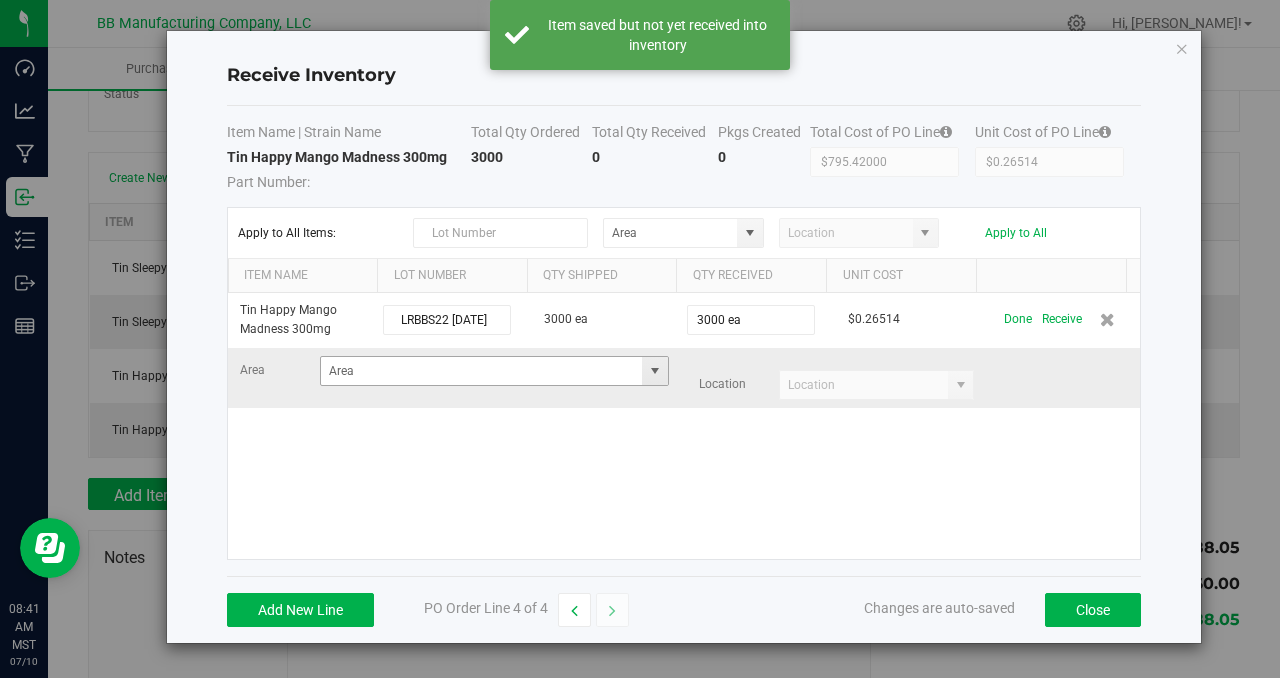 click at bounding box center [655, 371] 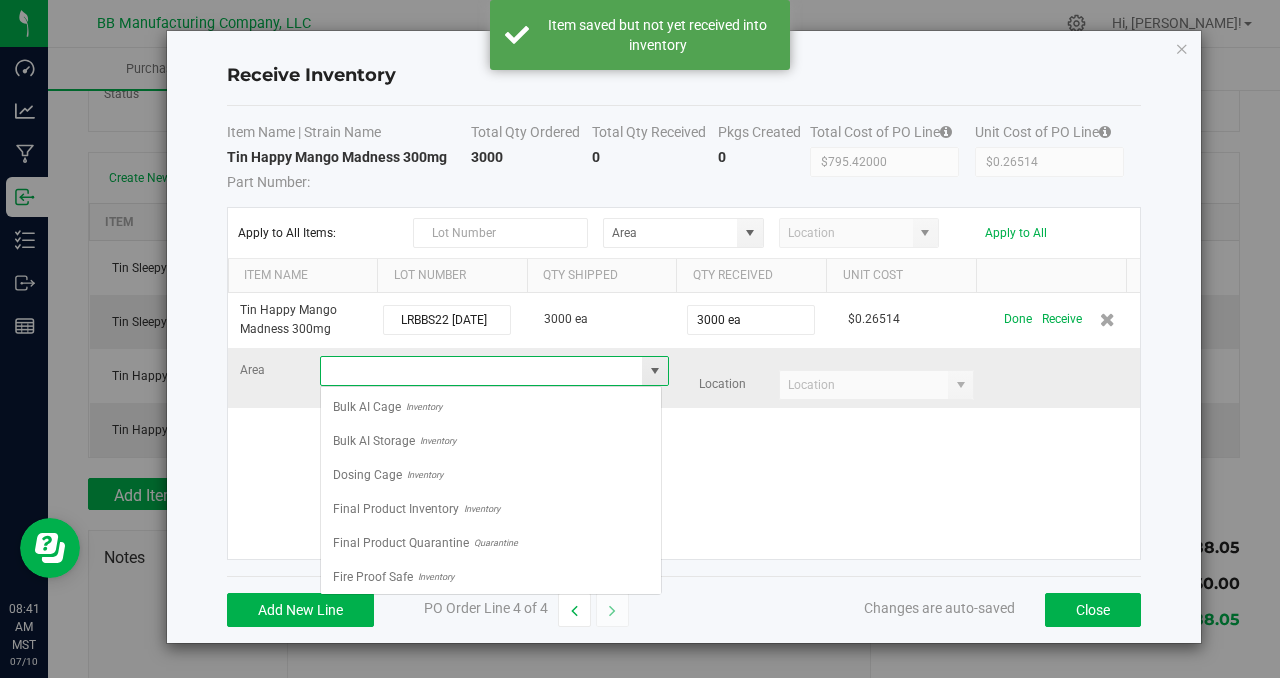 scroll, scrollTop: 99970, scrollLeft: 99658, axis: both 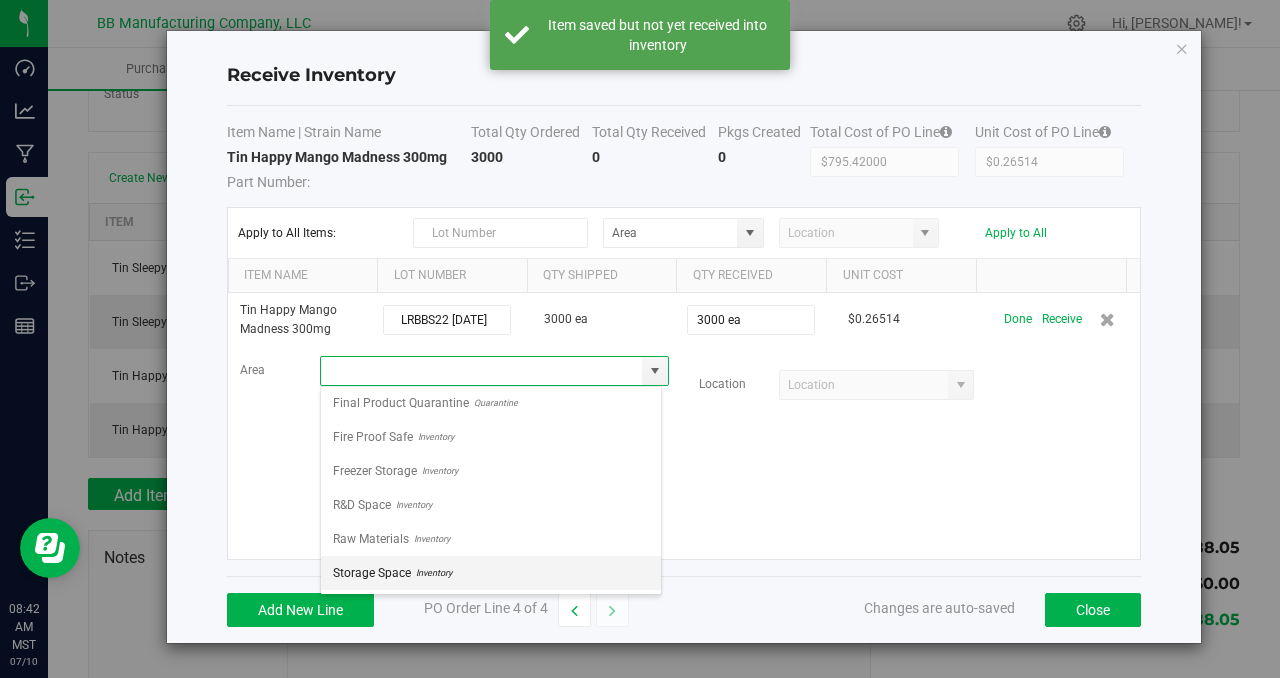 click on "Storage Space" at bounding box center (372, 573) 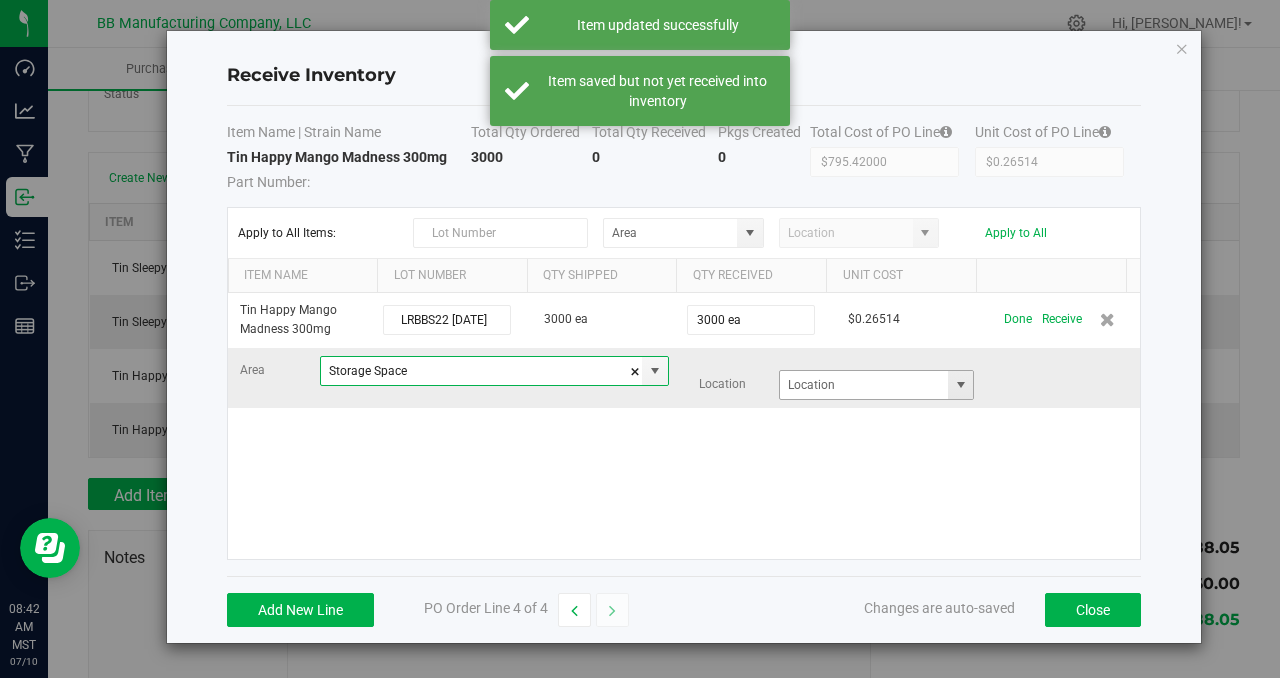 click at bounding box center [961, 385] 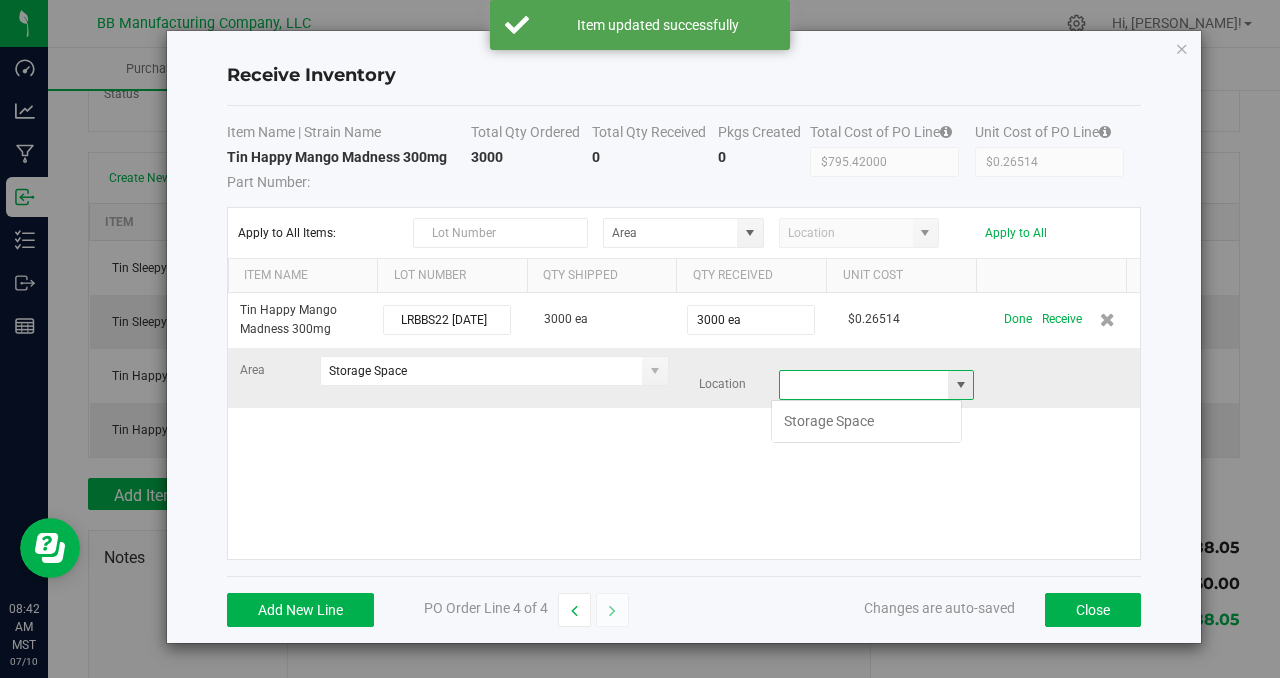 scroll, scrollTop: 99970, scrollLeft: 99809, axis: both 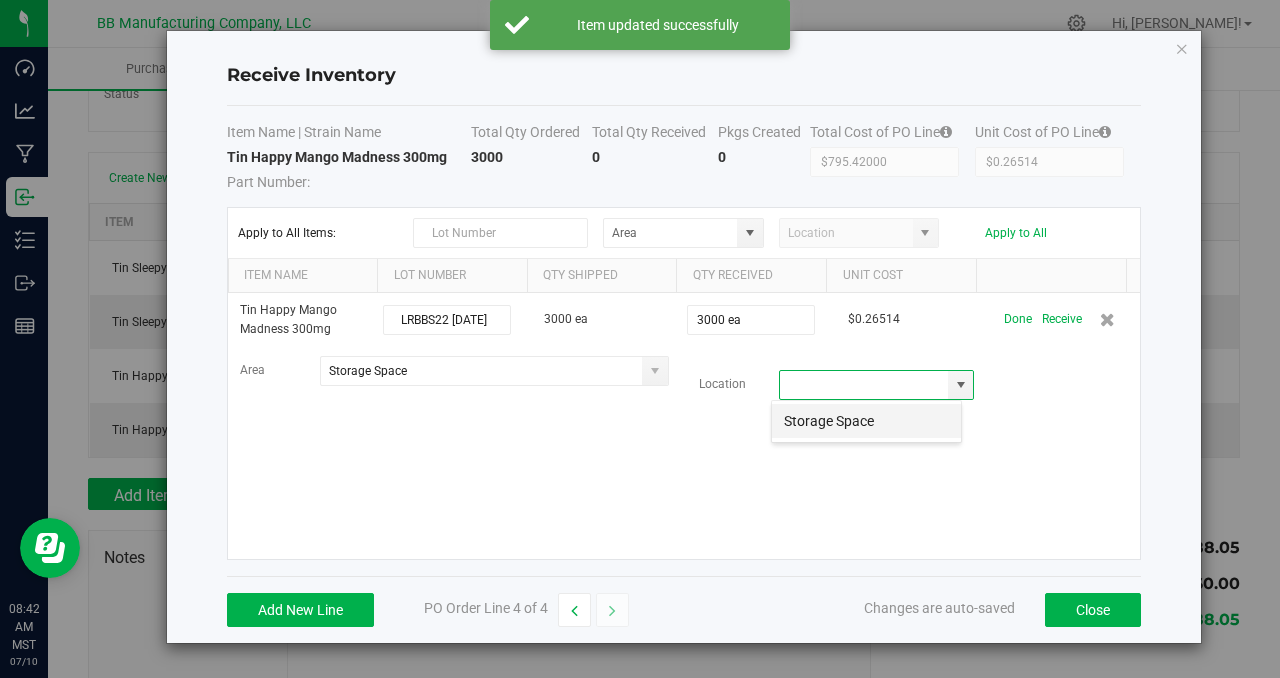 click on "Storage Space" at bounding box center (866, 421) 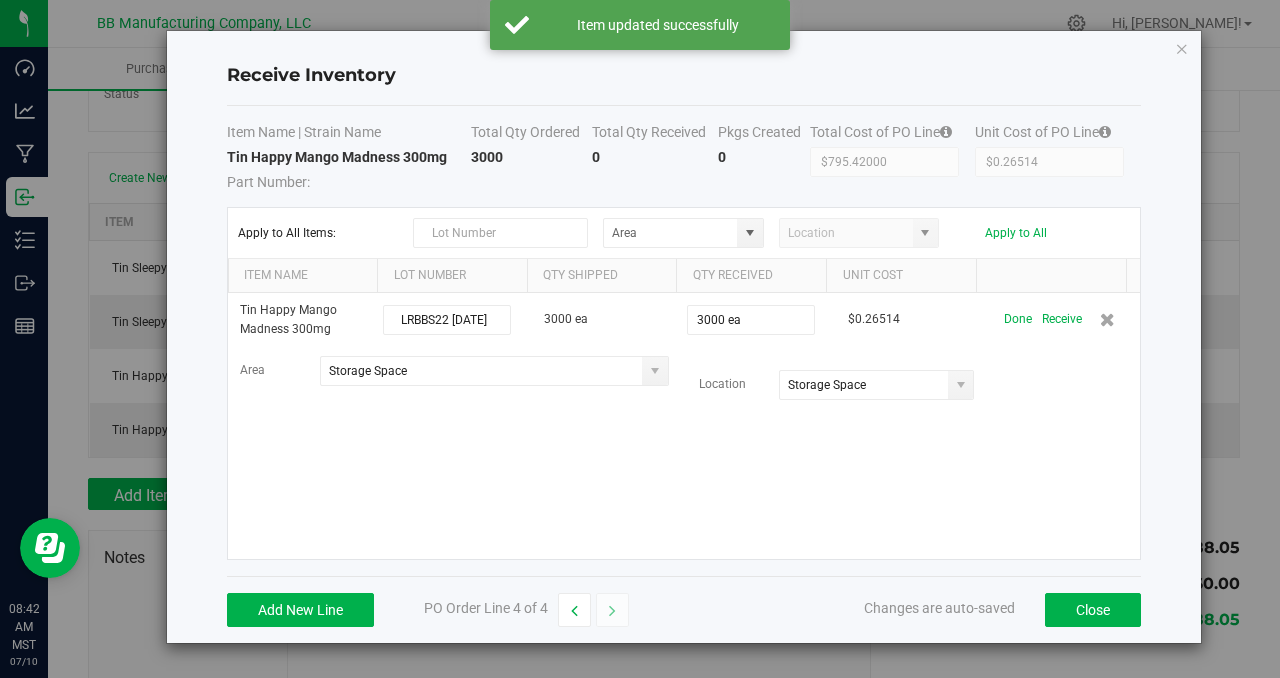 click on "Tin Happy Mango Madness 300mg  LRBBS22 [DATE]  3000 ea  3000 ea  $0.26514   Done   Receive   Area  Storage Space  Location  Storage Space" at bounding box center [684, 426] 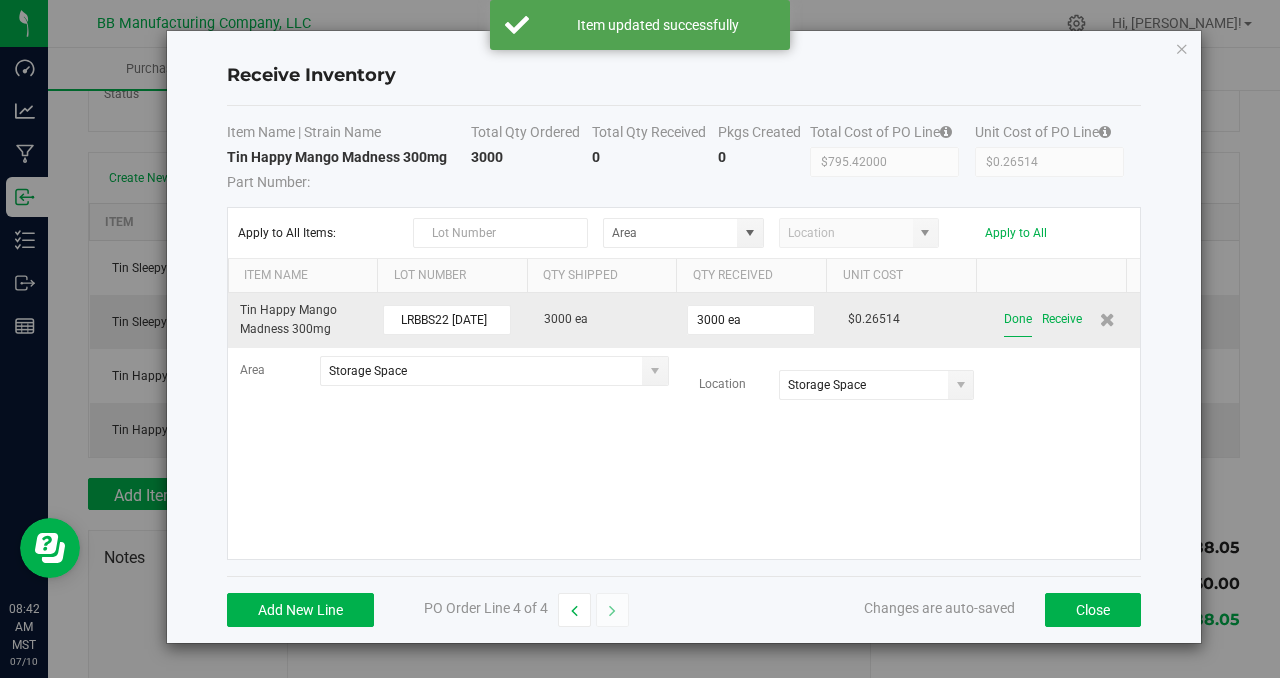 click on "Done" at bounding box center [1018, 319] 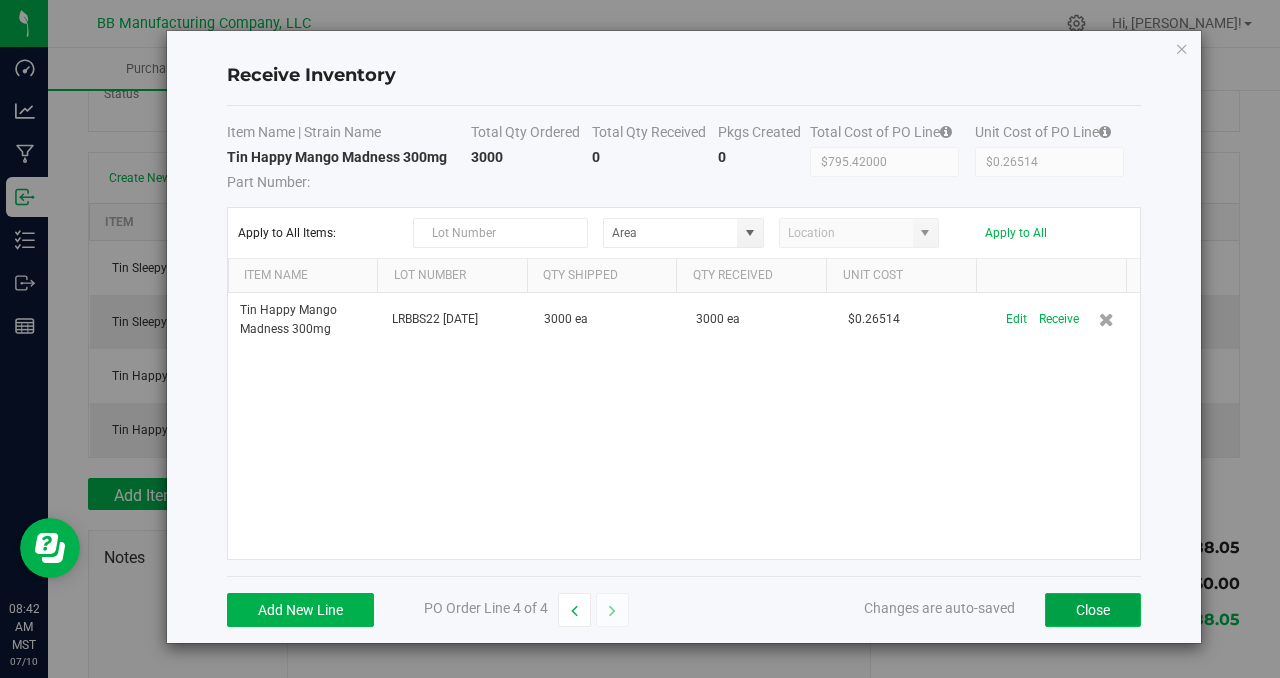 click on "Close" at bounding box center (1093, 610) 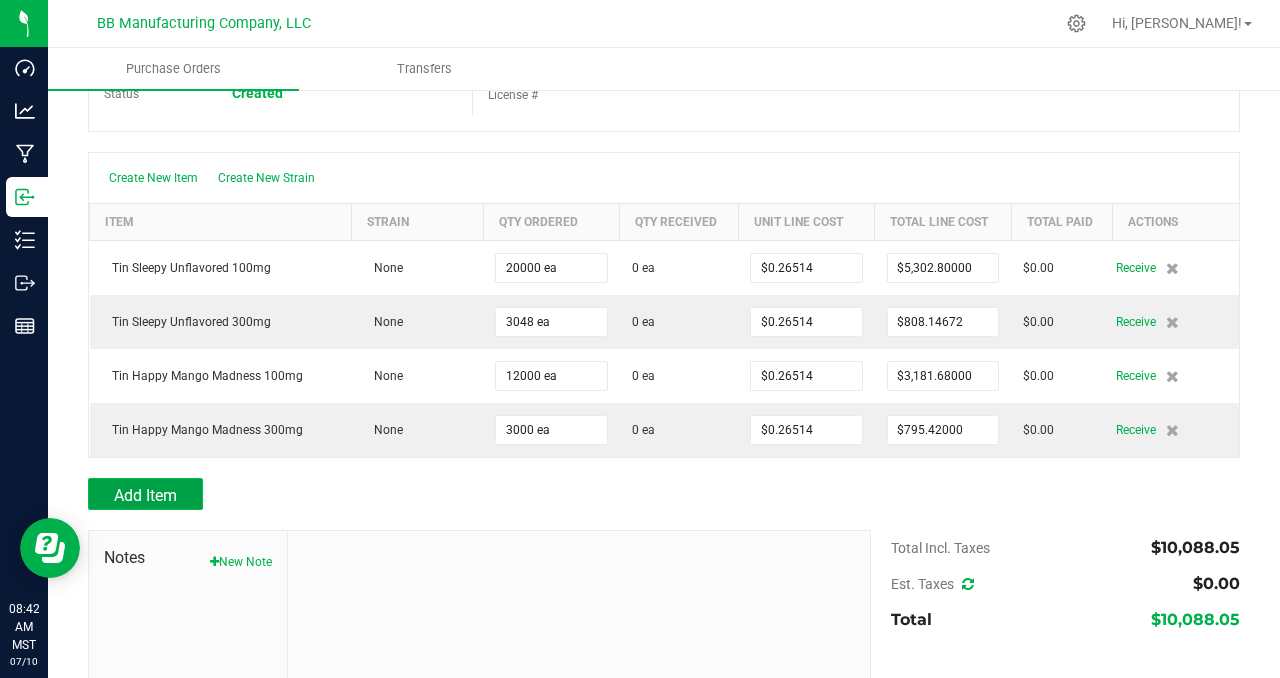 click on "Add Item" at bounding box center [145, 495] 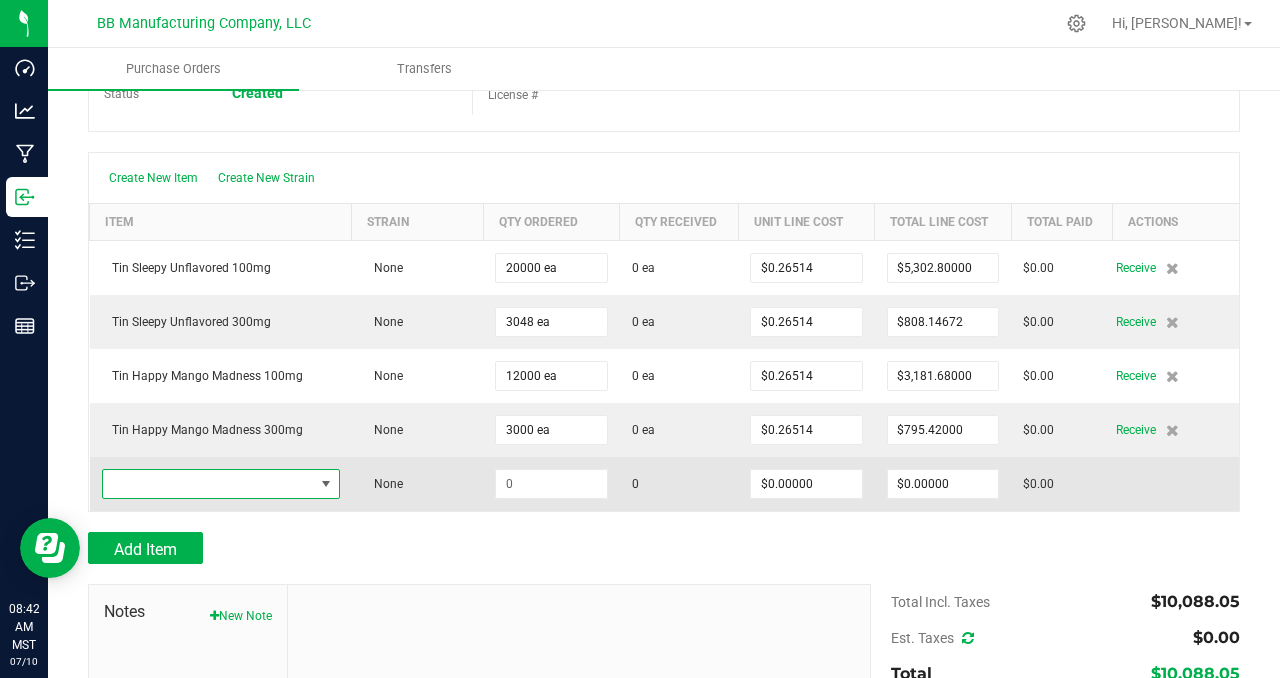click at bounding box center (208, 484) 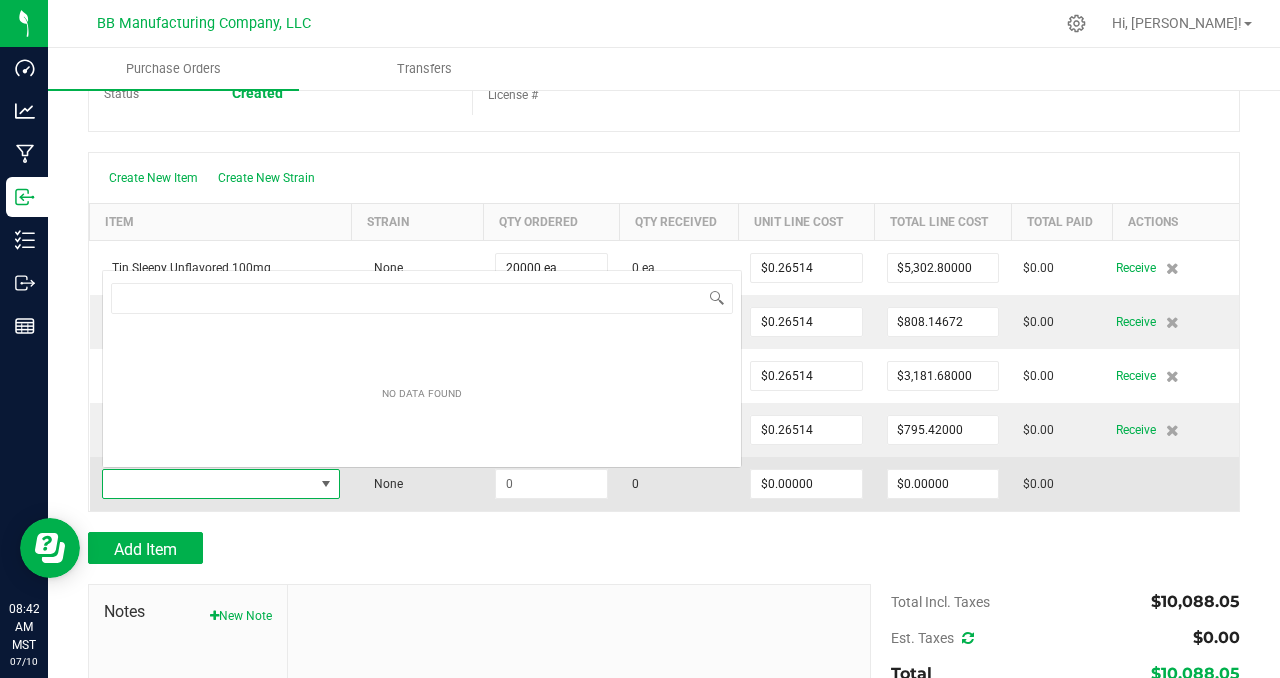 scroll, scrollTop: 0, scrollLeft: 0, axis: both 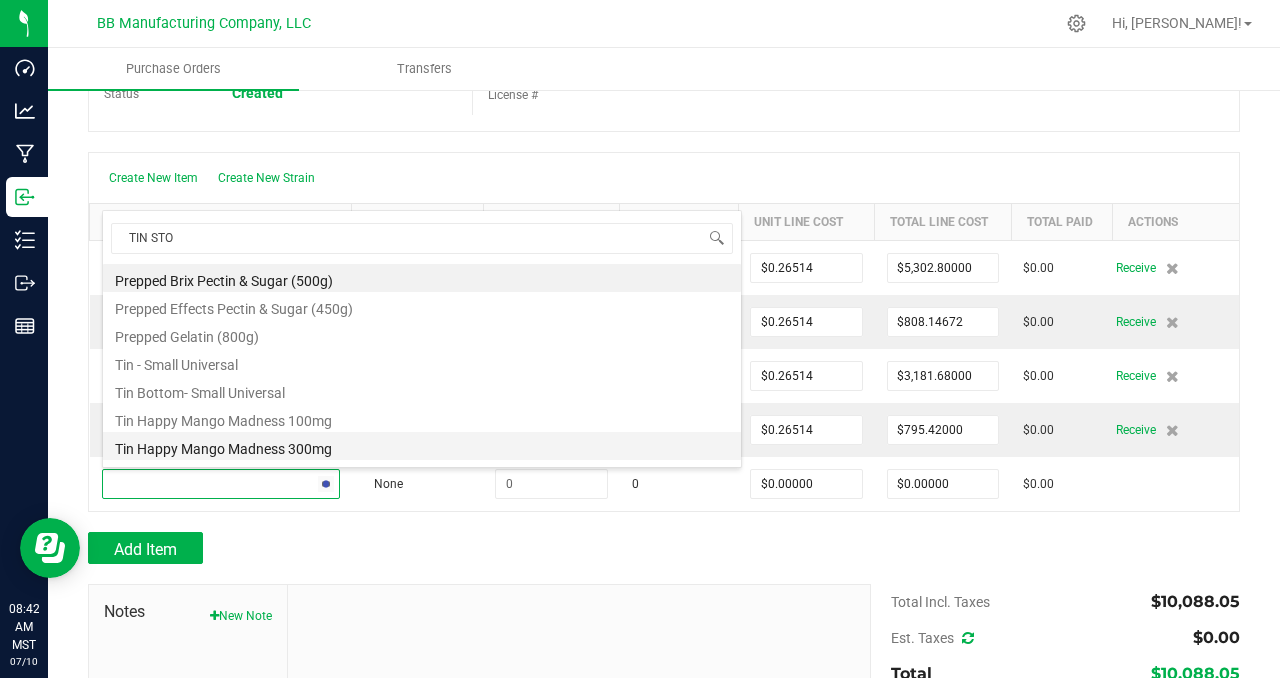 type on "TIN STON" 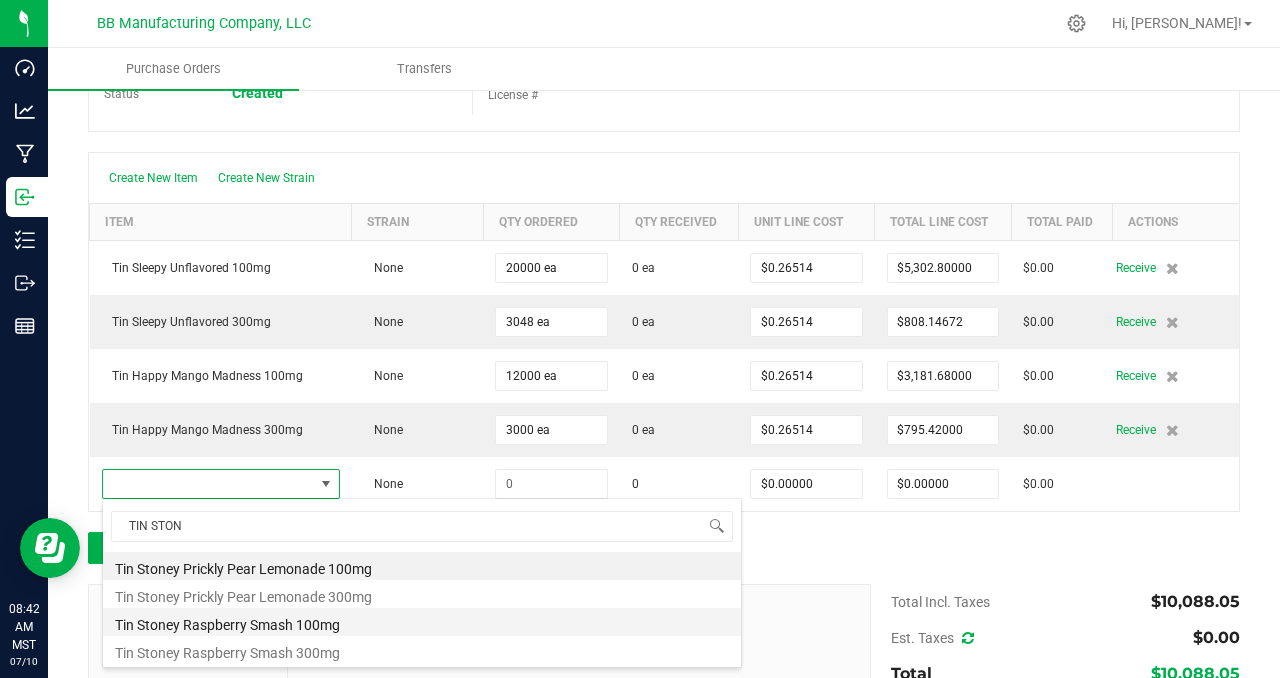 click on "Tin Stoney Raspberry Smash 100mg" at bounding box center [422, 622] 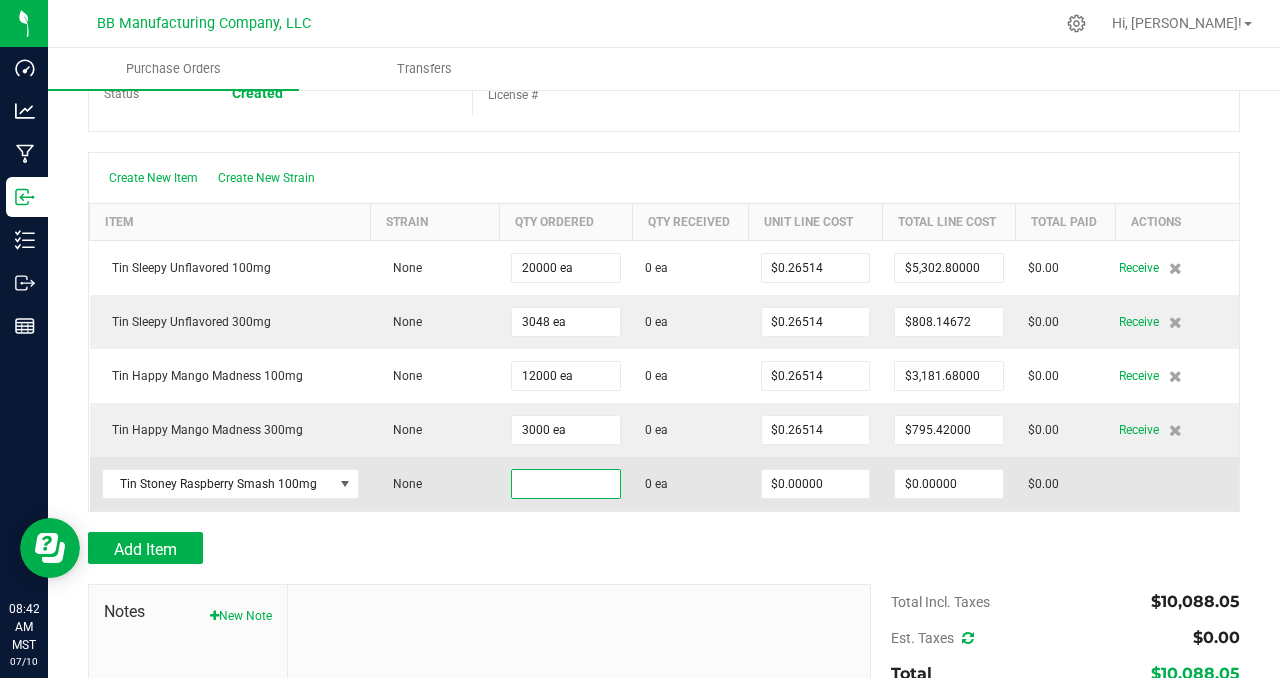 click at bounding box center [566, 484] 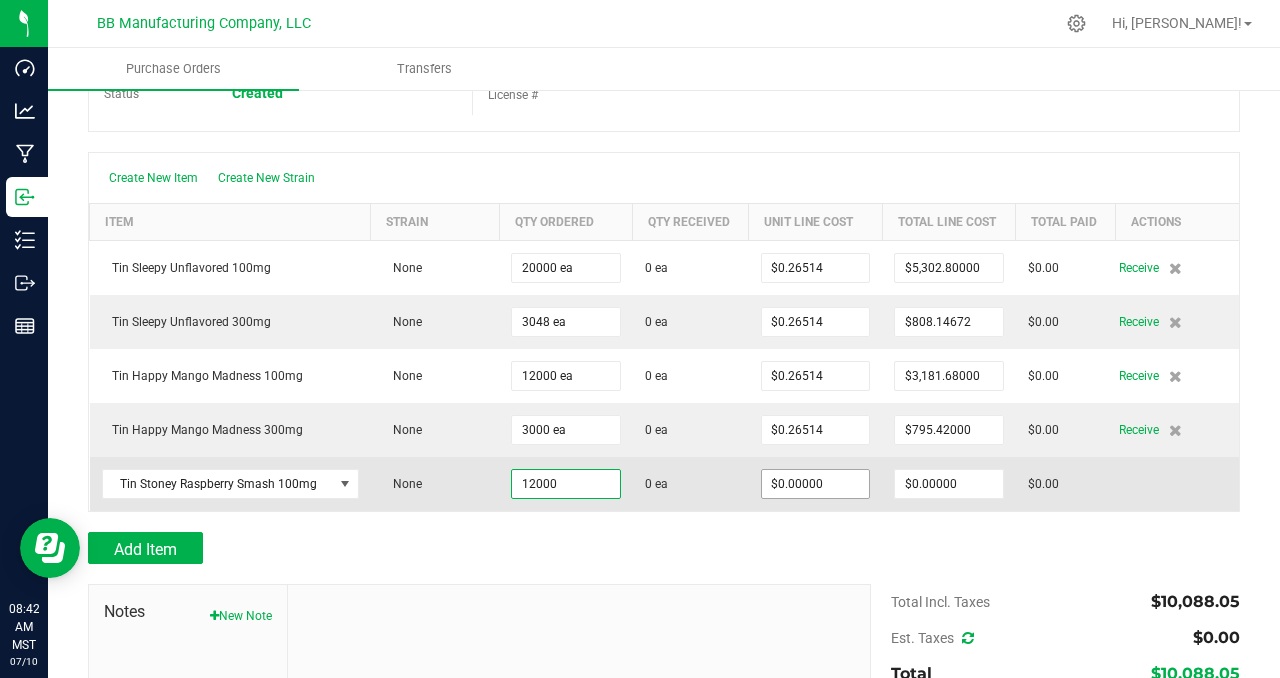 type on "12000 ea" 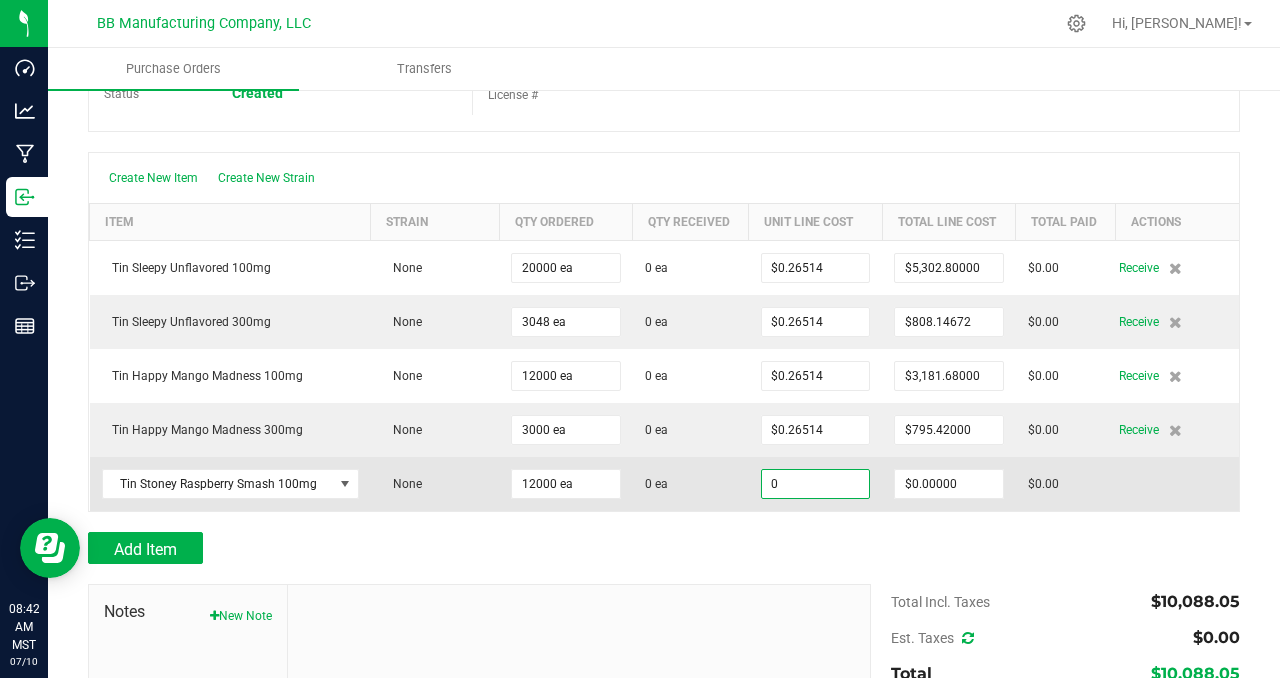 click on "0" at bounding box center (816, 484) 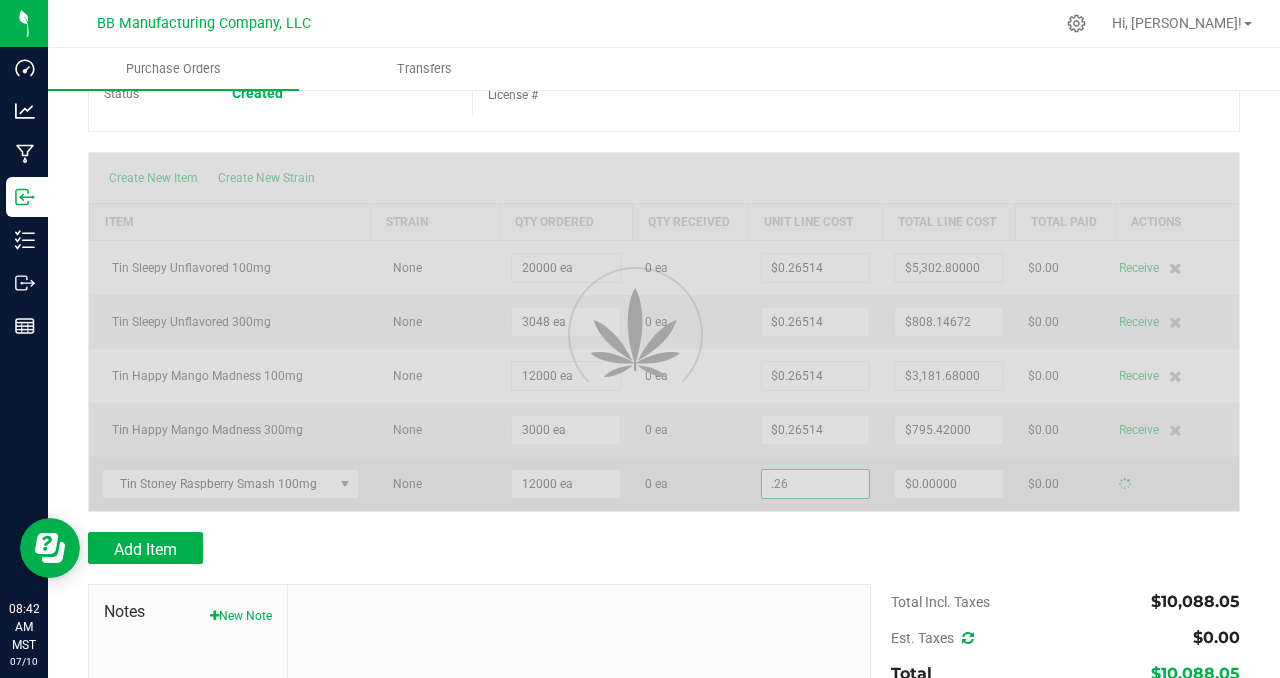 type on "0" 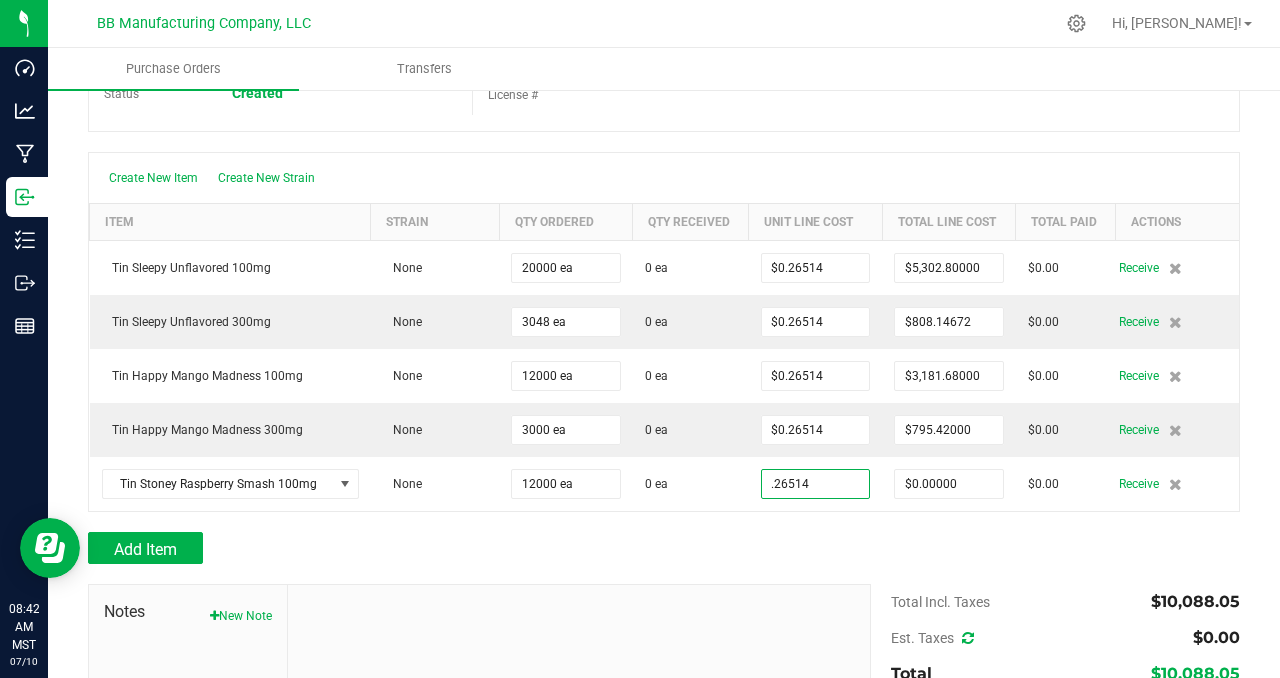 type on "$0.26514" 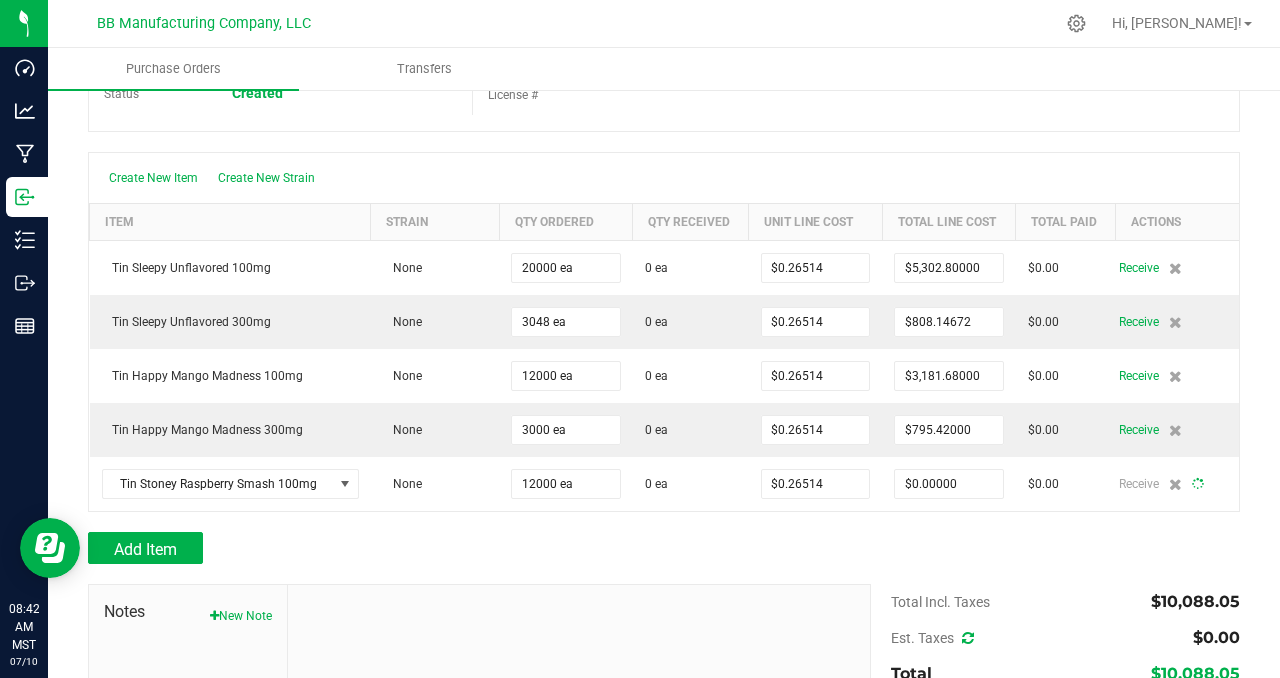 click on "Add Item" at bounding box center (664, 548) 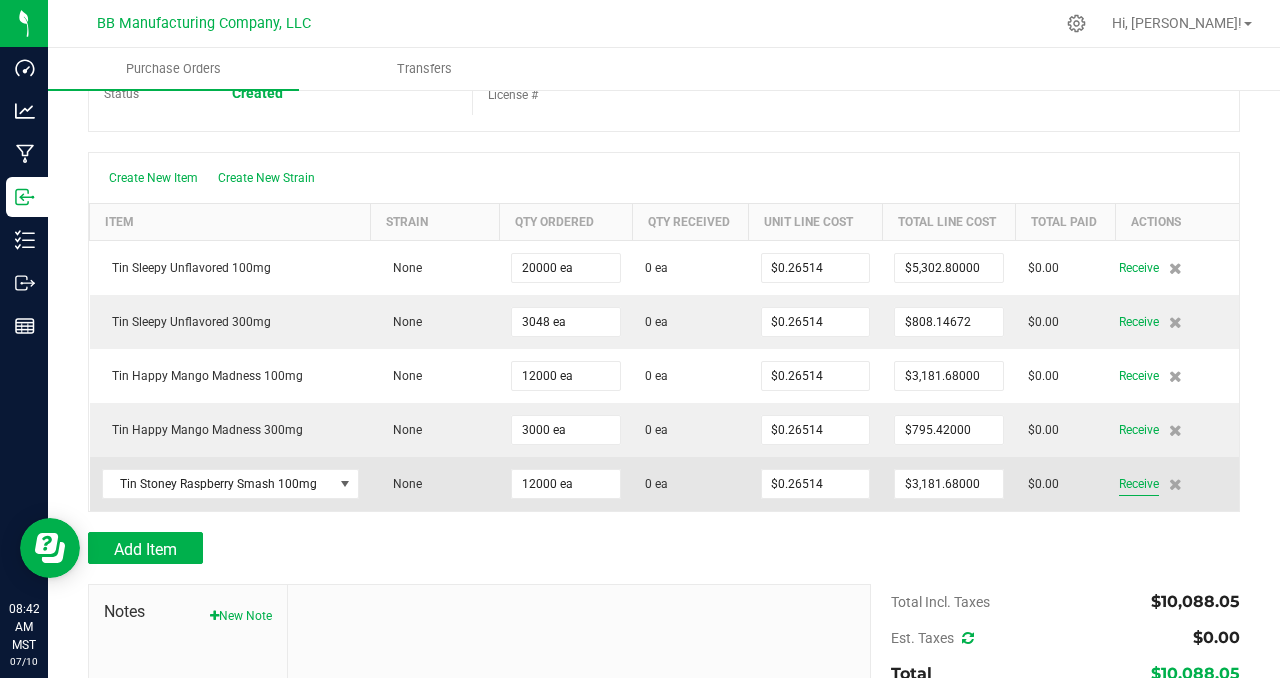click on "Receive" at bounding box center [1139, 484] 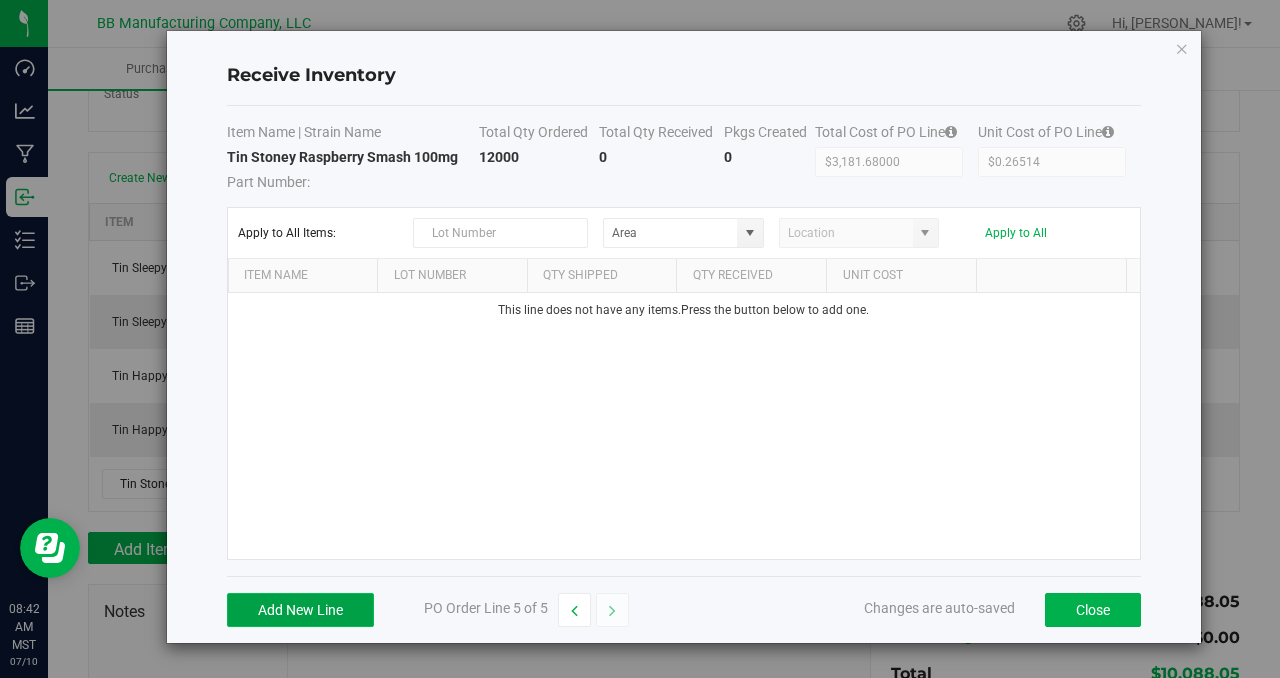 click on "Add New Line" at bounding box center [300, 610] 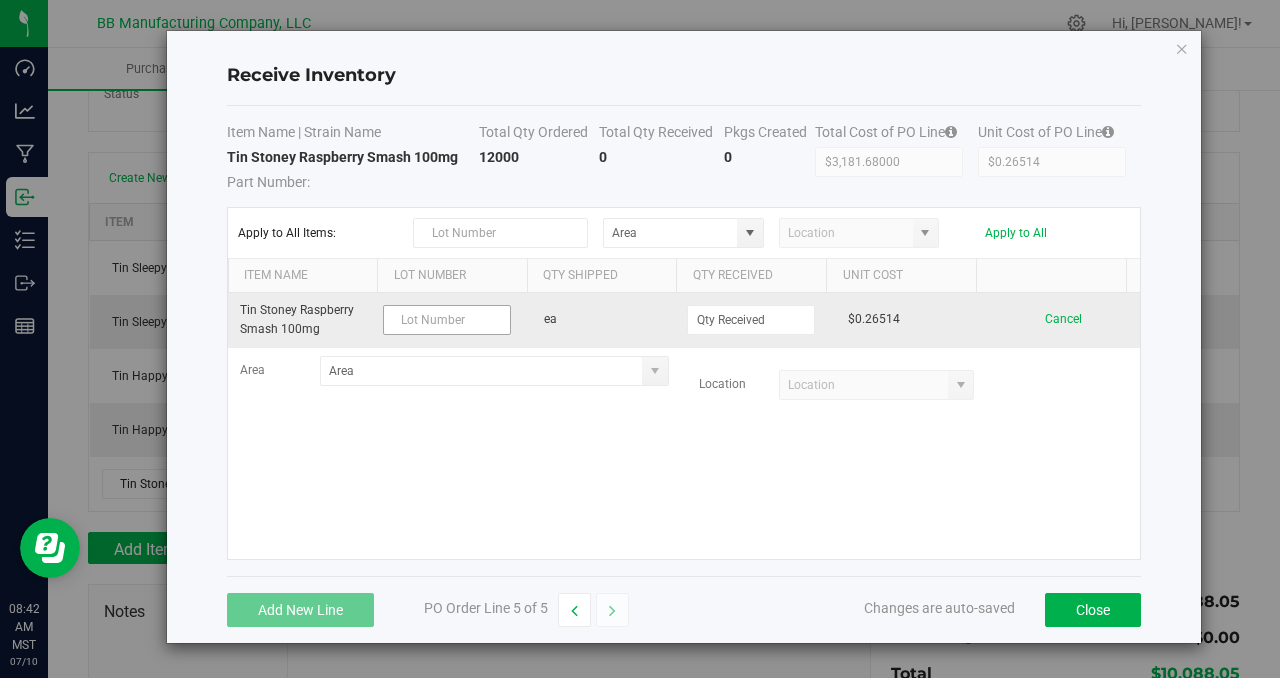 click at bounding box center [447, 320] 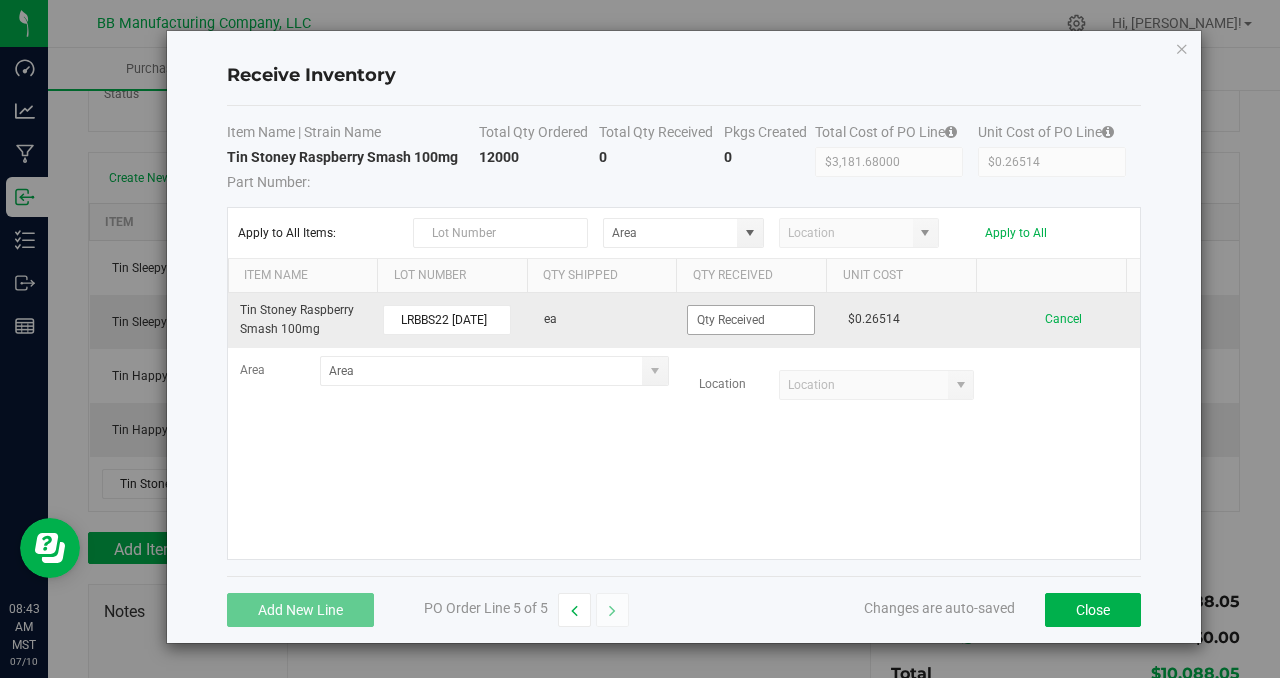 type on "LRBBS22 [DATE]" 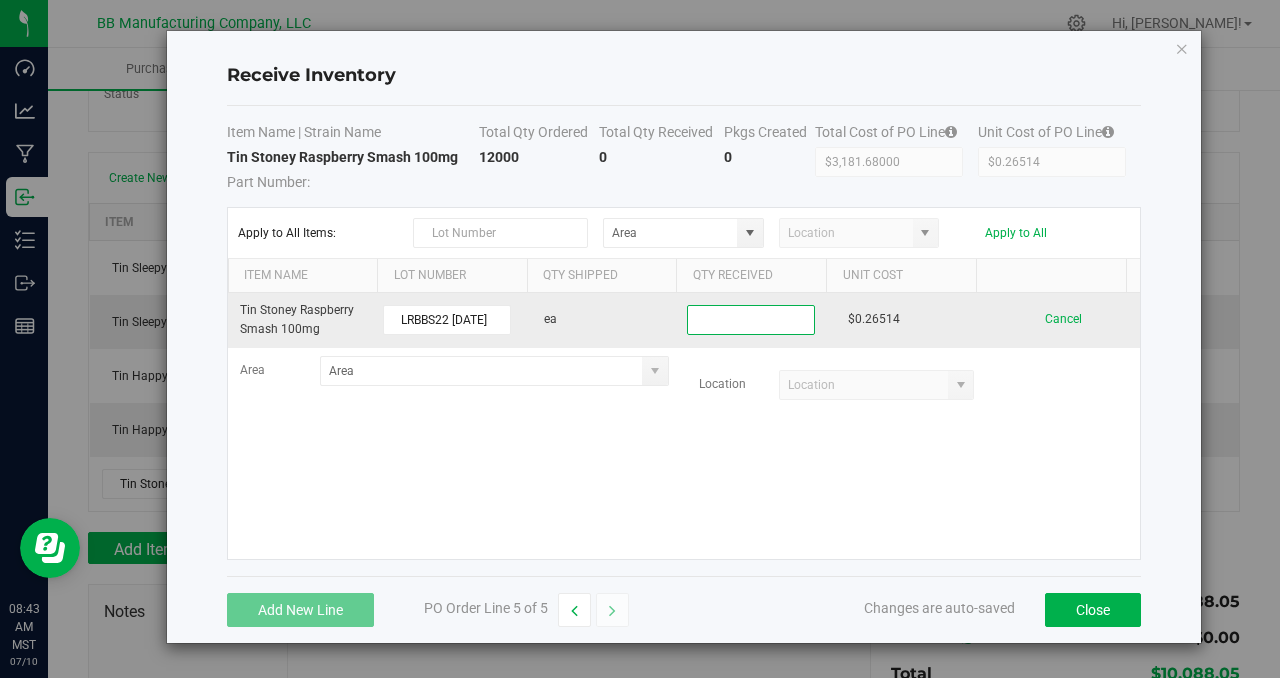 click at bounding box center (751, 320) 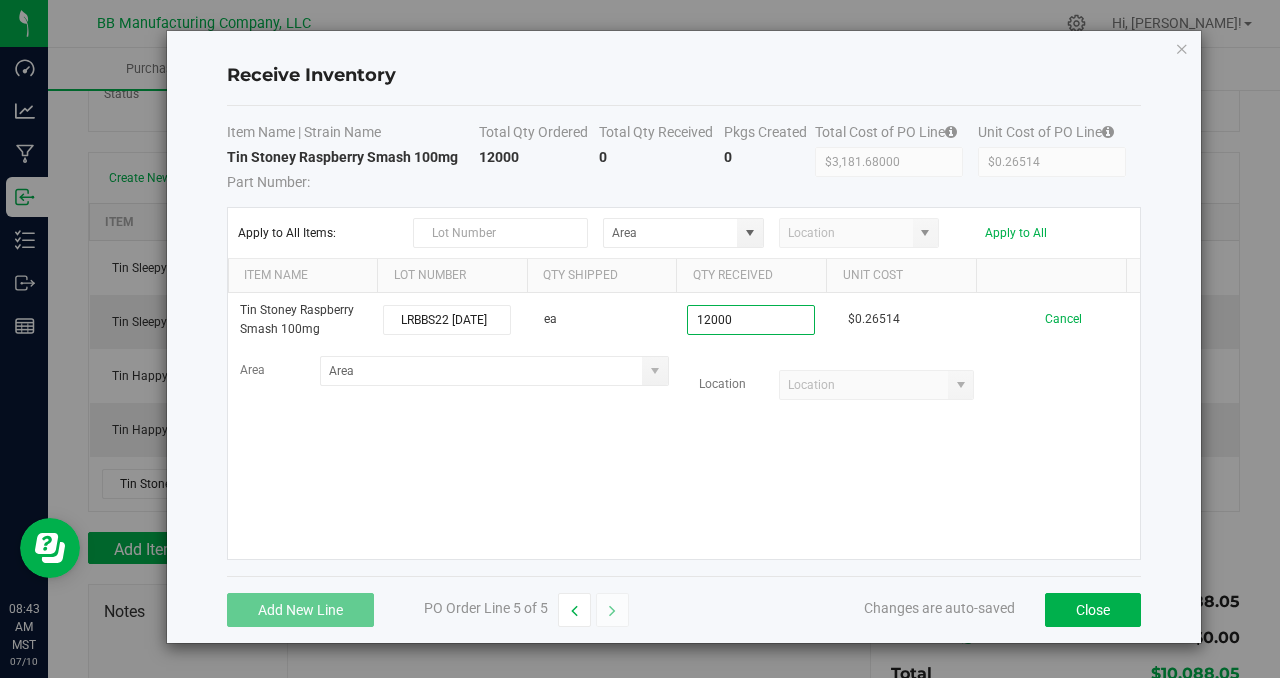 type on "12000 ea" 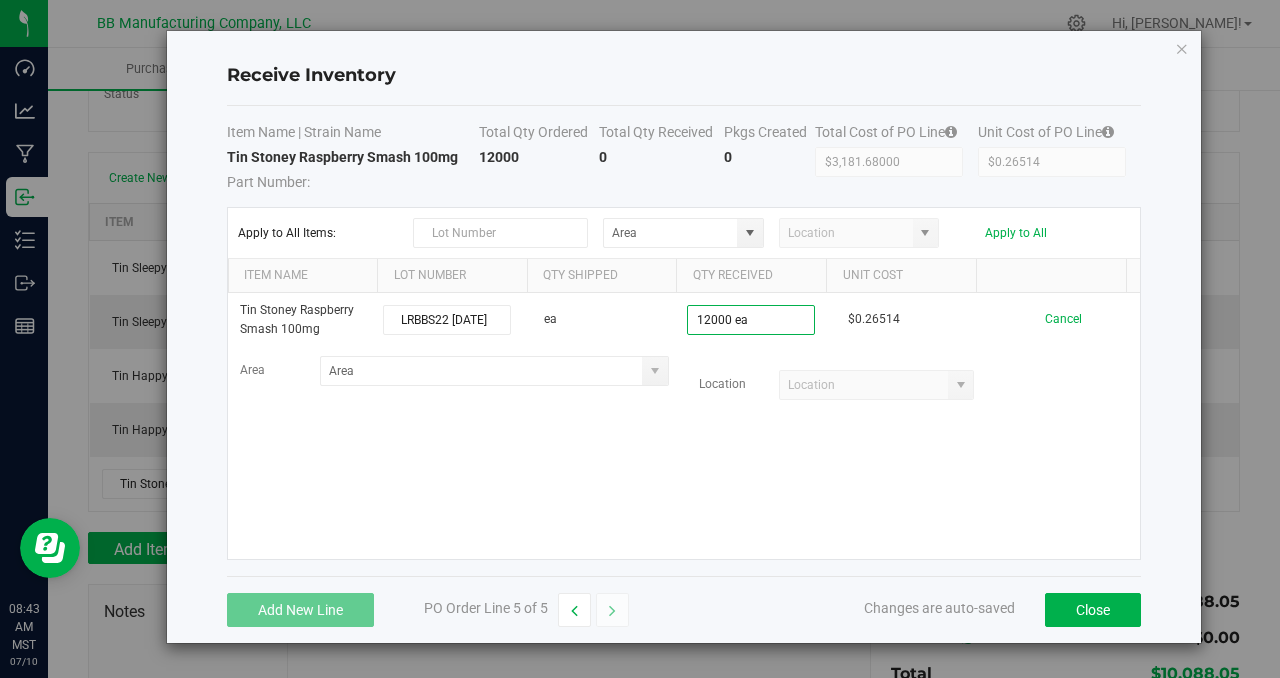 click on "Tin Stoney Raspberry Smash 100mg  LRBBS22 [DATE]   ea  12000 ea  $0.26514   Cancel   Area   Location" at bounding box center [684, 426] 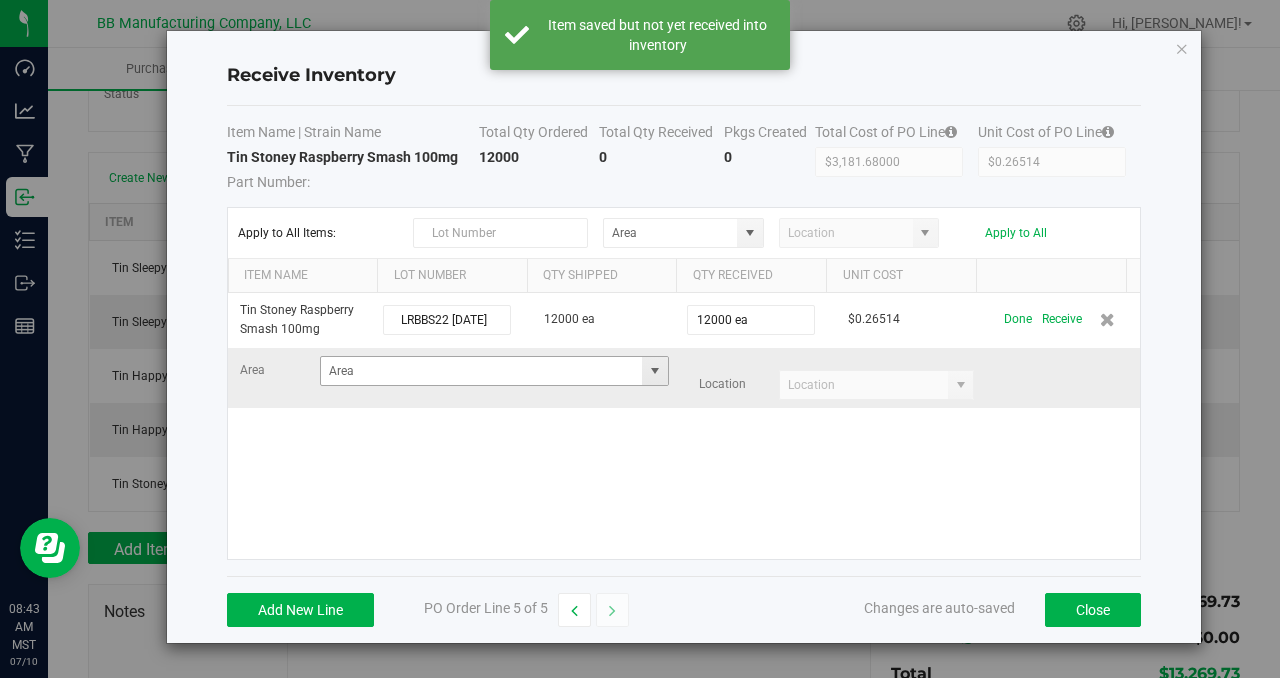 click at bounding box center (655, 371) 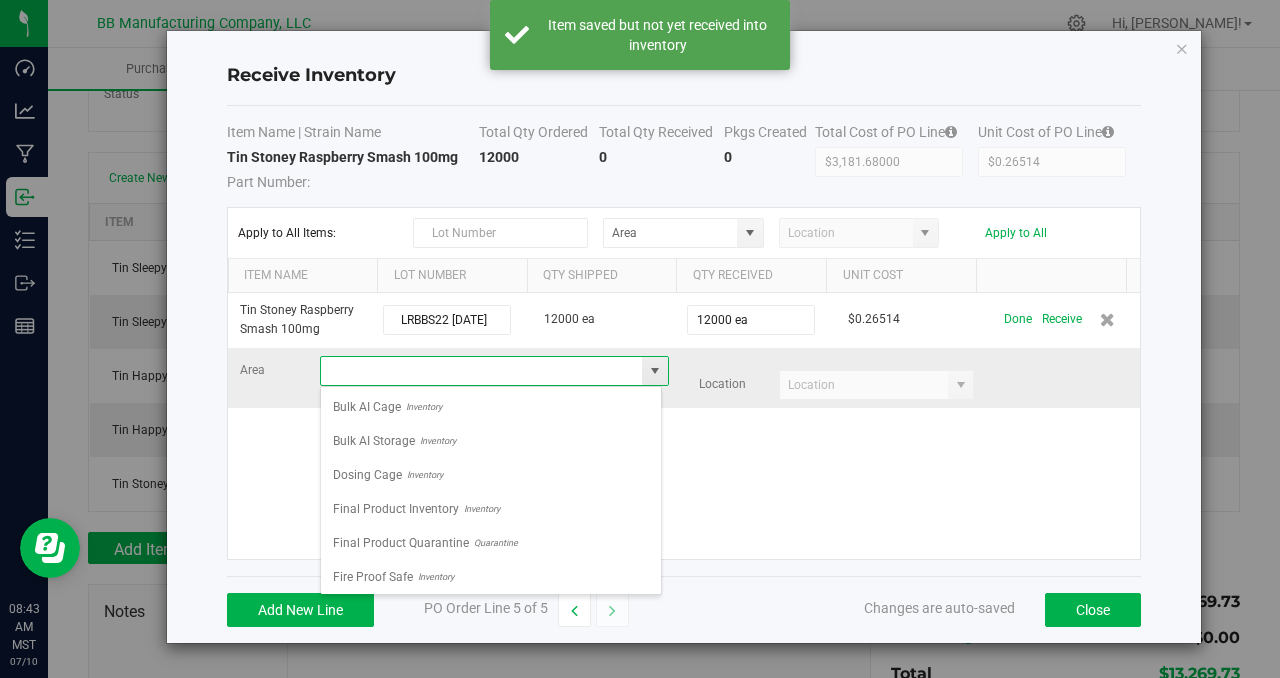 scroll, scrollTop: 99970, scrollLeft: 99658, axis: both 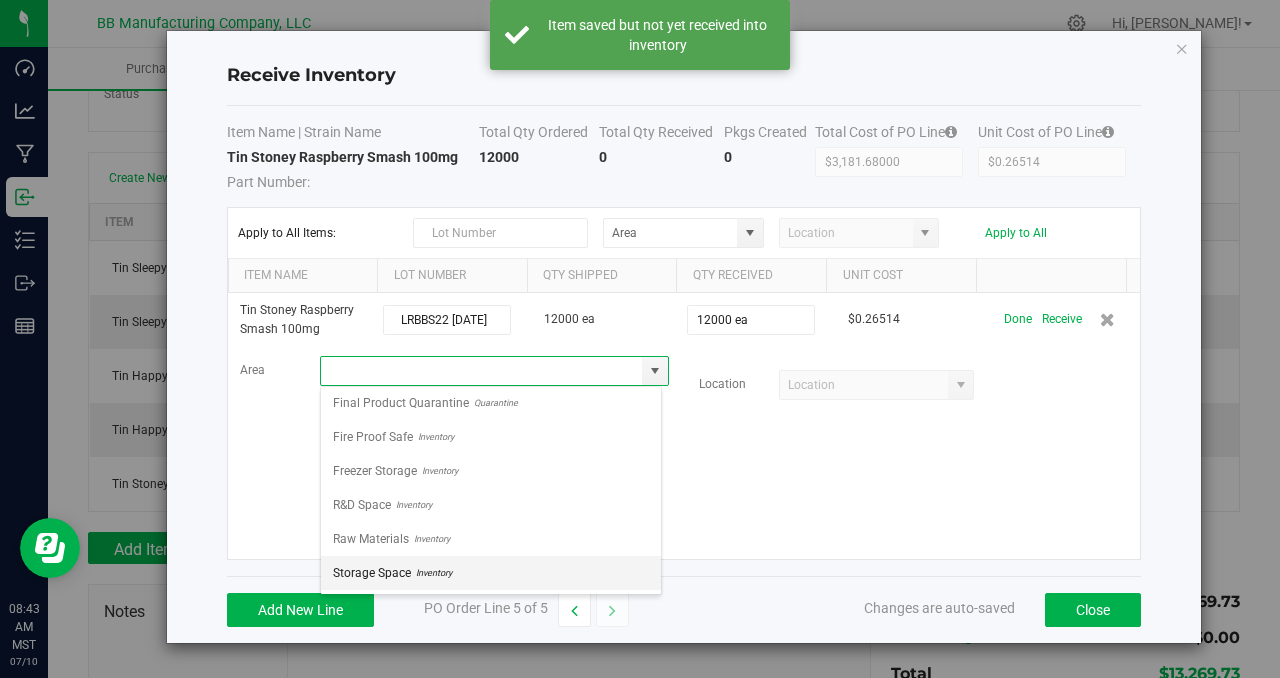 click on "Storage Space Inventory" at bounding box center (491, 573) 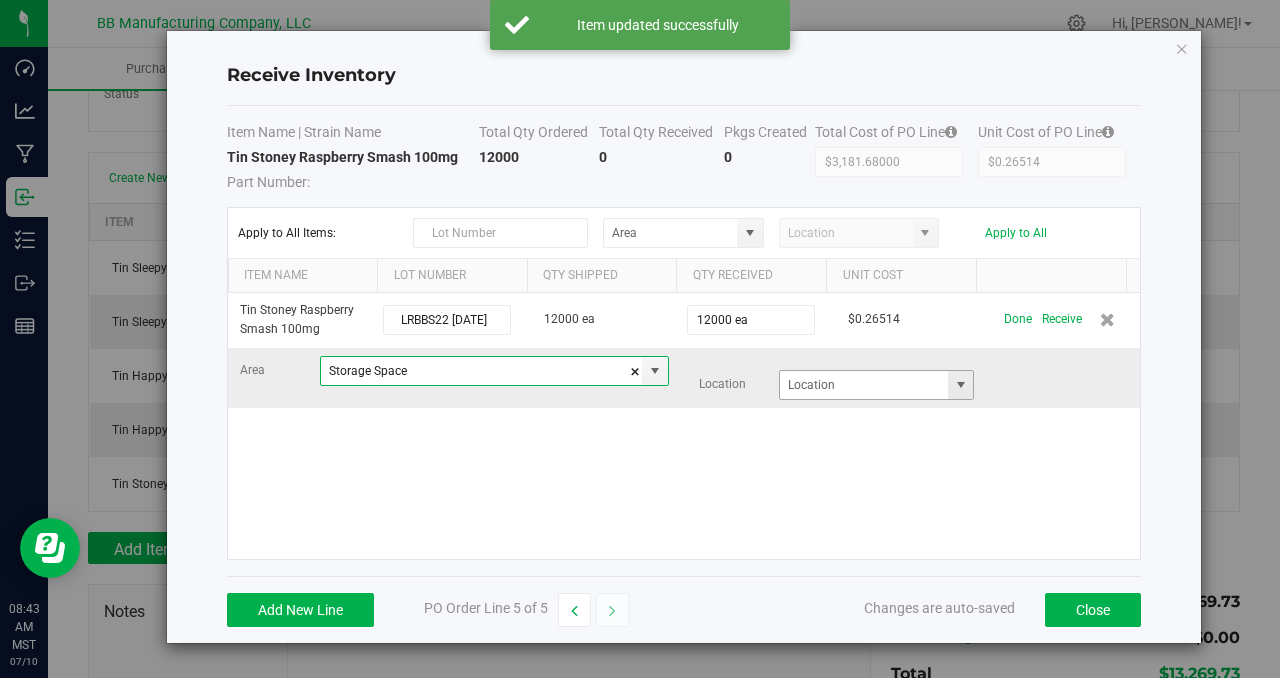 click at bounding box center [961, 385] 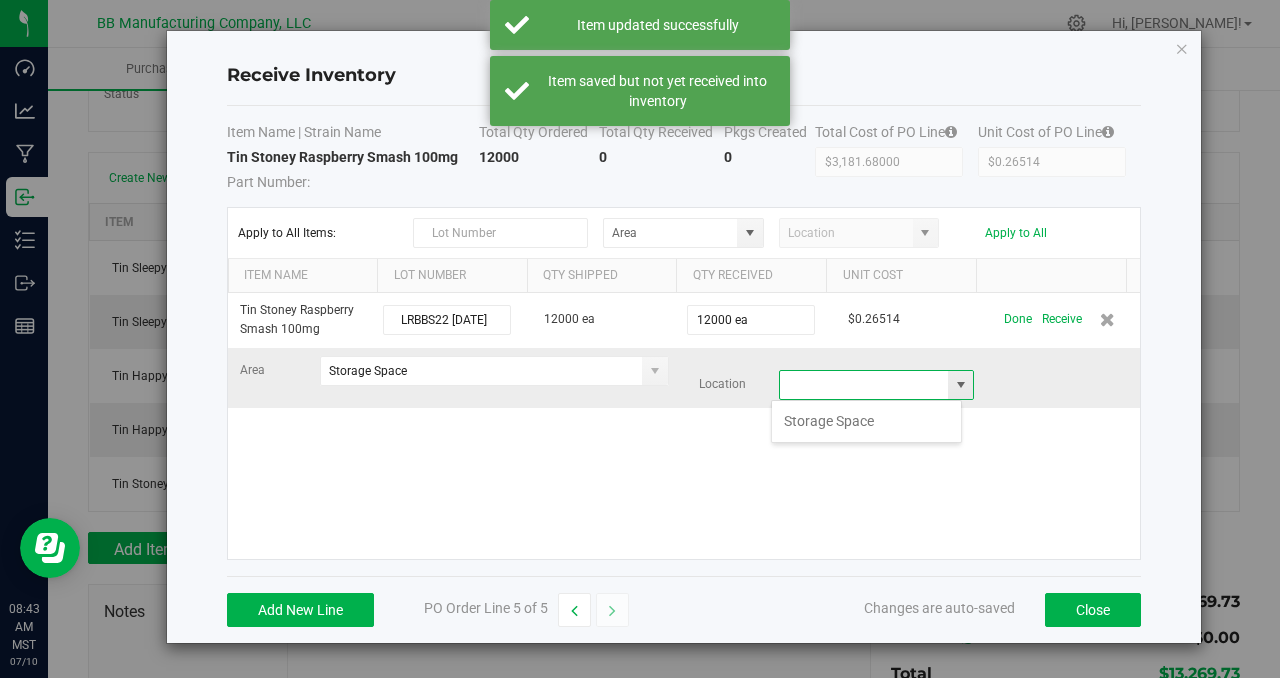 scroll, scrollTop: 99970, scrollLeft: 99809, axis: both 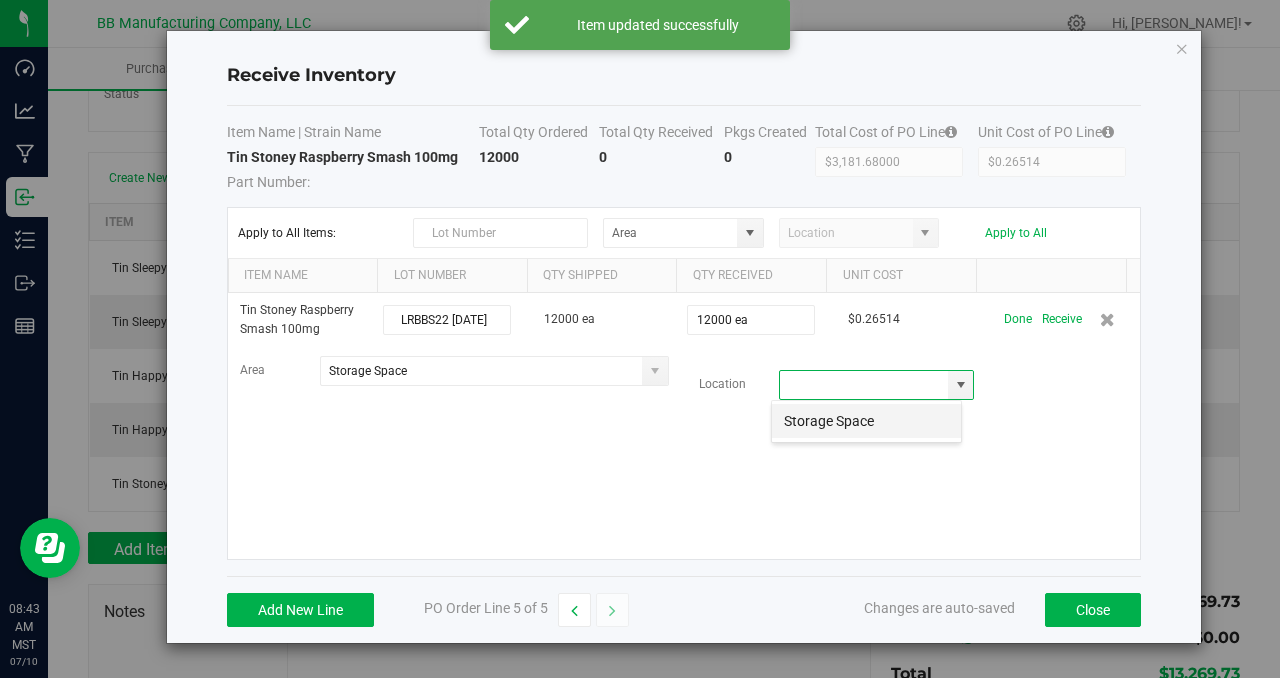 click on "Storage Space" at bounding box center (866, 421) 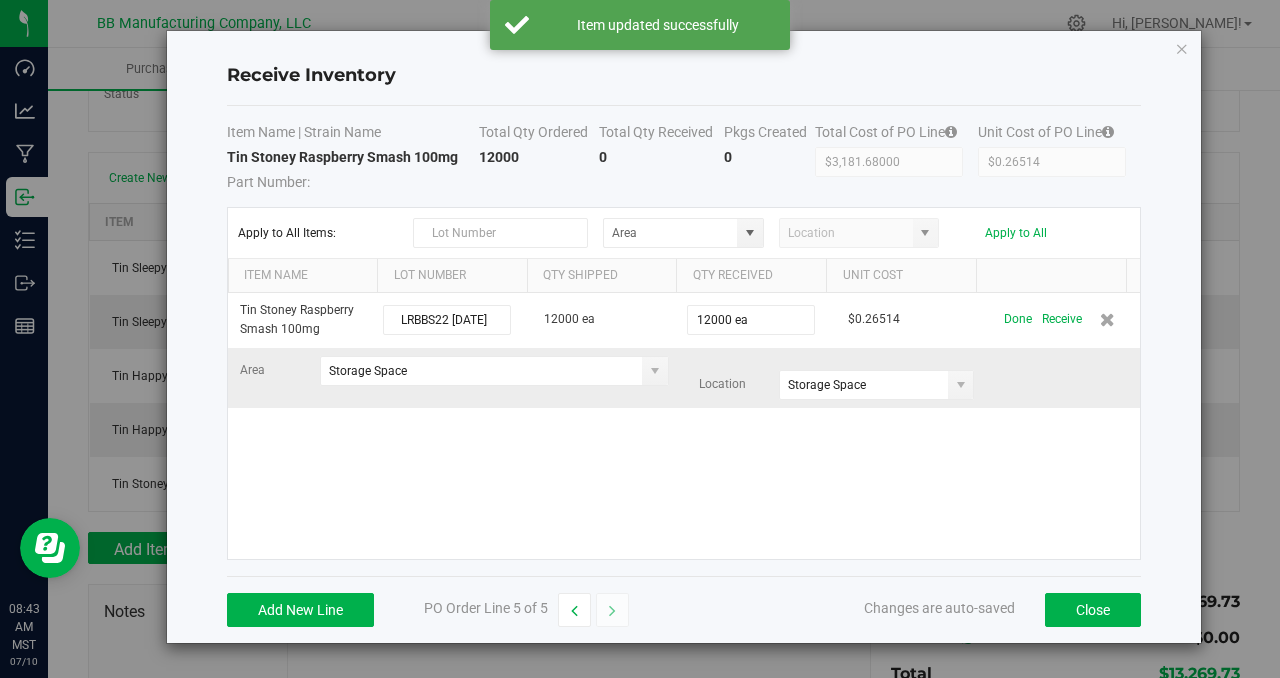 drag, startPoint x: 689, startPoint y: 480, endPoint x: 745, endPoint y: 407, distance: 92.00543 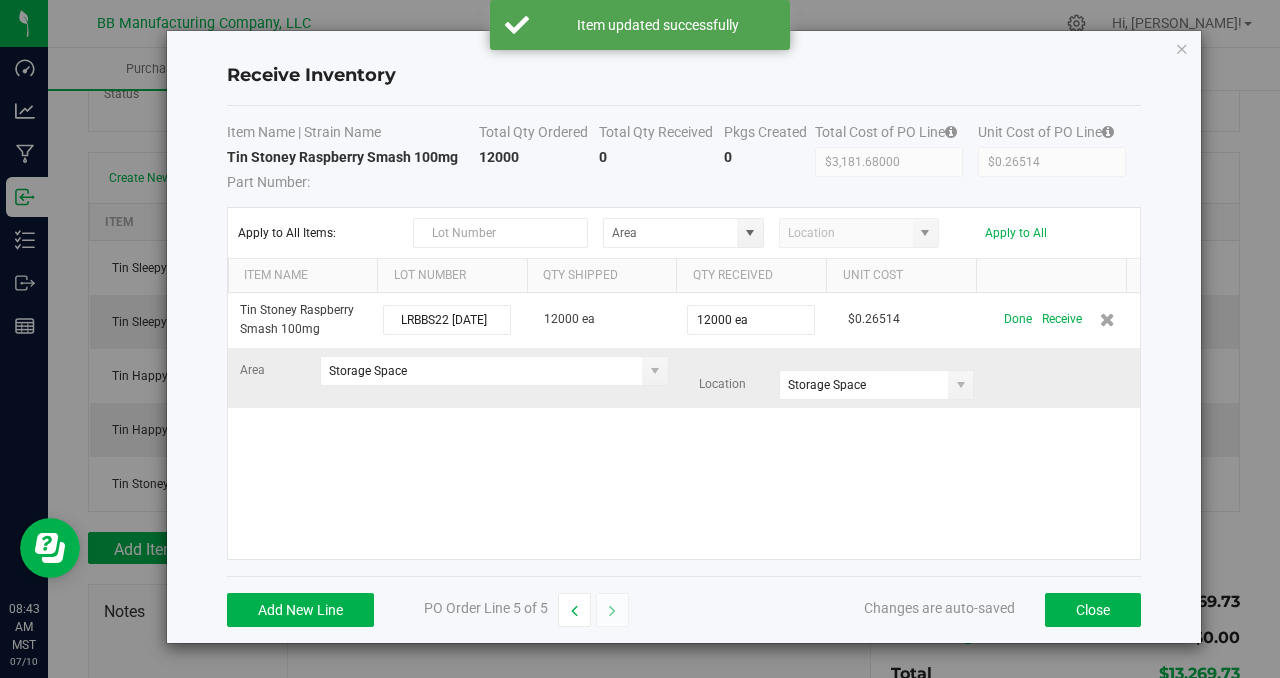click on "Tin Stoney Raspberry Smash 100mg  LRBBS22 [DATE]  12000 ea  12000 ea  $0.26514   Done   Receive   Area  Storage Space  Location  Storage Space" at bounding box center [684, 426] 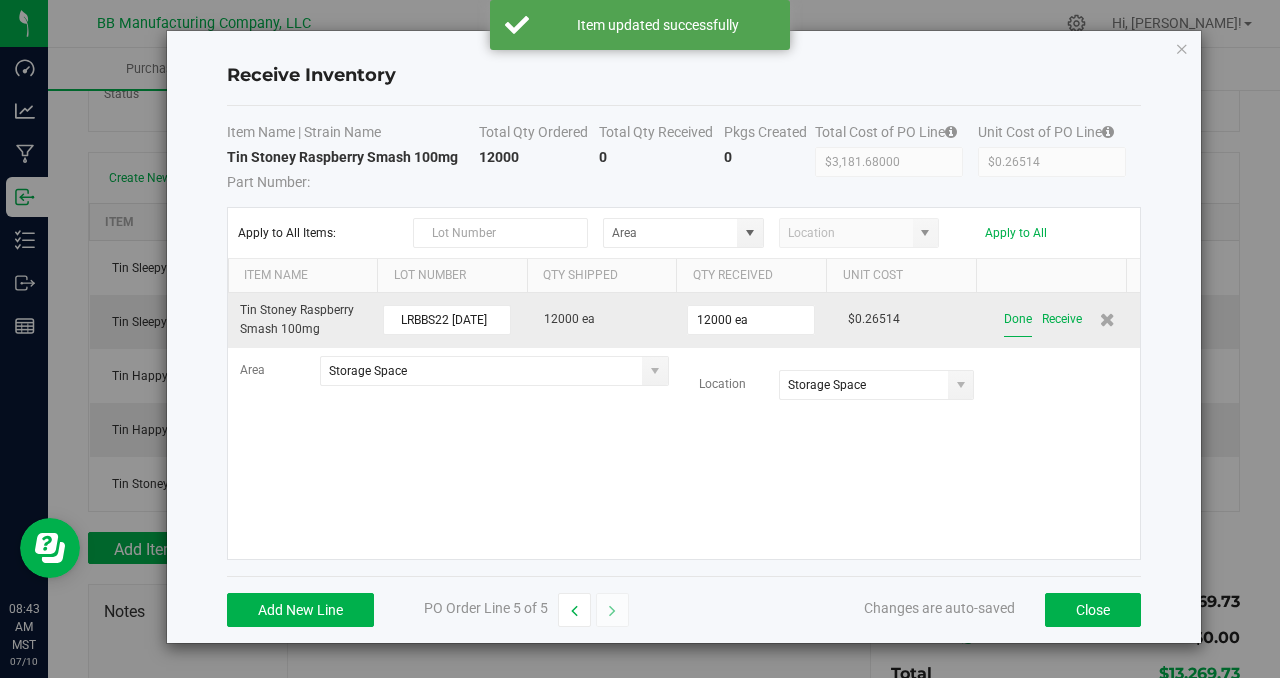 click on "Done" at bounding box center (1018, 319) 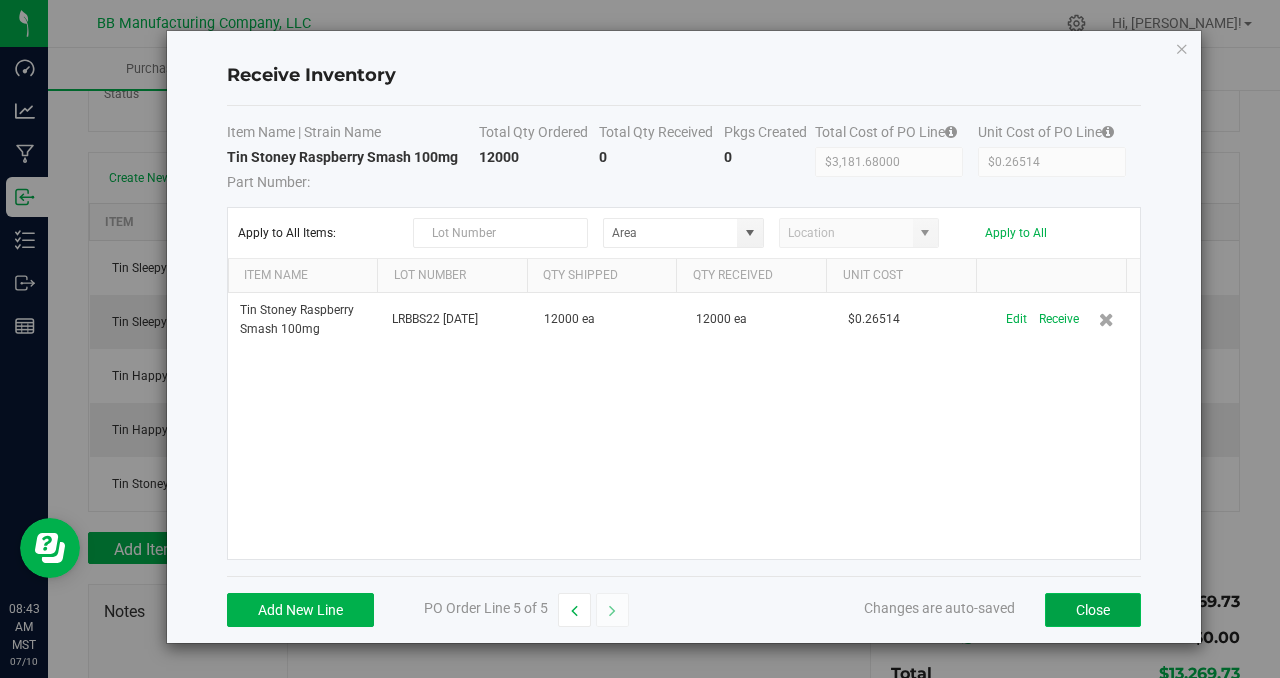 click on "Close" at bounding box center (1093, 610) 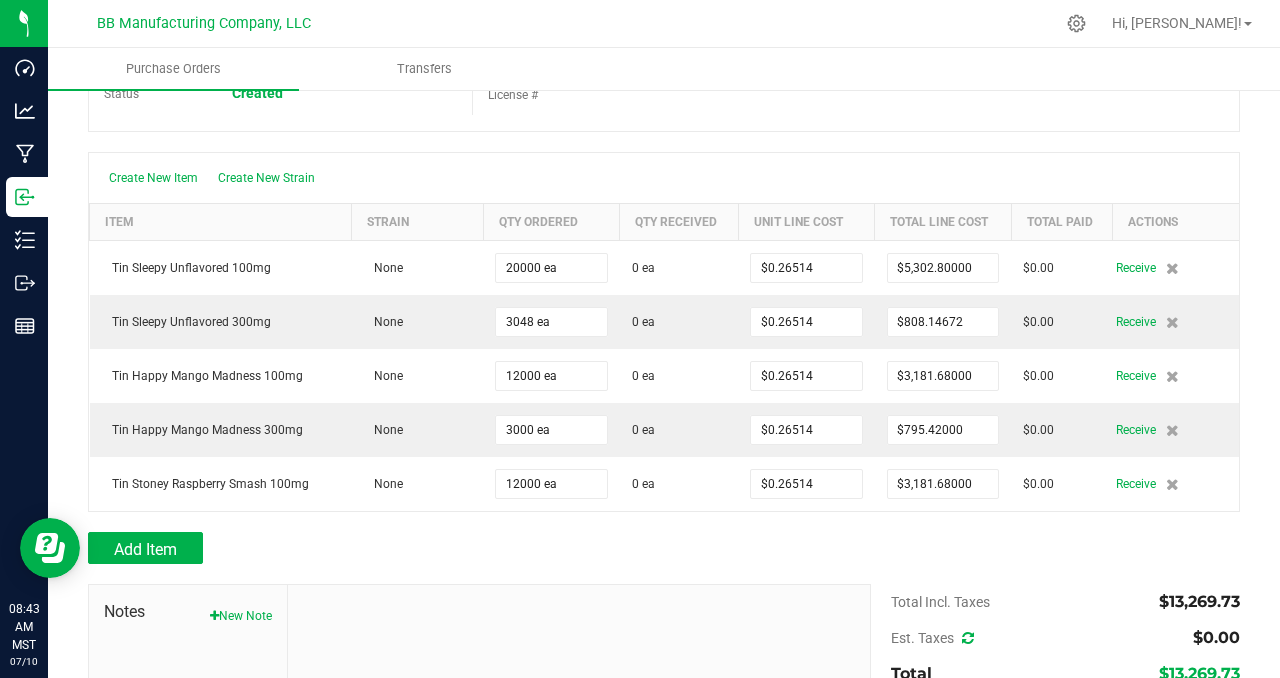 click on "Add Item" at bounding box center (472, 548) 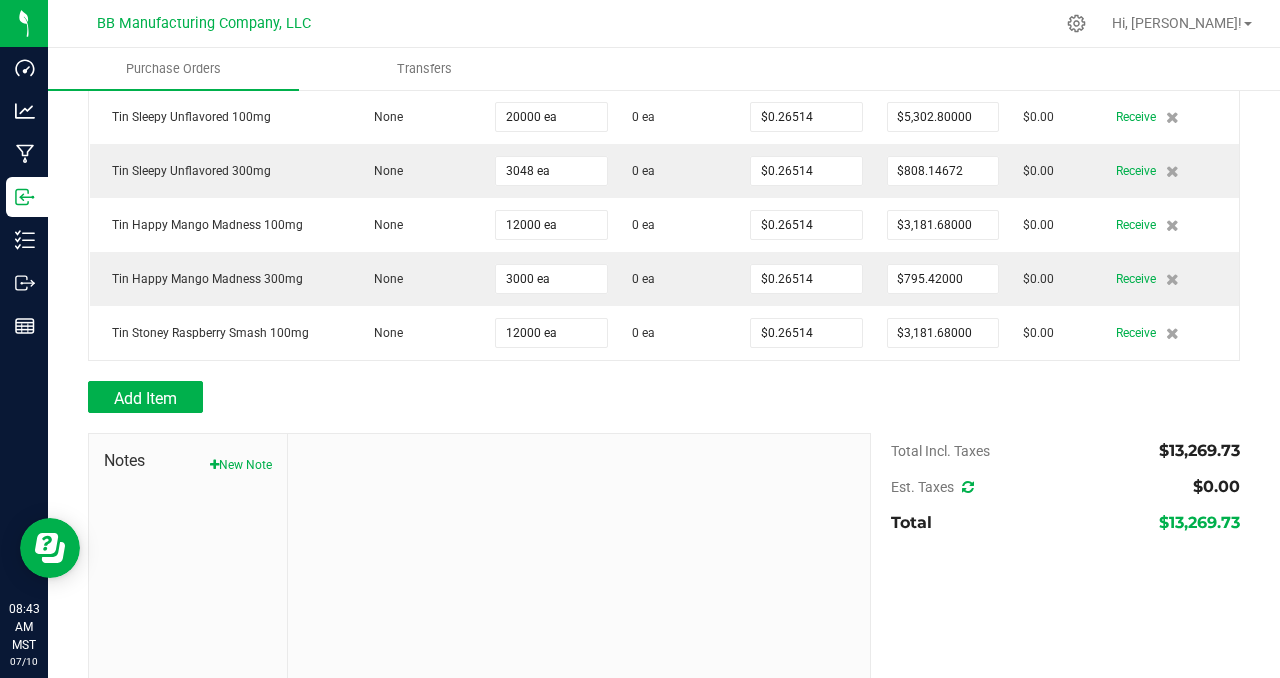 scroll, scrollTop: 282, scrollLeft: 0, axis: vertical 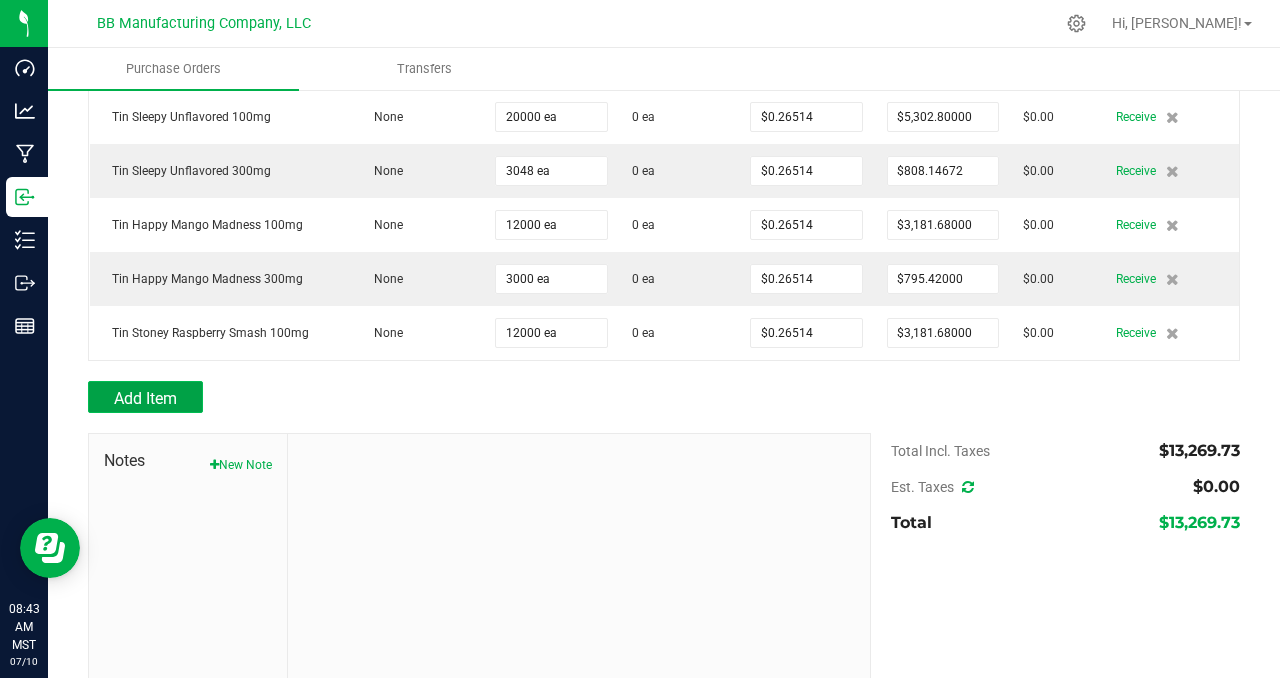 click on "Add Item" at bounding box center (145, 398) 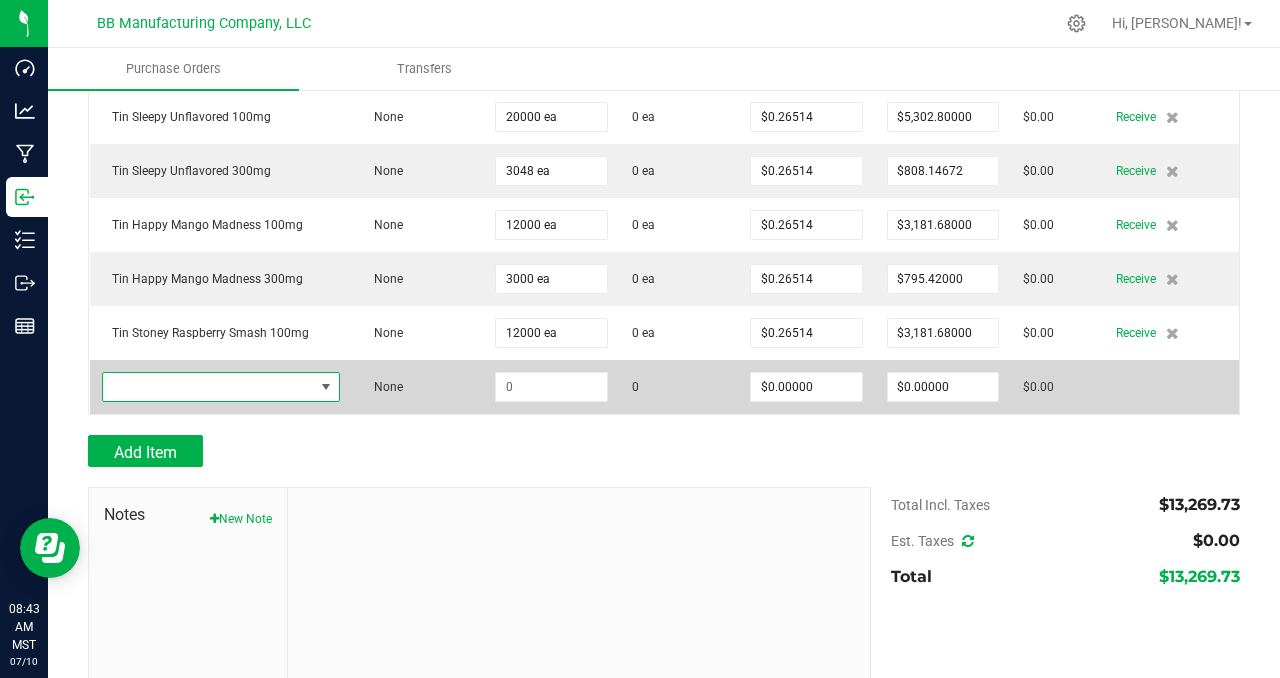 click at bounding box center (208, 387) 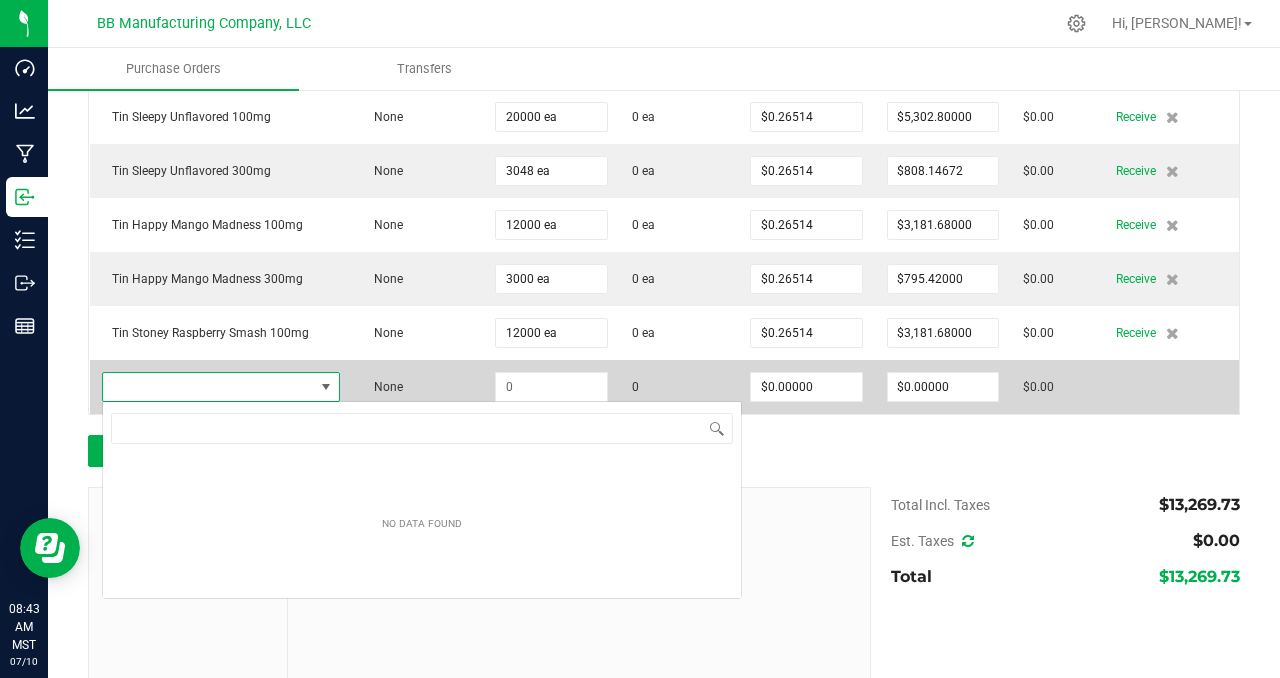 scroll, scrollTop: 99970, scrollLeft: 99764, axis: both 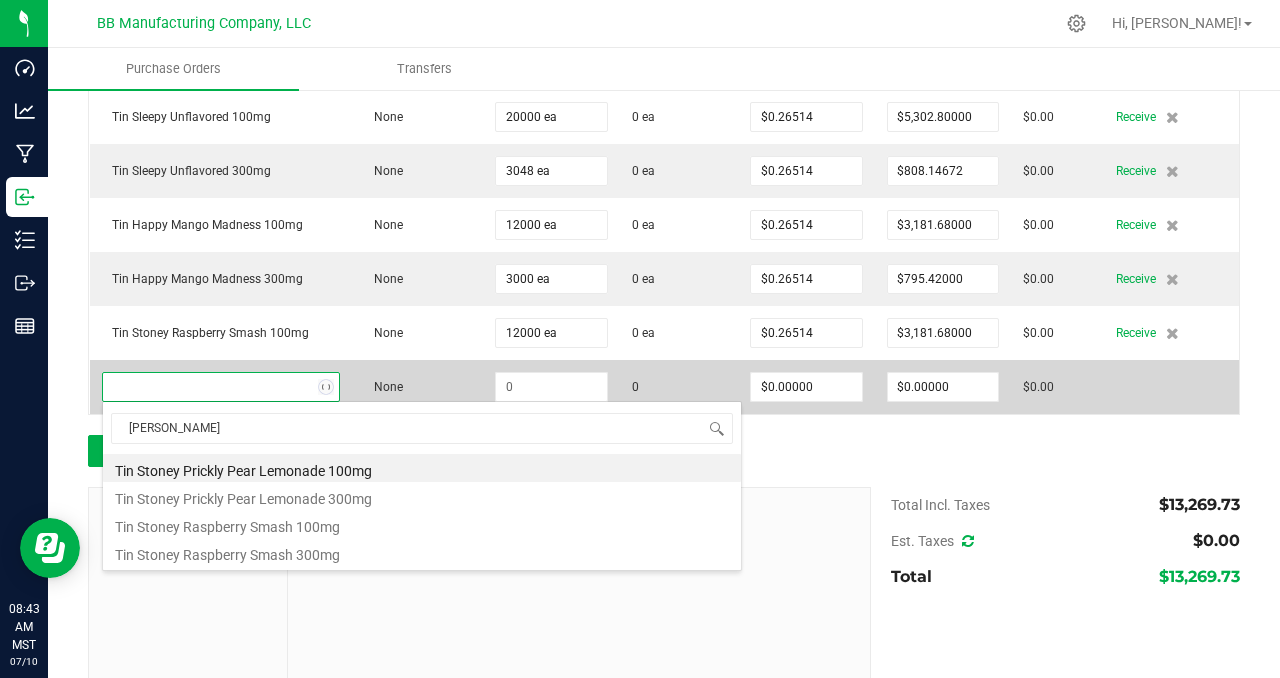 type on "[PERSON_NAME]" 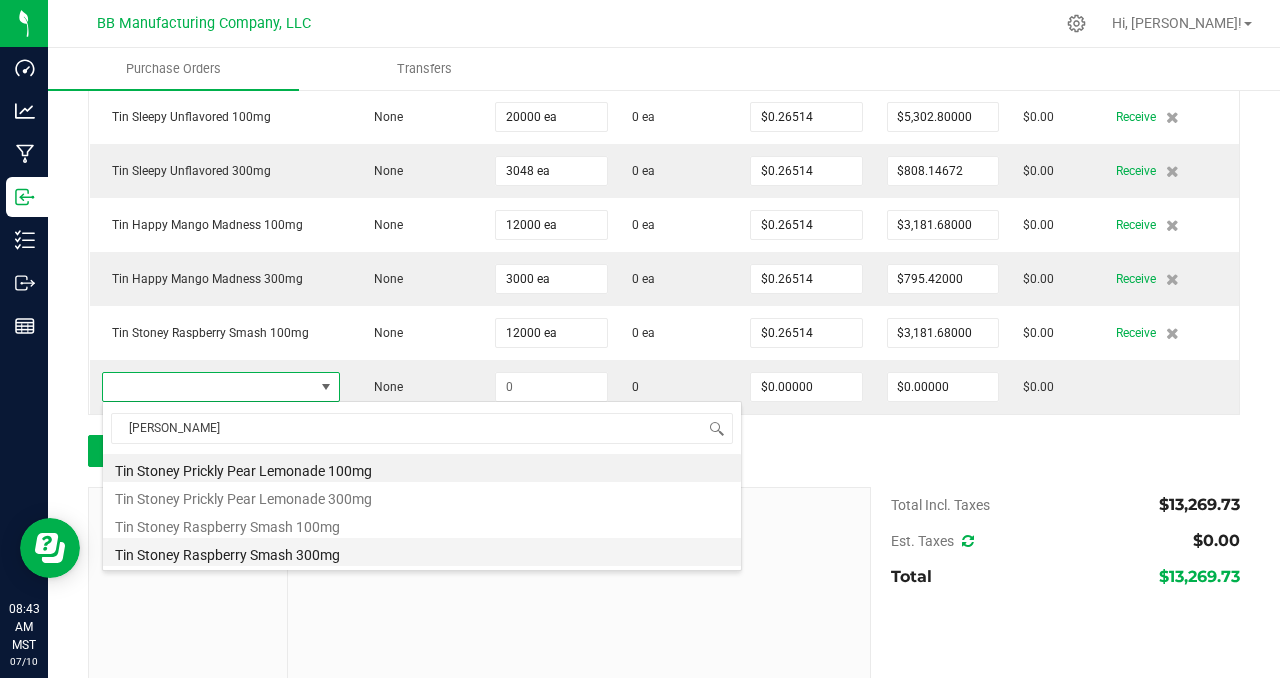 click on "Tin Stoney Raspberry Smash 300mg" at bounding box center [422, 552] 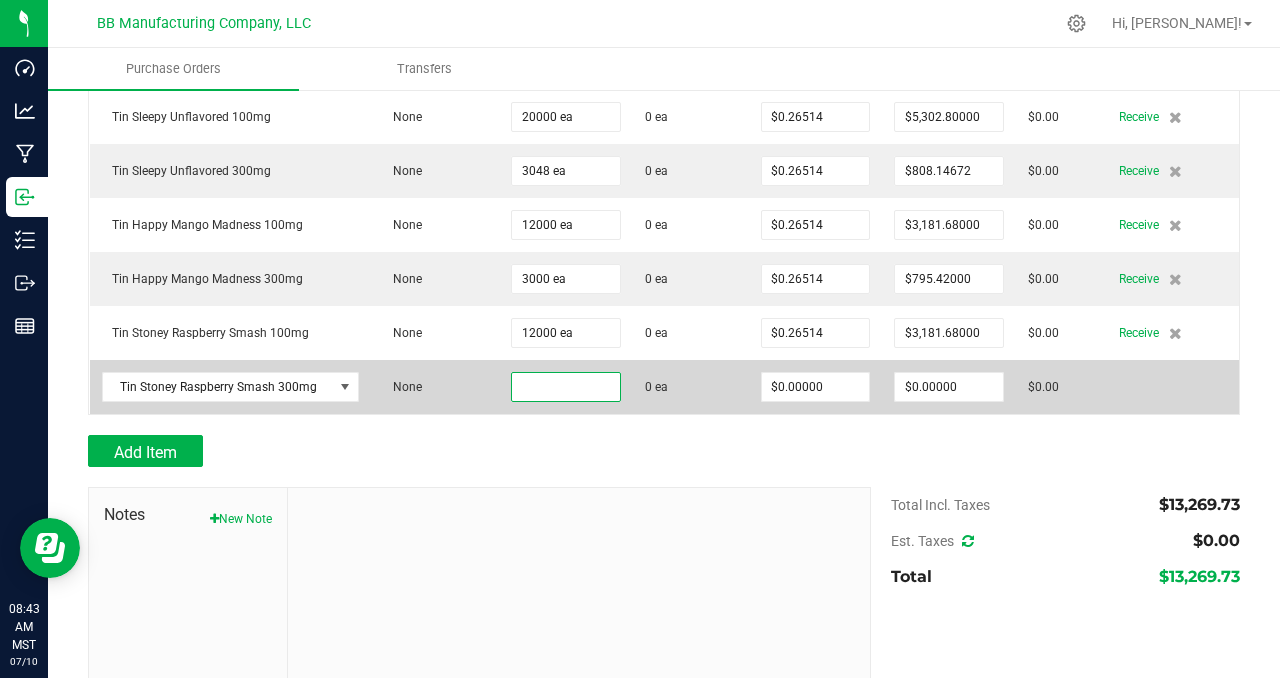 click at bounding box center [566, 387] 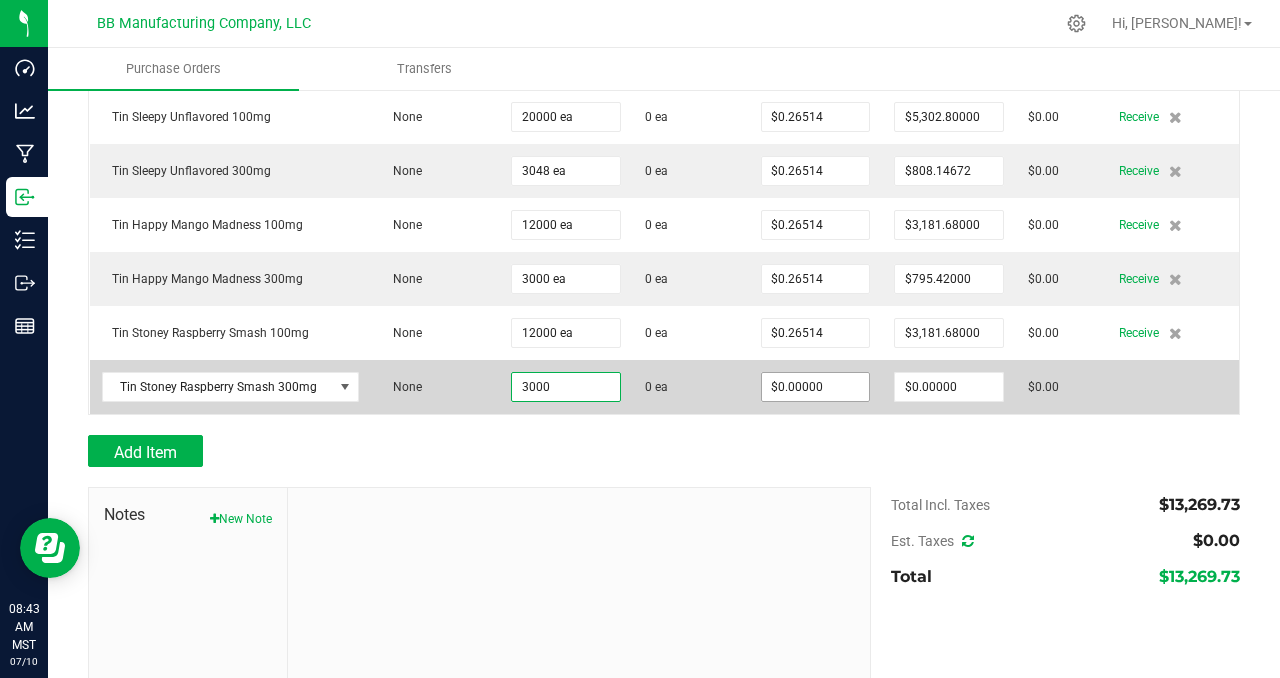 type on "3000 ea" 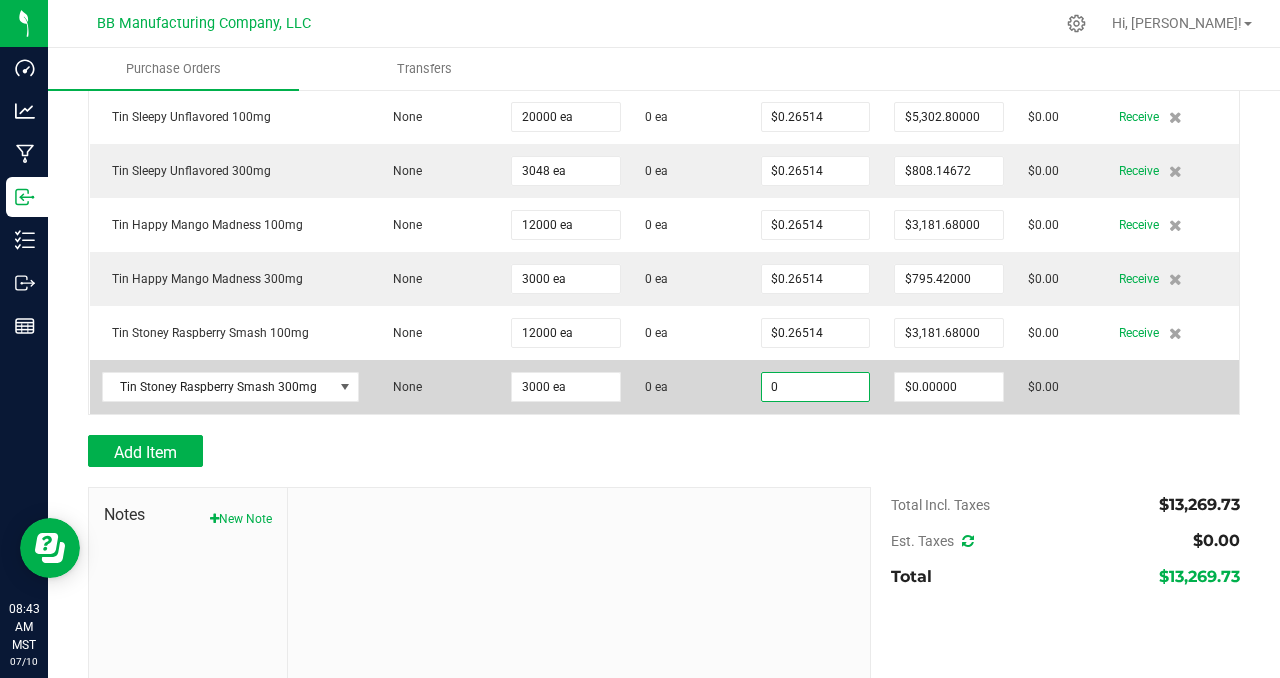 click on "0" at bounding box center (816, 387) 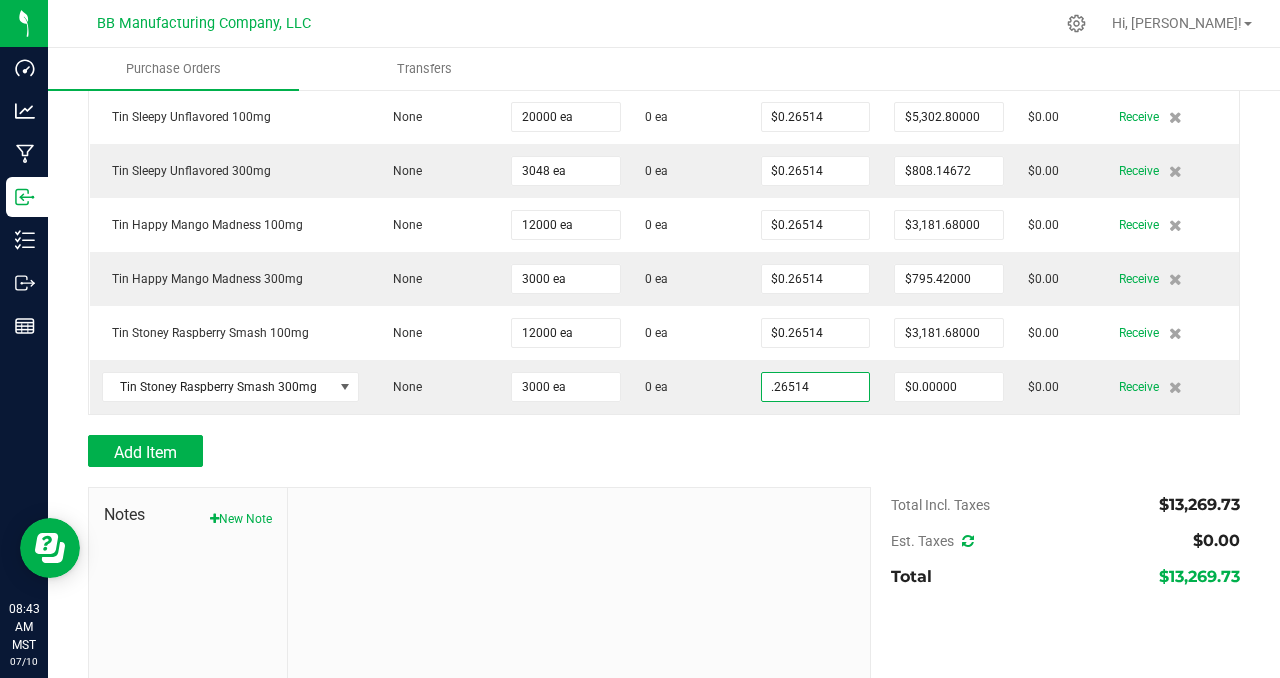 type on "$0.26514" 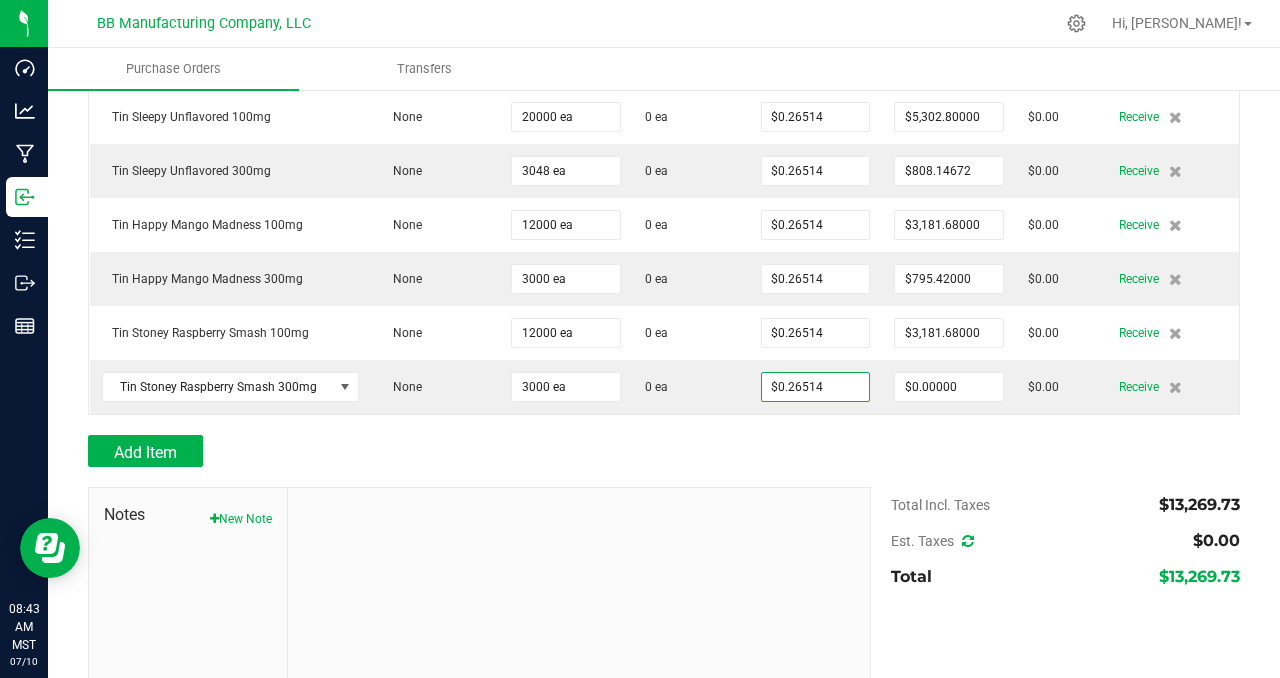 type on "3000" 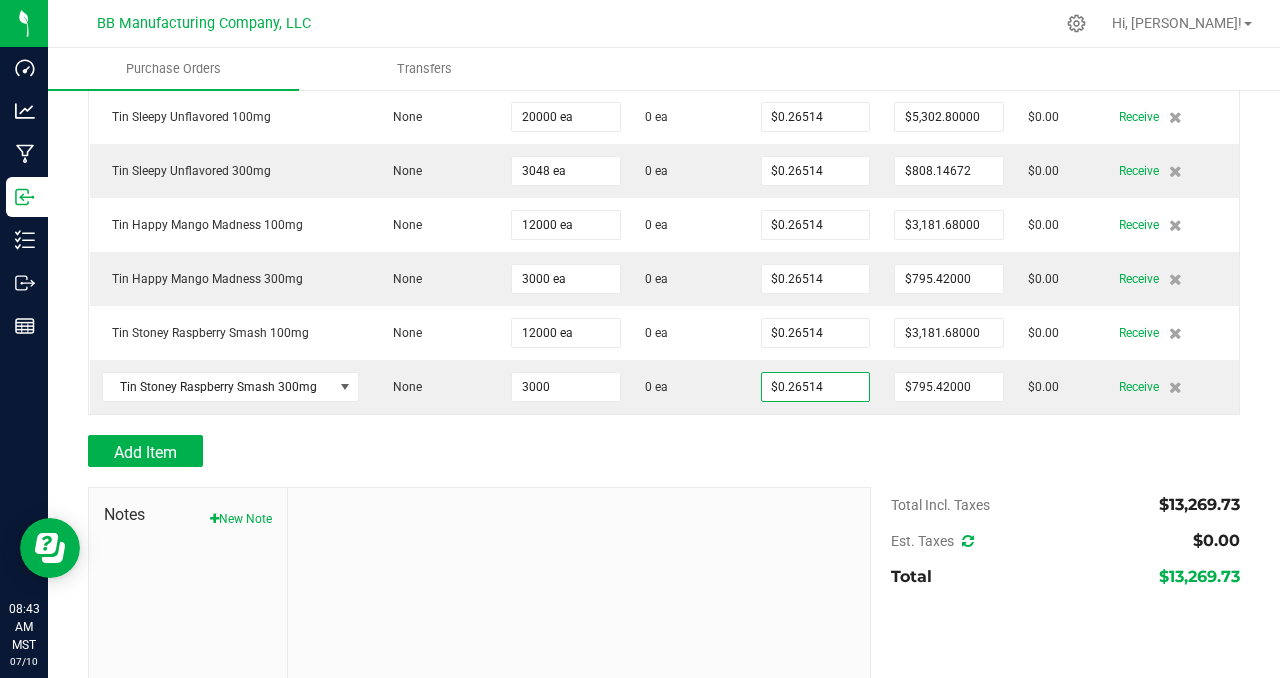 click on "Add Item" at bounding box center (664, 451) 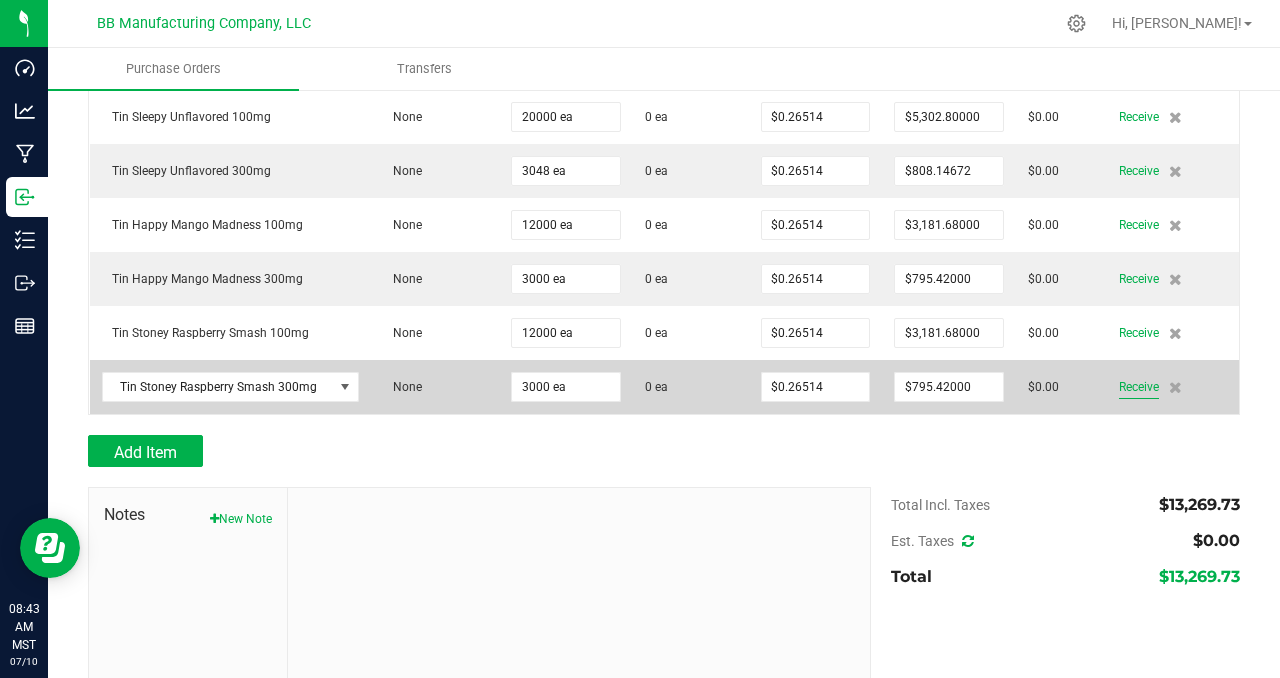 click on "Receive" at bounding box center [1139, 387] 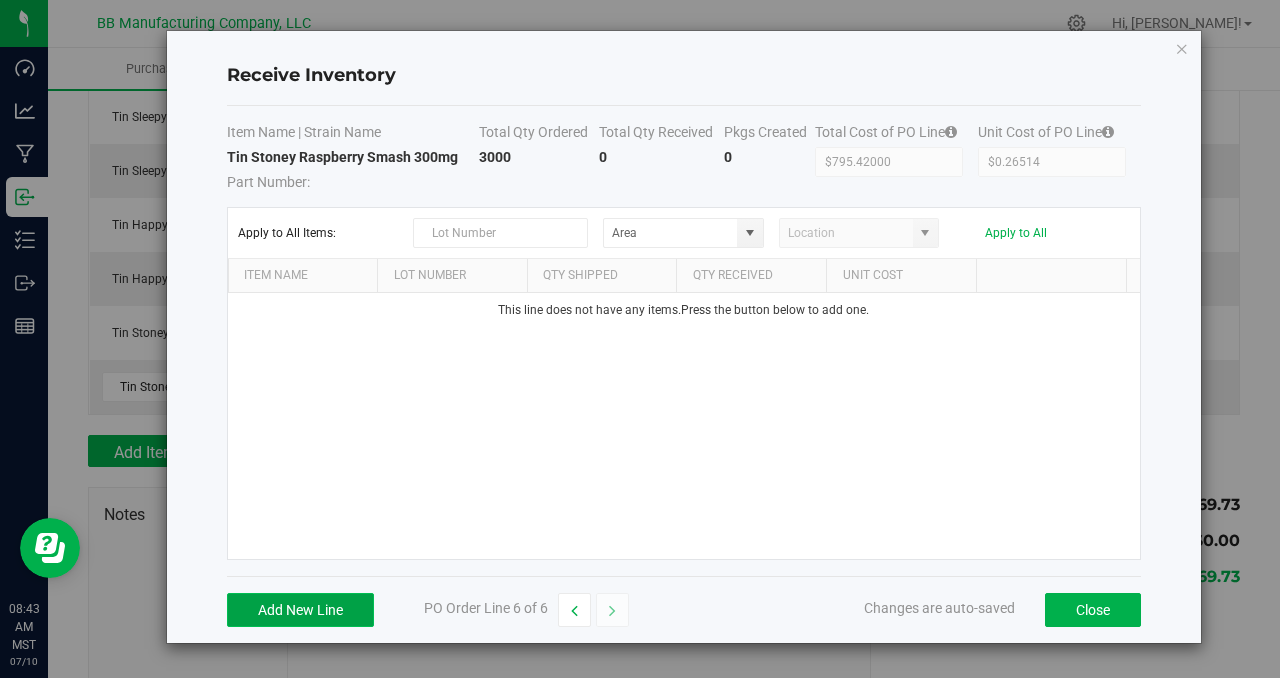 click on "Add New Line" at bounding box center (300, 610) 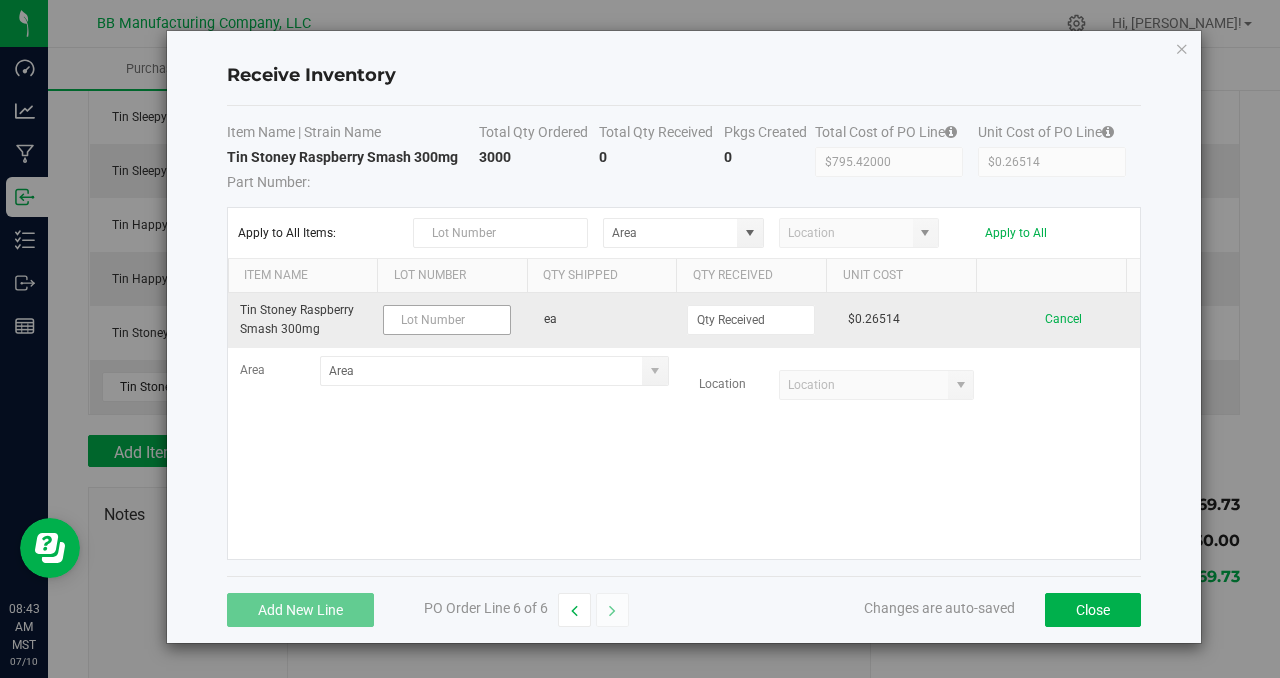 click at bounding box center [447, 320] 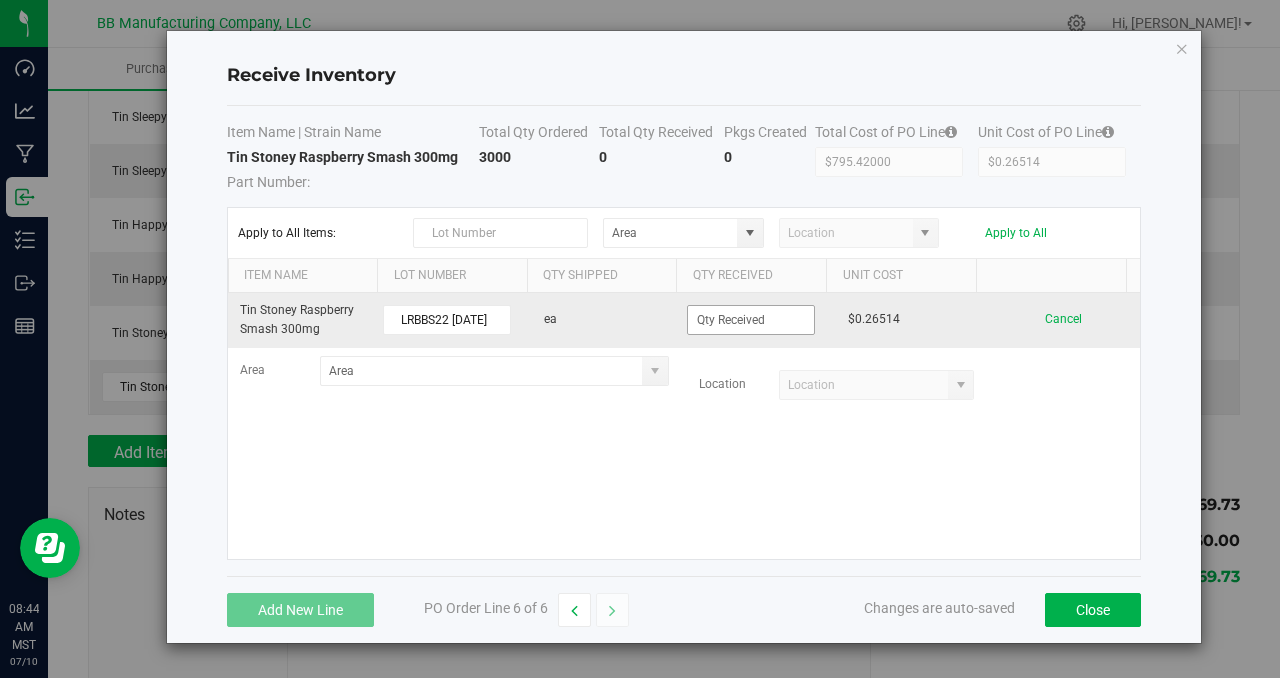type on "LRBBS22 [DATE]" 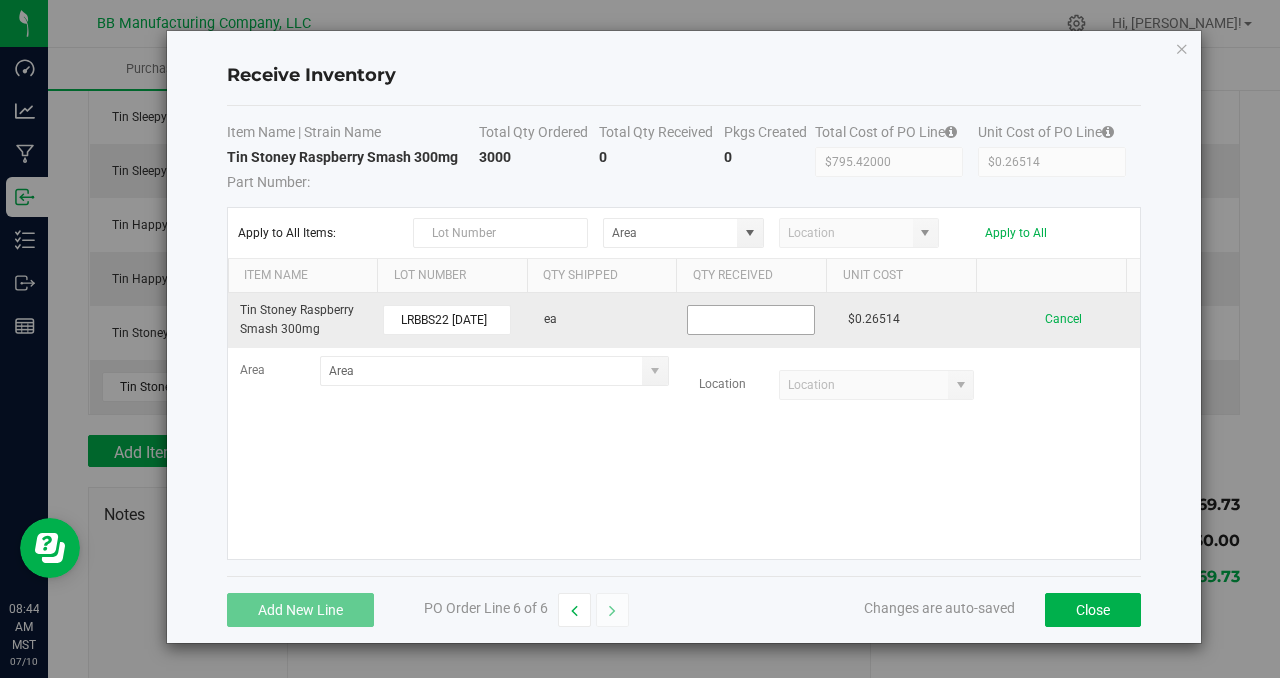 click at bounding box center (751, 320) 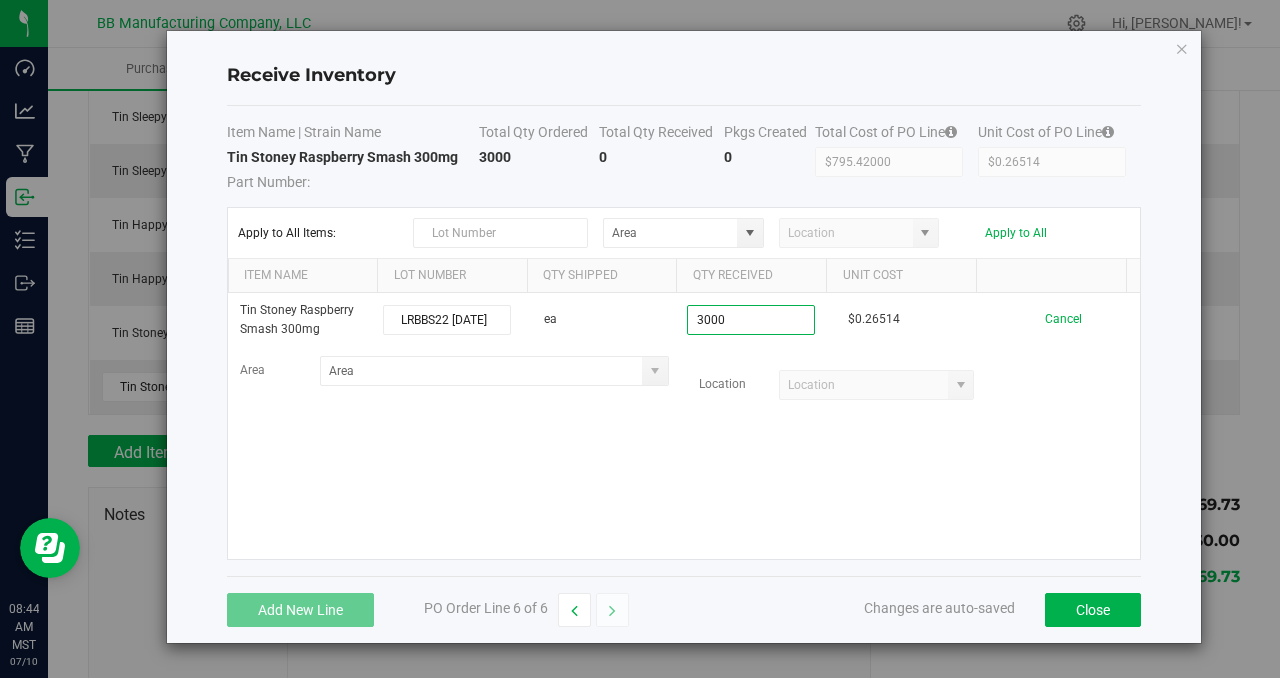 type on "3000 ea" 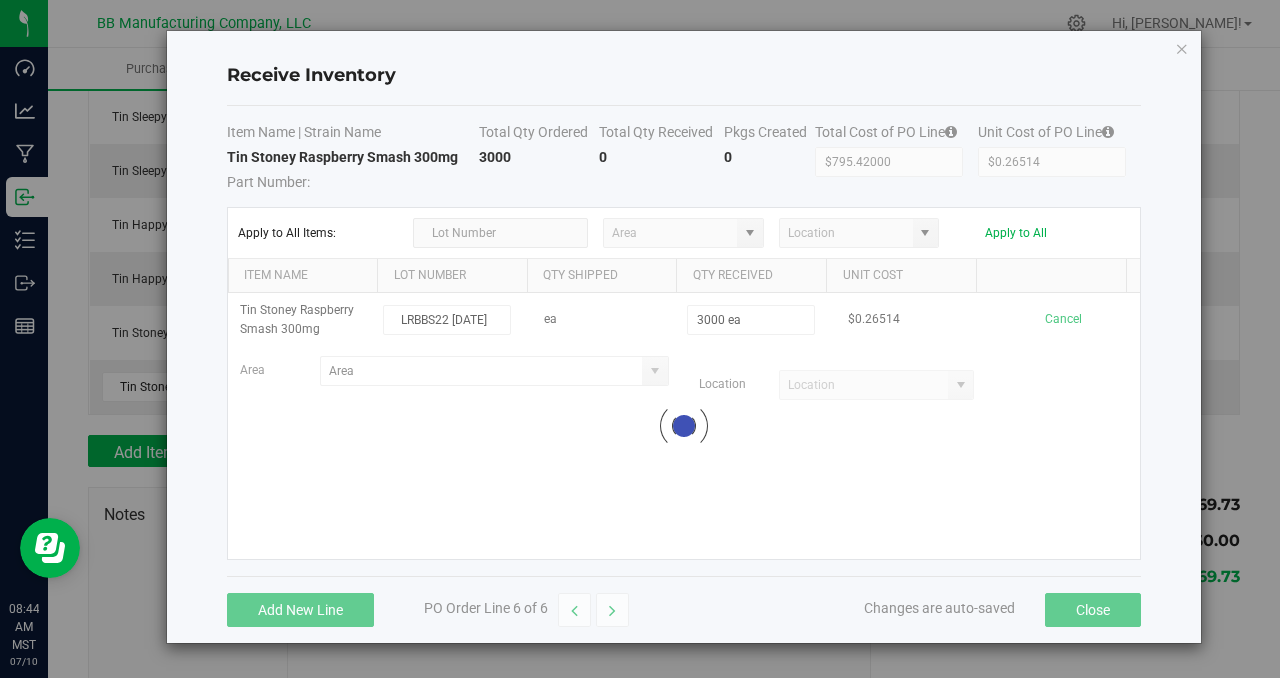 click on "Tin Stoney Raspberry Smash 300mg  LRBBS22 [DATE]   ea  3000 ea  $0.26514   Cancel   Area   Location  Loading" at bounding box center (684, 426) 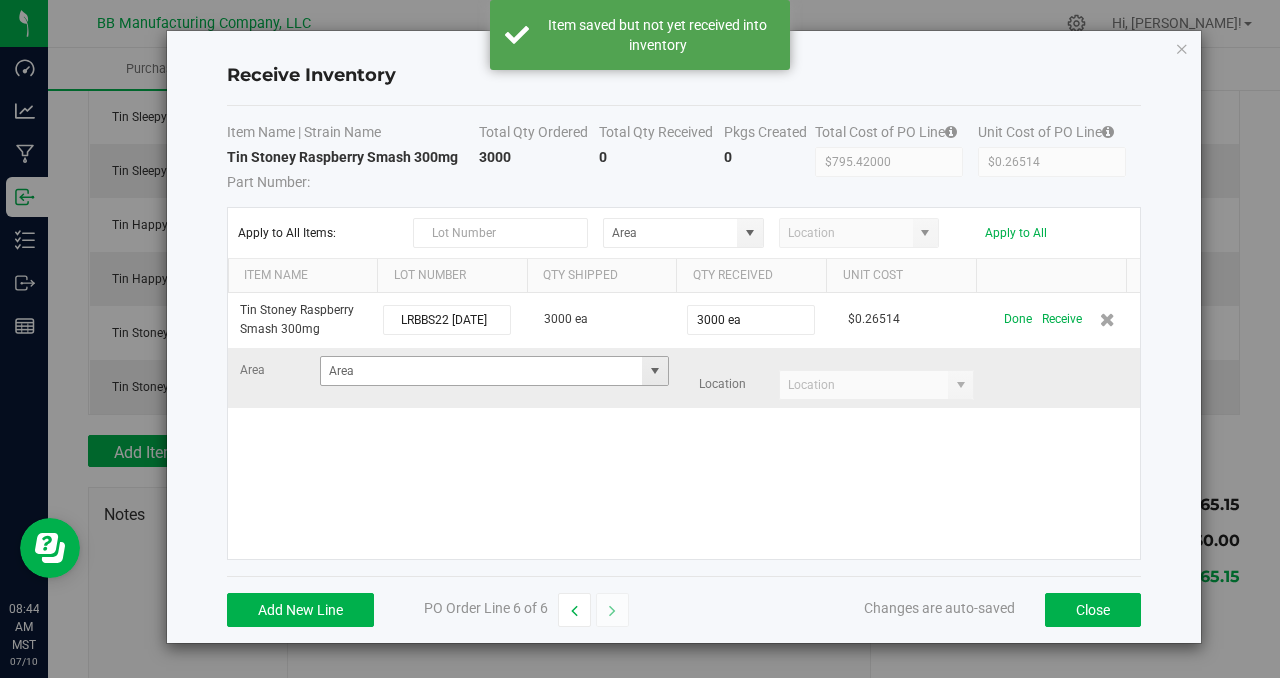 click at bounding box center [655, 371] 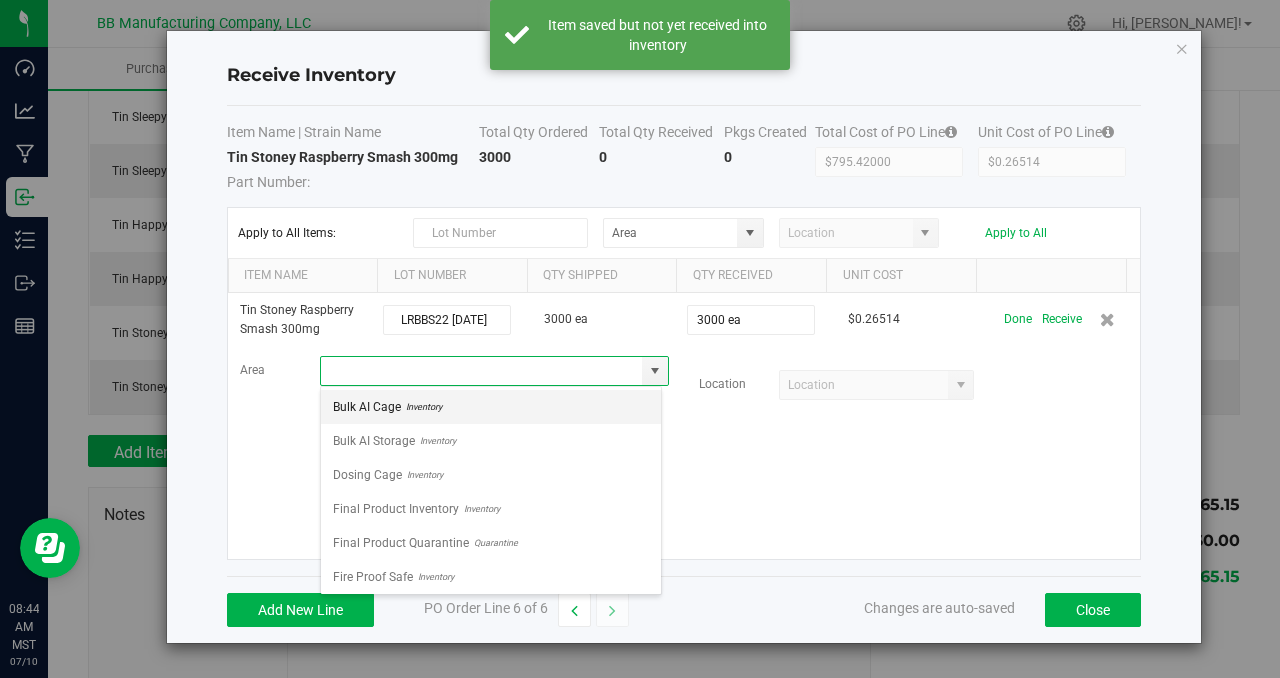 scroll, scrollTop: 99970, scrollLeft: 99658, axis: both 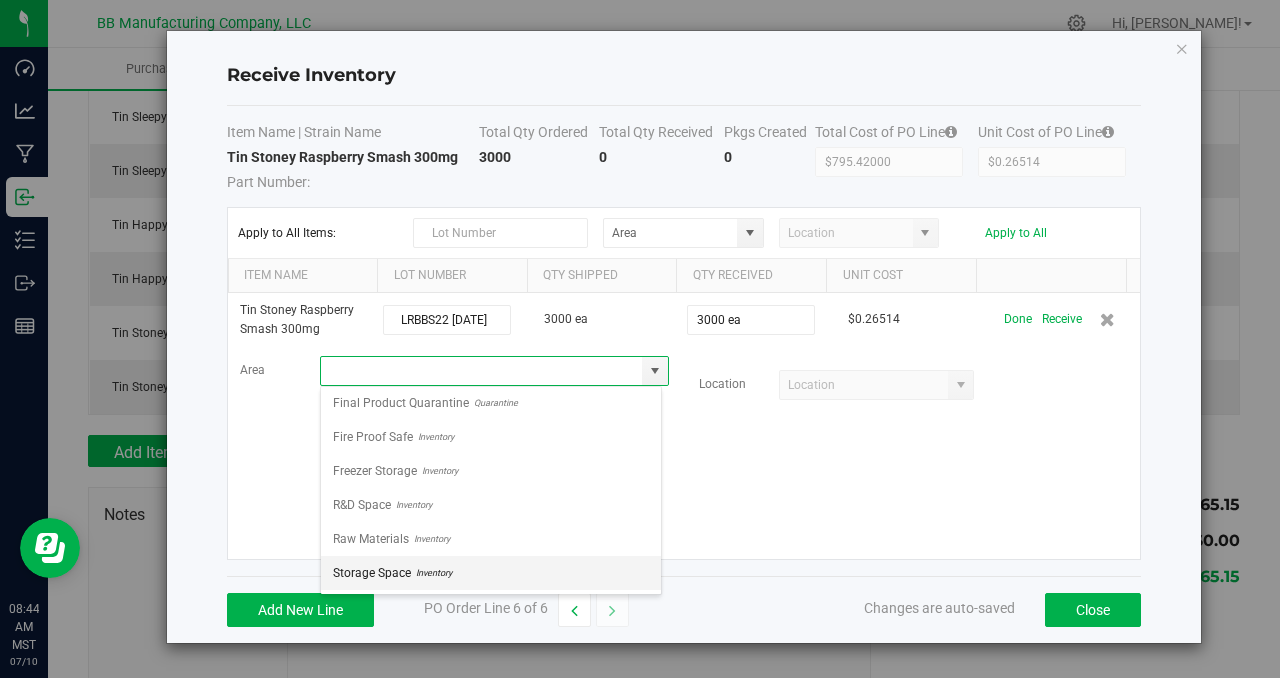 click on "Inventory" at bounding box center [431, 573] 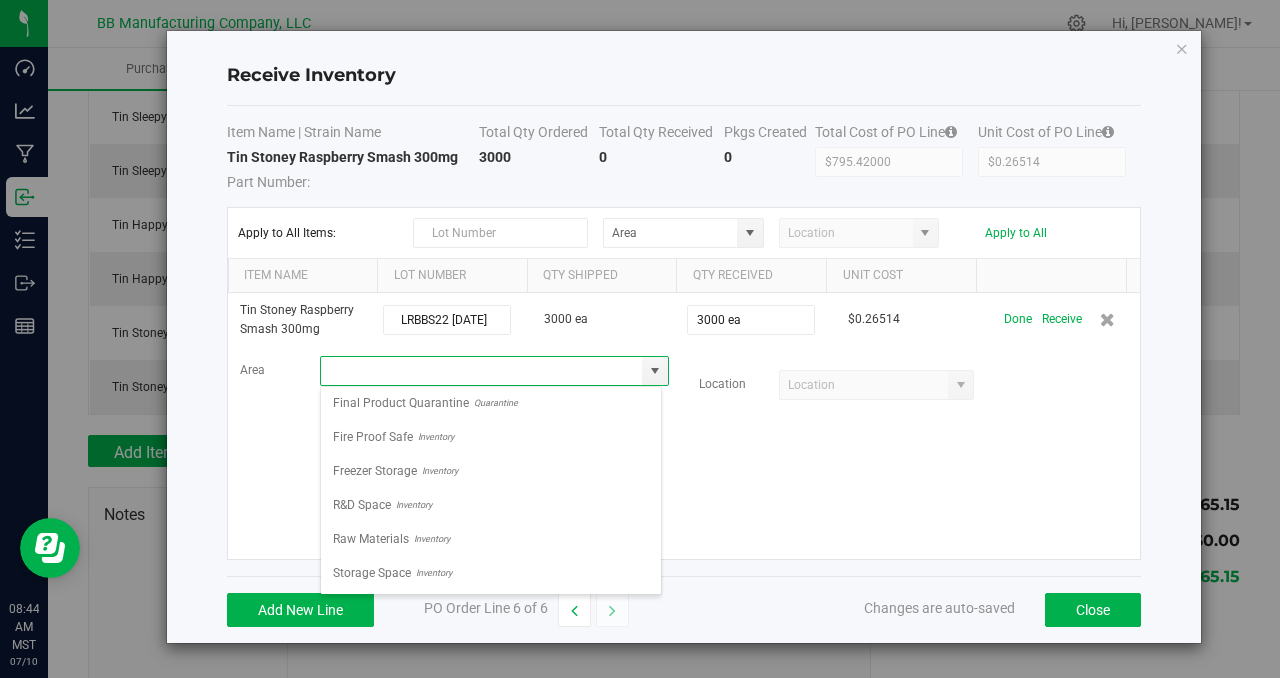 type on "Storage Space" 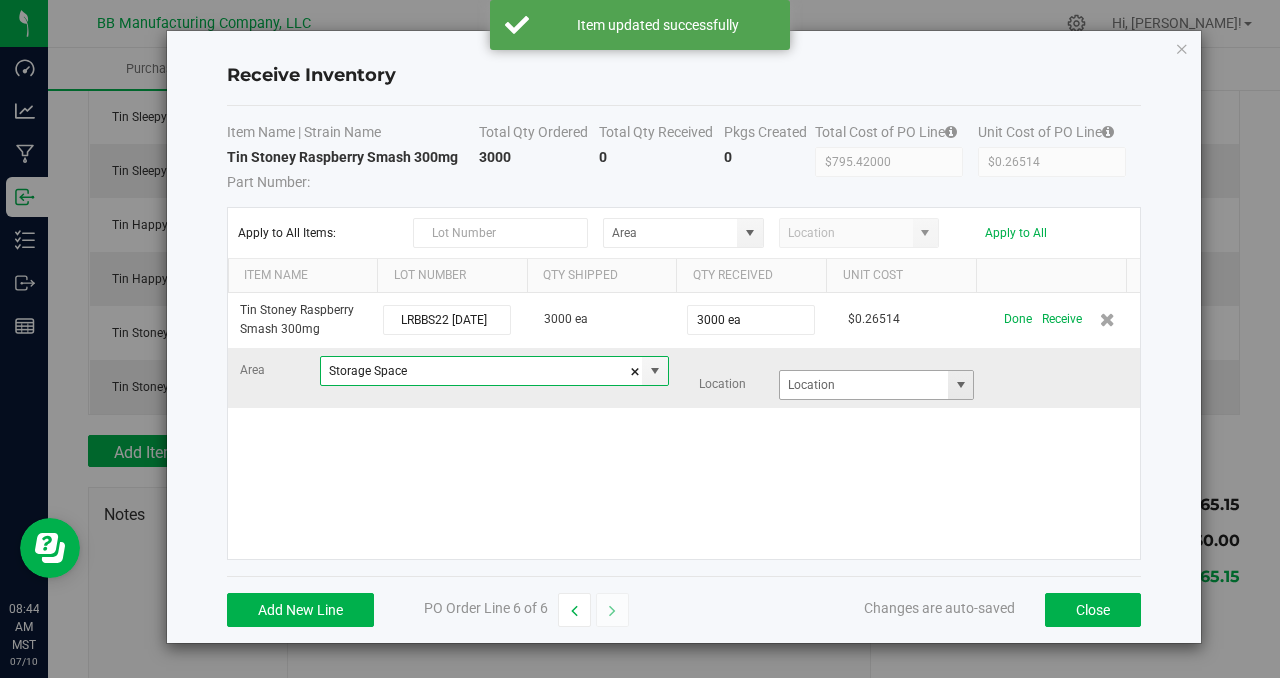 click at bounding box center [961, 385] 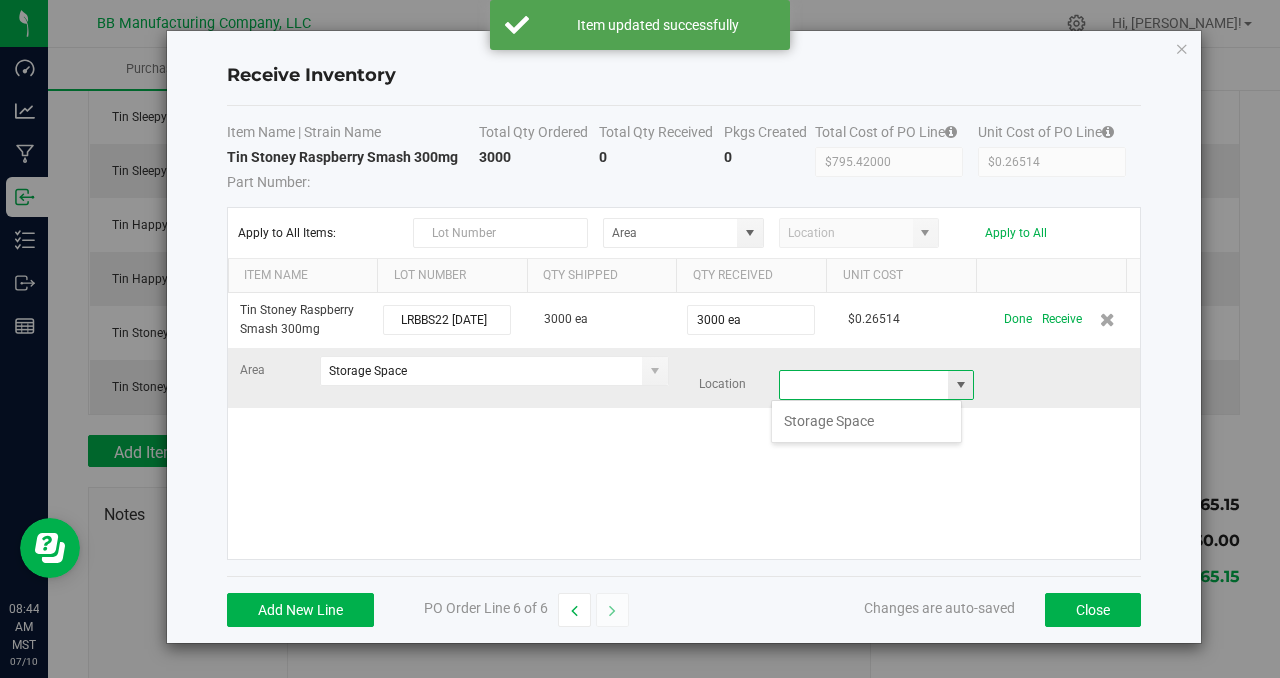 scroll, scrollTop: 99970, scrollLeft: 99809, axis: both 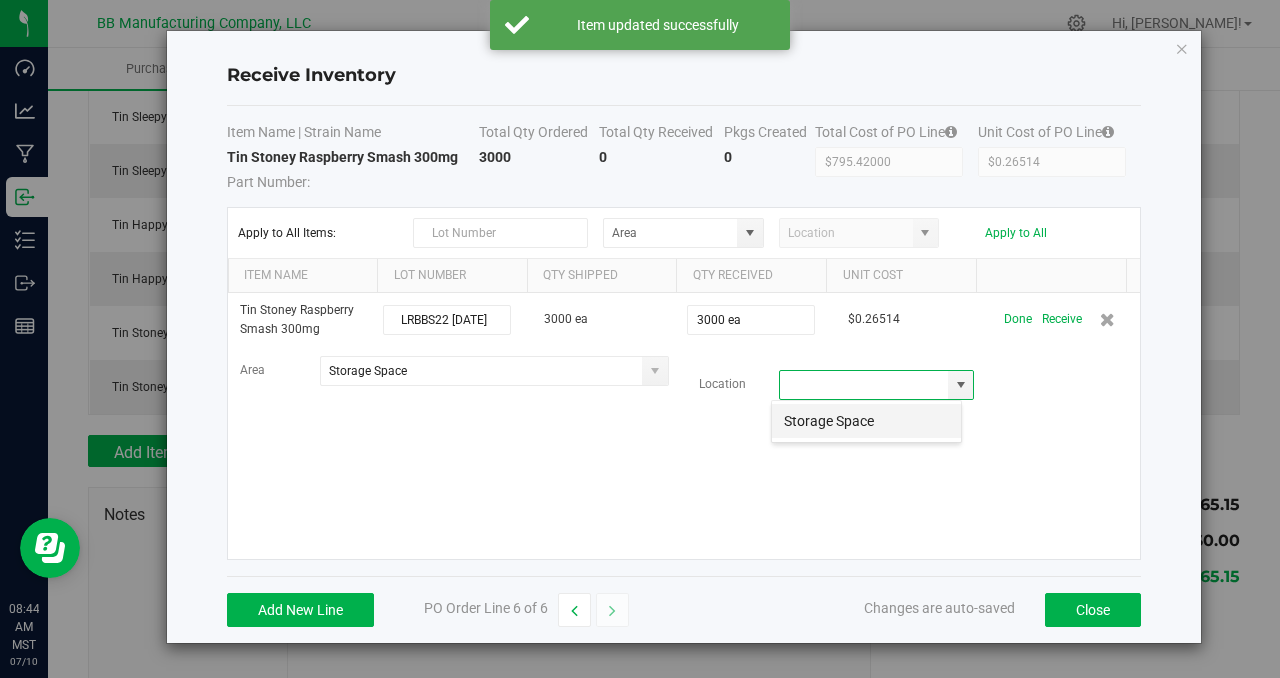 click on "Storage Space" at bounding box center (866, 421) 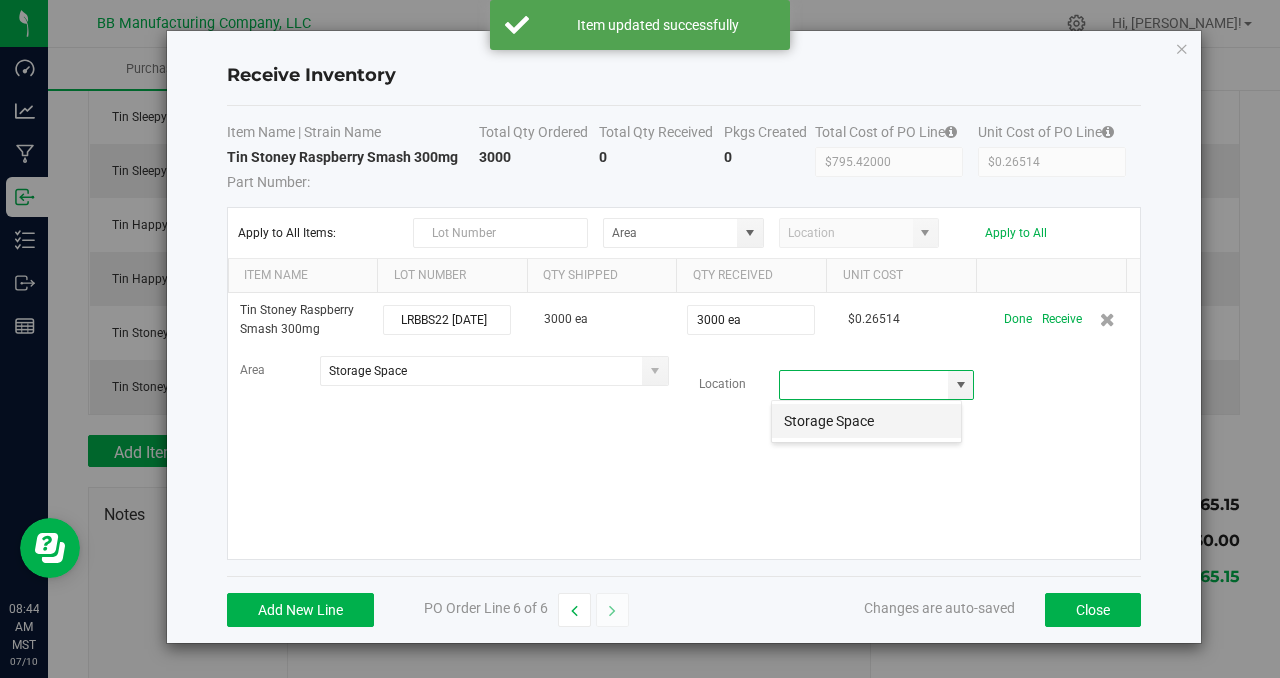 type on "Storage Space" 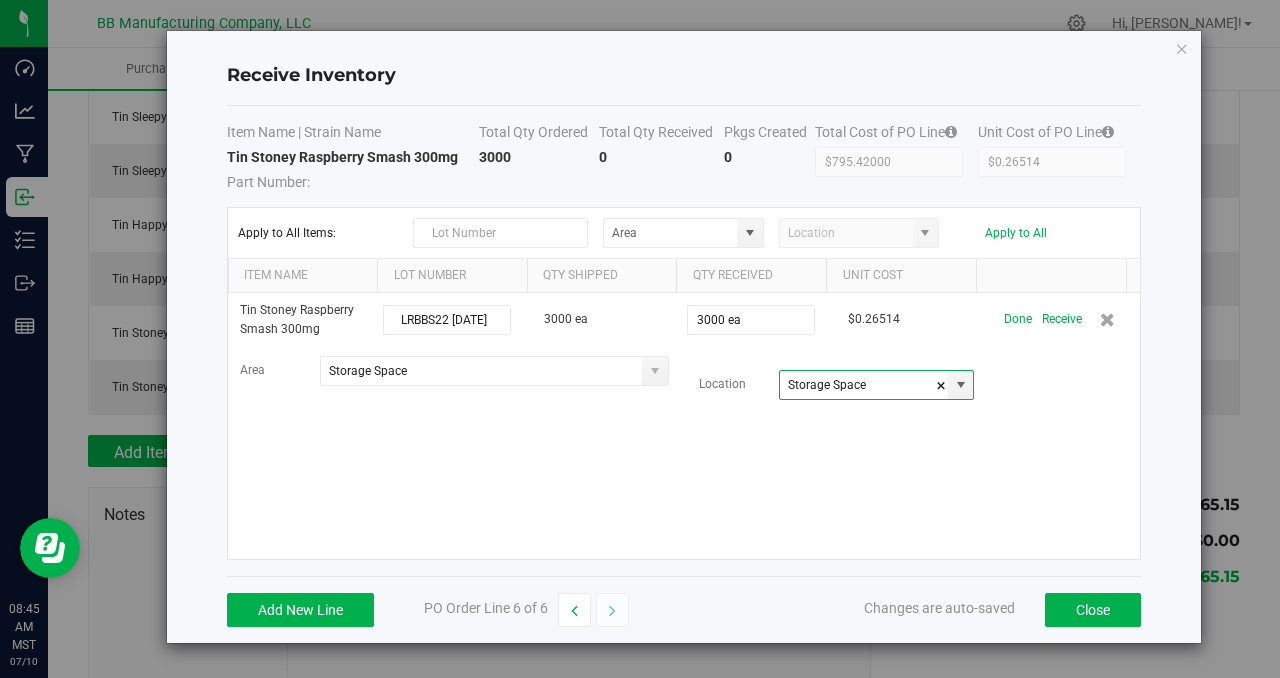 click on "Tin Stoney Raspberry Smash 300mg  LRBBS22 [DATE]  3000 ea  3000 ea  $0.26514   Done   Receive   Area  Storage Space  Location  Storage Space" at bounding box center (684, 426) 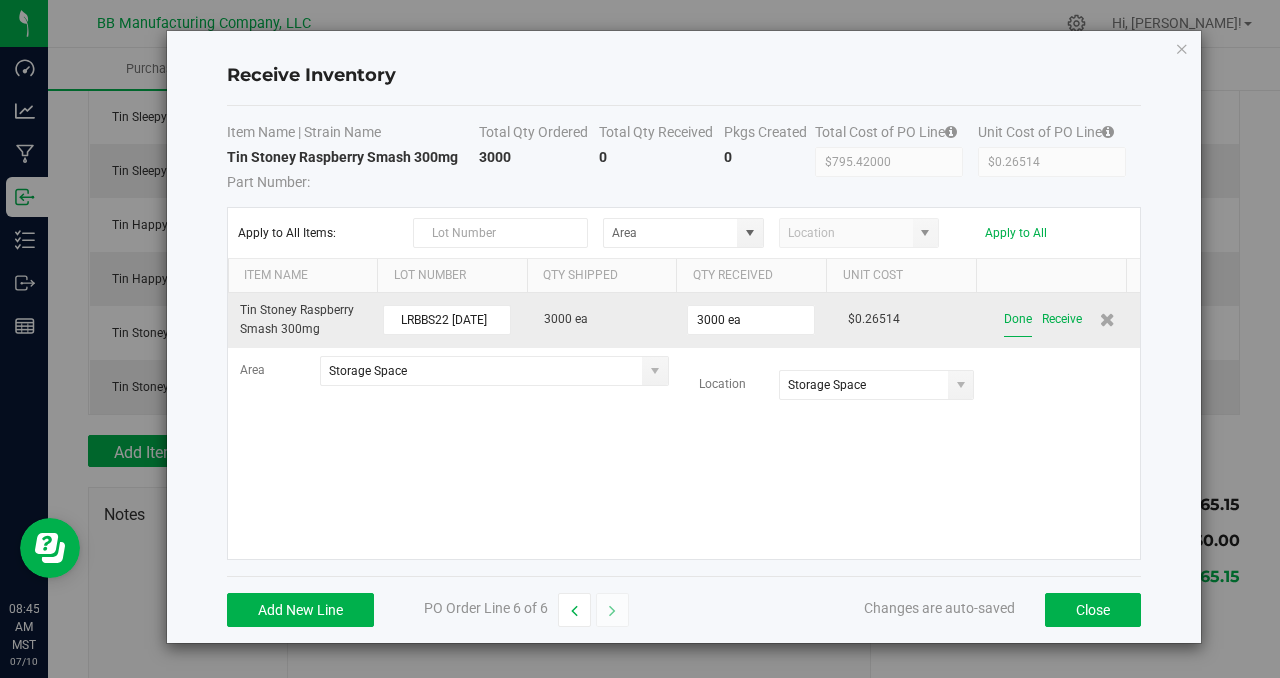 click on "Done" at bounding box center [1018, 319] 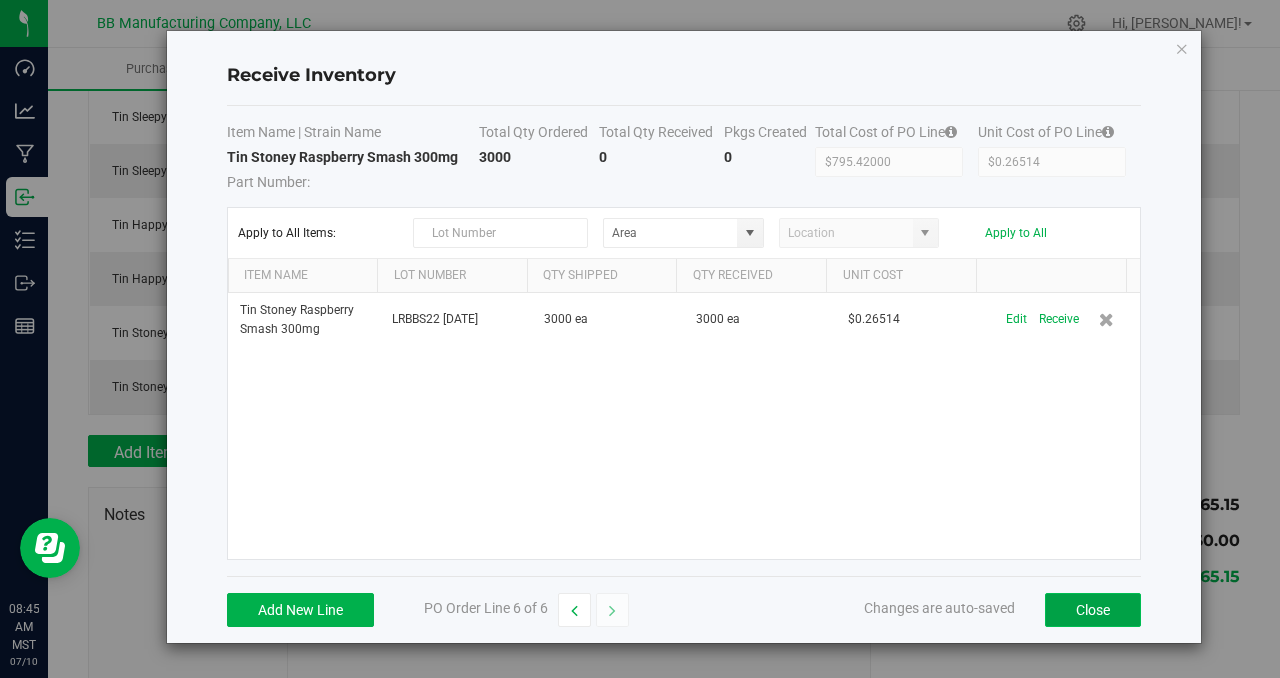 click on "Close" at bounding box center (1093, 610) 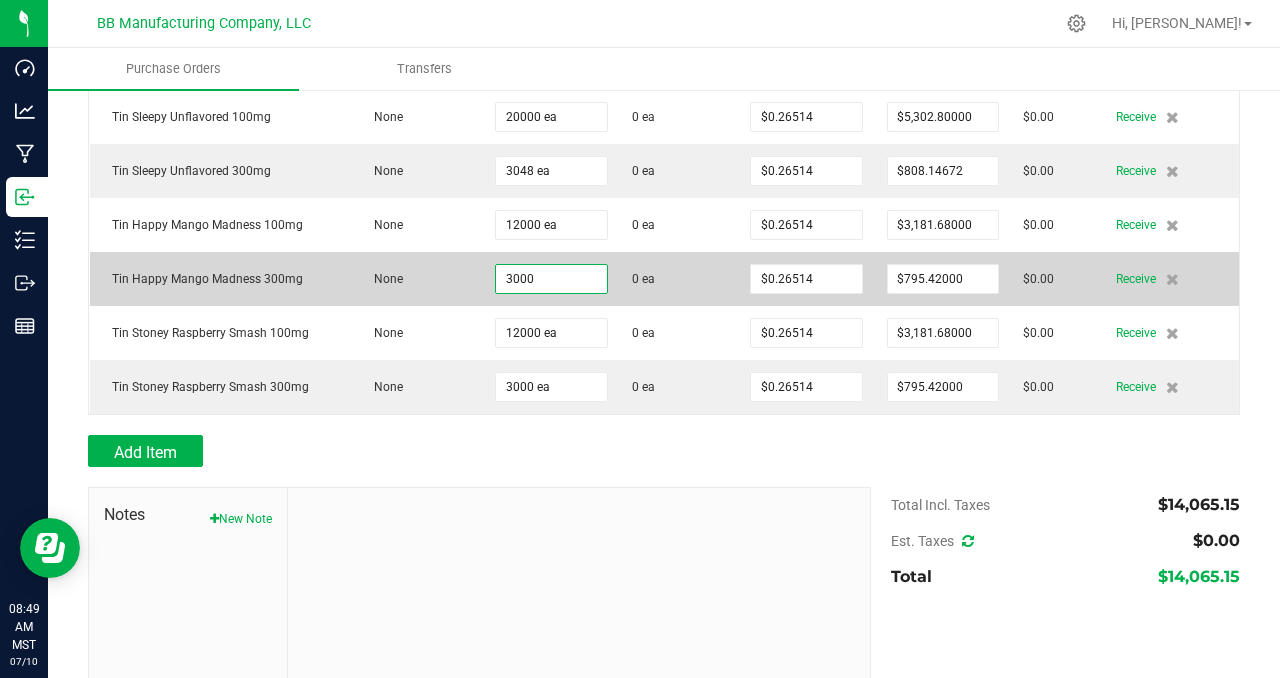 click on "3000" at bounding box center (551, 279) 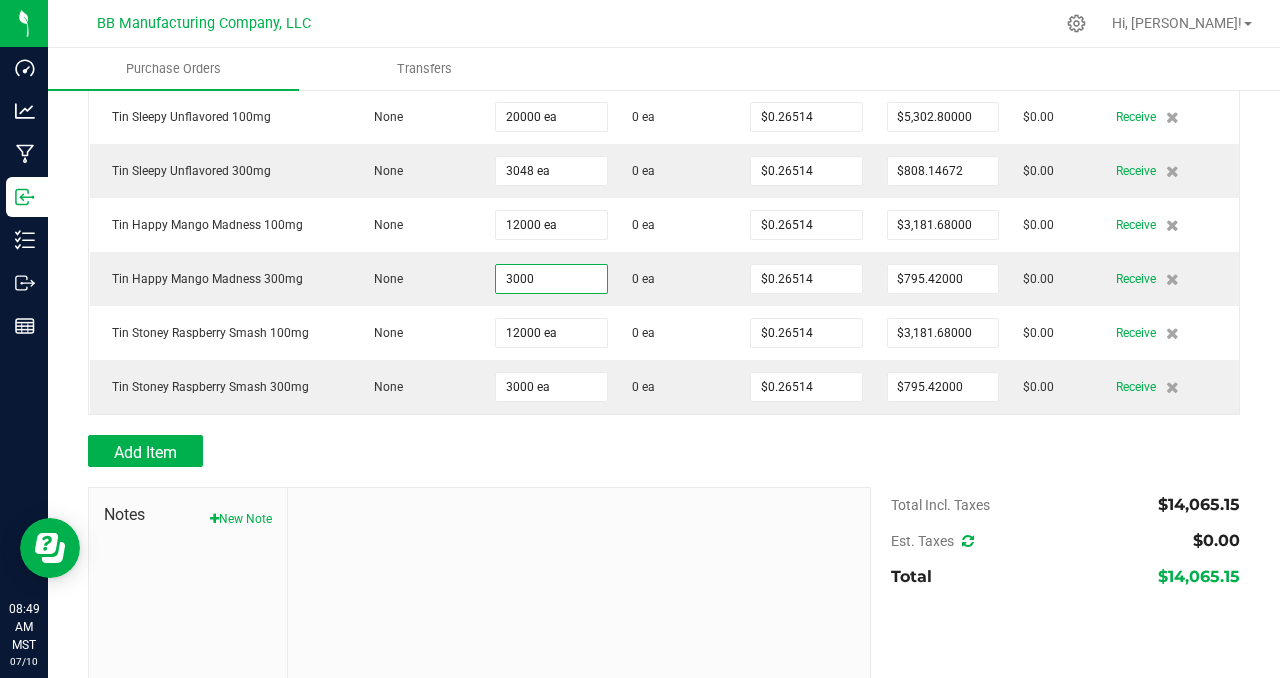 type on "3000 ea" 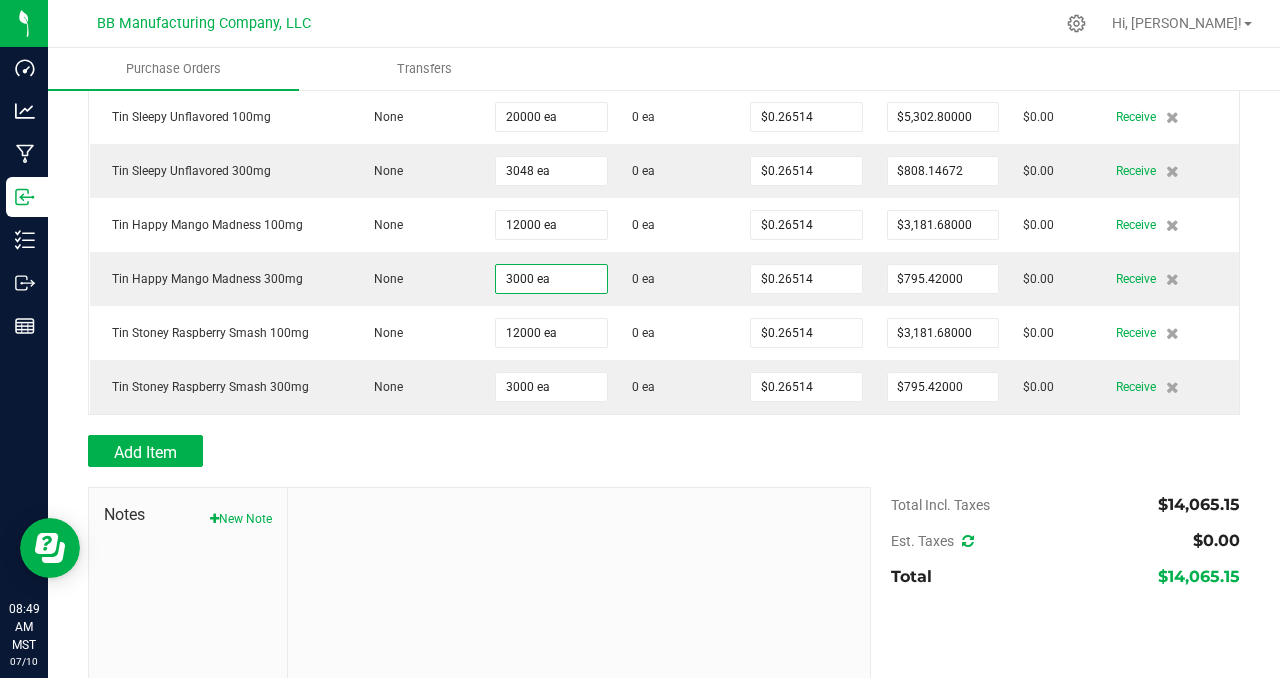 click on "Add Item" at bounding box center (472, 451) 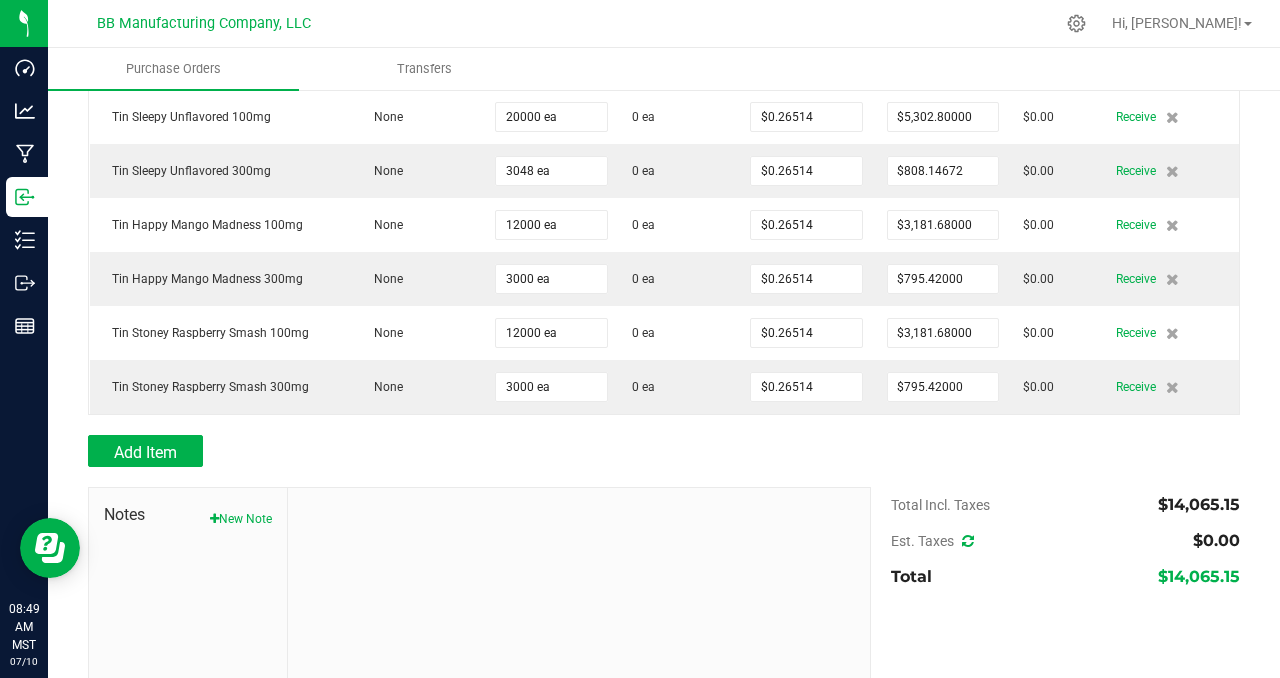 click on "Add Item" at bounding box center (472, 451) 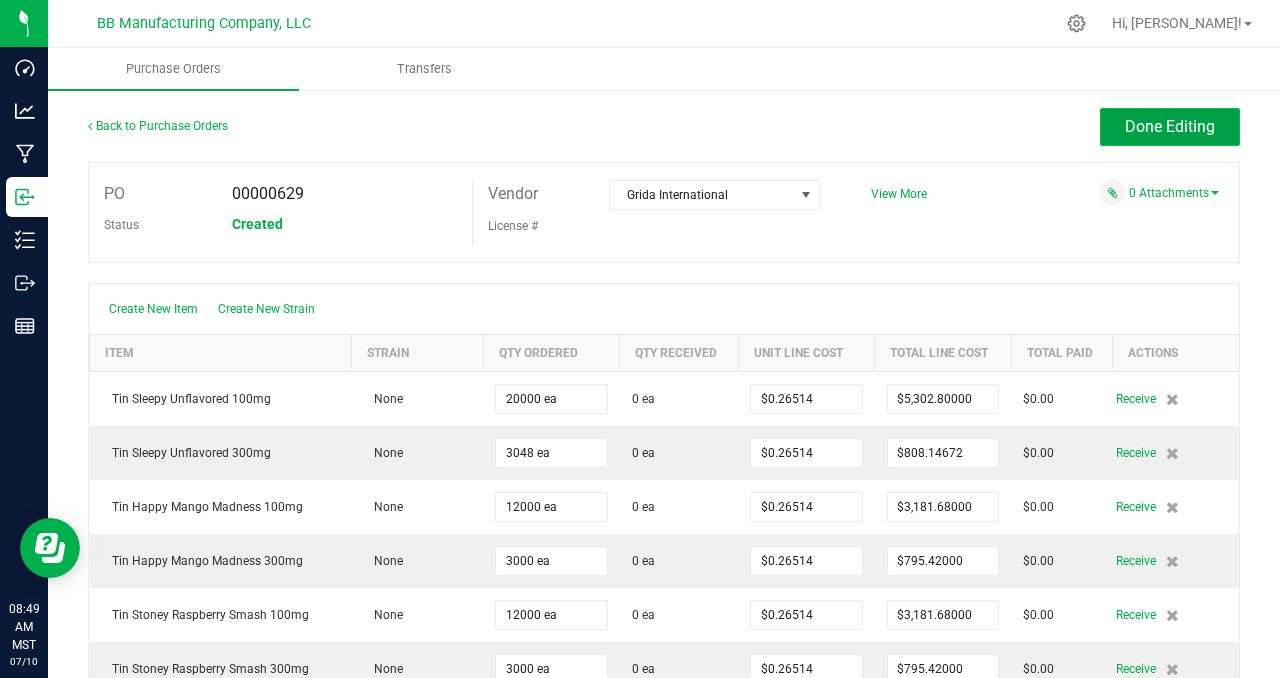 click on "Done Editing" at bounding box center (1170, 126) 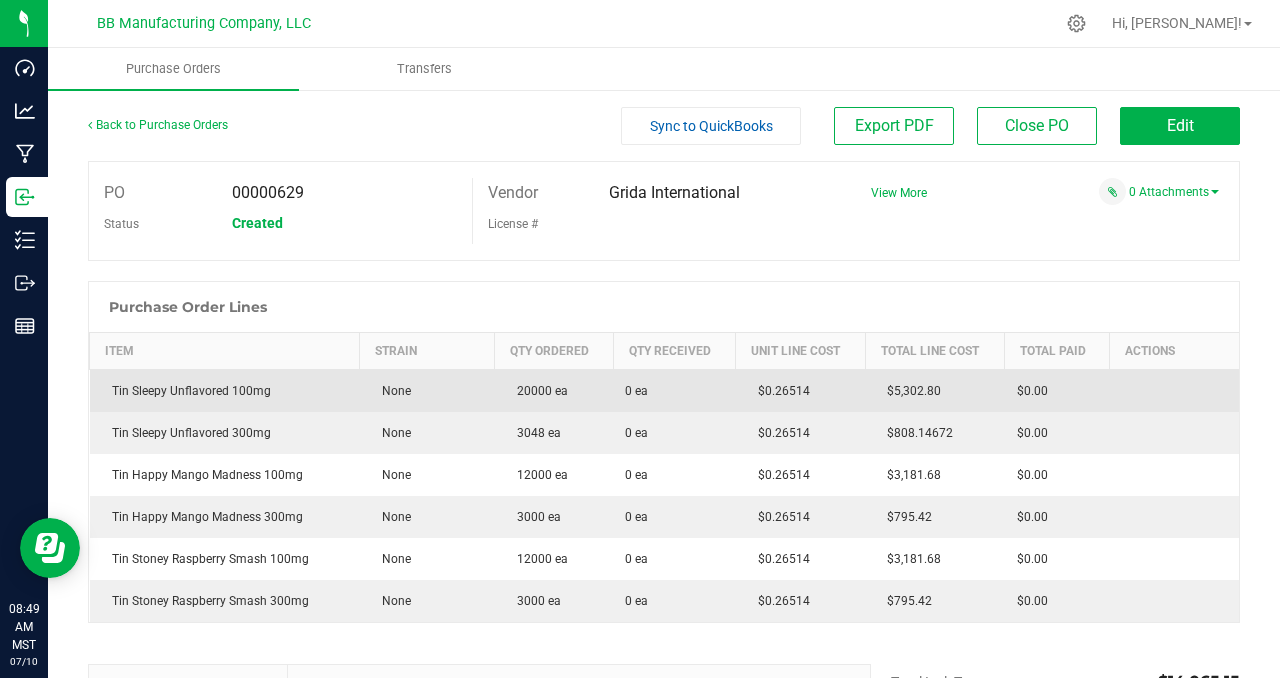 scroll, scrollTop: 0, scrollLeft: 0, axis: both 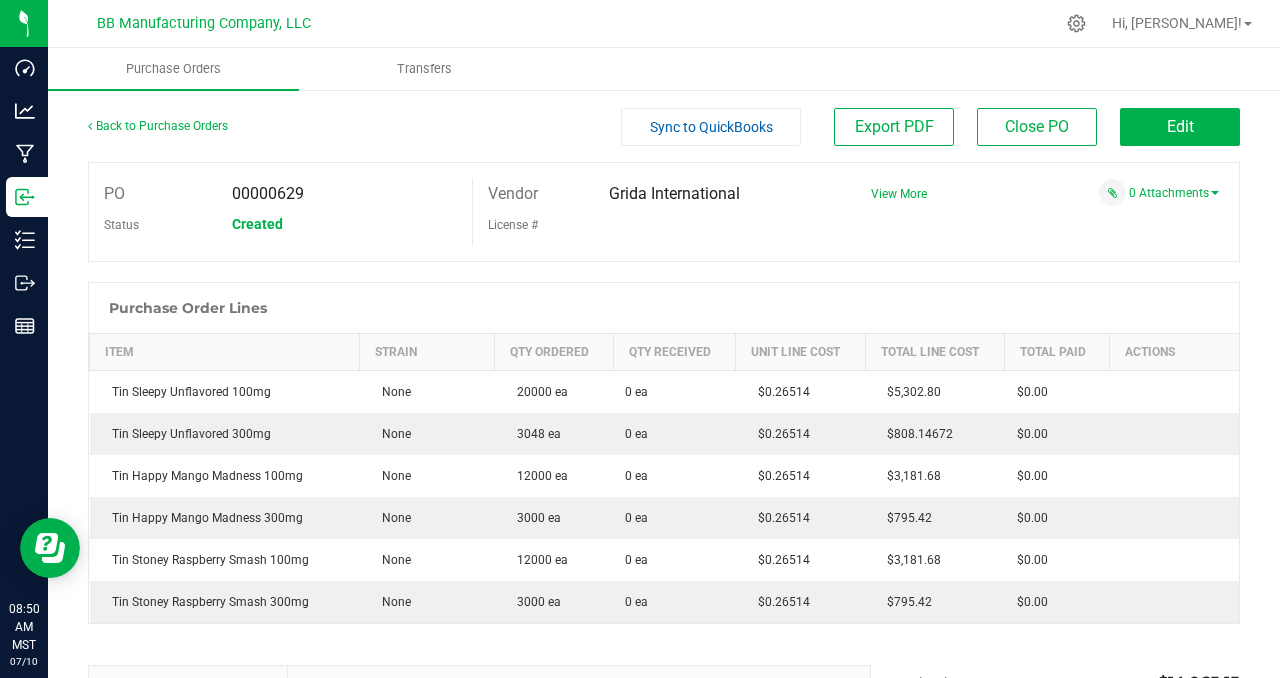 click on "00000629" at bounding box center [345, 194] 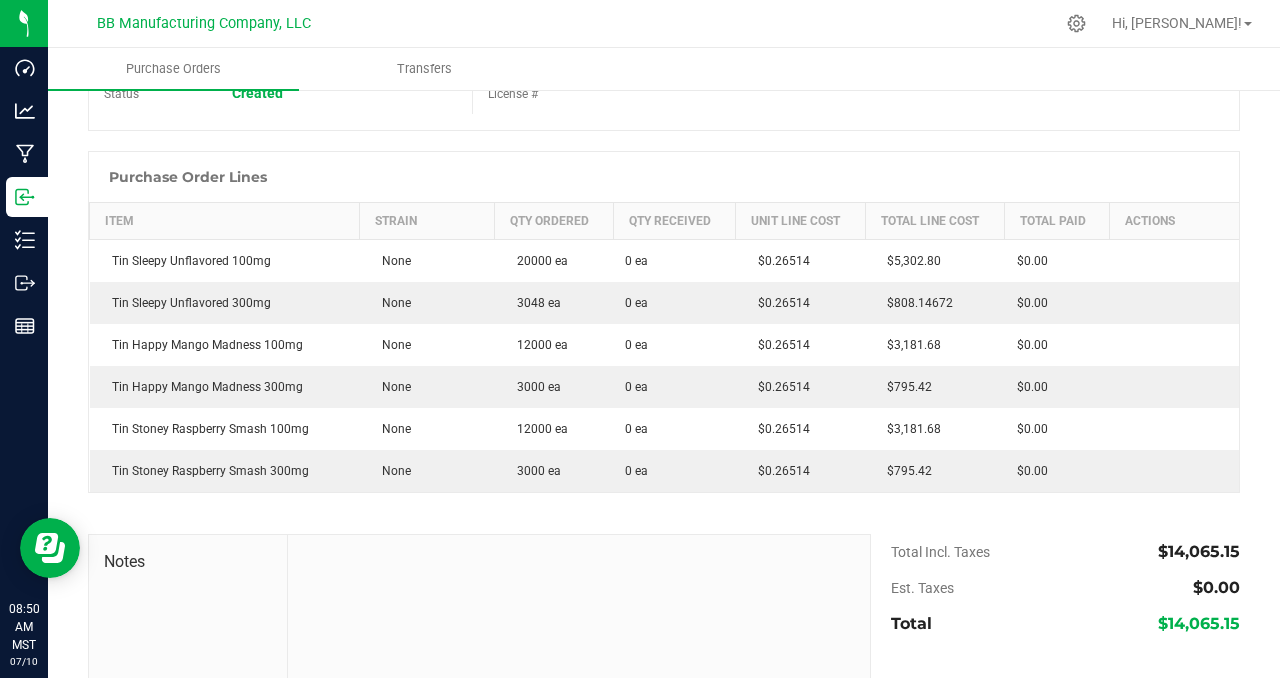 scroll, scrollTop: 135, scrollLeft: 0, axis: vertical 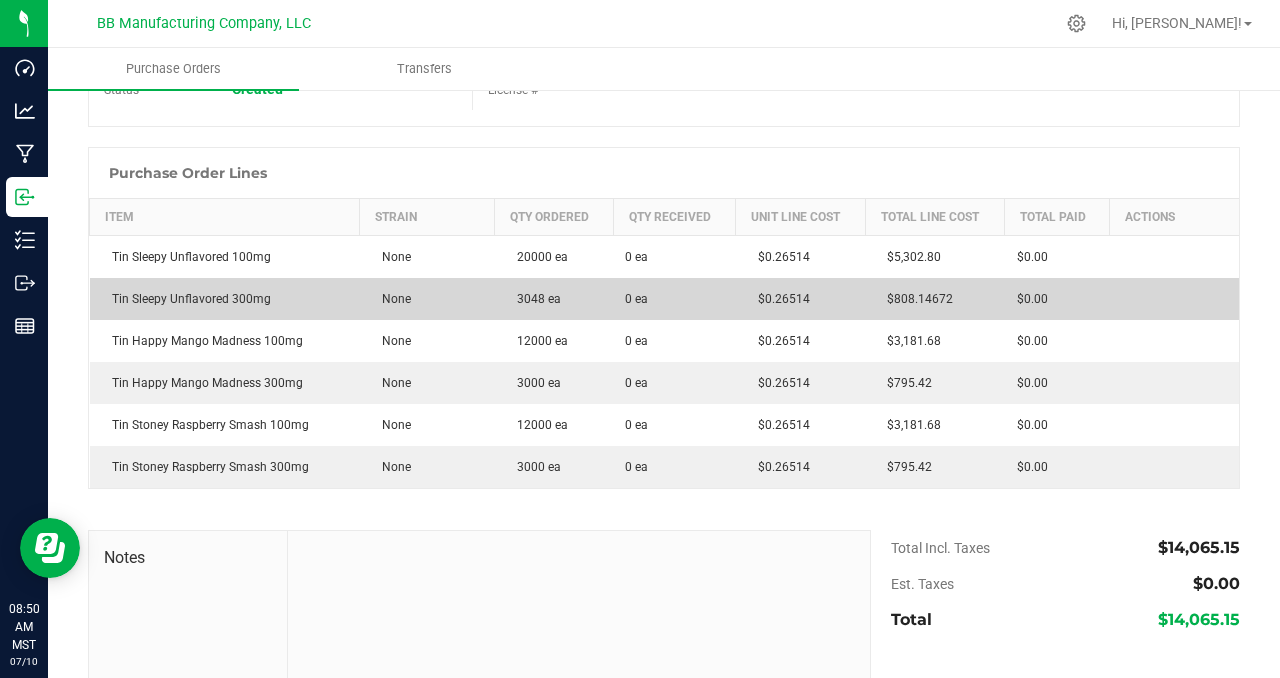 click on "Tin Sleepy Unflavored 300mg" at bounding box center [225, 299] 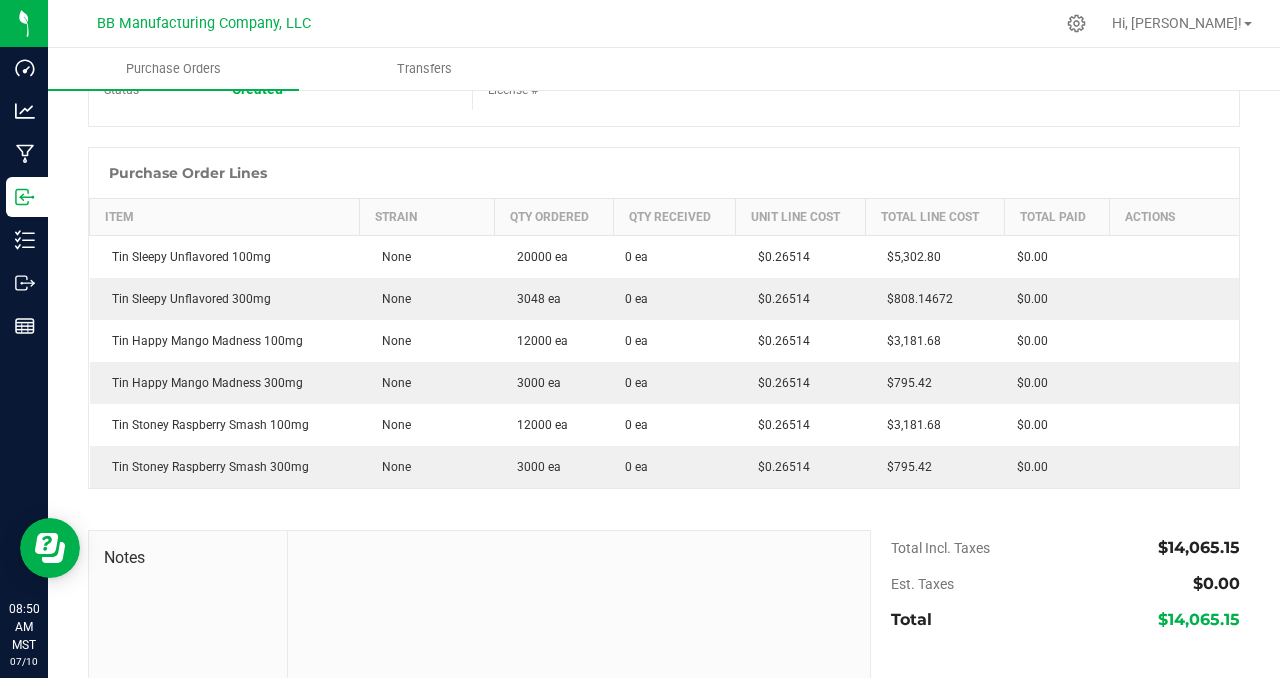 click at bounding box center (579, 665) 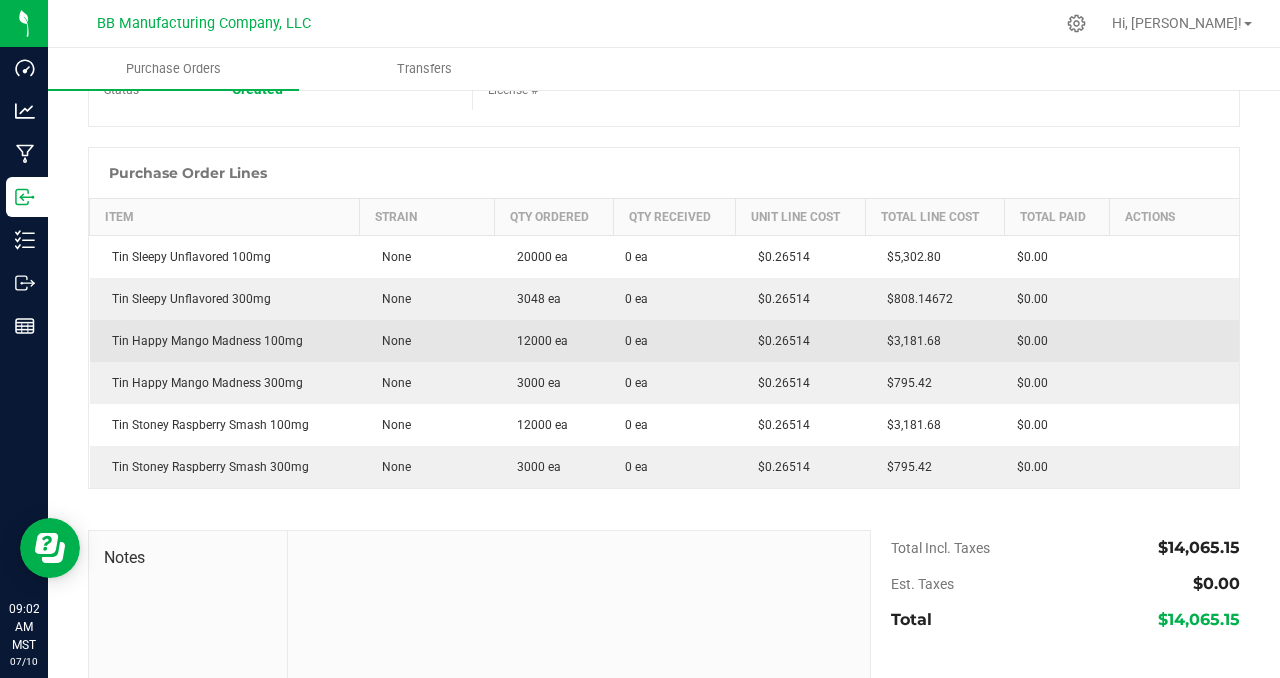 click on "0 ea" at bounding box center (674, 341) 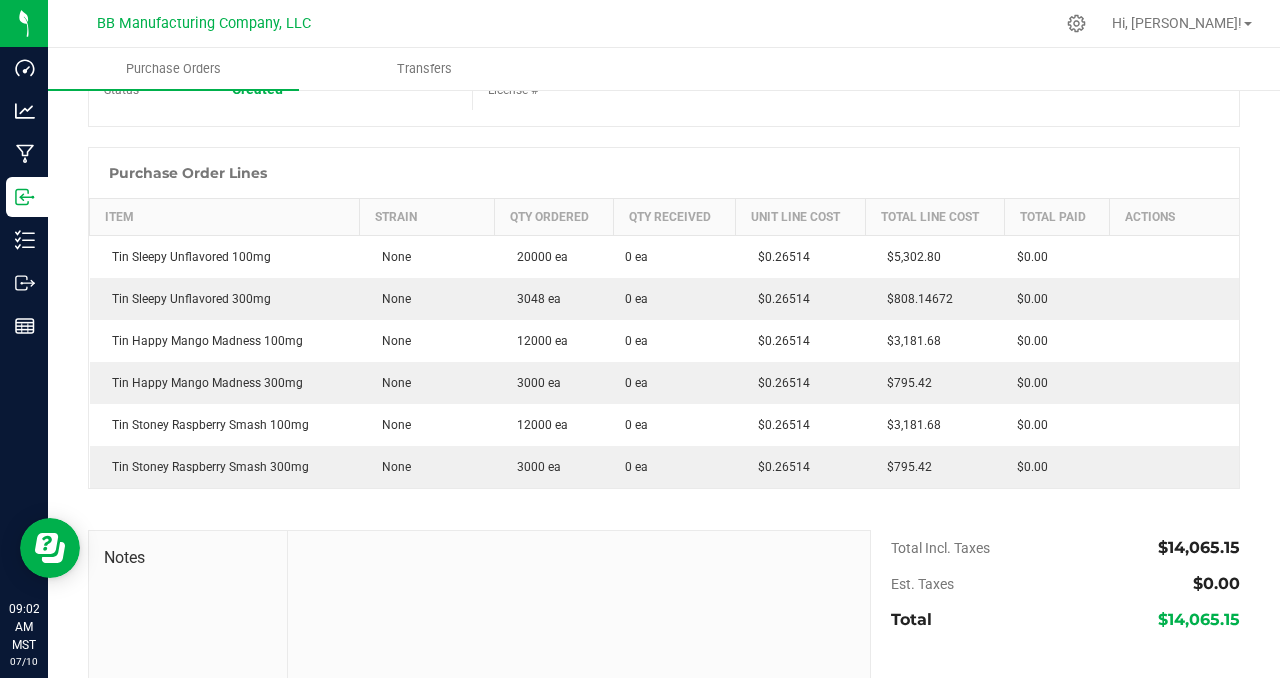 click at bounding box center [664, 137] 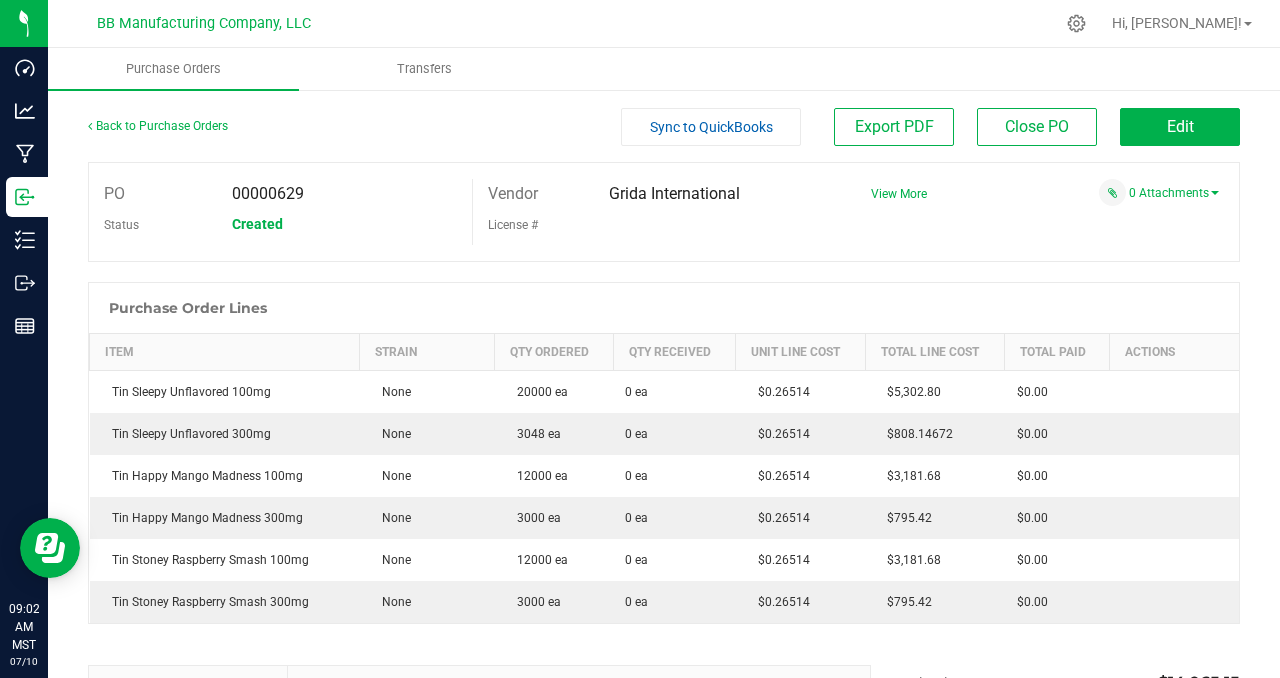 scroll, scrollTop: 0, scrollLeft: 0, axis: both 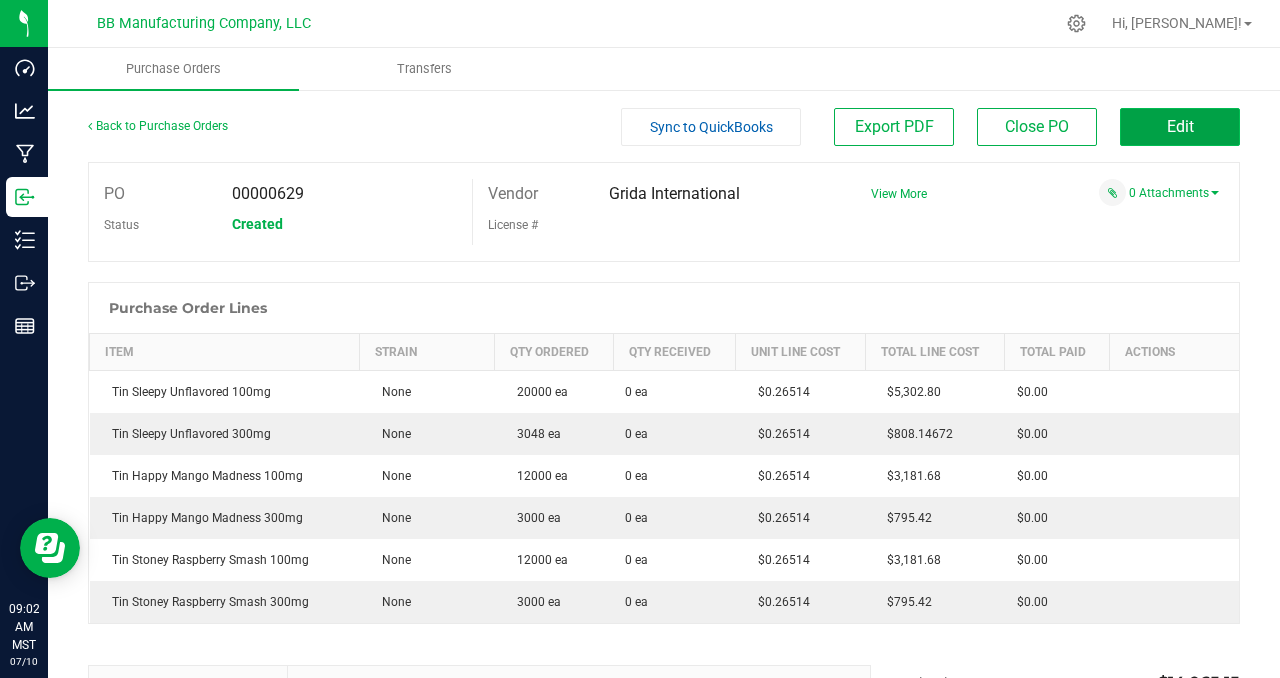 click on "Edit" at bounding box center (1180, 127) 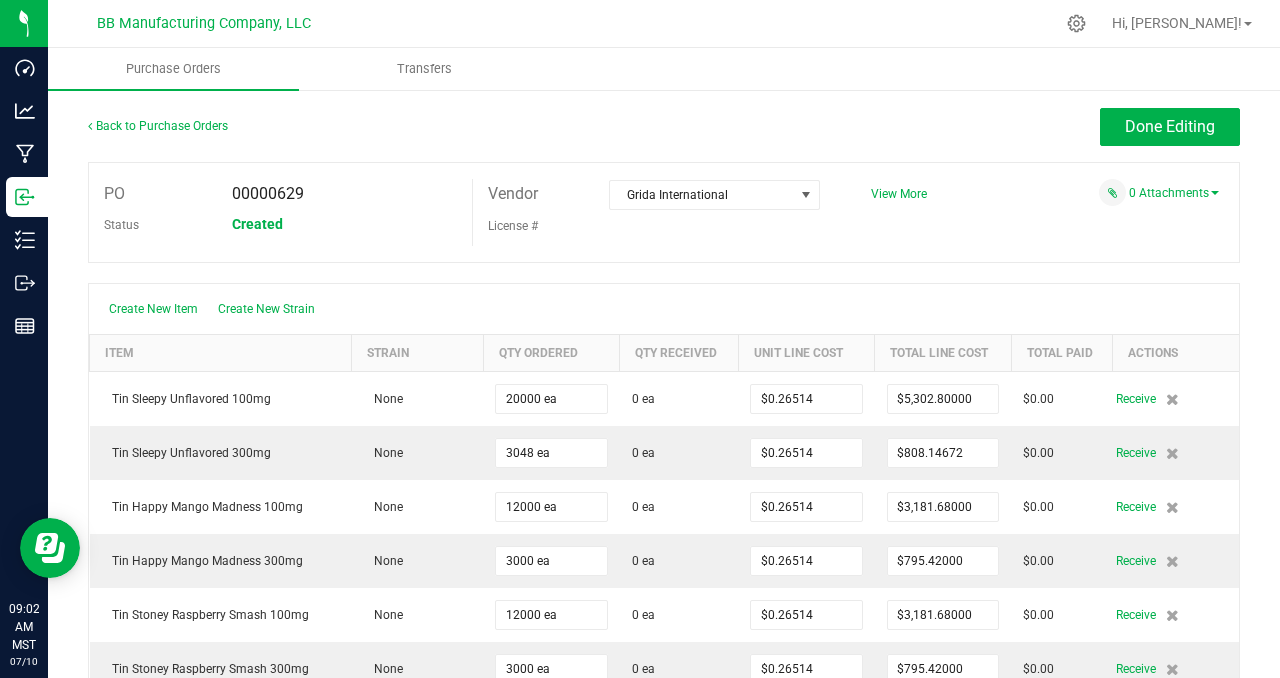 click on "PO
00000629
Status
Created
Vendor
Grida International
License #
View More" at bounding box center [664, 212] 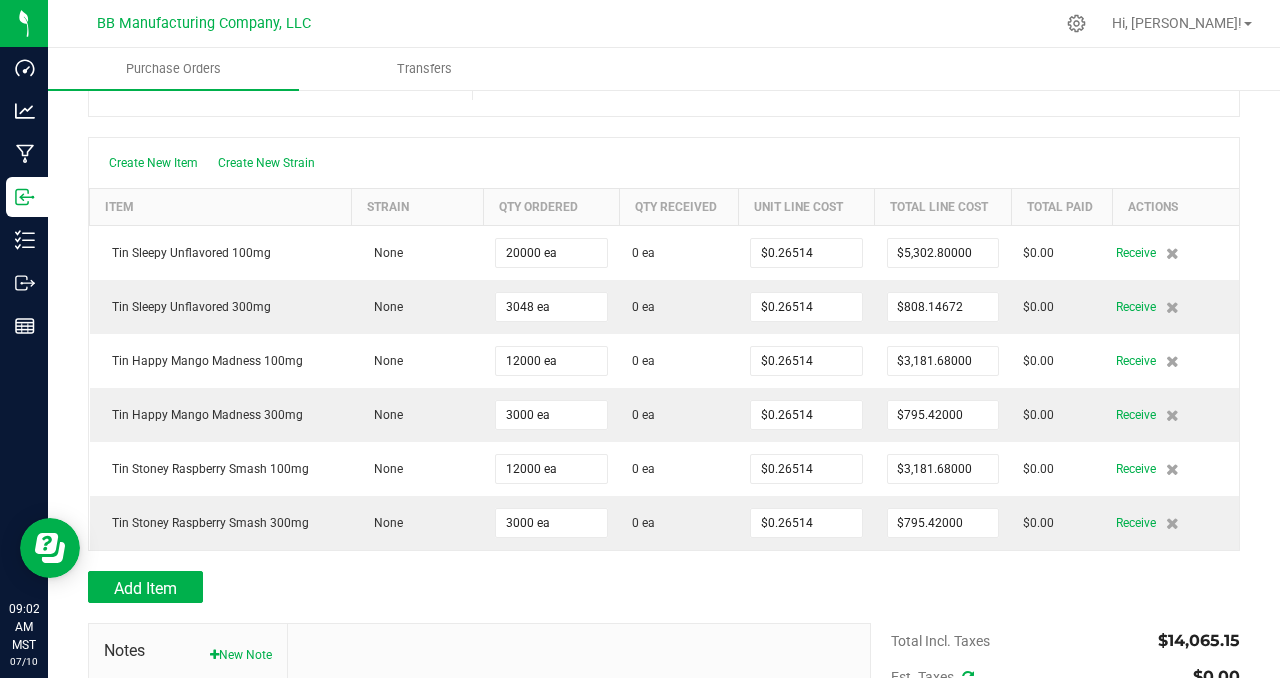 scroll, scrollTop: 149, scrollLeft: 0, axis: vertical 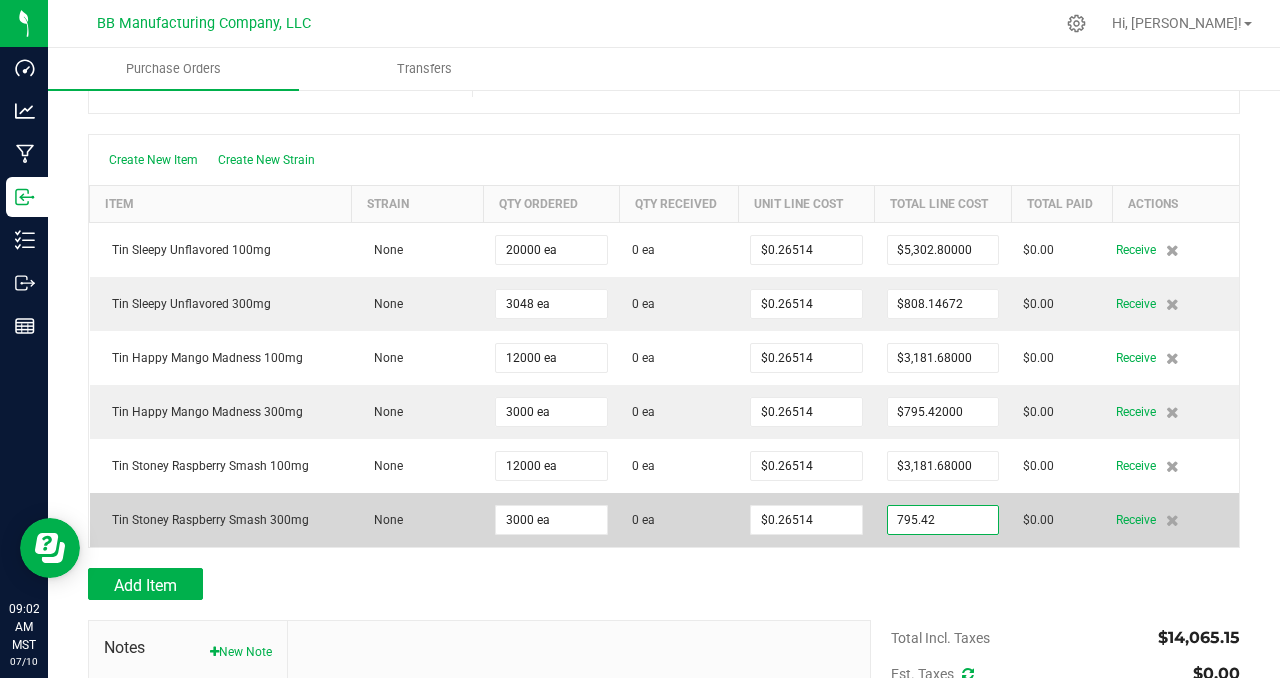 click on "795.42" at bounding box center (943, 520) 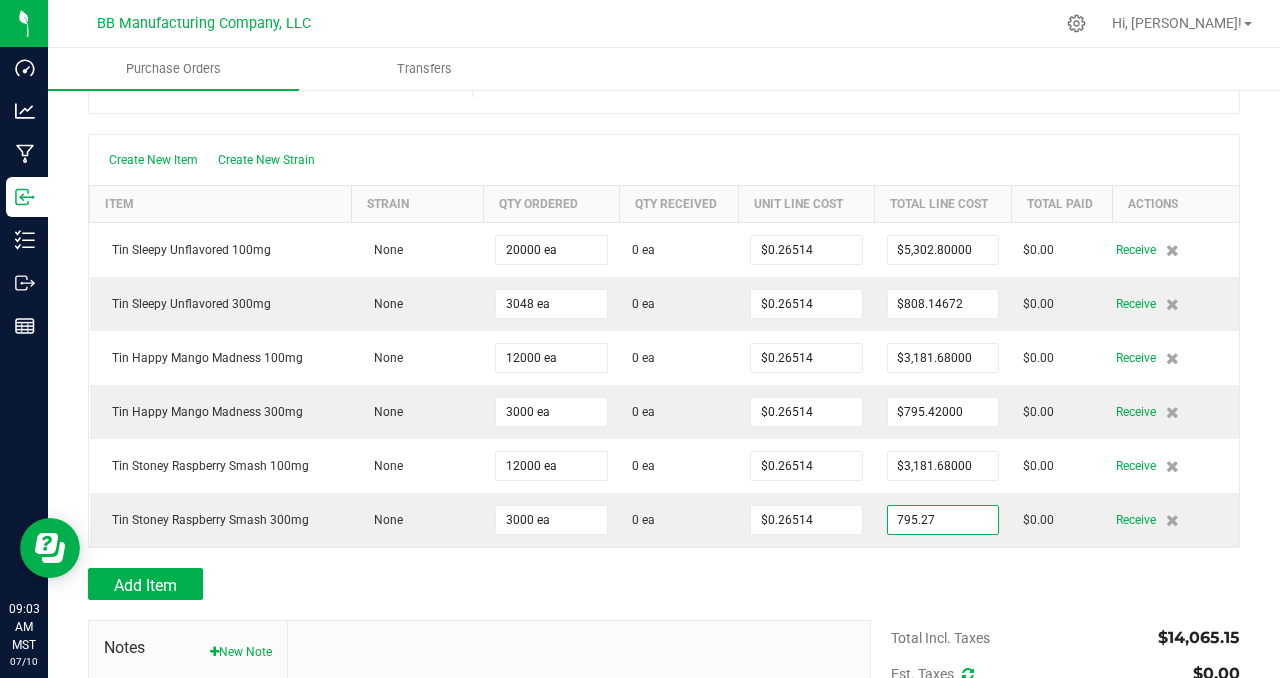 type on "$795.27000" 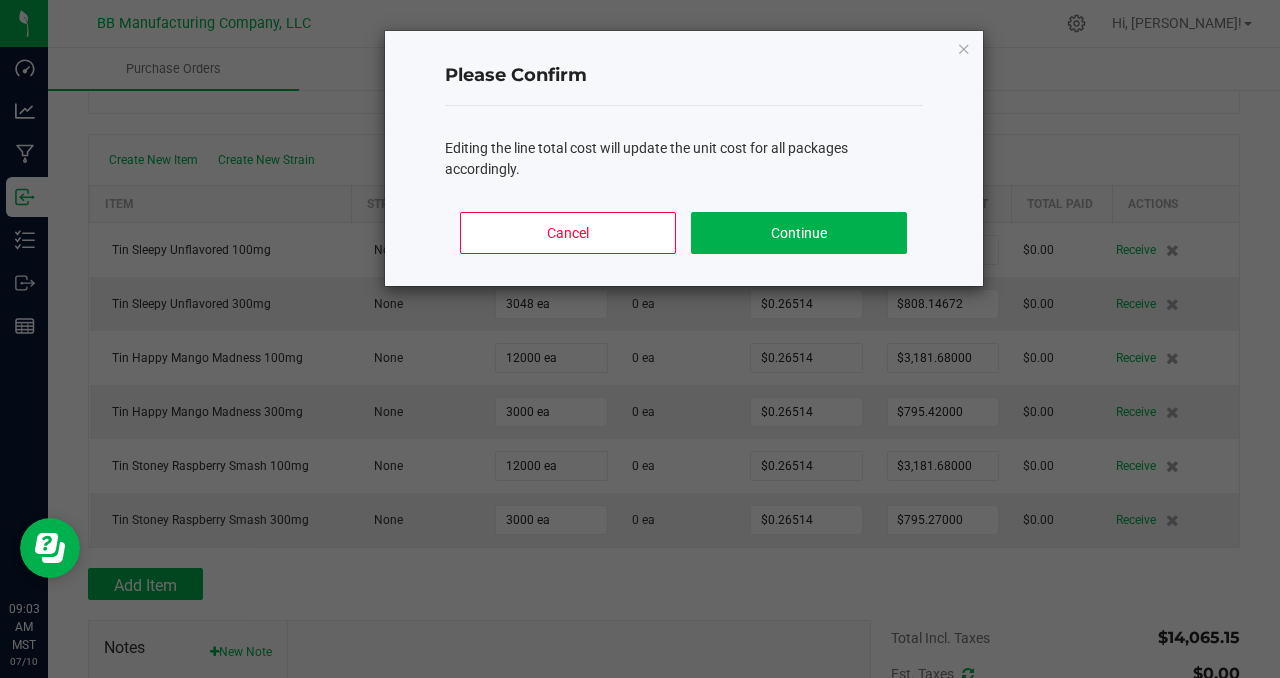 click on "Dashboard Analytics Manufacturing Inbound Inventory Outbound Reports 09:03 AM MST [DATE]  07/10   BB Manufacturing Company, LLC   Hi, [PERSON_NAME]!
Purchase Orders
Transfers
Back to Purchase Orders
Done Editing
PO
00000629
Status" at bounding box center [640, 339] 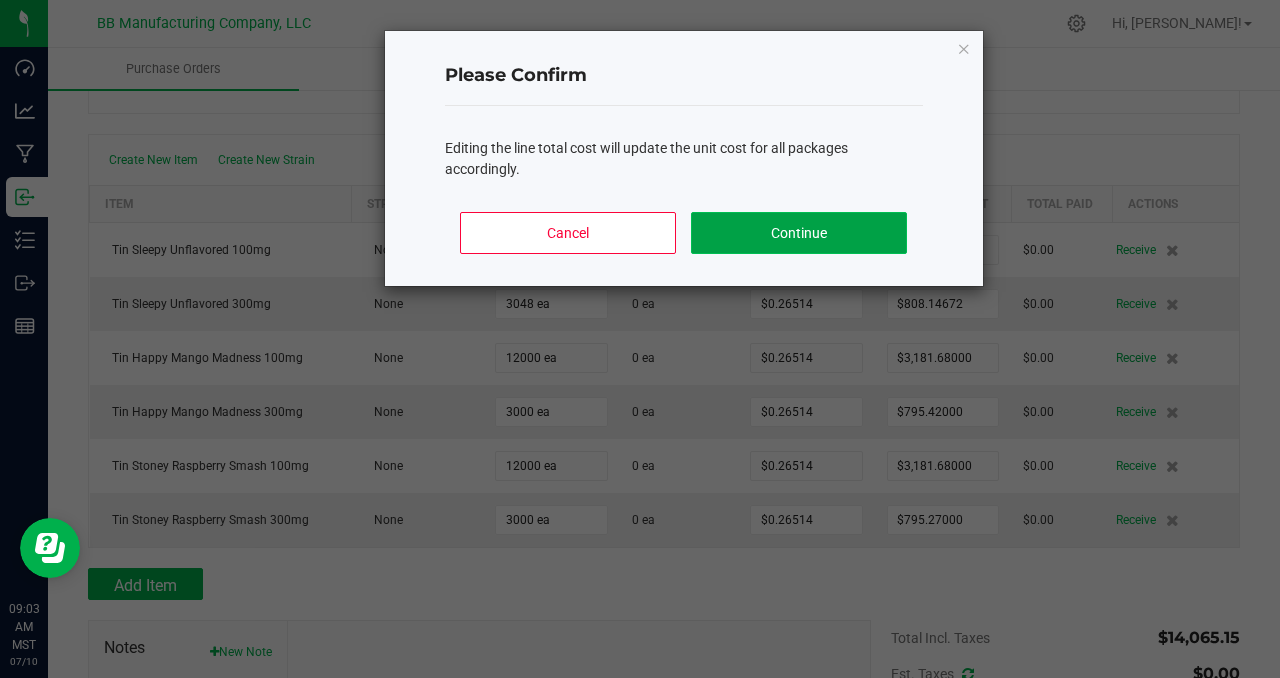 click on "Continue" 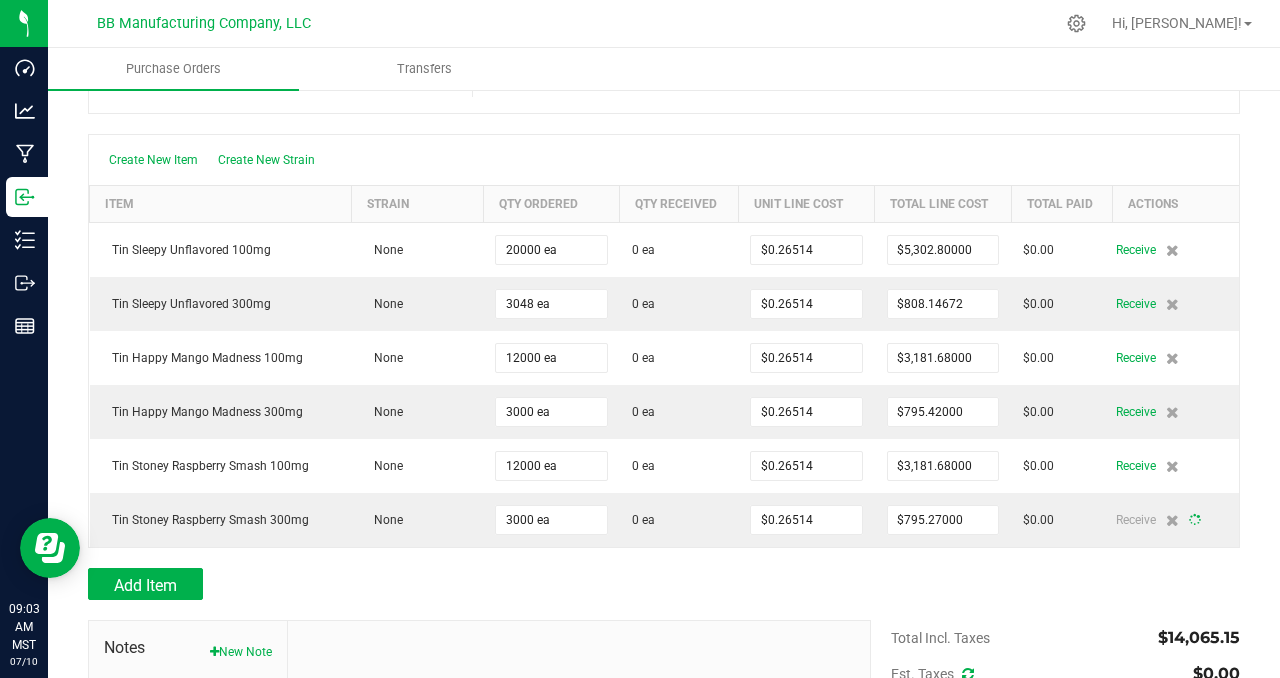 type on "3000" 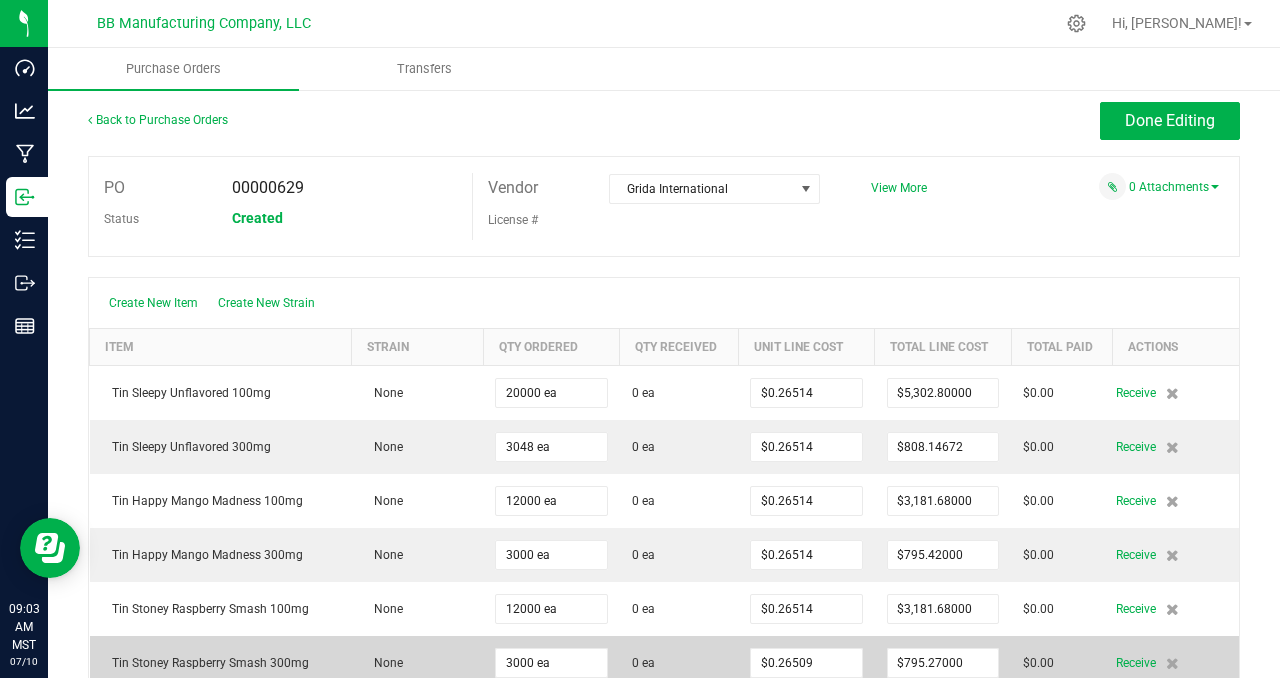 scroll, scrollTop: 0, scrollLeft: 0, axis: both 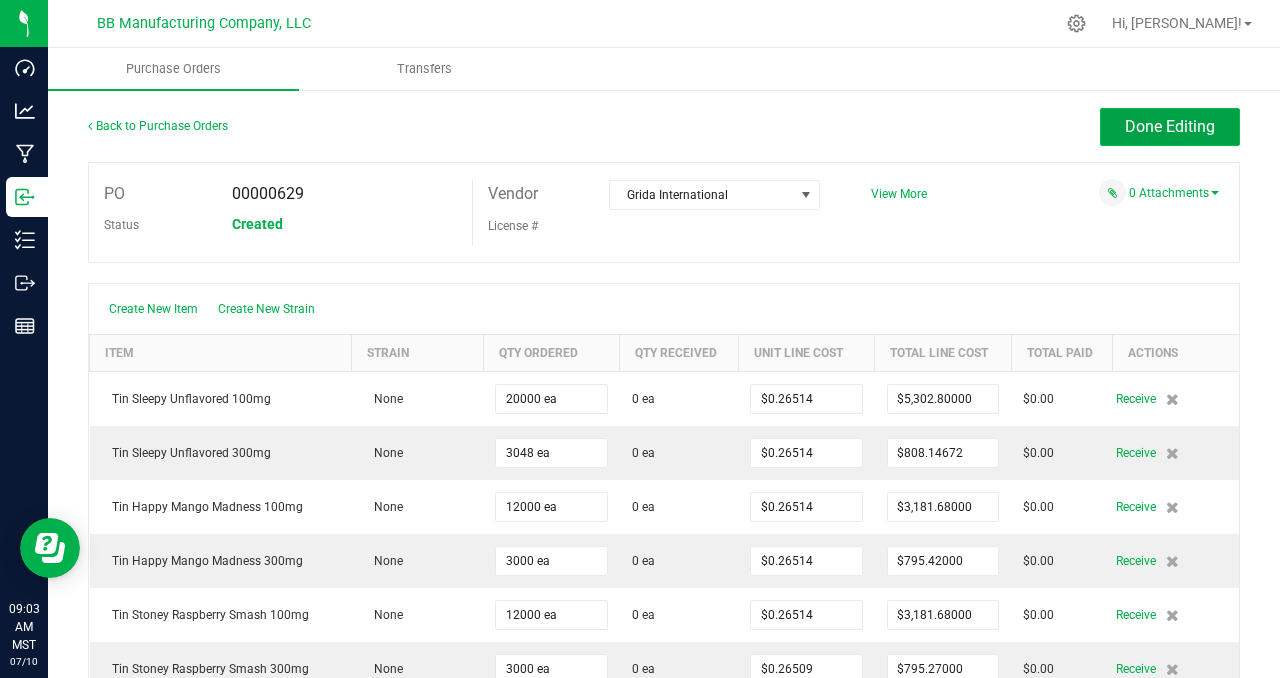 click on "Done Editing" at bounding box center [1170, 126] 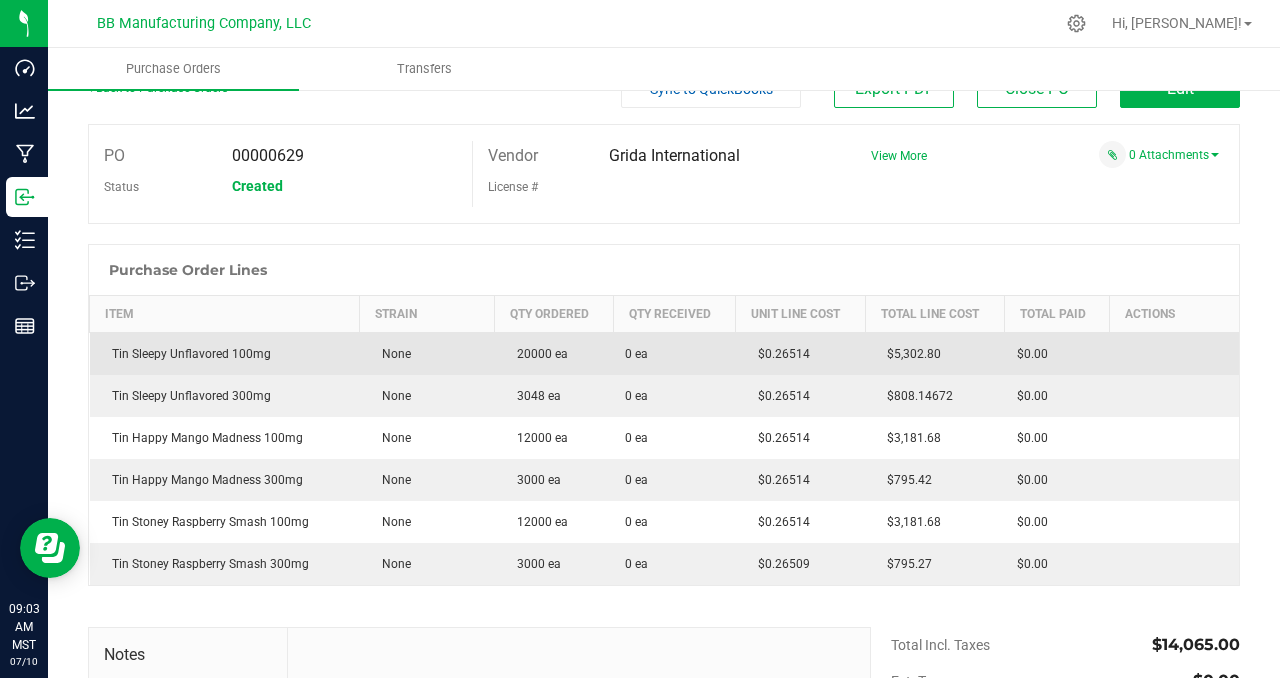 scroll, scrollTop: 0, scrollLeft: 0, axis: both 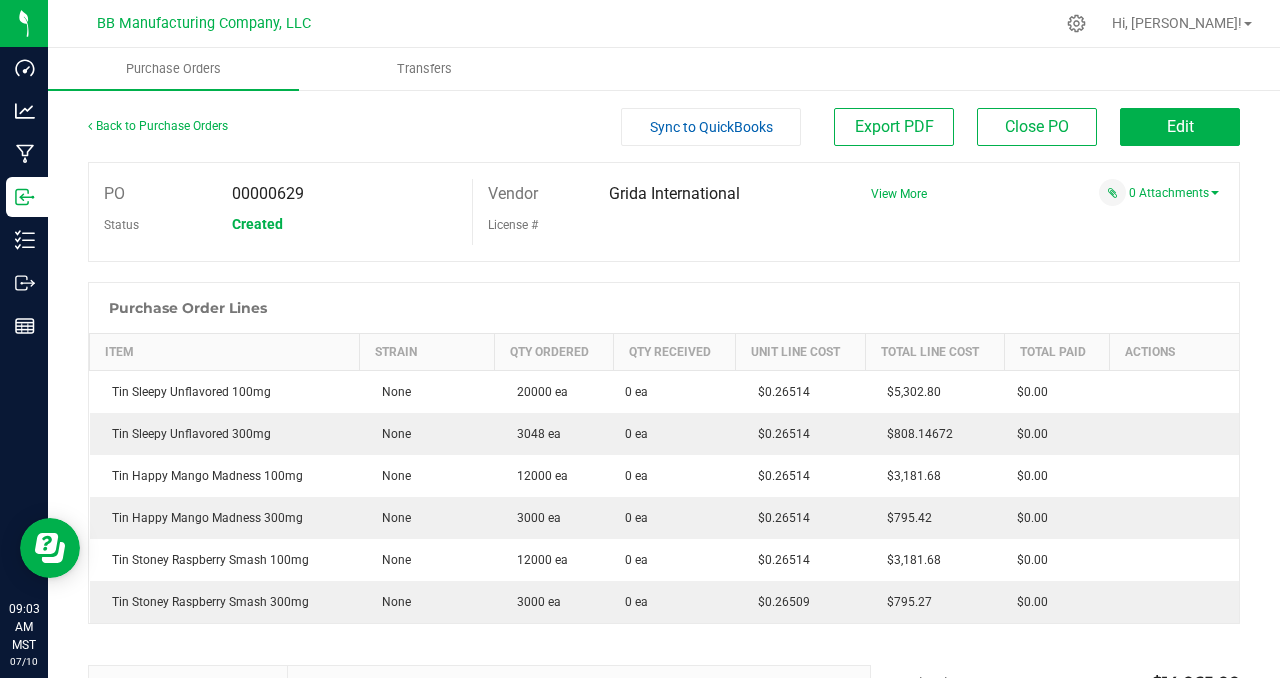 click on "PO
00000629
Status
Created
Vendor
Grida International
License #
View More" at bounding box center (664, 212) 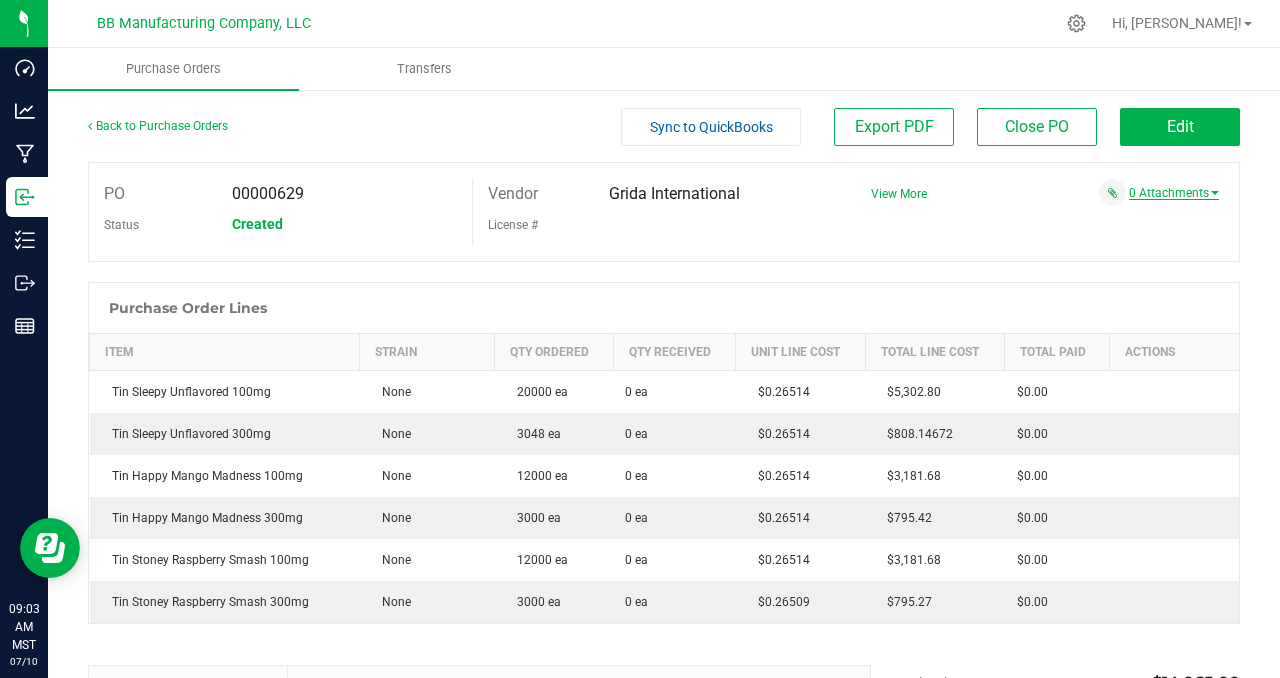 click on "0
Attachments" at bounding box center (1174, 193) 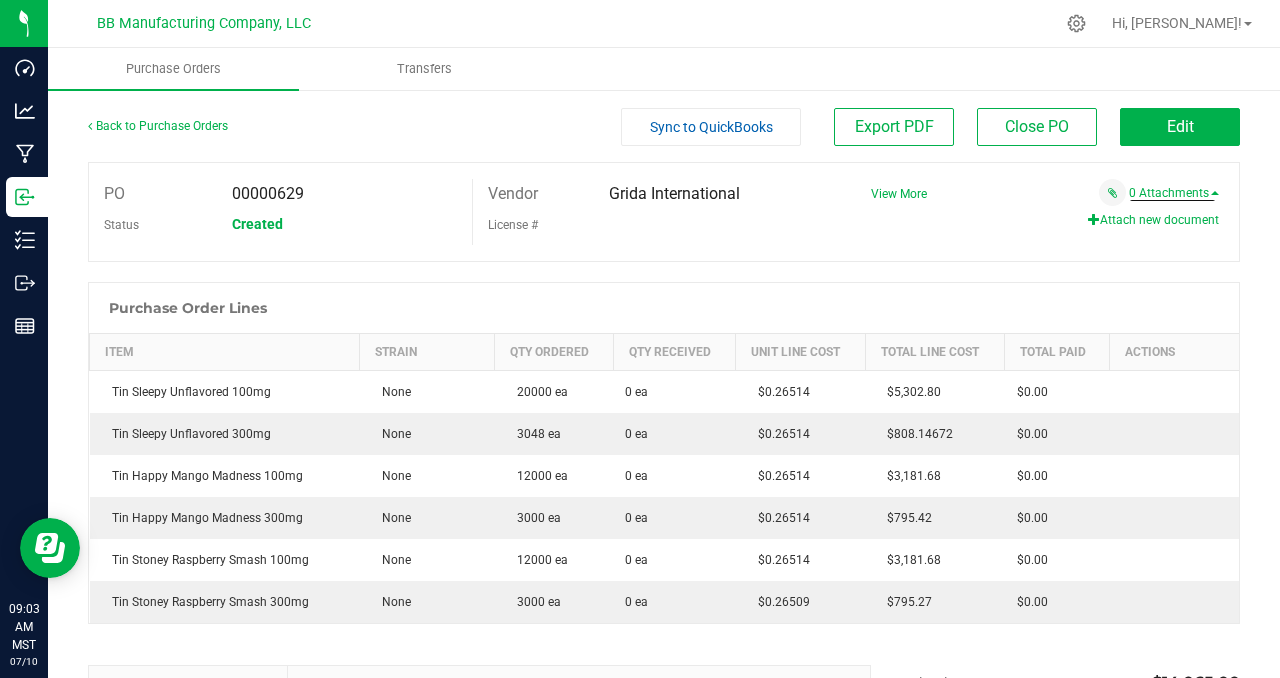 click on "Attach new document" at bounding box center [1153, 220] 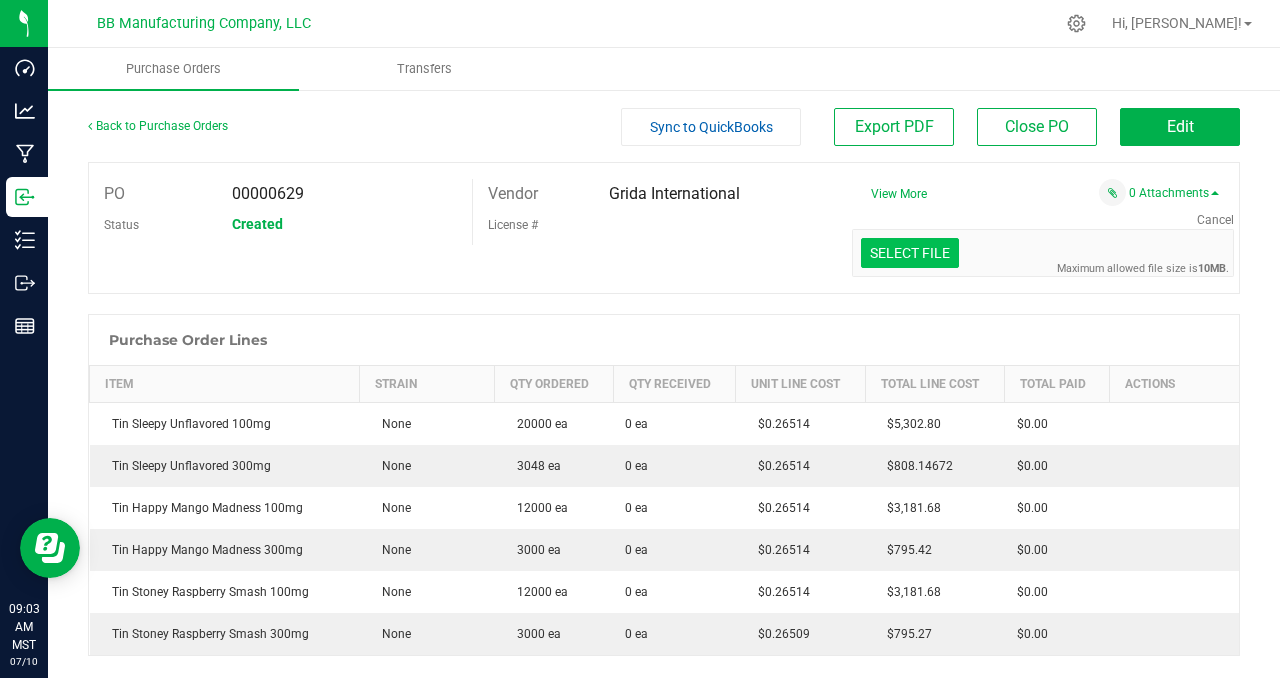 click at bounding box center [-487, 149] 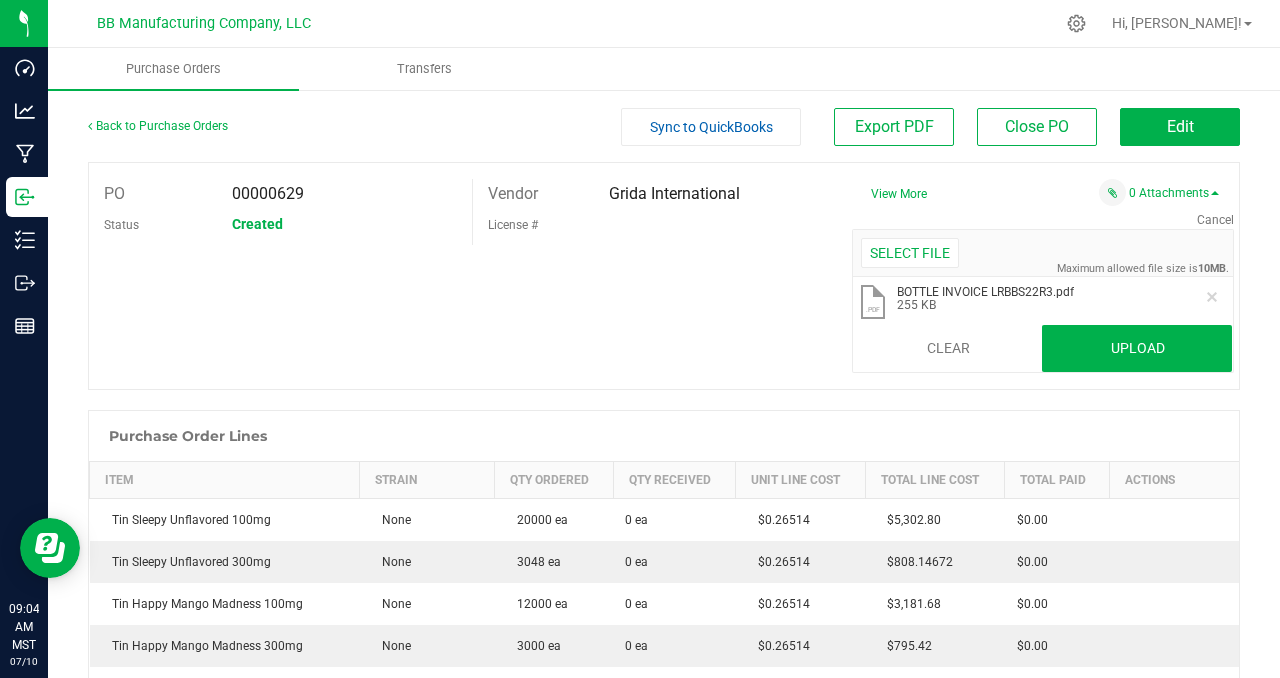 click on "PO
00000629
Status
Created
Vendor
Grida International
License #
View More
10MB" at bounding box center [664, 276] 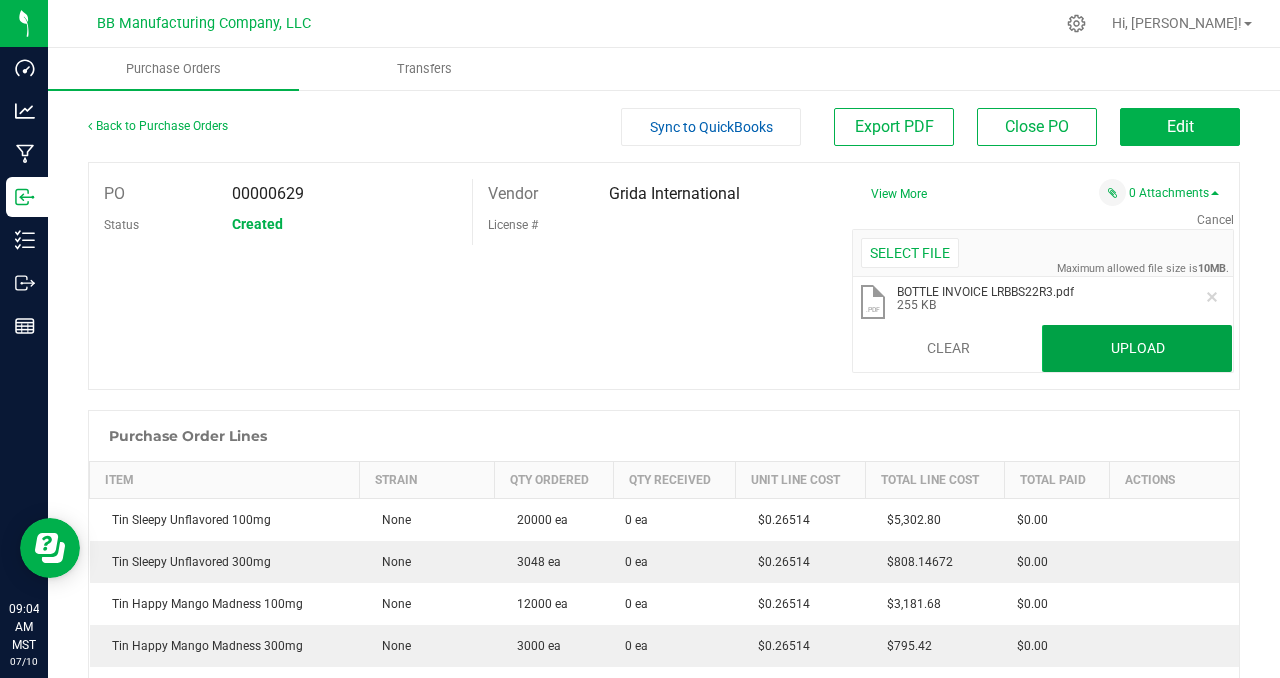 click on "Upload" at bounding box center (1137, 349) 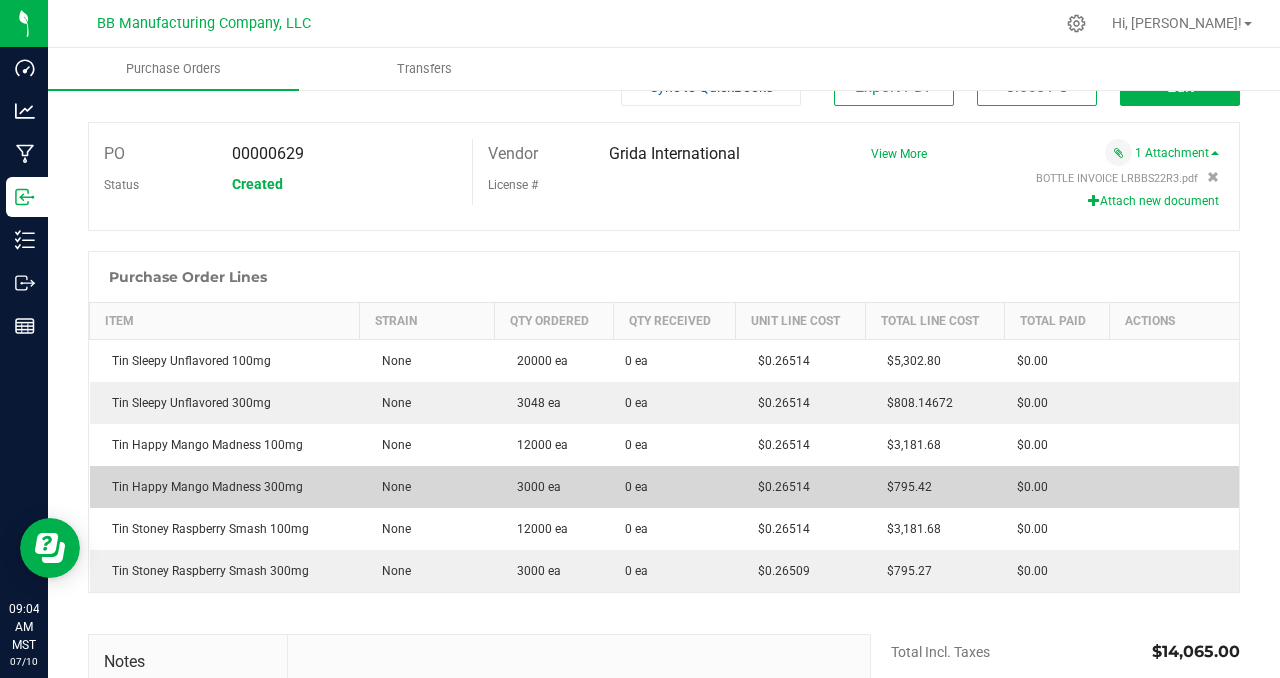 scroll, scrollTop: 0, scrollLeft: 0, axis: both 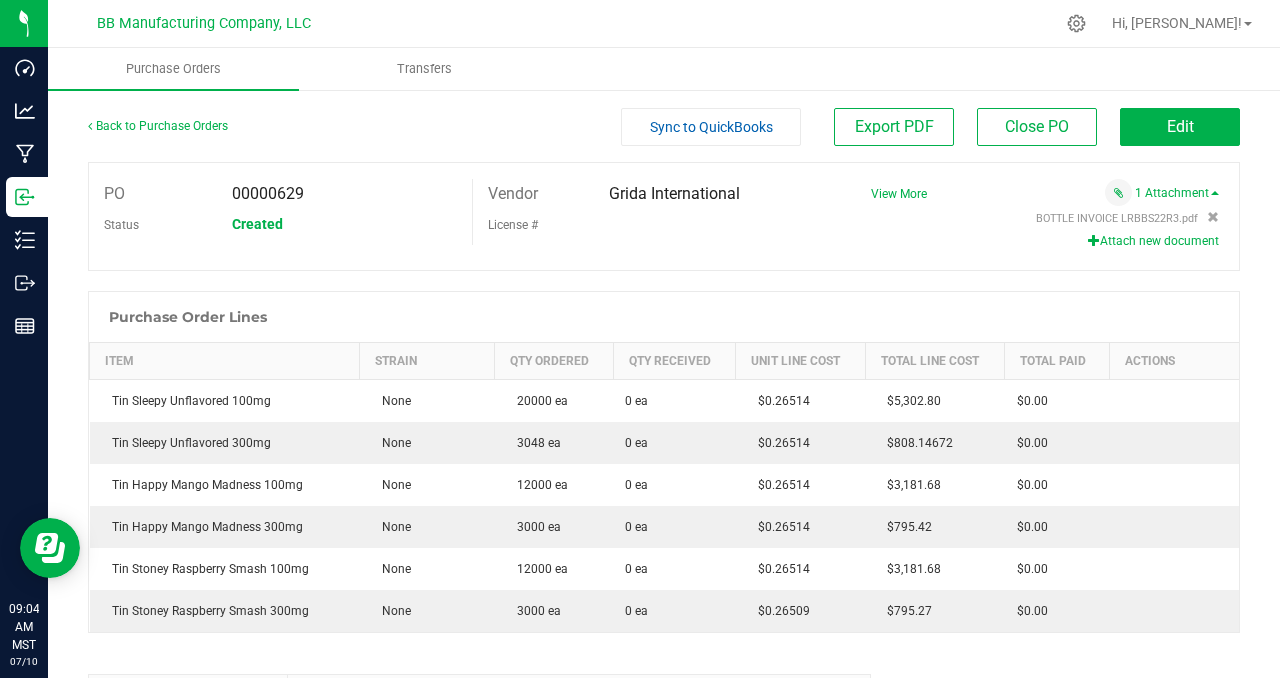 click on "License #" at bounding box center (653, 224) 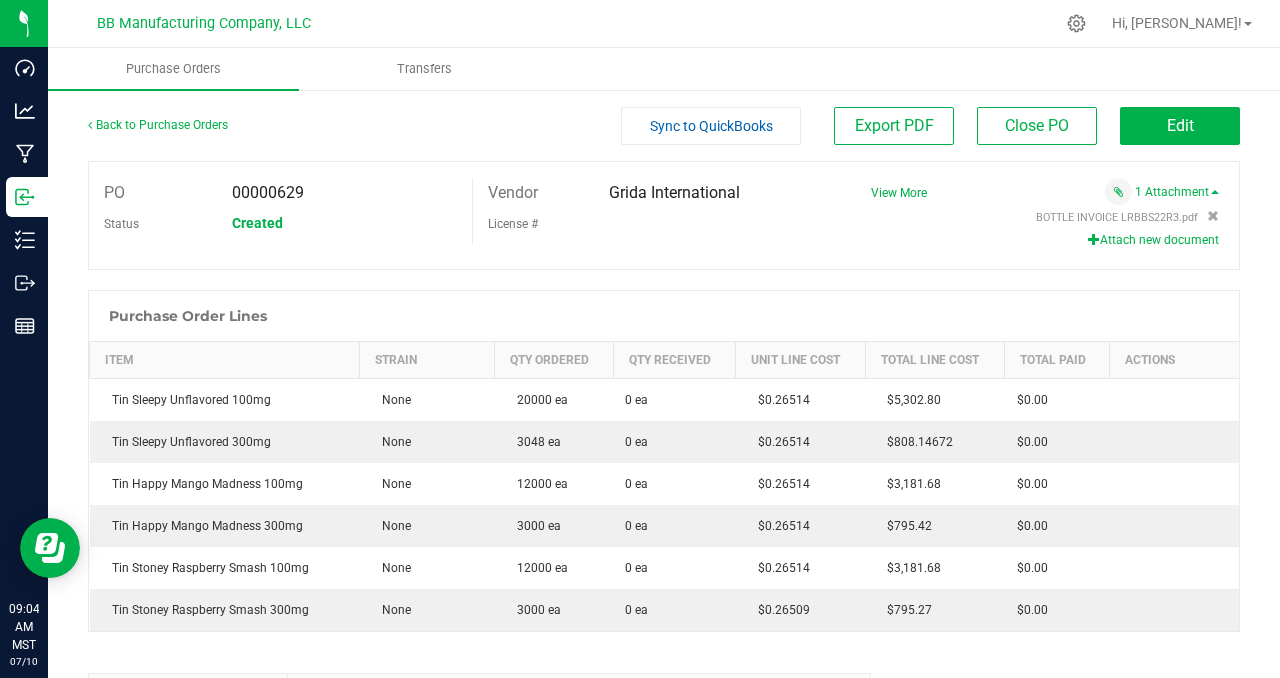 scroll, scrollTop: 0, scrollLeft: 0, axis: both 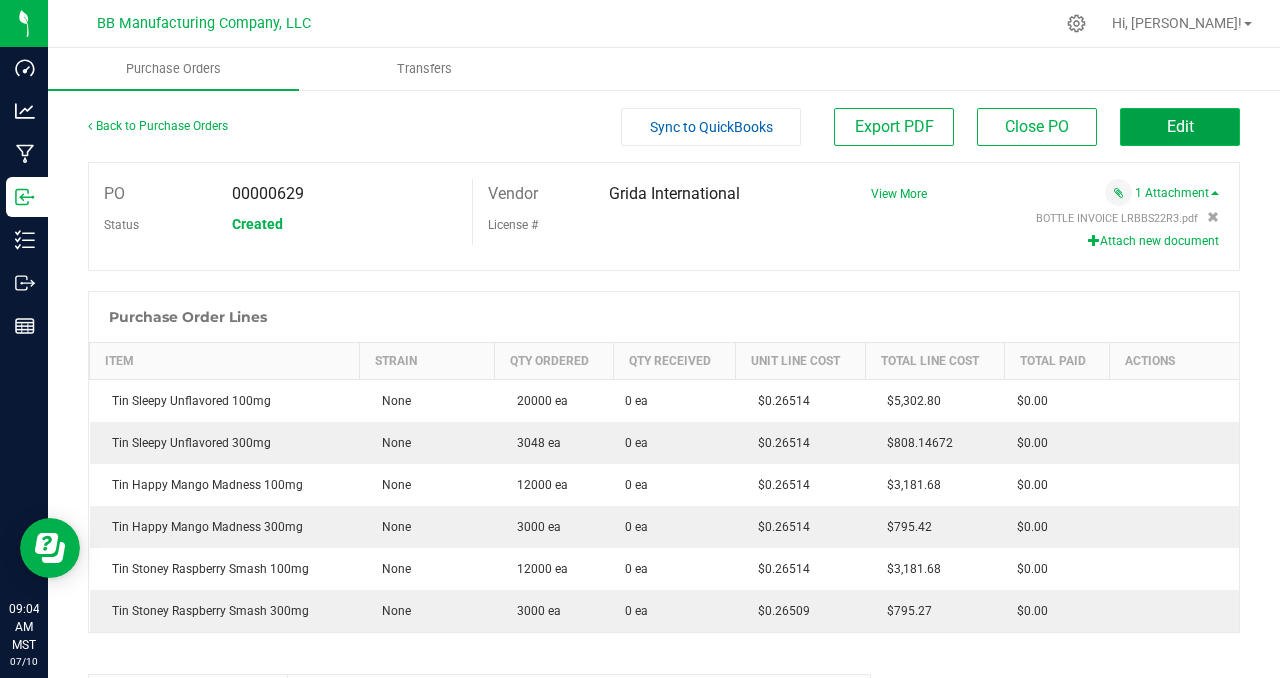 click on "Edit" at bounding box center (1180, 126) 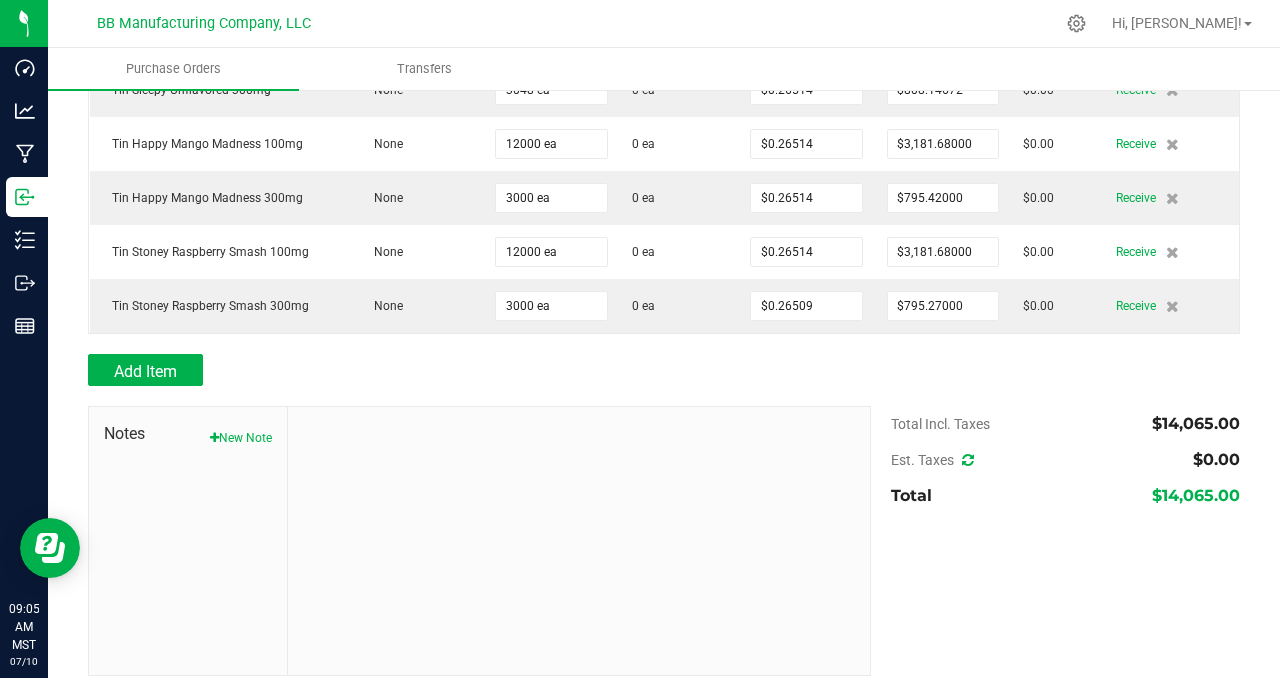 scroll, scrollTop: 380, scrollLeft: 0, axis: vertical 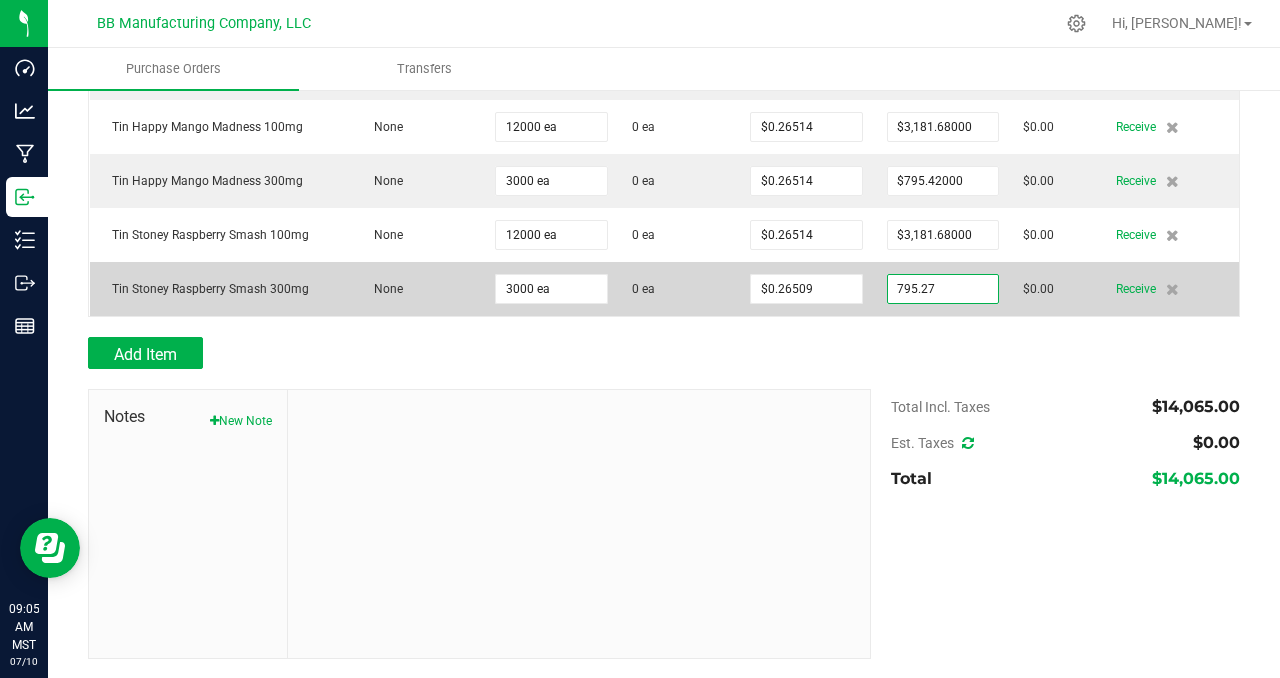 click on "795.27" at bounding box center (943, 289) 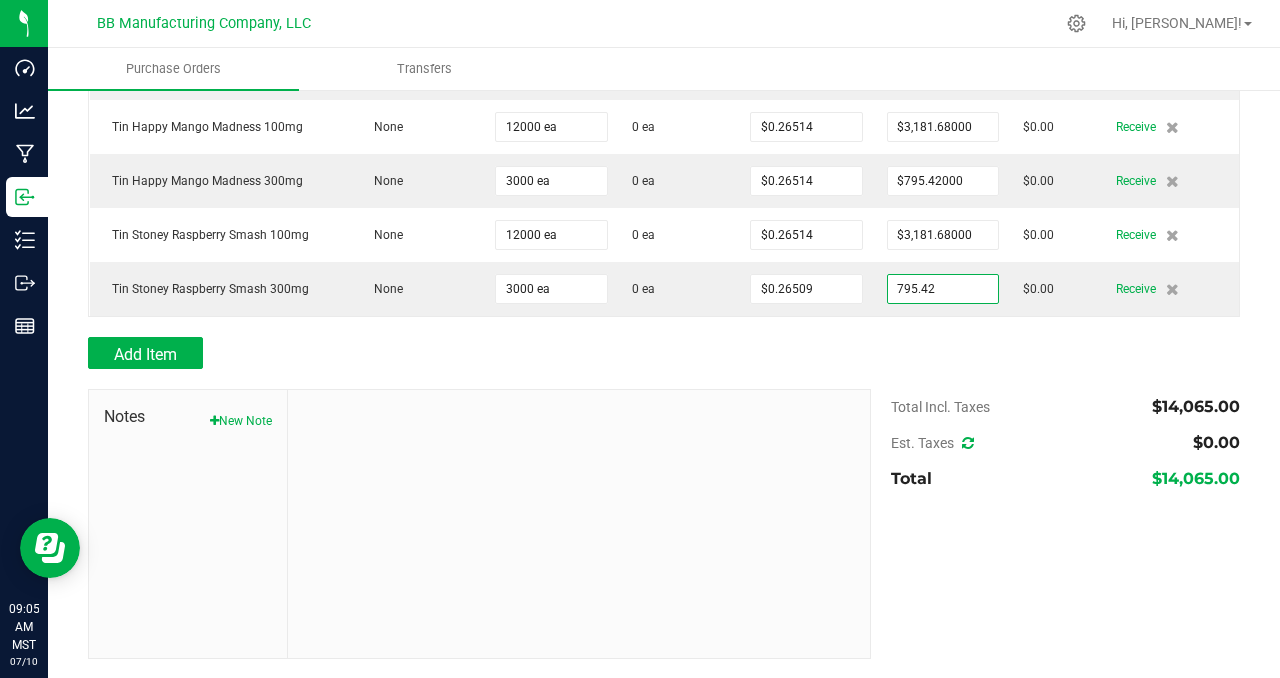 type on "$795.42000" 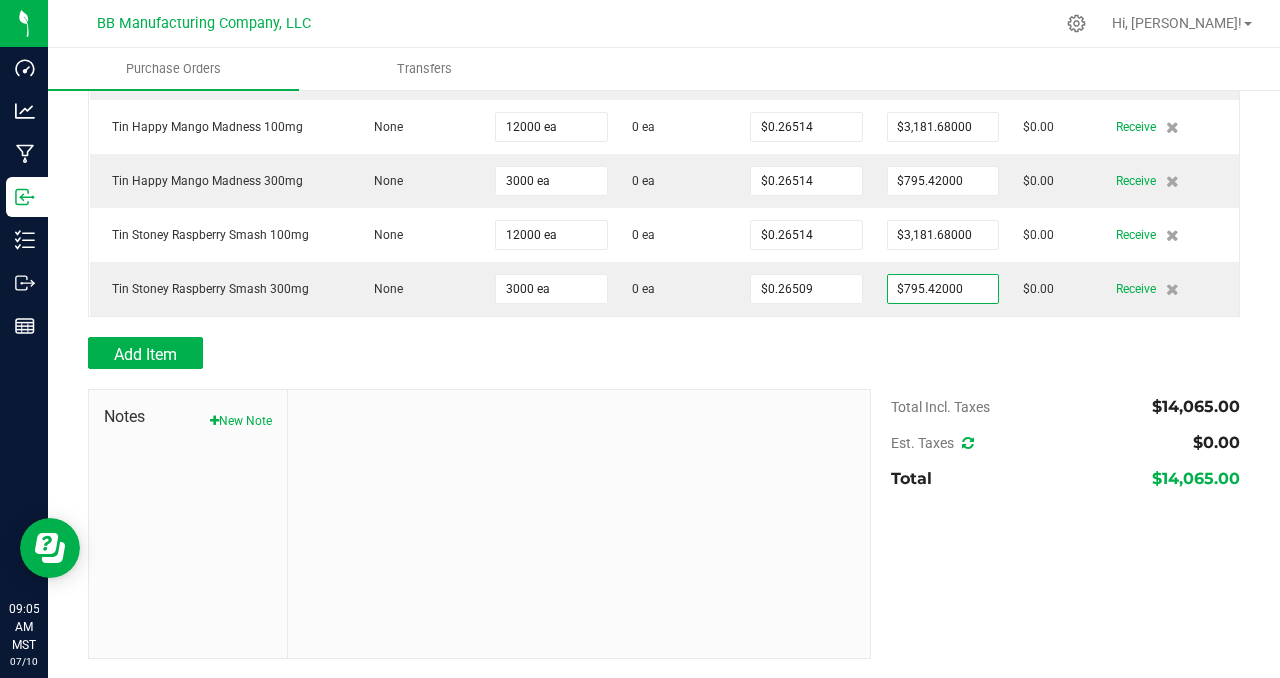 click on "Dashboard Analytics Manufacturing Inbound Inventory Outbound Reports 09:05 AM MST [DATE]  07/10   BB Manufacturing Company, LLC   Hi, [PERSON_NAME]!
Purchase Orders
Transfers
Back to Purchase Orders
Done Editing
PO
00000629
Status" at bounding box center (640, 339) 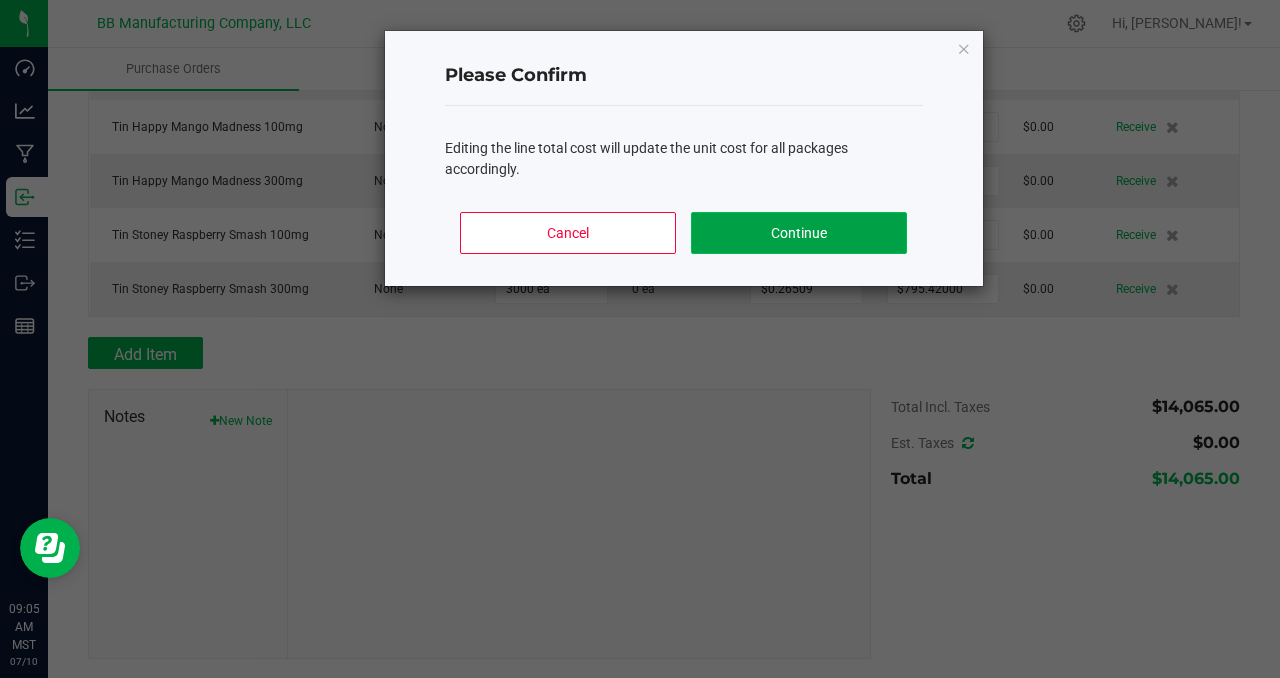 click on "Continue" 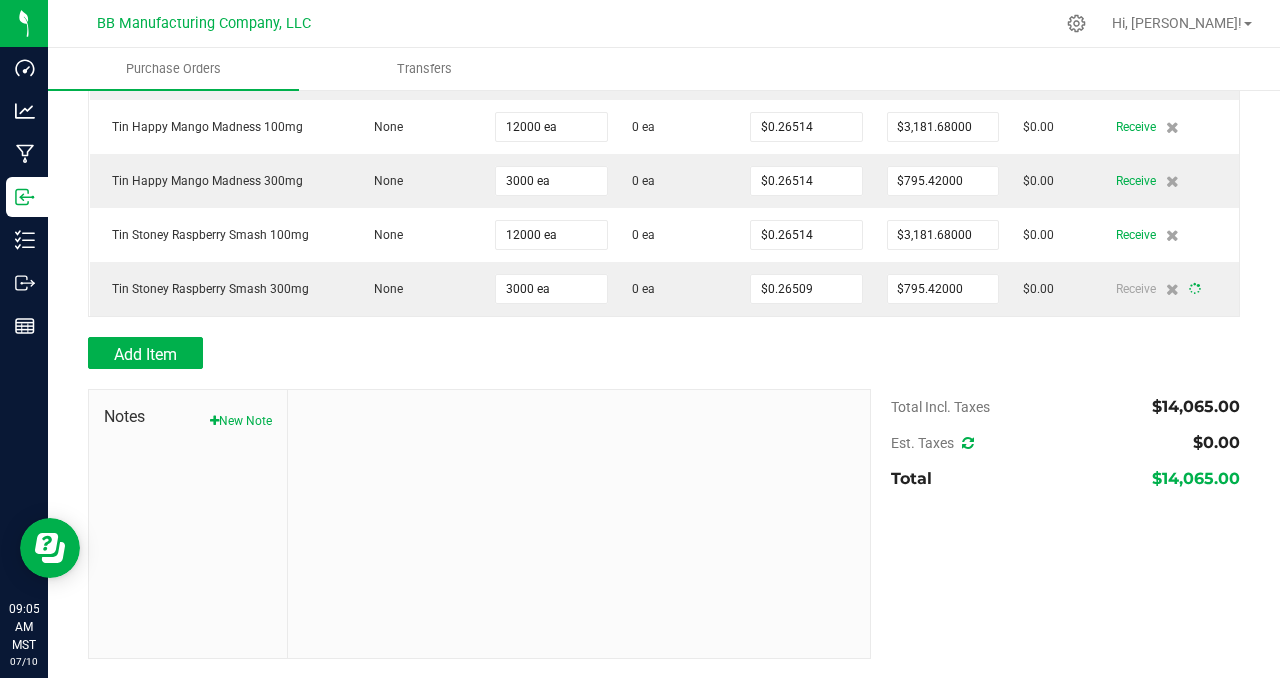 type on "3000" 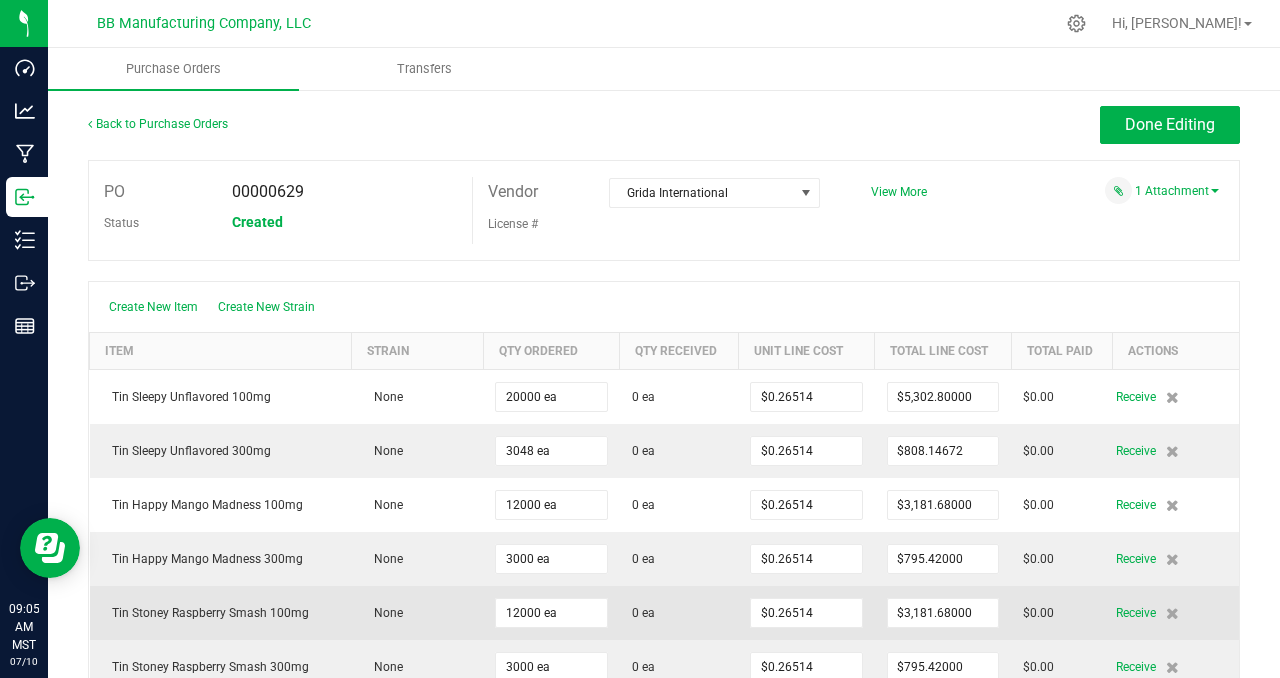 scroll, scrollTop: 0, scrollLeft: 0, axis: both 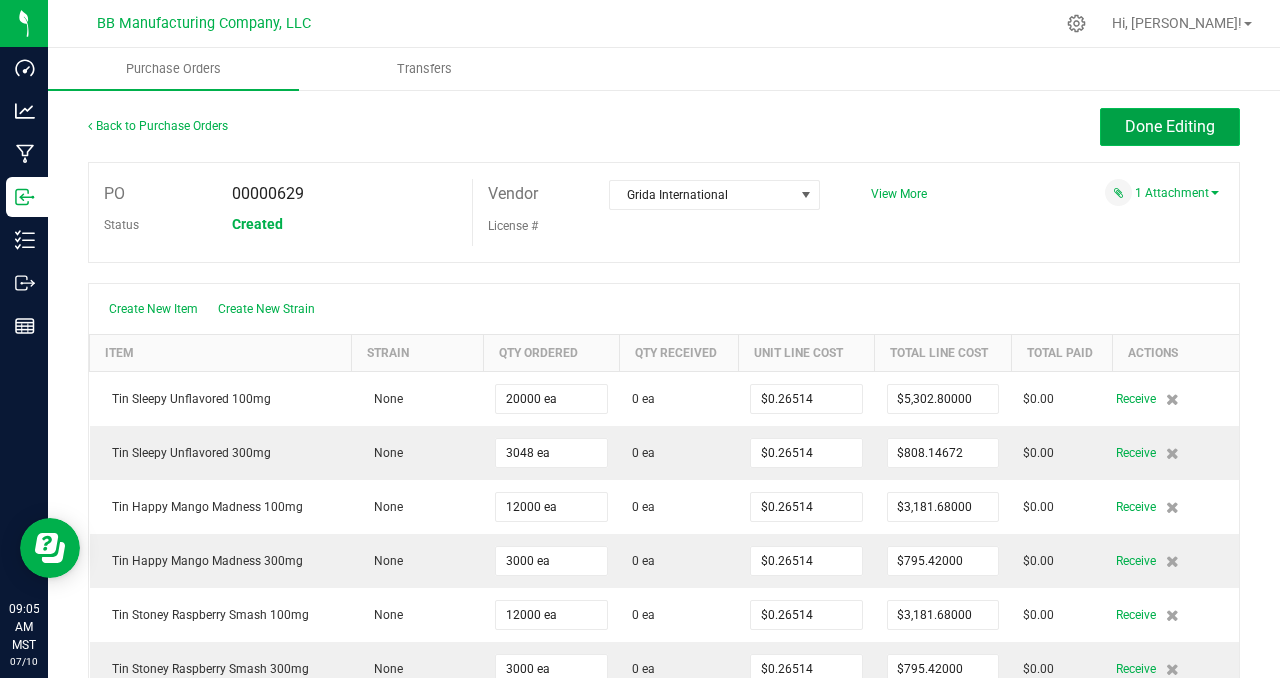 click on "Done Editing" at bounding box center (1170, 126) 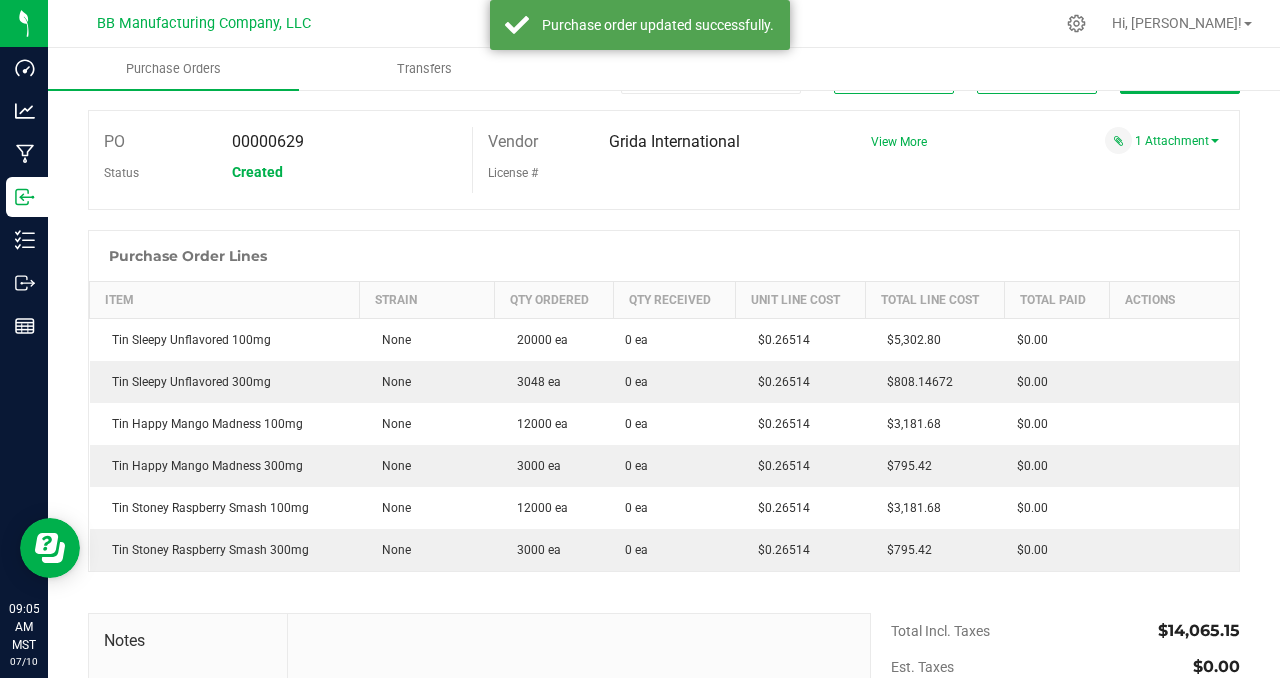 scroll, scrollTop: 0, scrollLeft: 0, axis: both 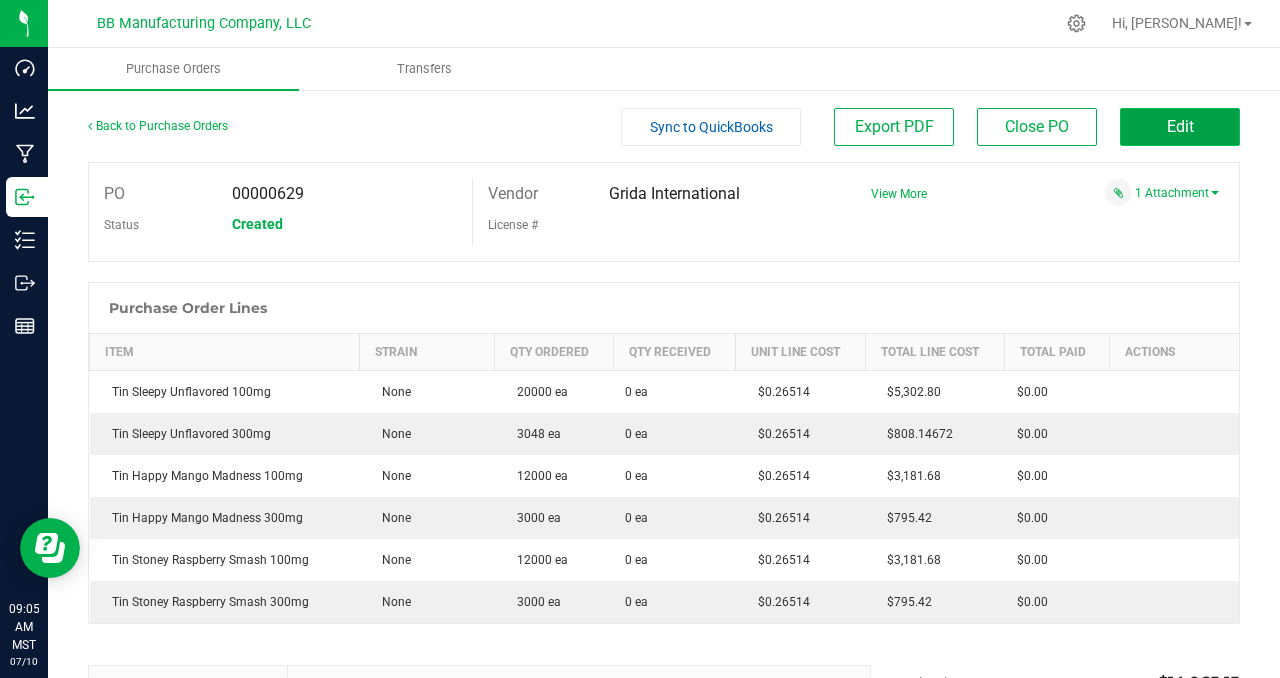 click on "Edit" at bounding box center (1180, 126) 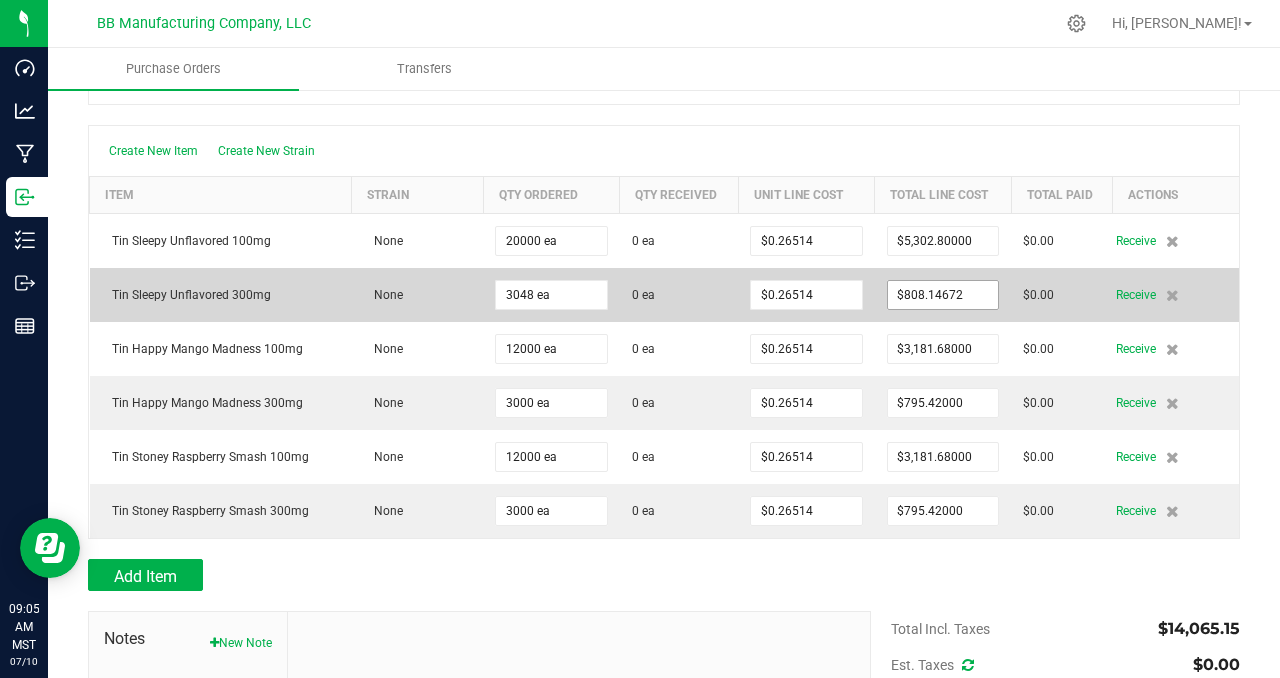 scroll, scrollTop: 0, scrollLeft: 0, axis: both 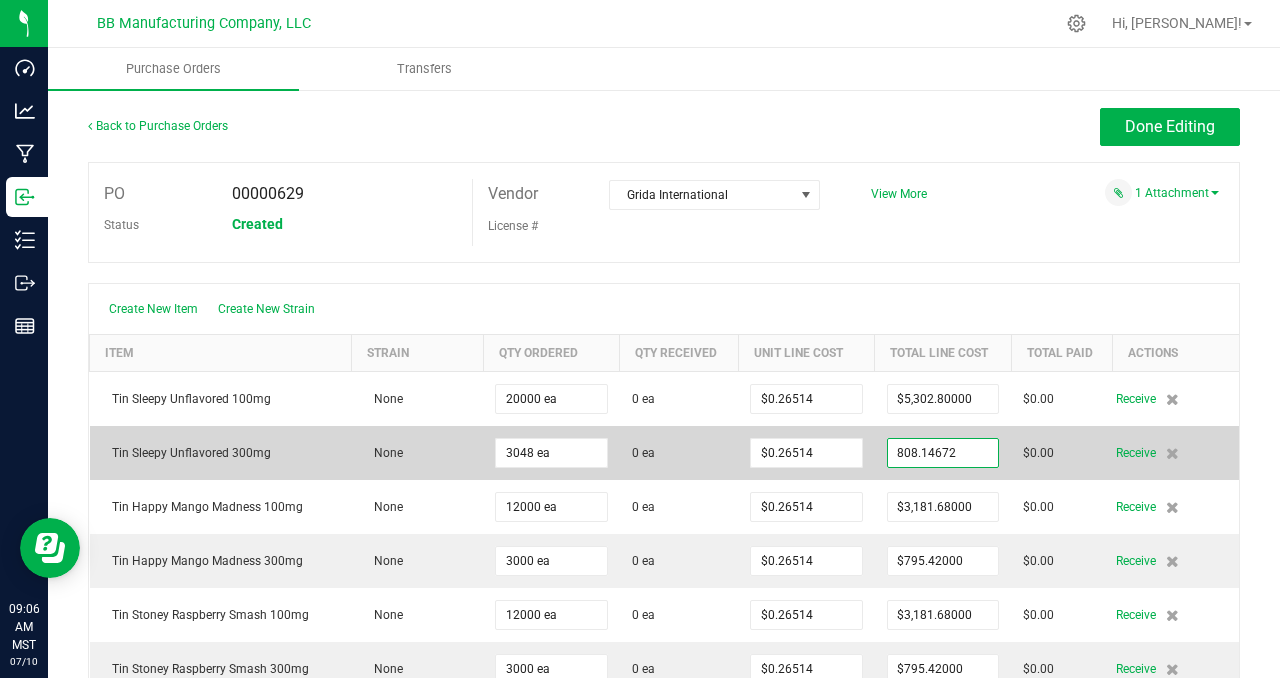 drag, startPoint x: 962, startPoint y: 453, endPoint x: 987, endPoint y: 442, distance: 27.313 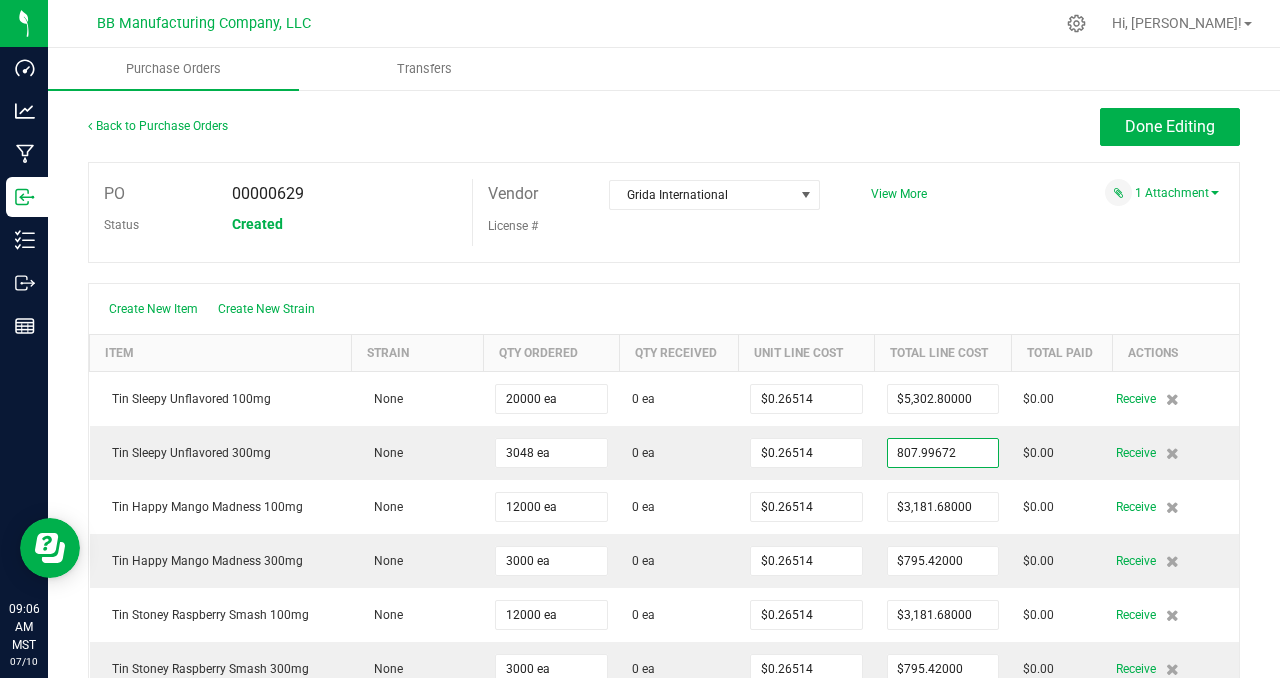 type on "$807.99672" 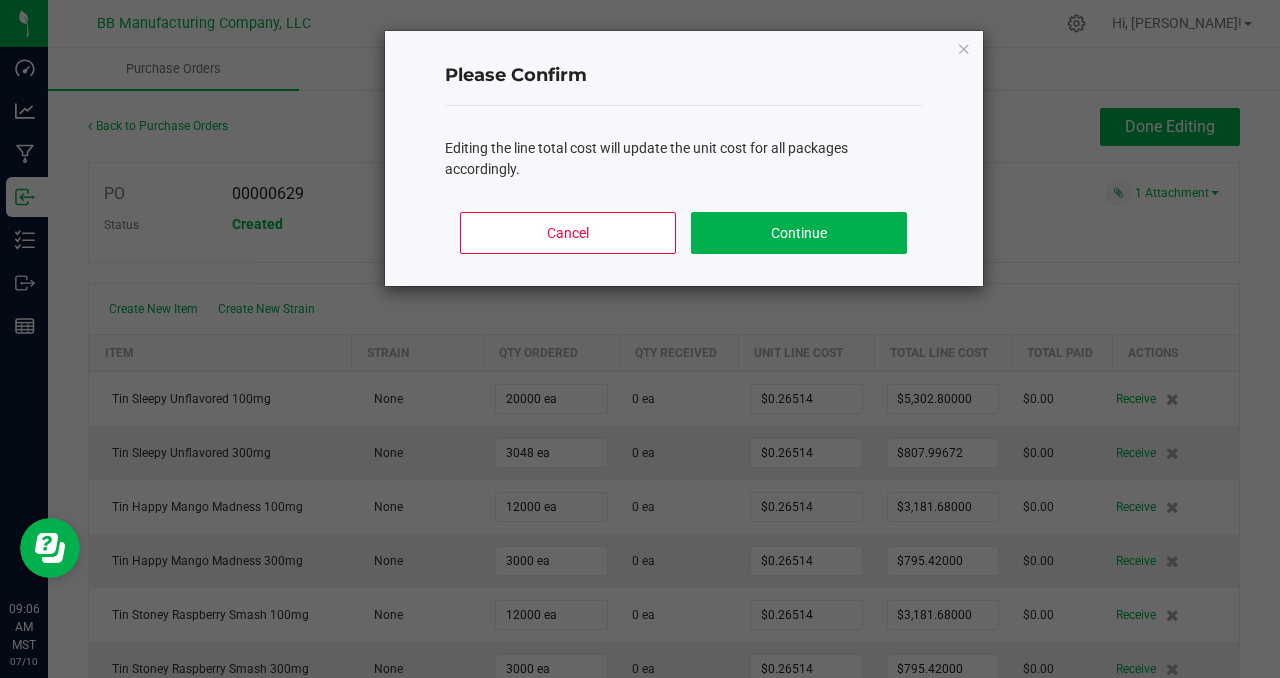 click on "Dashboard Analytics Manufacturing Inbound Inventory Outbound Reports 09:06 AM MST [DATE]  07/10   BB Manufacturing Company, LLC   Hi, [PERSON_NAME]!
Purchase Orders
Transfers
Back to Purchase Orders
Done Editing
PO
00000629
Status" at bounding box center (640, 339) 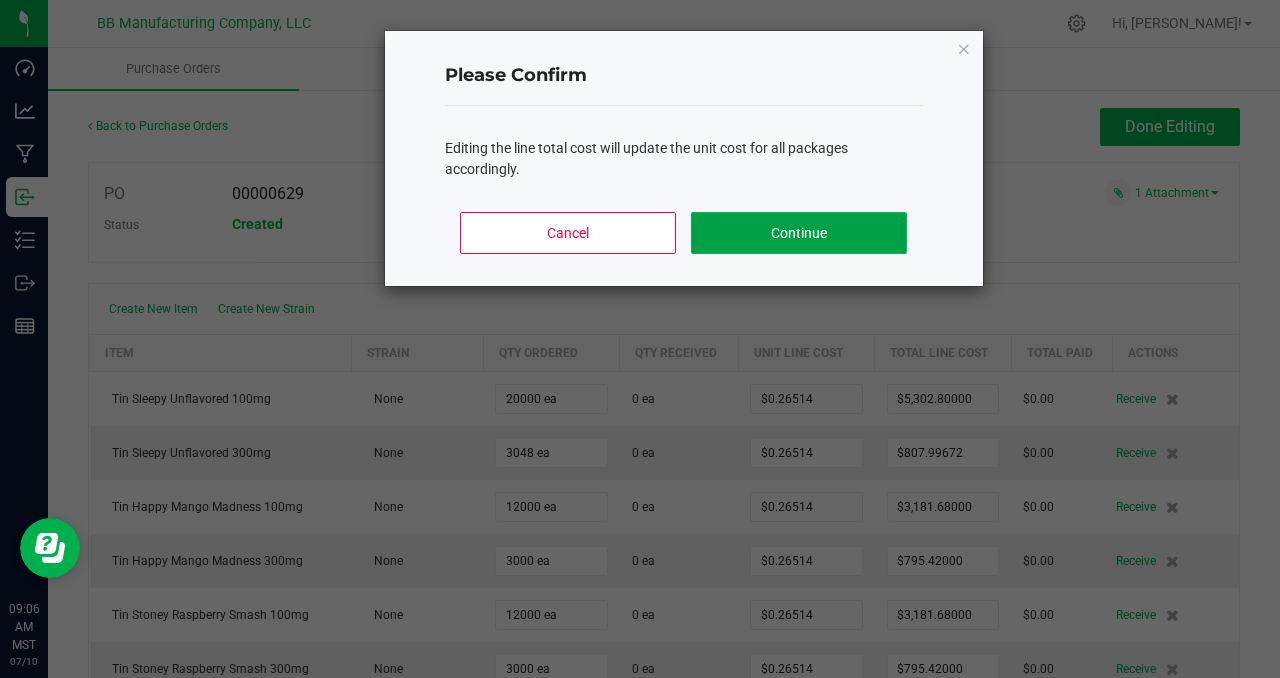 click on "Continue" 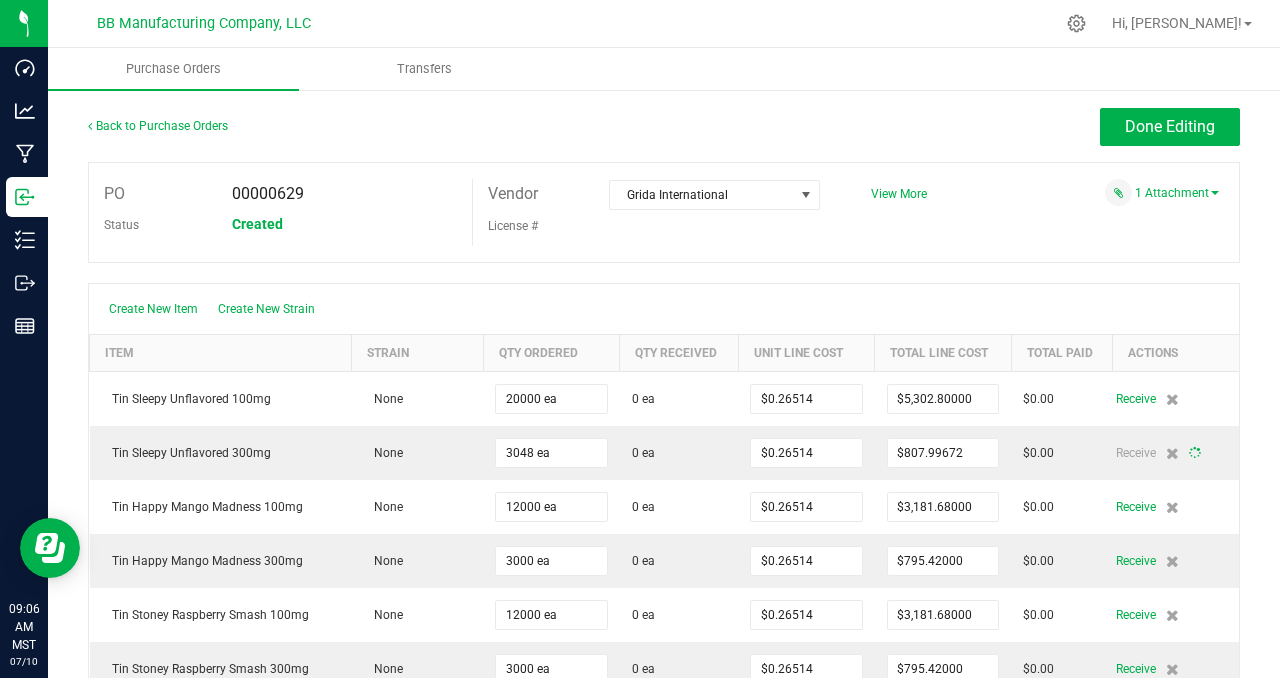 type on "3048" 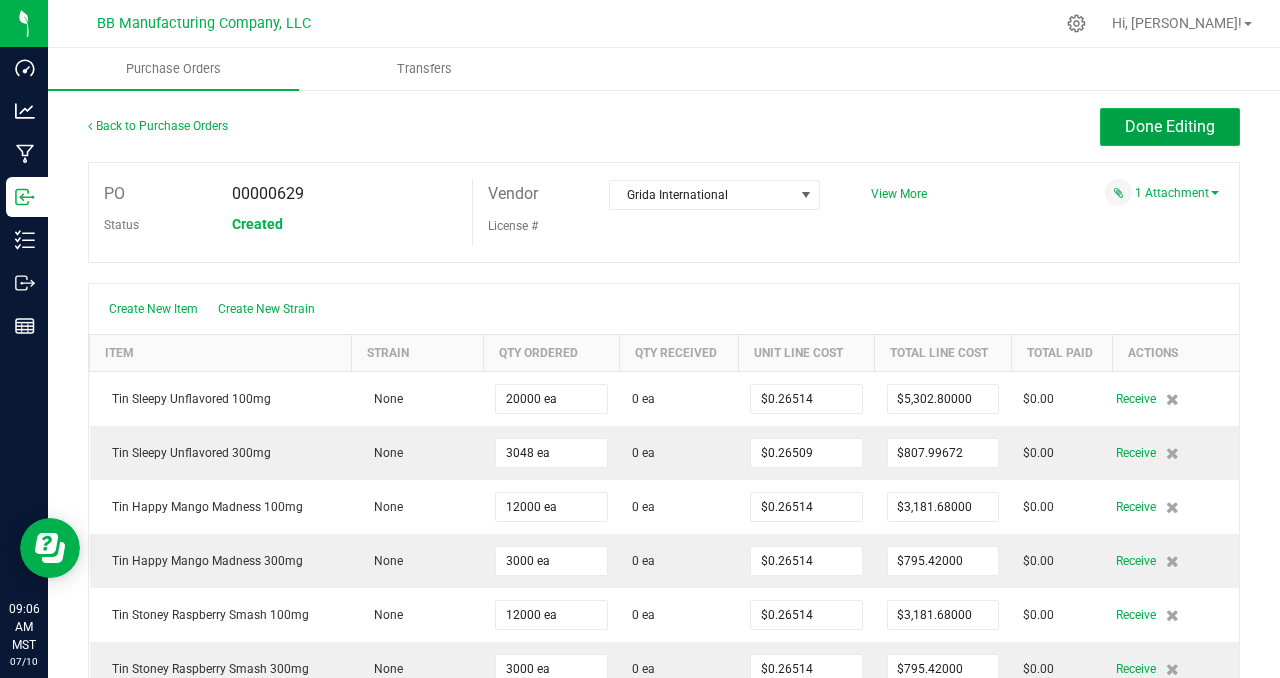 click on "Done Editing" at bounding box center (1170, 126) 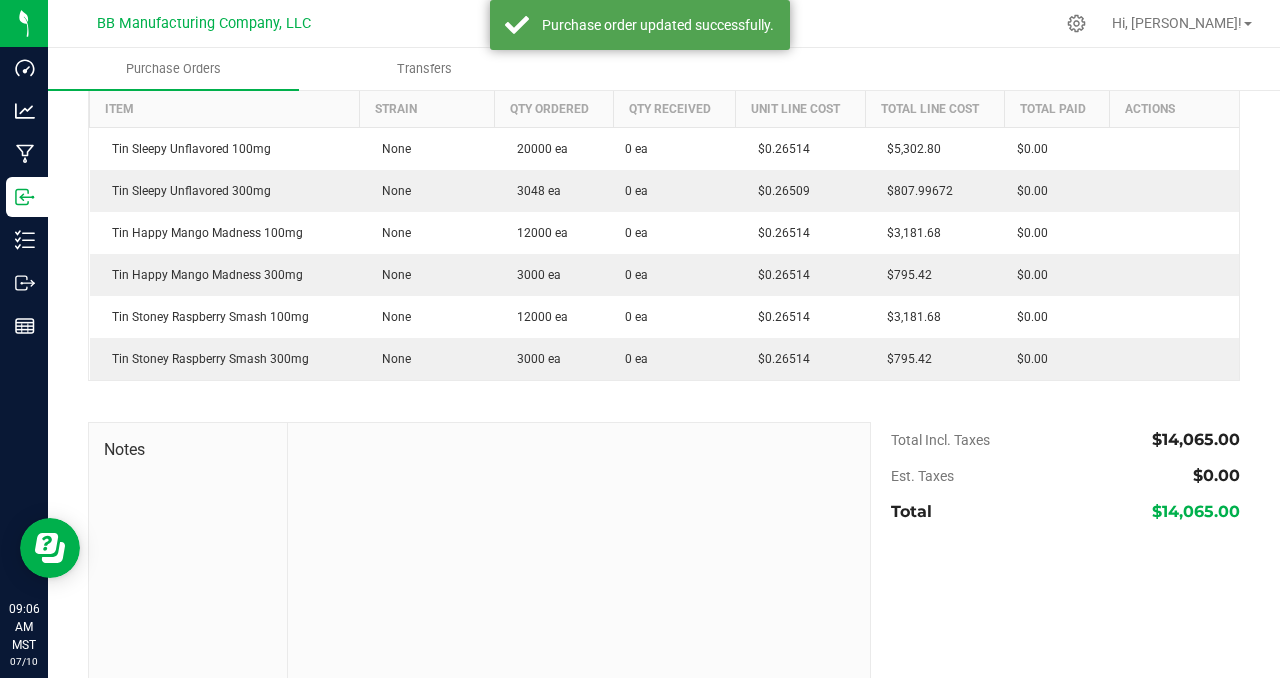 scroll, scrollTop: 0, scrollLeft: 0, axis: both 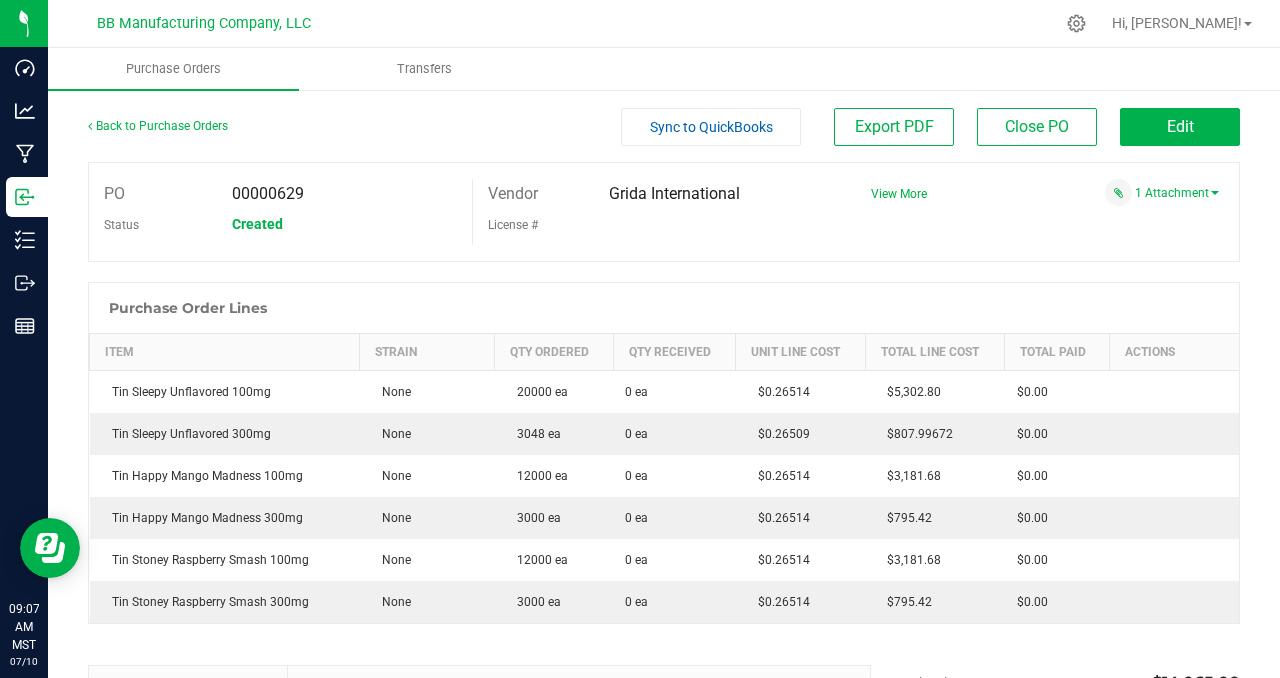 click on "PO
00000629
Status
Created
Vendor
Grida International
License #
View More" at bounding box center (664, 212) 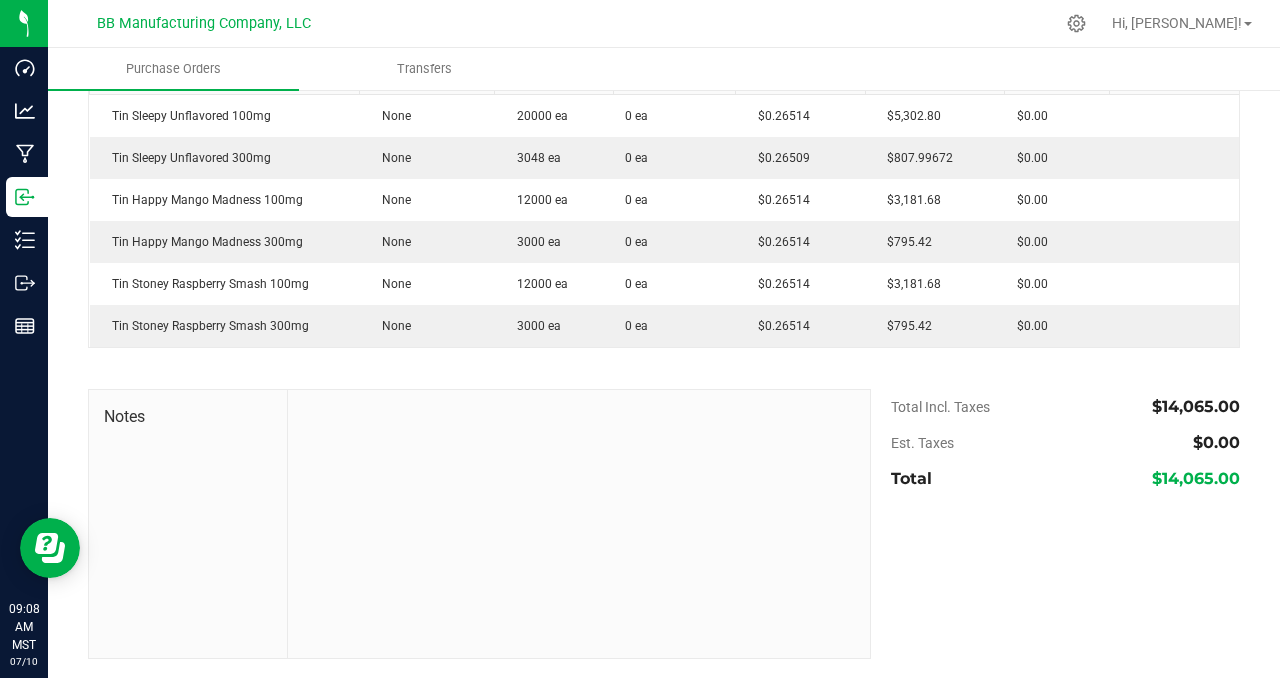 scroll, scrollTop: 0, scrollLeft: 0, axis: both 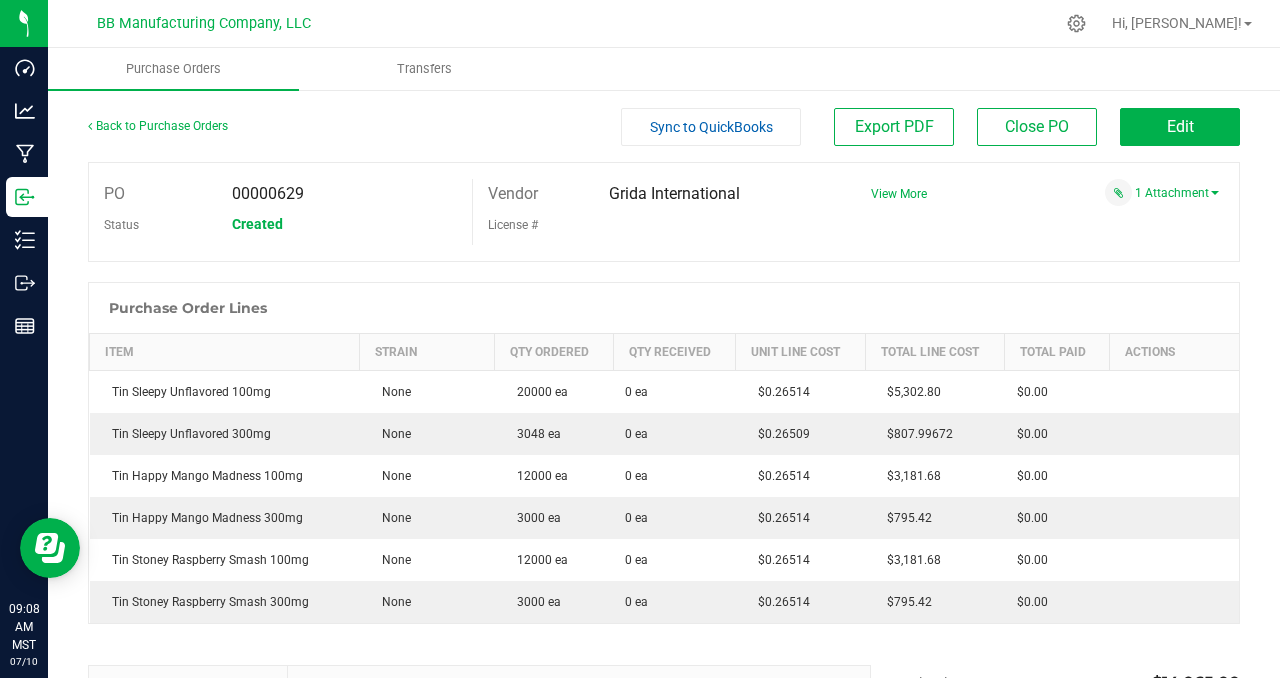 click on "PO
00000629
Status
Created
Vendor
Grida International
License #
View More" at bounding box center (664, 212) 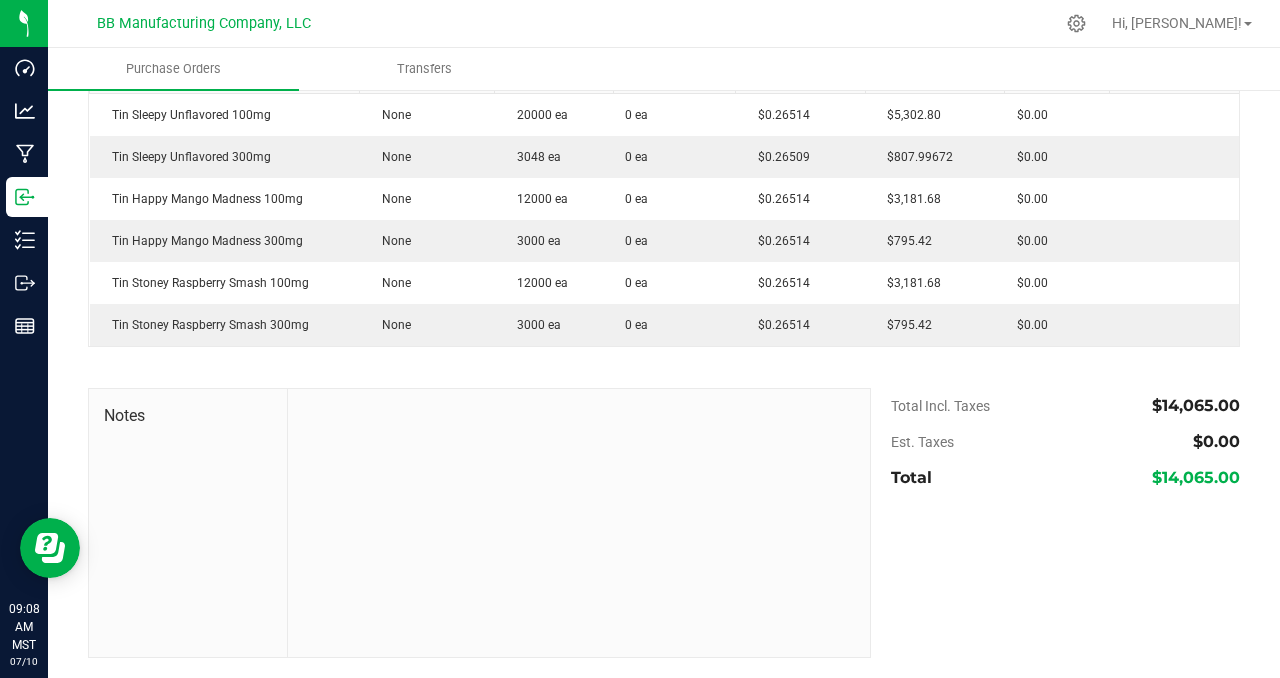 scroll, scrollTop: 0, scrollLeft: 0, axis: both 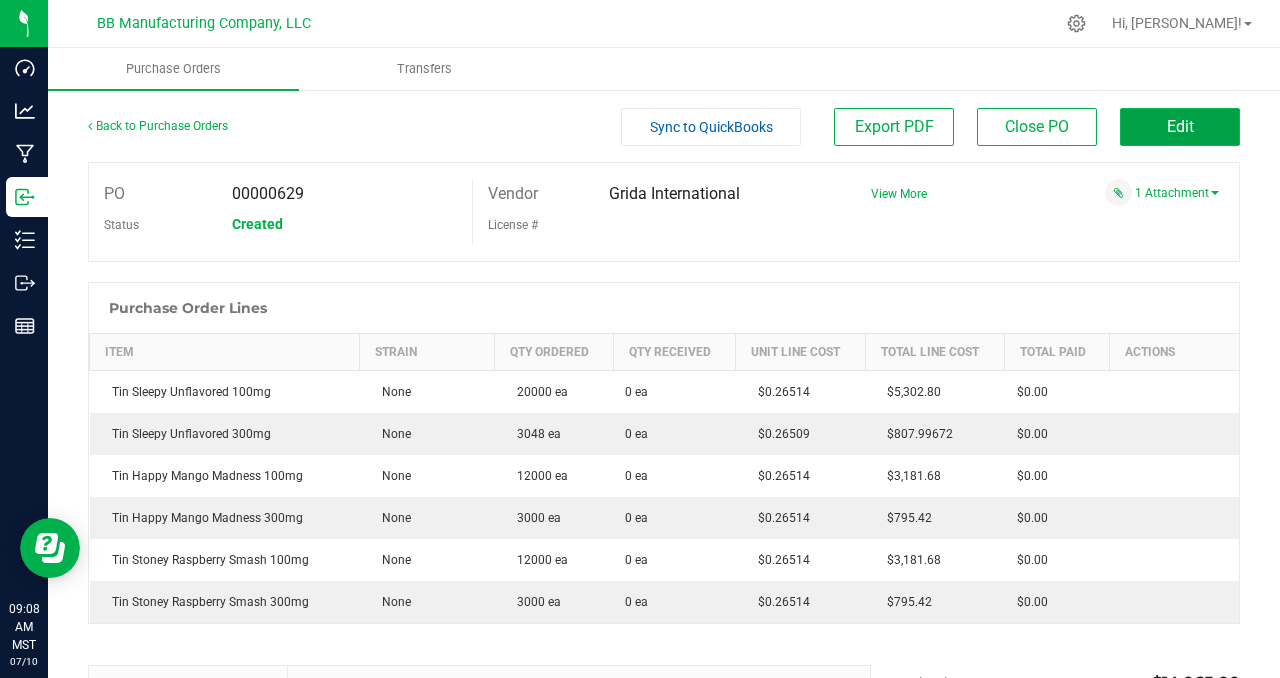 click on "Edit" at bounding box center [1180, 127] 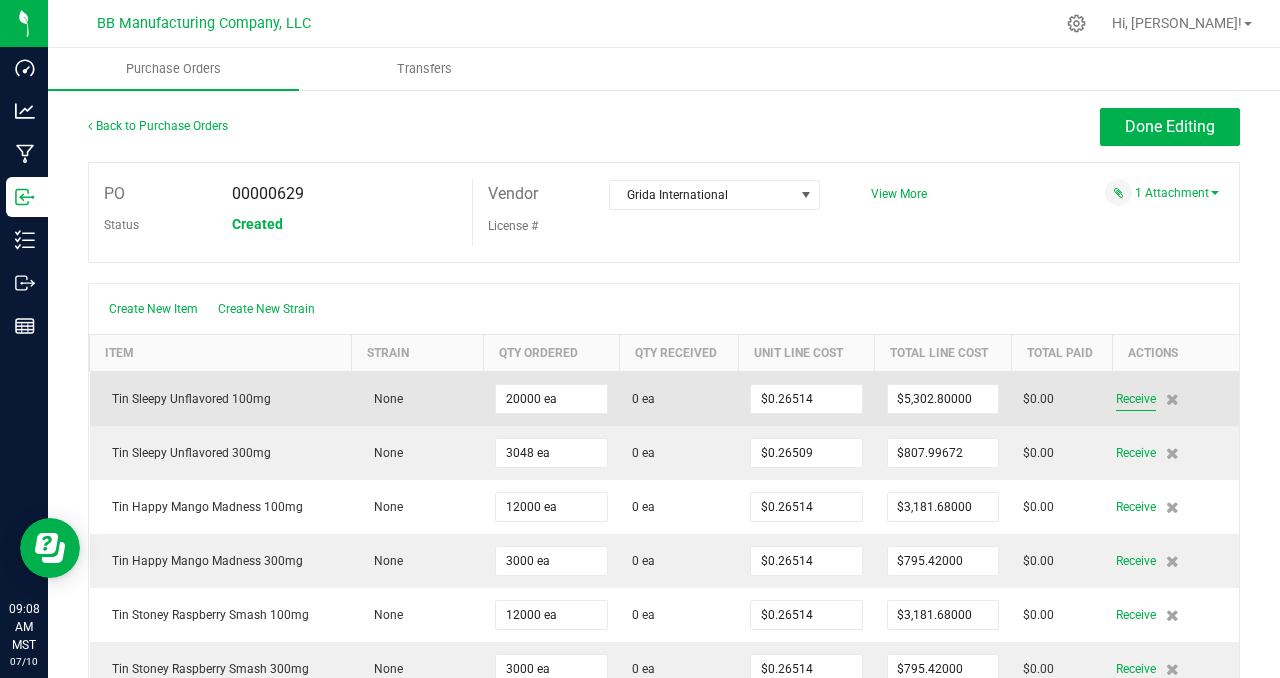 click on "Receive" at bounding box center [1136, 399] 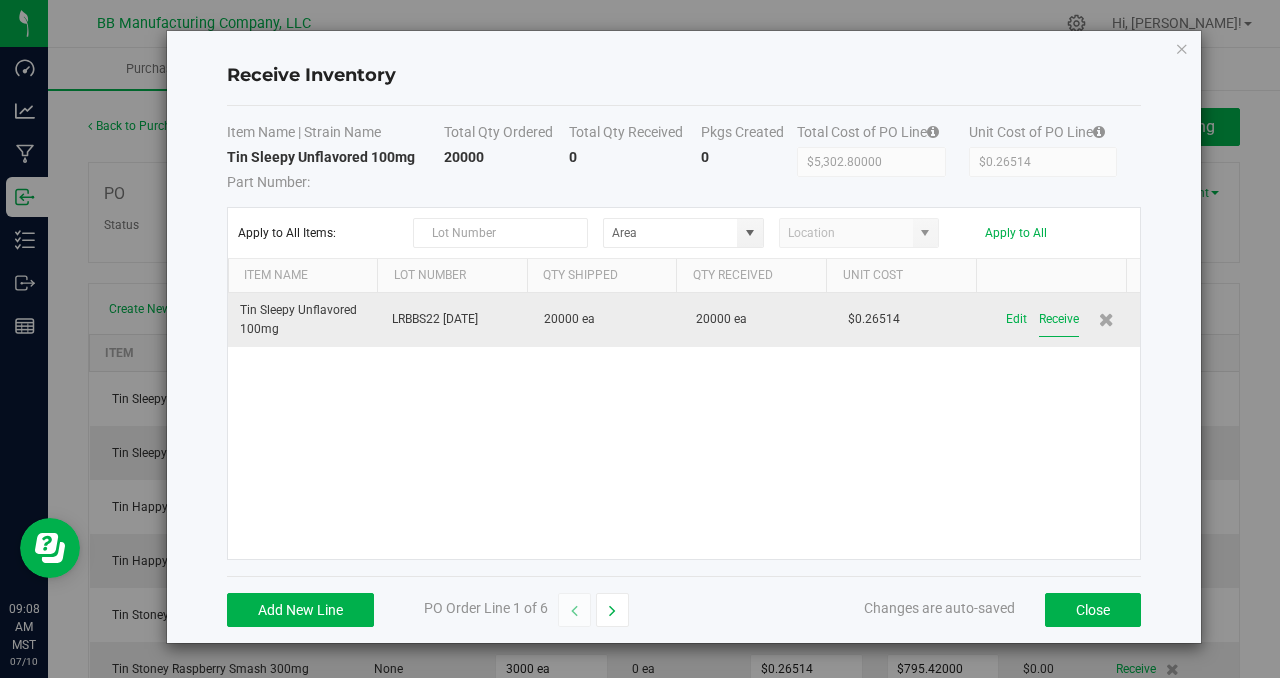 click on "Receive" at bounding box center (1059, 319) 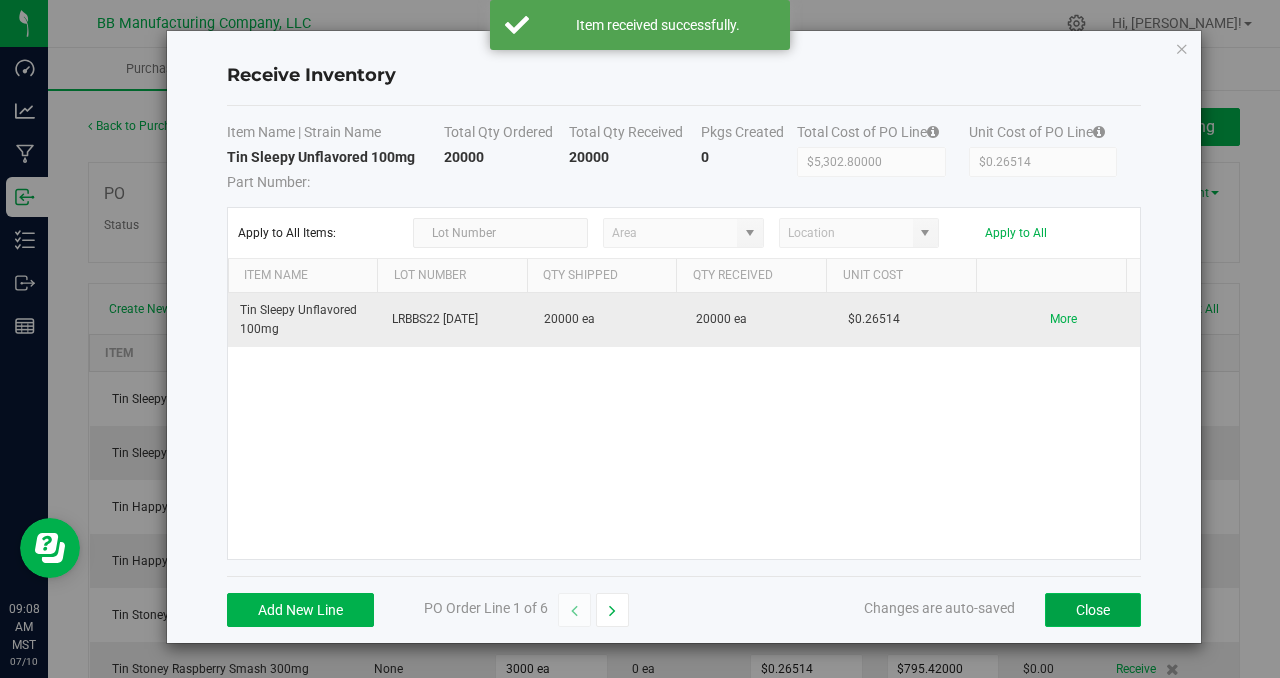 click on "Close" at bounding box center [1093, 610] 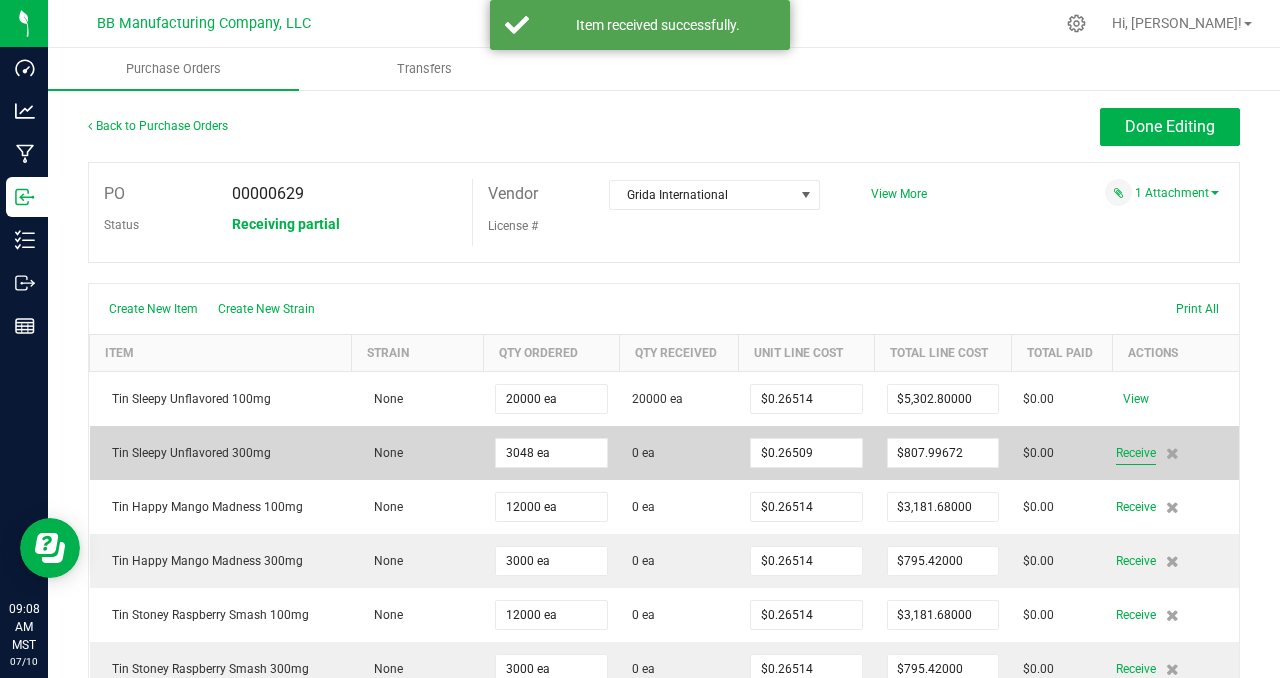 click on "Receive" at bounding box center [1136, 453] 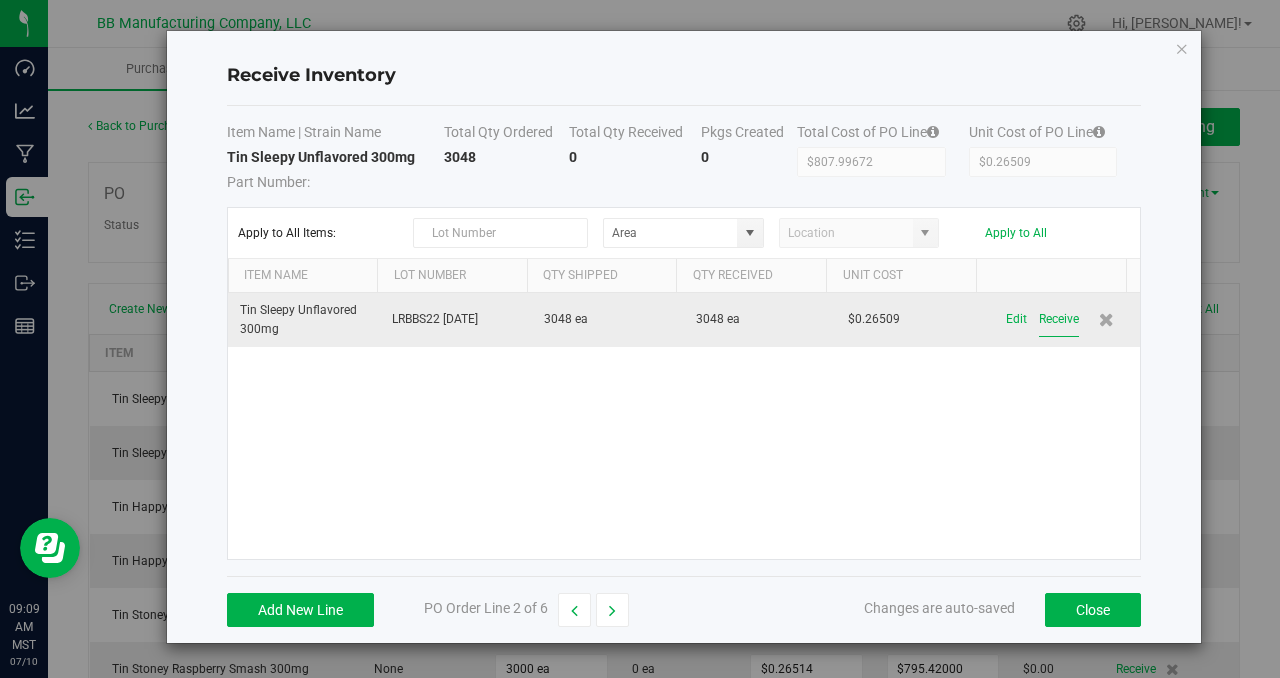 click on "Receive" at bounding box center (1059, 319) 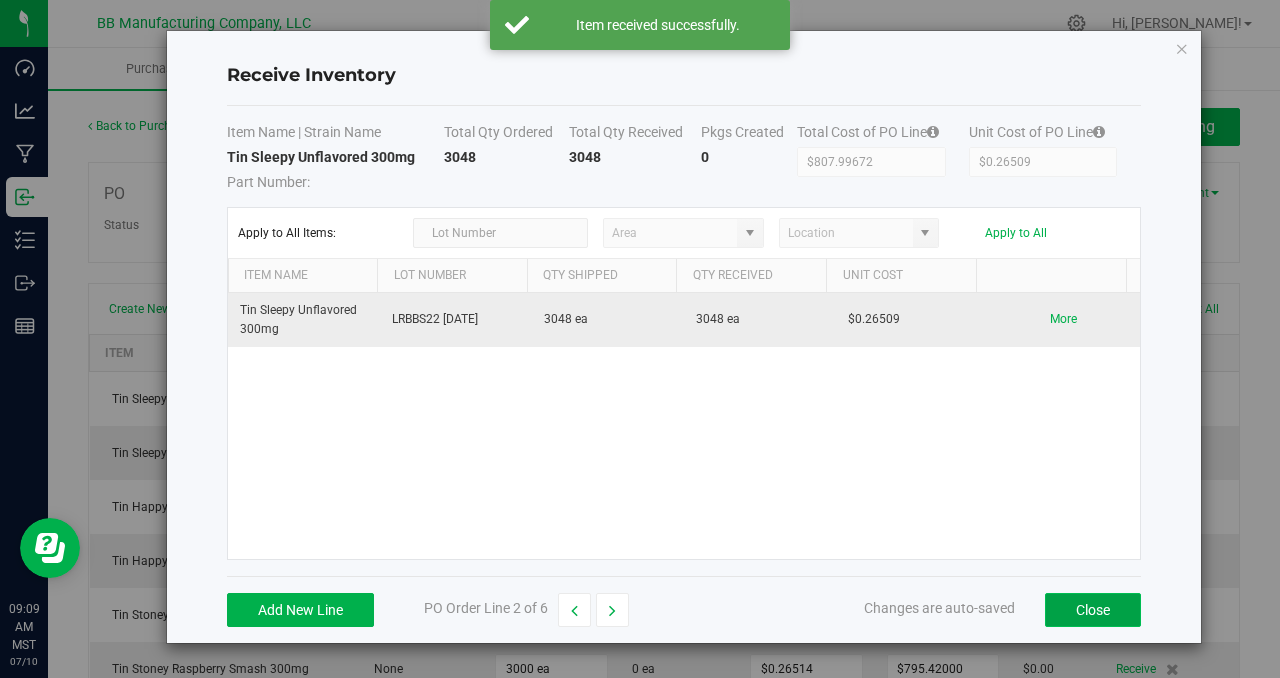 click on "Close" at bounding box center (1093, 610) 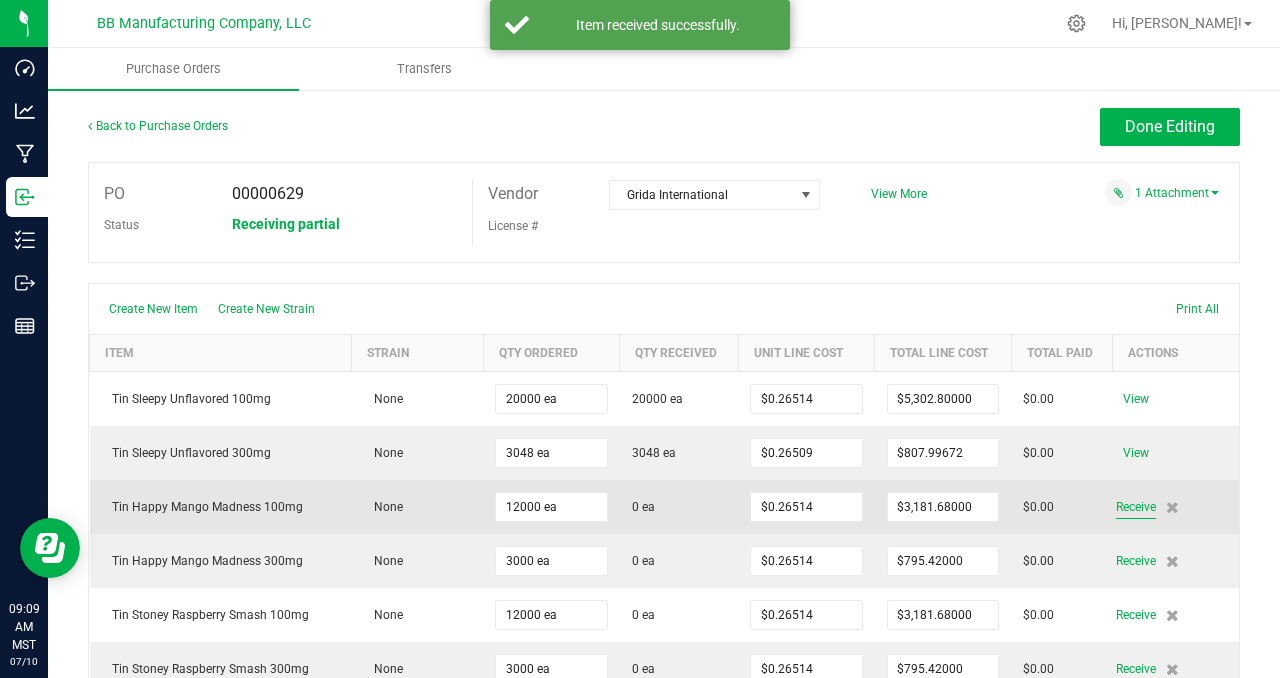 click on "Receive" at bounding box center [1136, 507] 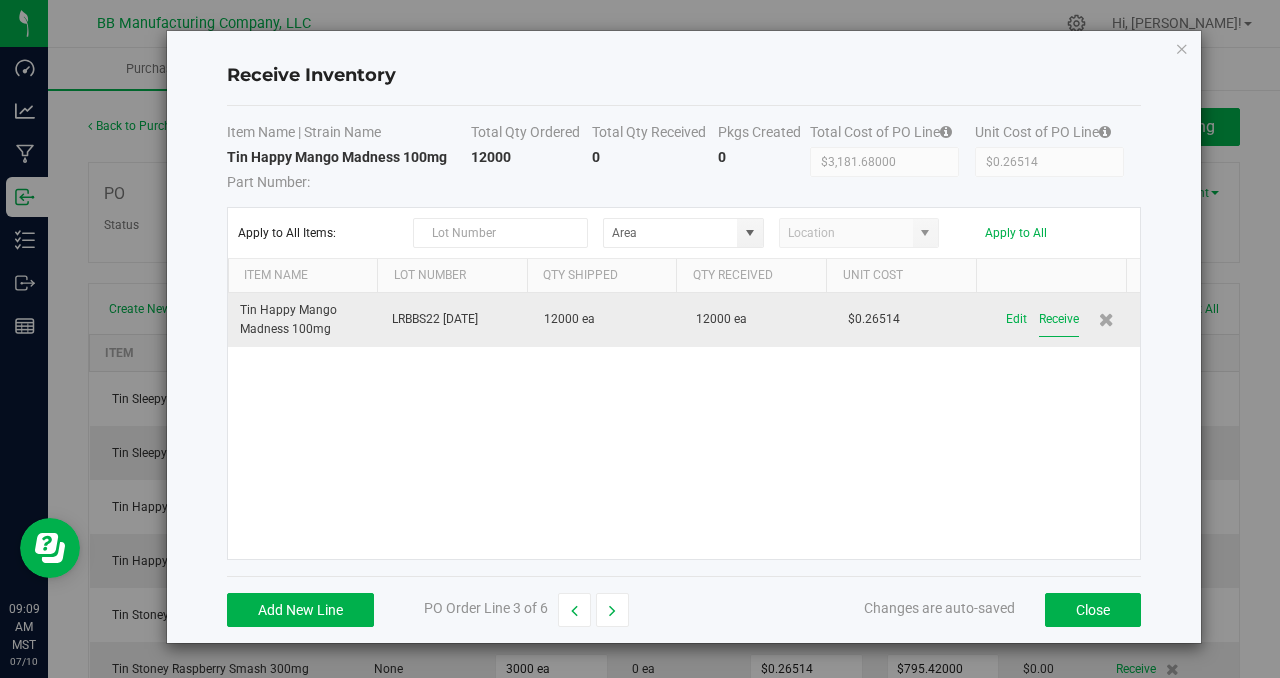 click on "Receive" at bounding box center (1059, 319) 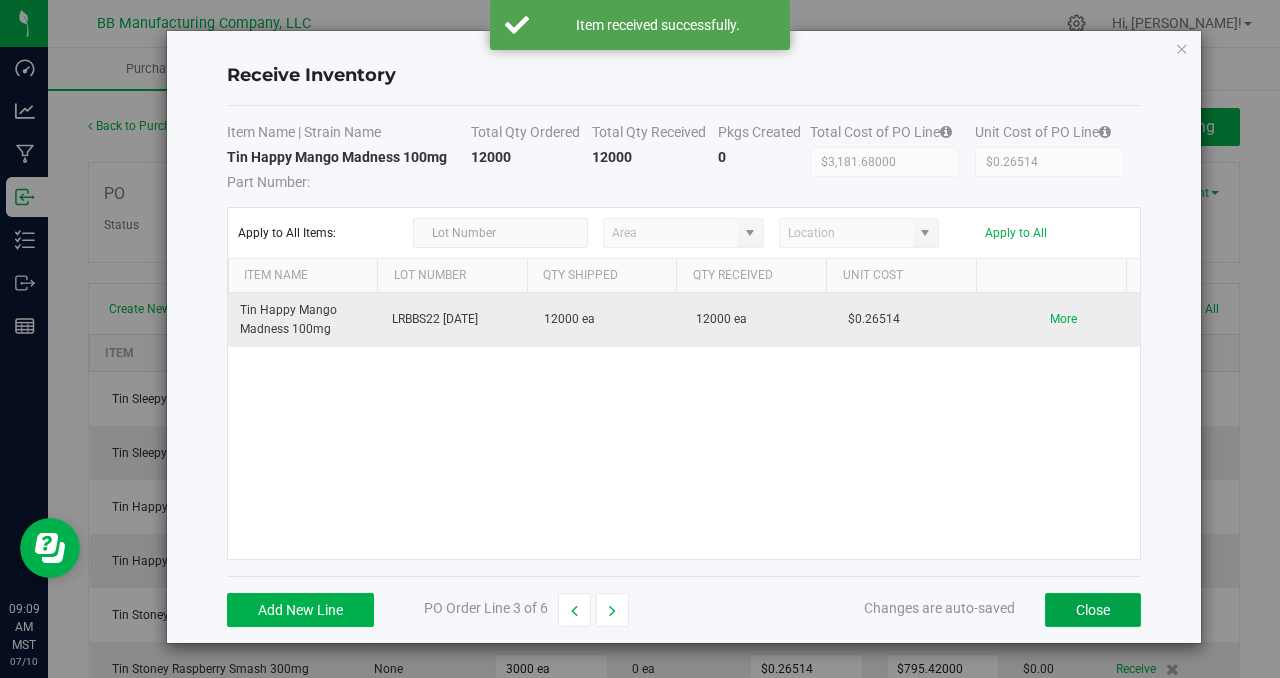 click on "Close" at bounding box center (1093, 610) 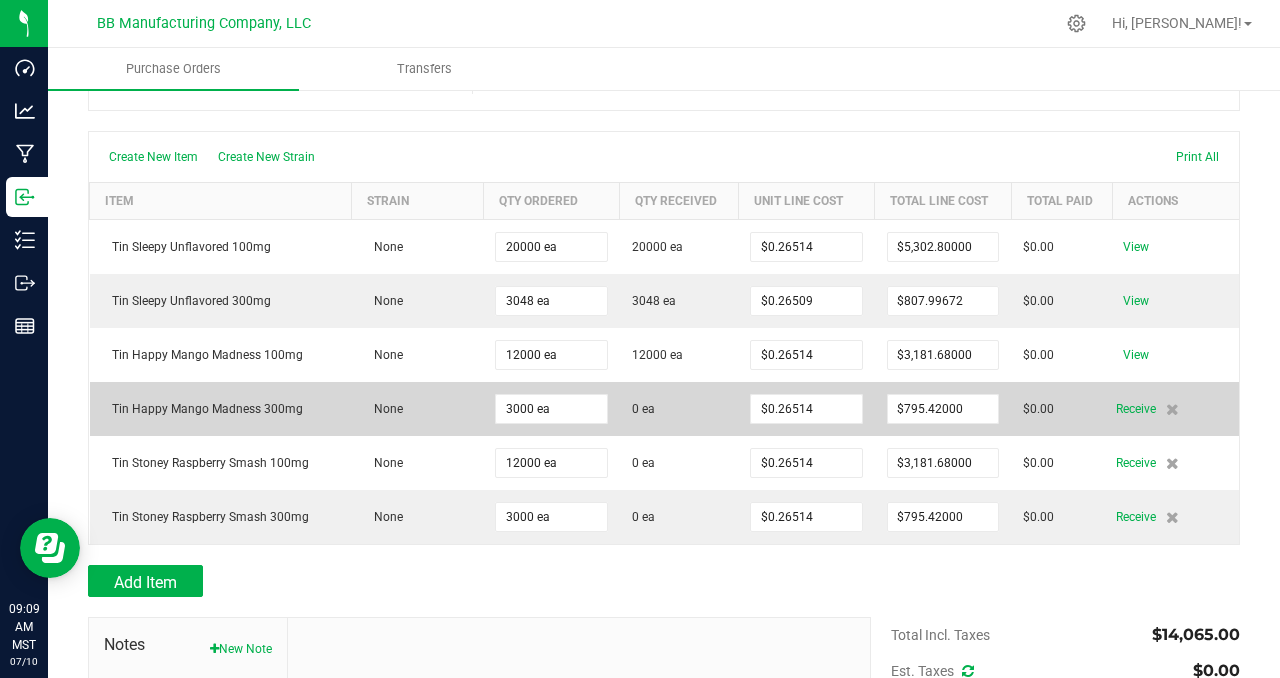 scroll, scrollTop: 153, scrollLeft: 0, axis: vertical 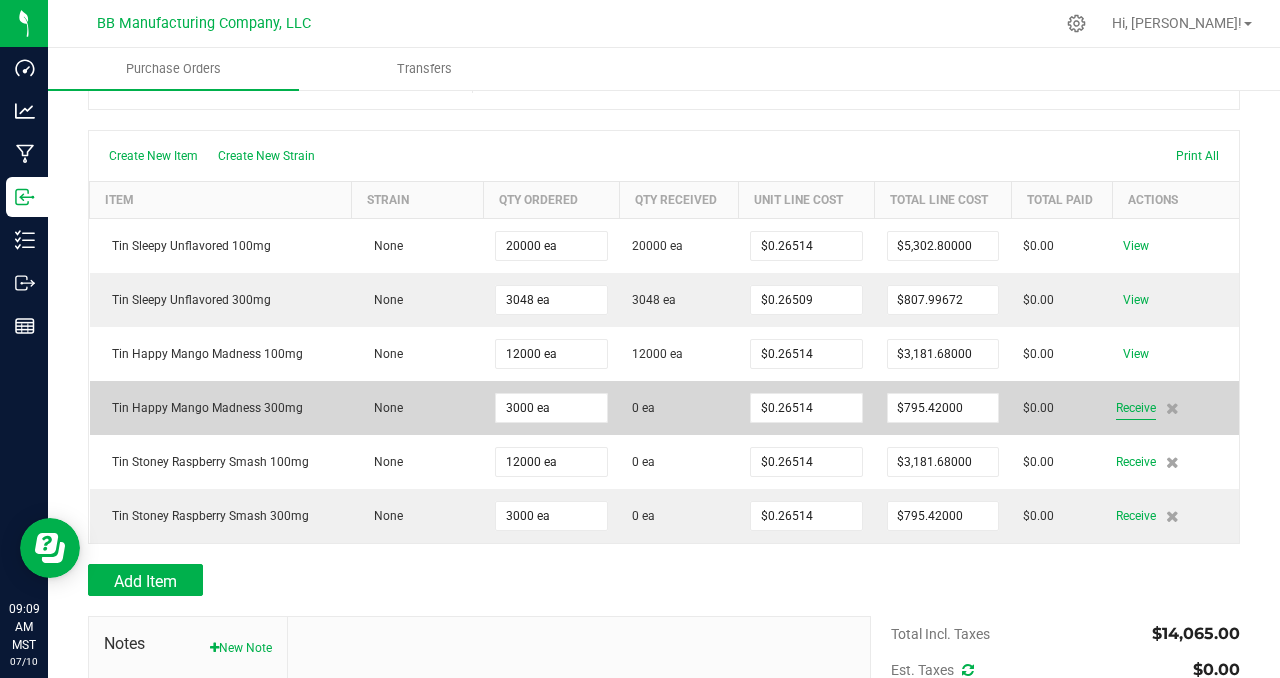 click on "Receive" at bounding box center (1136, 408) 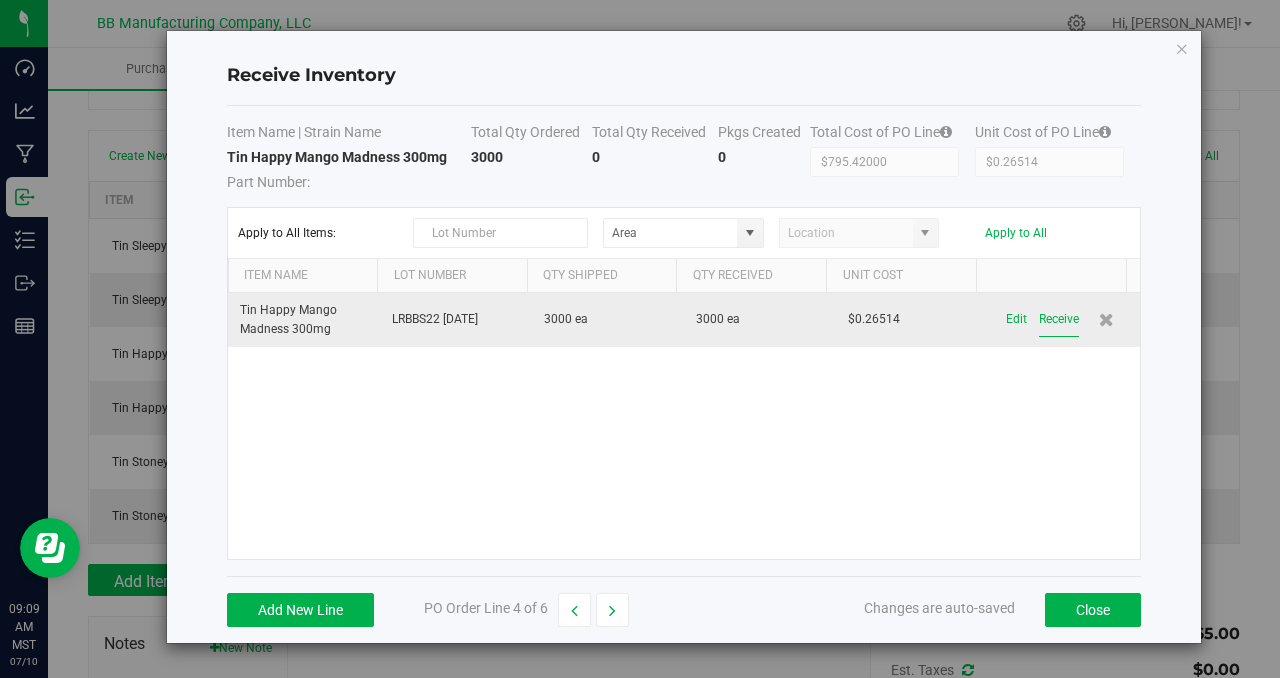 click on "Receive" at bounding box center (1059, 319) 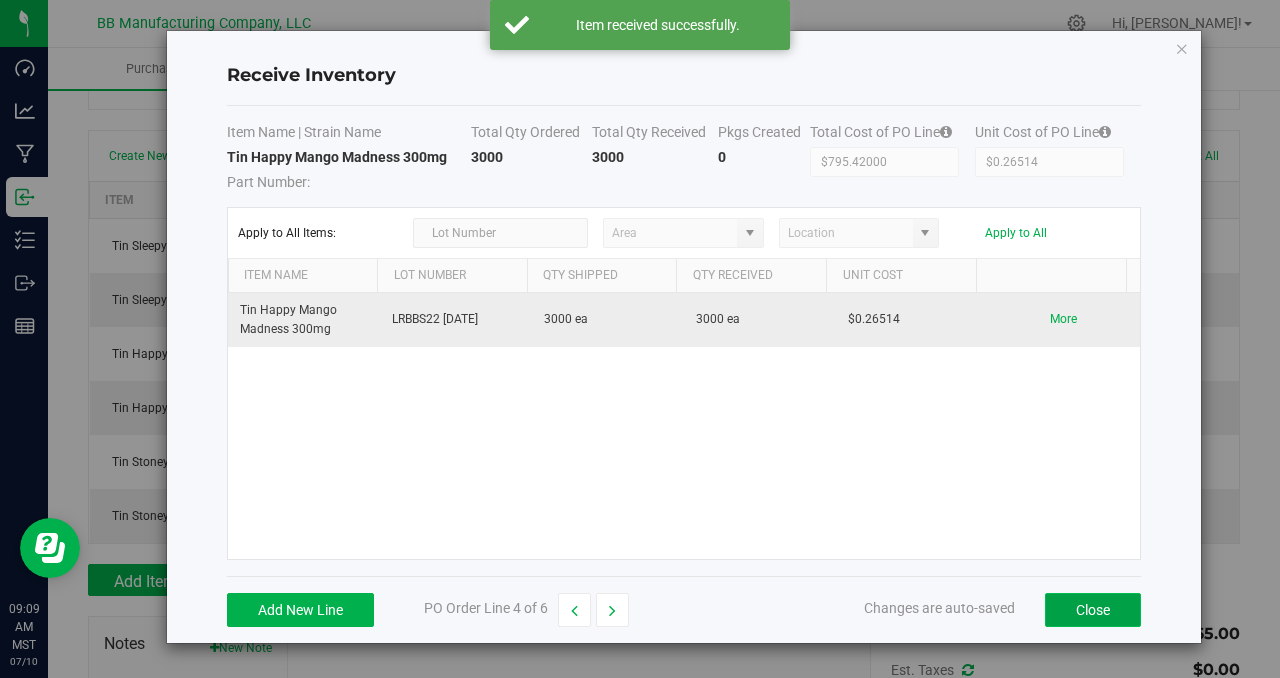 click on "Close" at bounding box center (1093, 610) 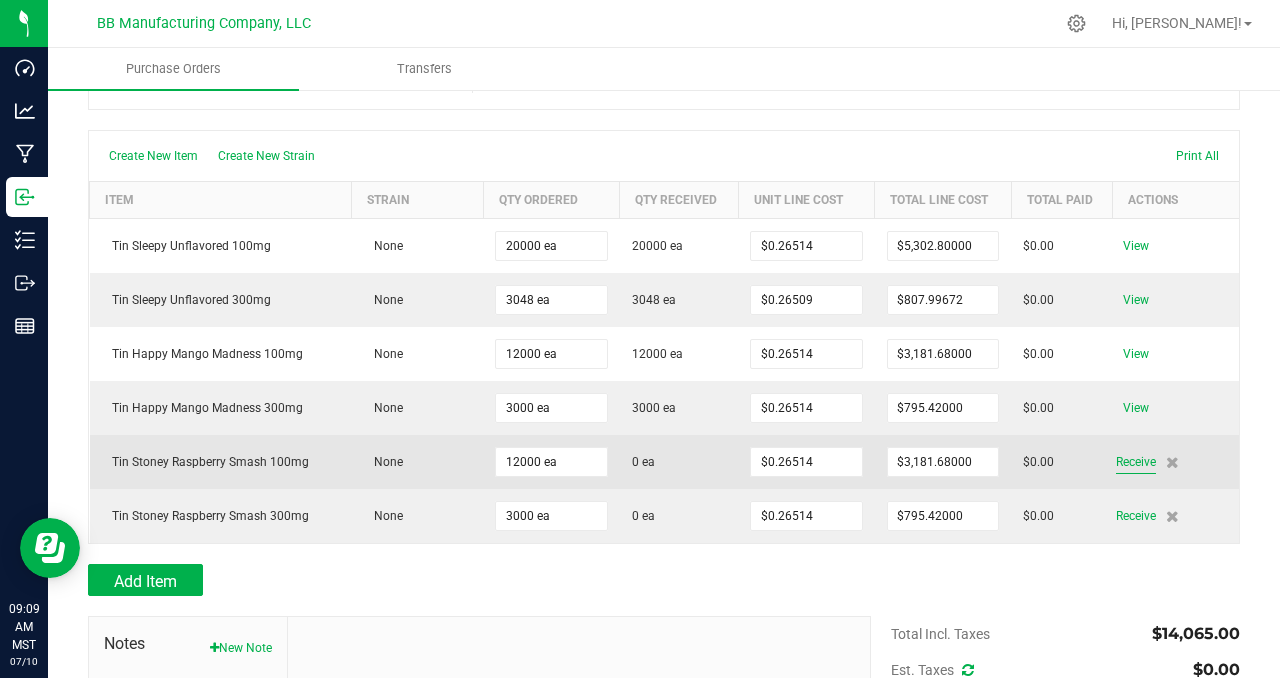 click on "Receive" at bounding box center [1136, 462] 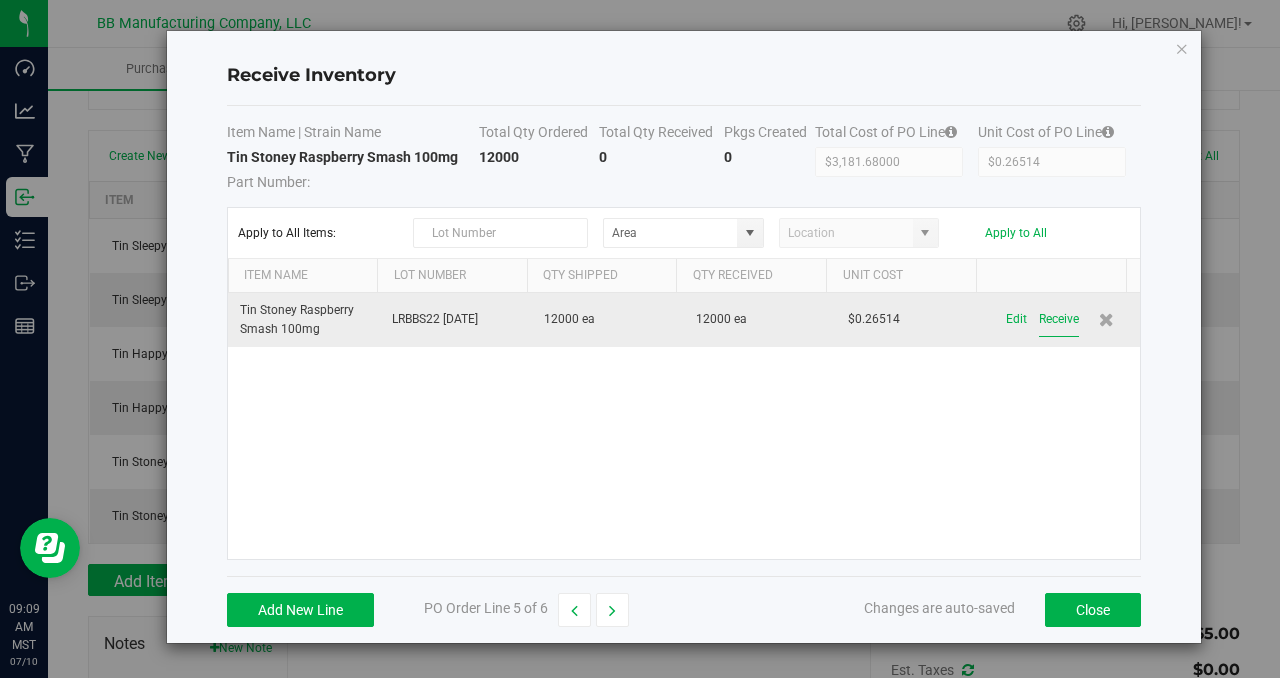 click on "Receive" at bounding box center [1059, 319] 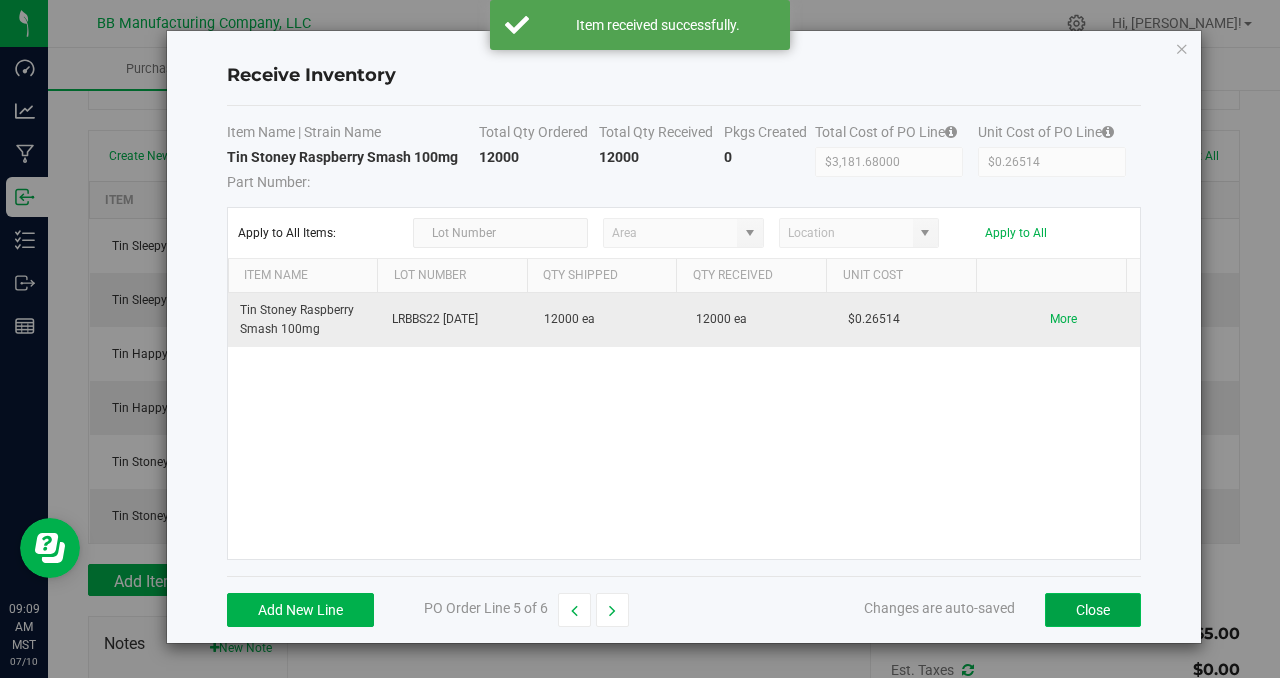 click on "Close" at bounding box center (1093, 610) 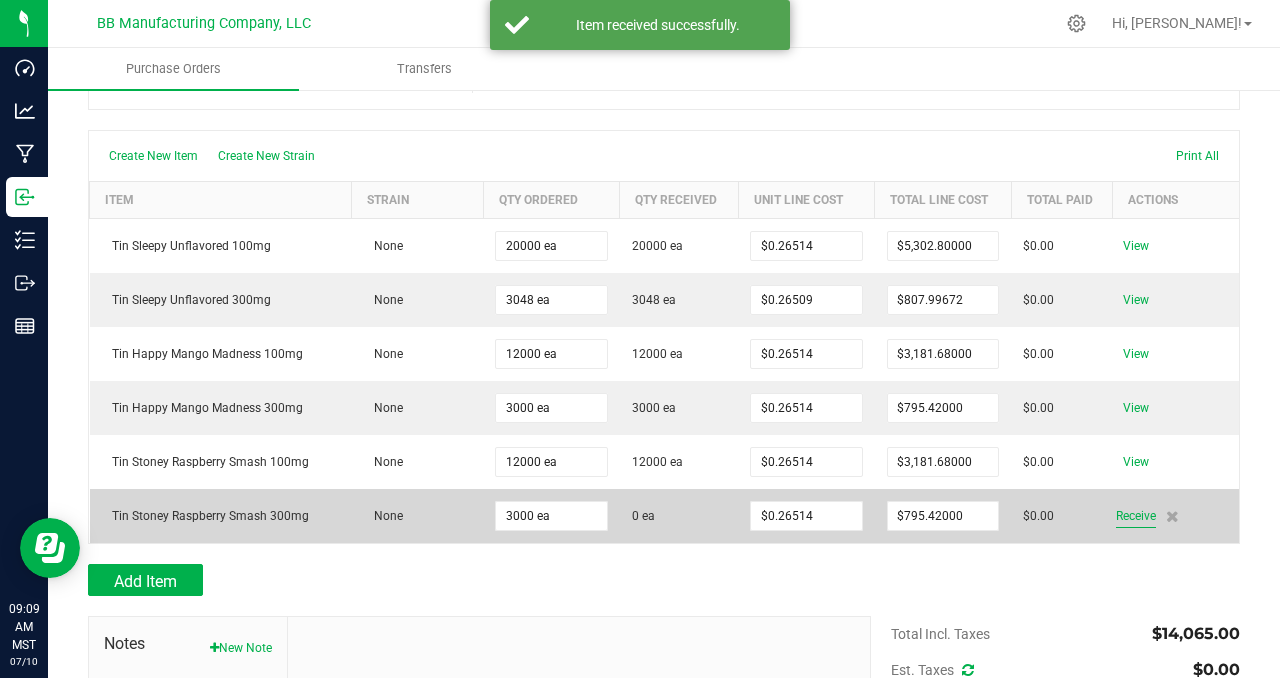 click on "Receive" at bounding box center [1136, 516] 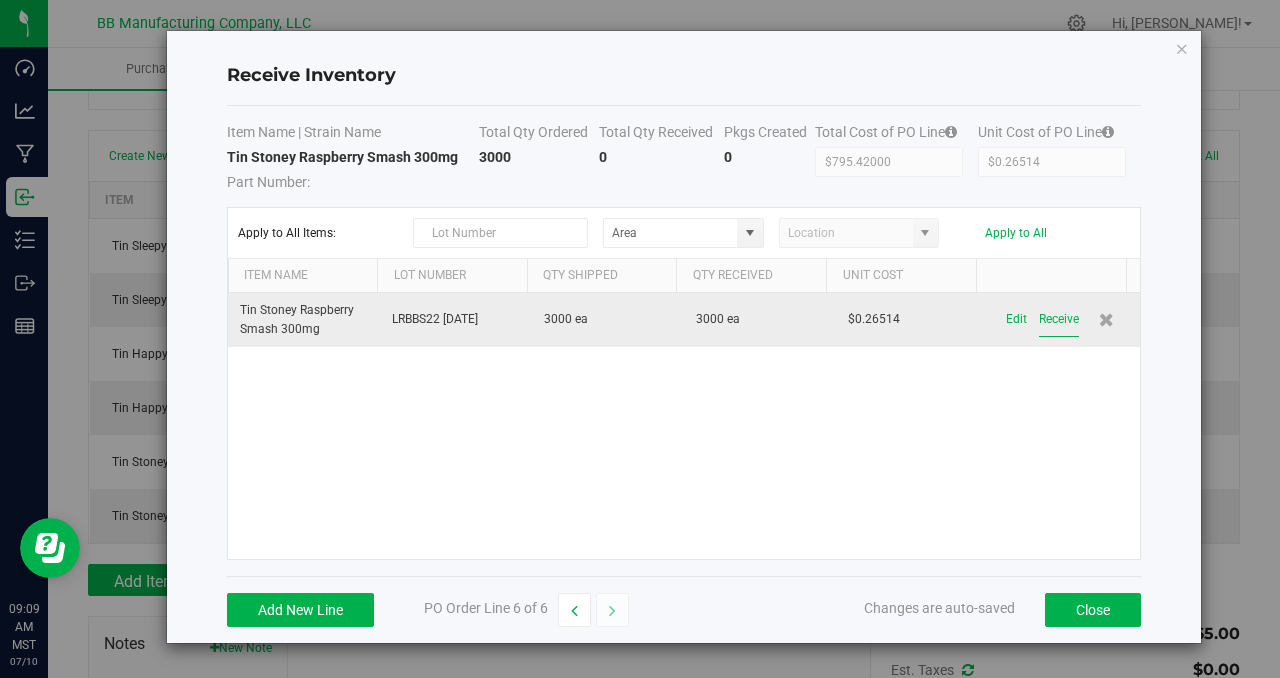 click on "Receive" at bounding box center [1059, 319] 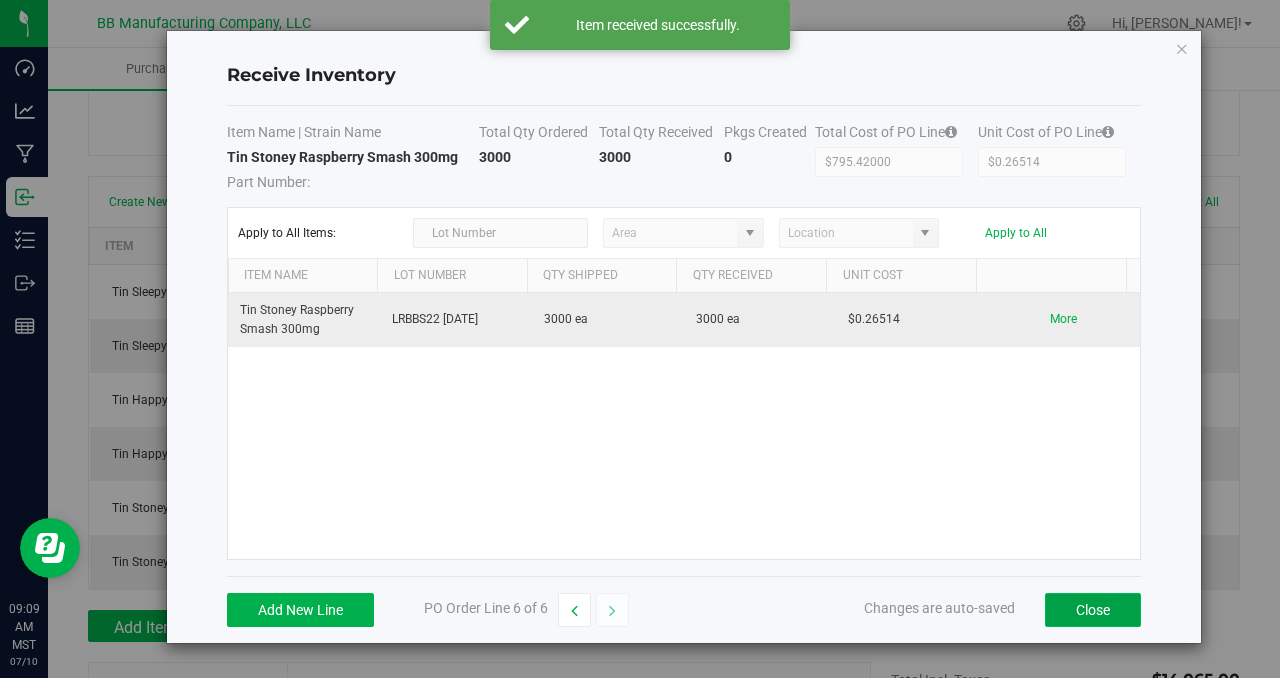 click on "Close" at bounding box center [1093, 610] 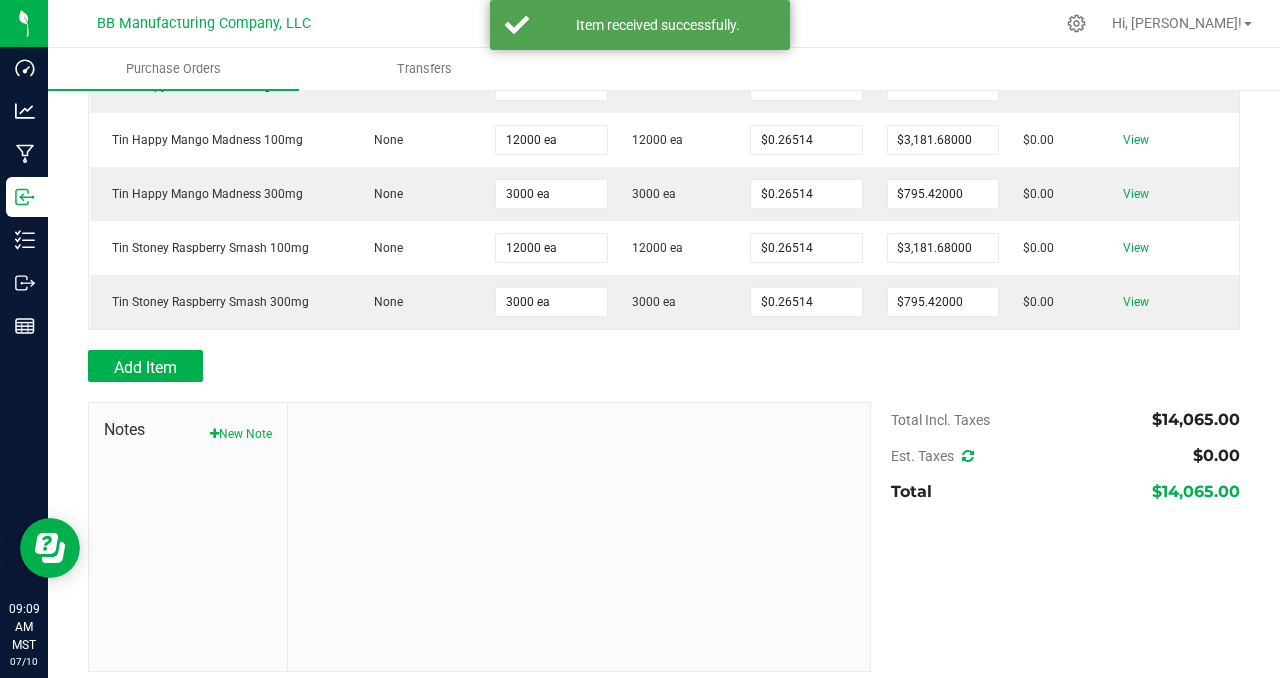 scroll, scrollTop: 0, scrollLeft: 0, axis: both 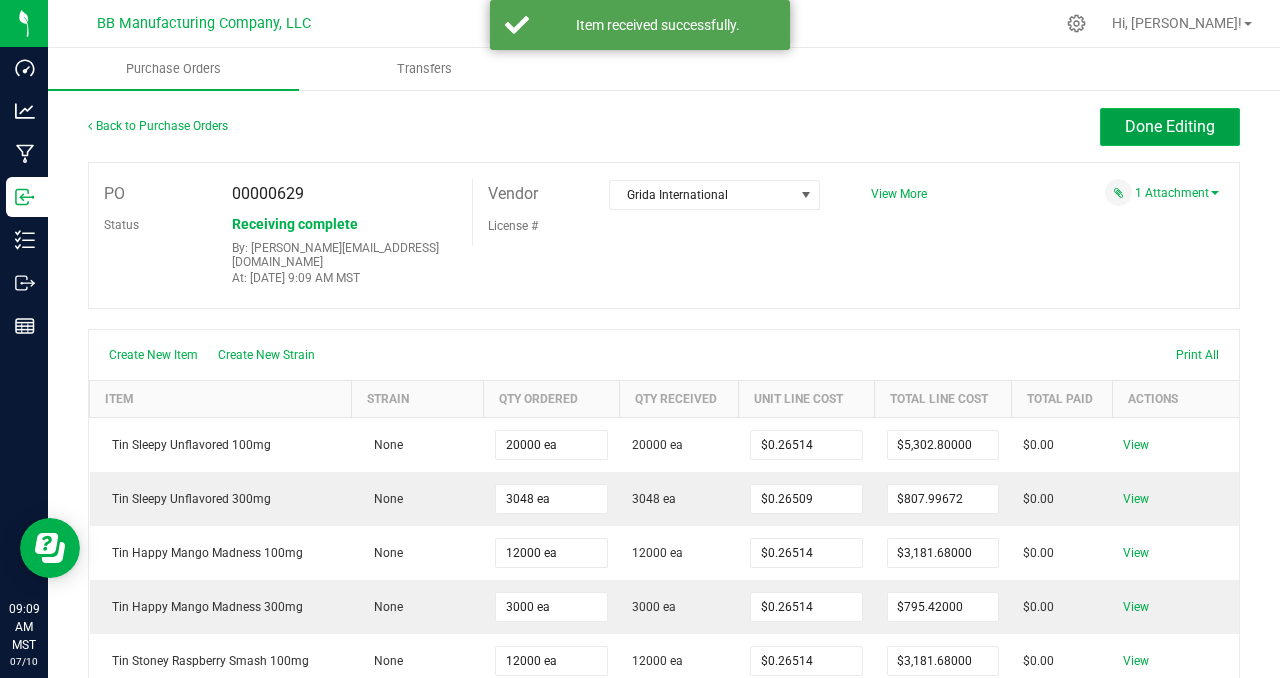 click on "Done Editing" at bounding box center (1170, 126) 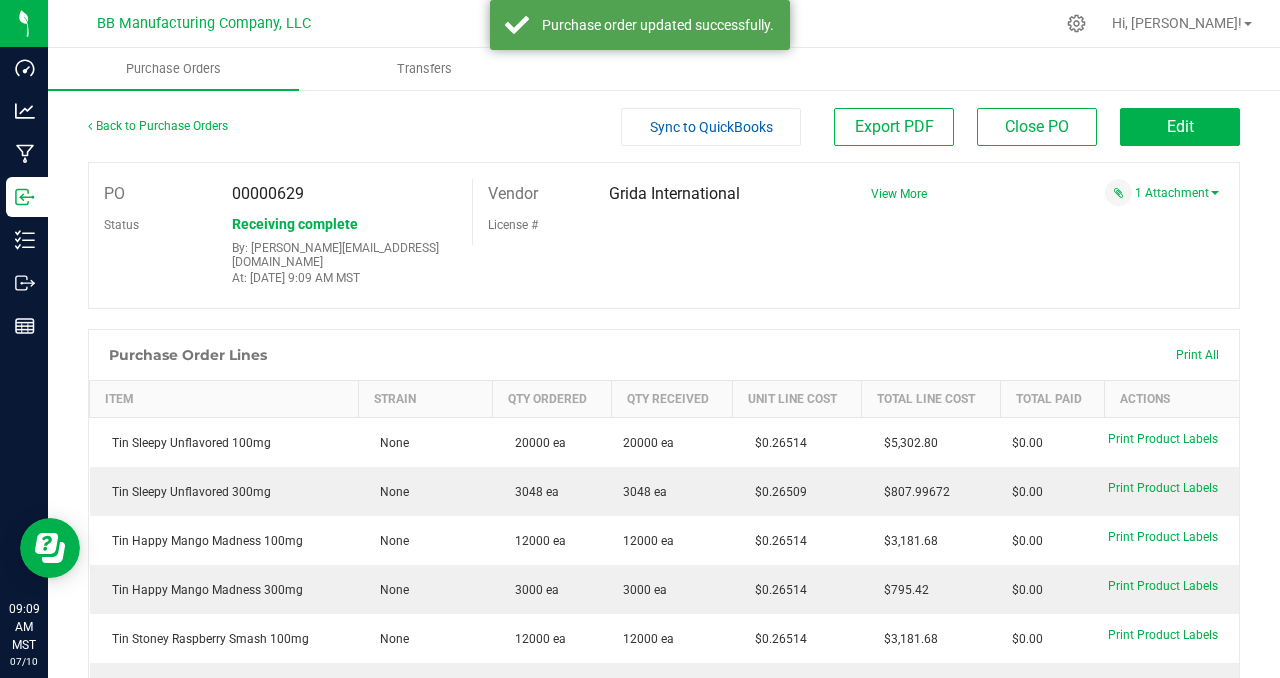 click on "PO
00000629
Status
Receiving complete
By: [PERSON_NAME][EMAIL_ADDRESS][DOMAIN_NAME]
At: [DATE] 9:09 AM MST
Vendor
Grida International
License #
View More" at bounding box center (664, 235) 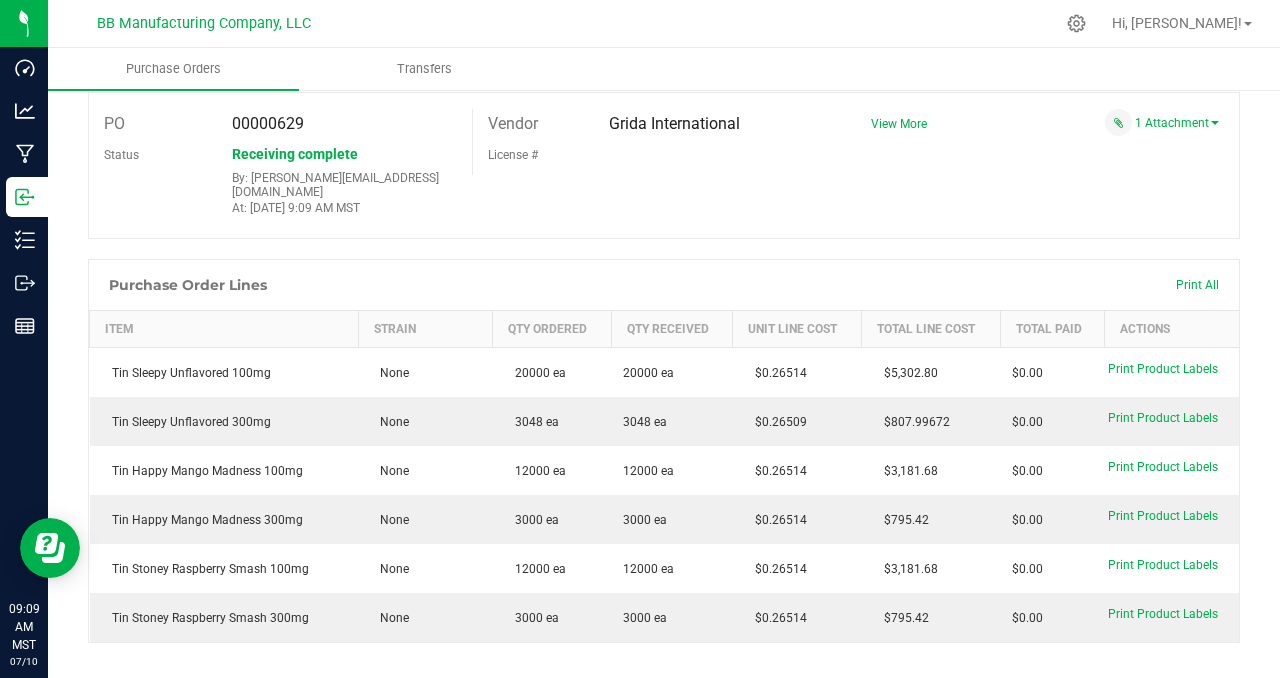 scroll, scrollTop: 0, scrollLeft: 0, axis: both 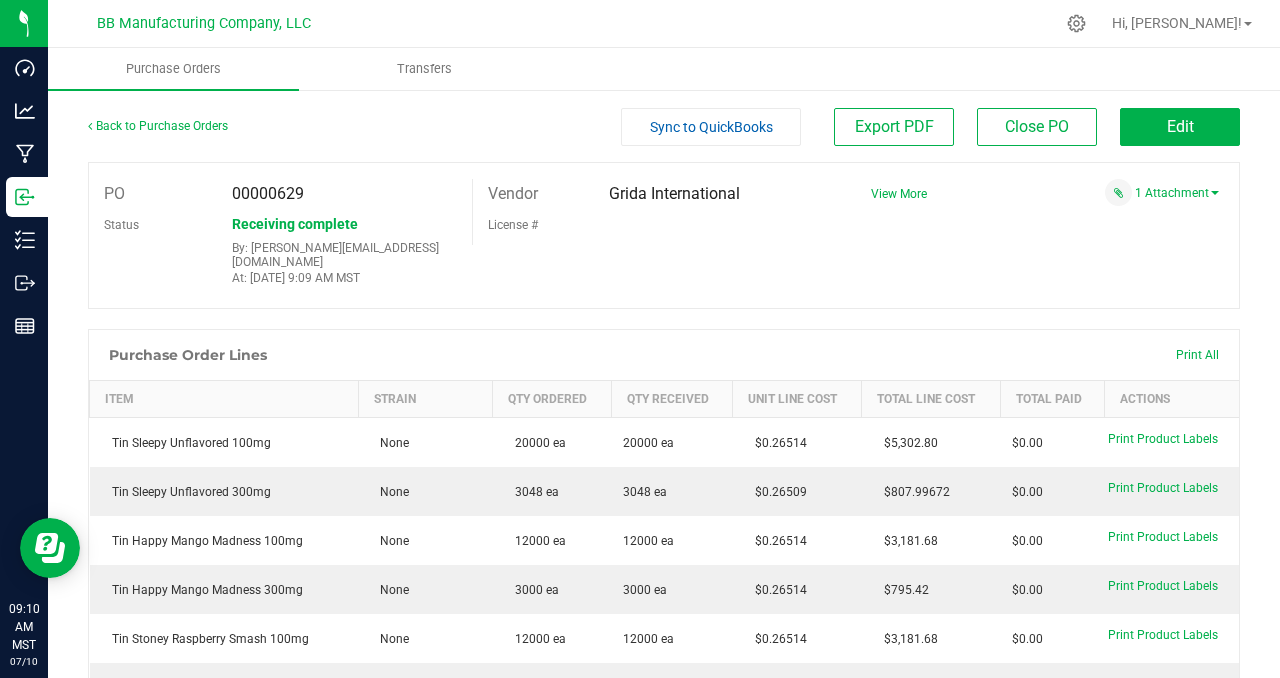 click on "PO
00000629
Status
Receiving complete
By: [PERSON_NAME][EMAIL_ADDRESS][DOMAIN_NAME]
At: [DATE] 9:09 AM MST
Vendor
Grida International
License #
View More" at bounding box center [664, 235] 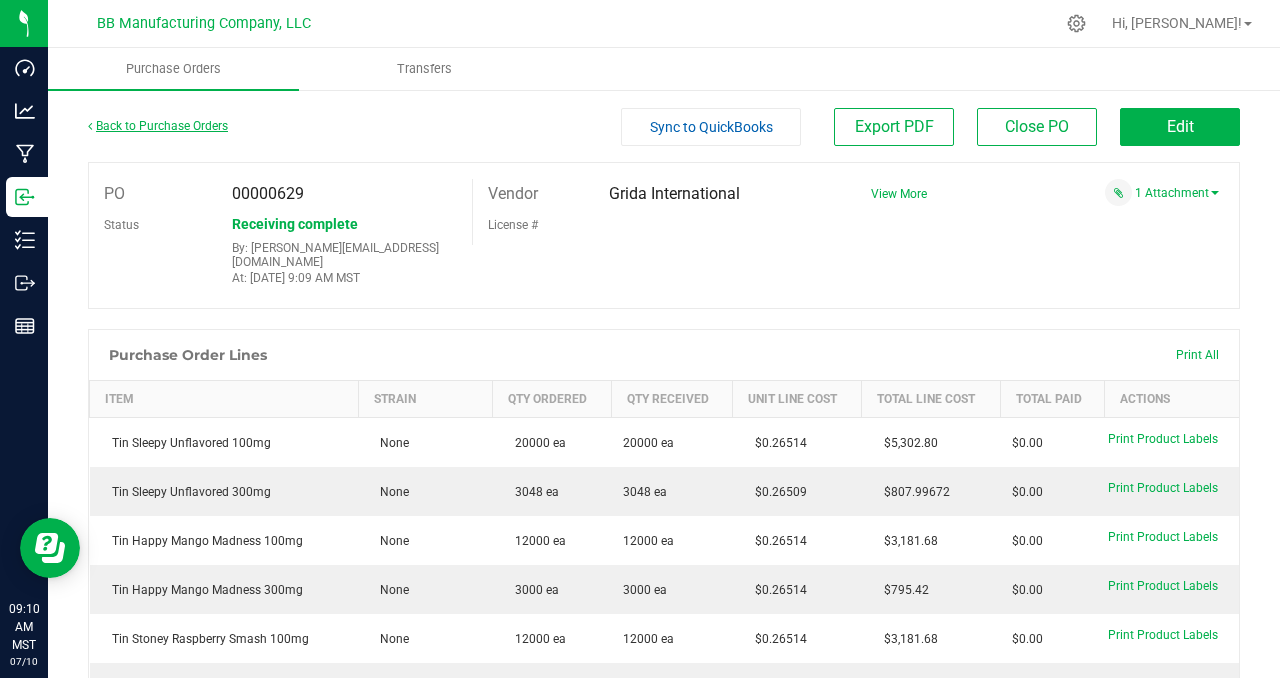 click on "Back to Purchase Orders" at bounding box center (158, 126) 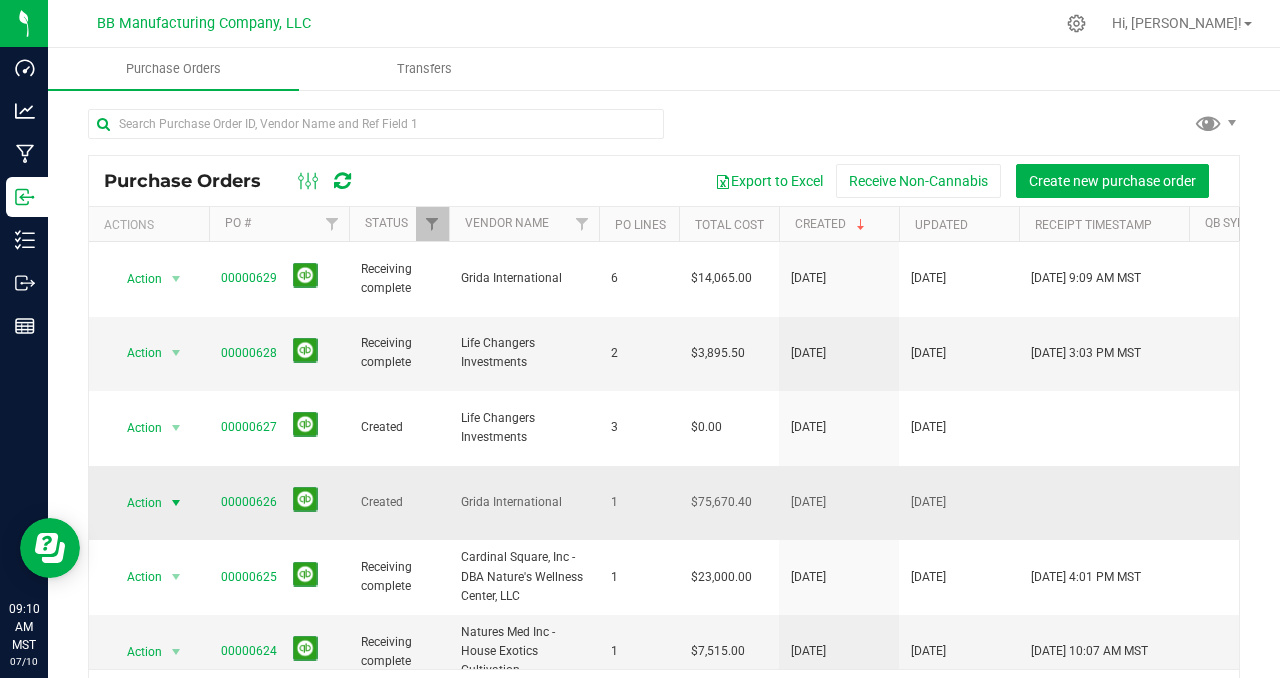click at bounding box center [176, 503] 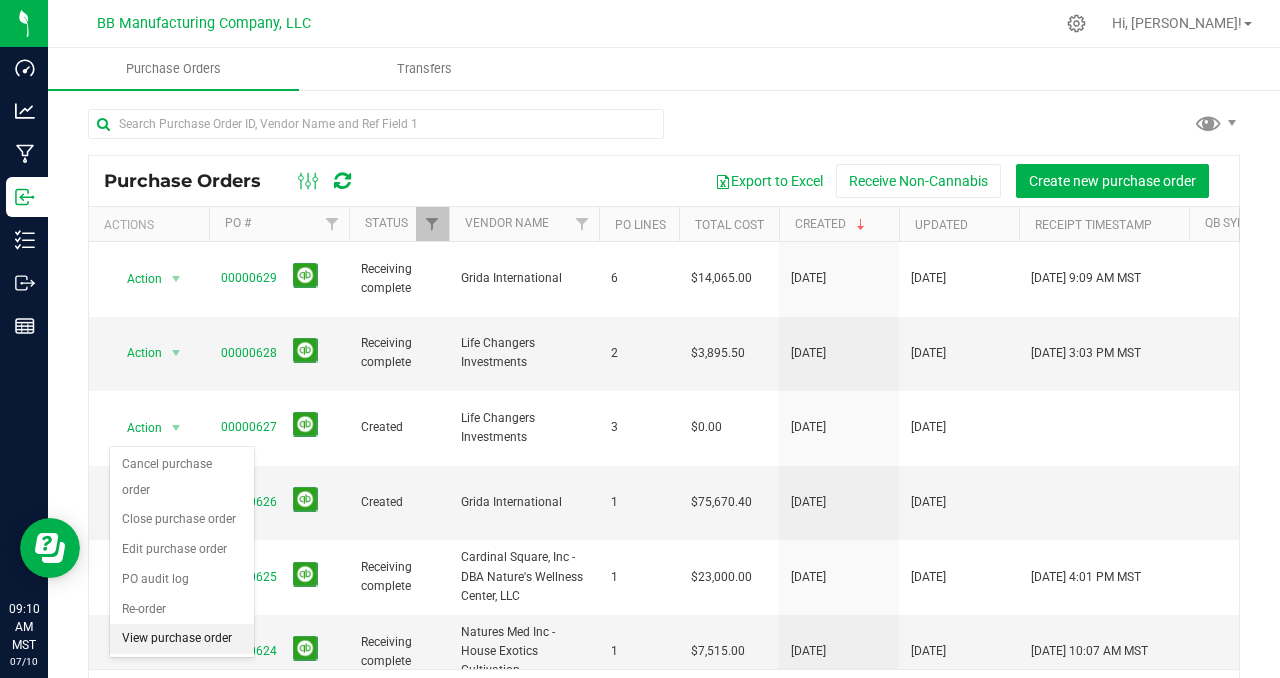 click on "View purchase order" at bounding box center [182, 639] 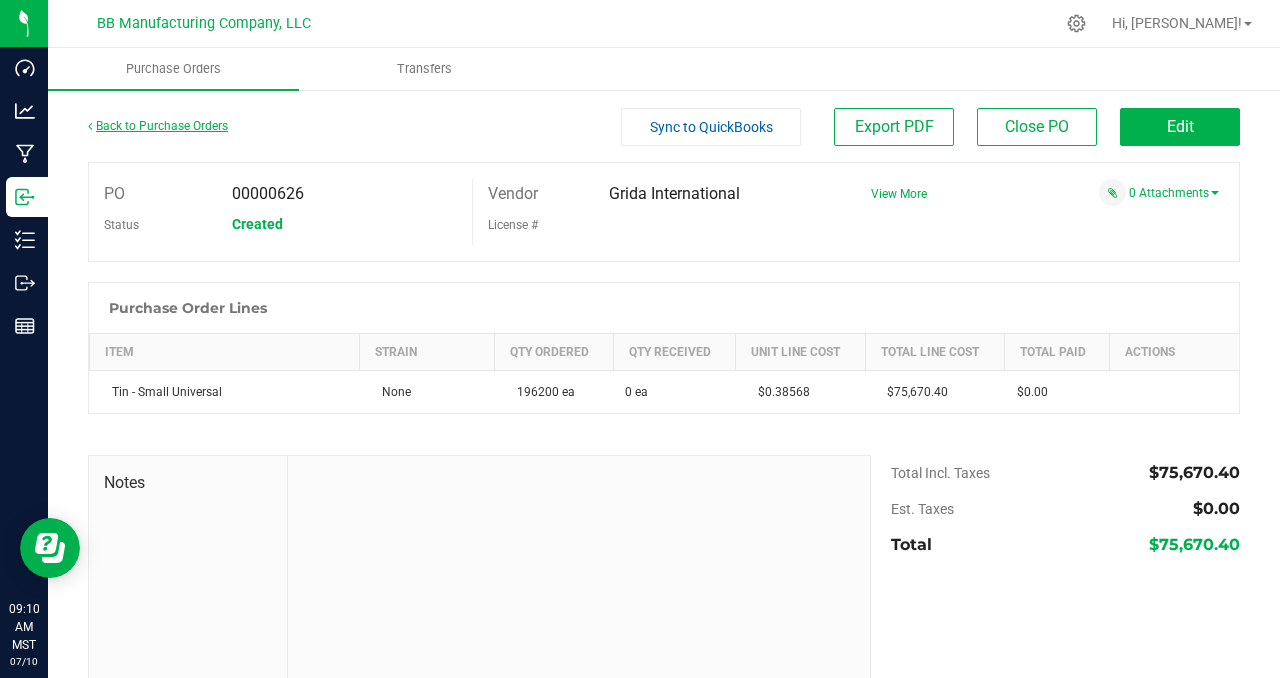 click on "Back to Purchase Orders" at bounding box center (158, 126) 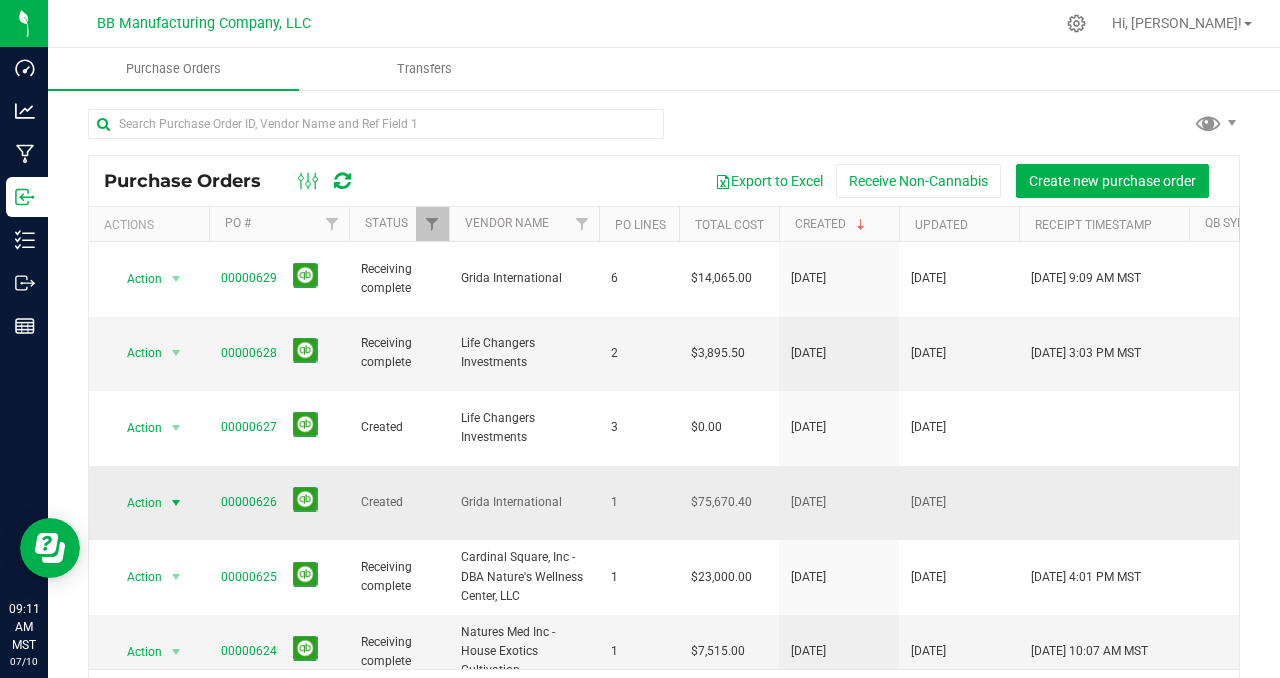 click at bounding box center [176, 503] 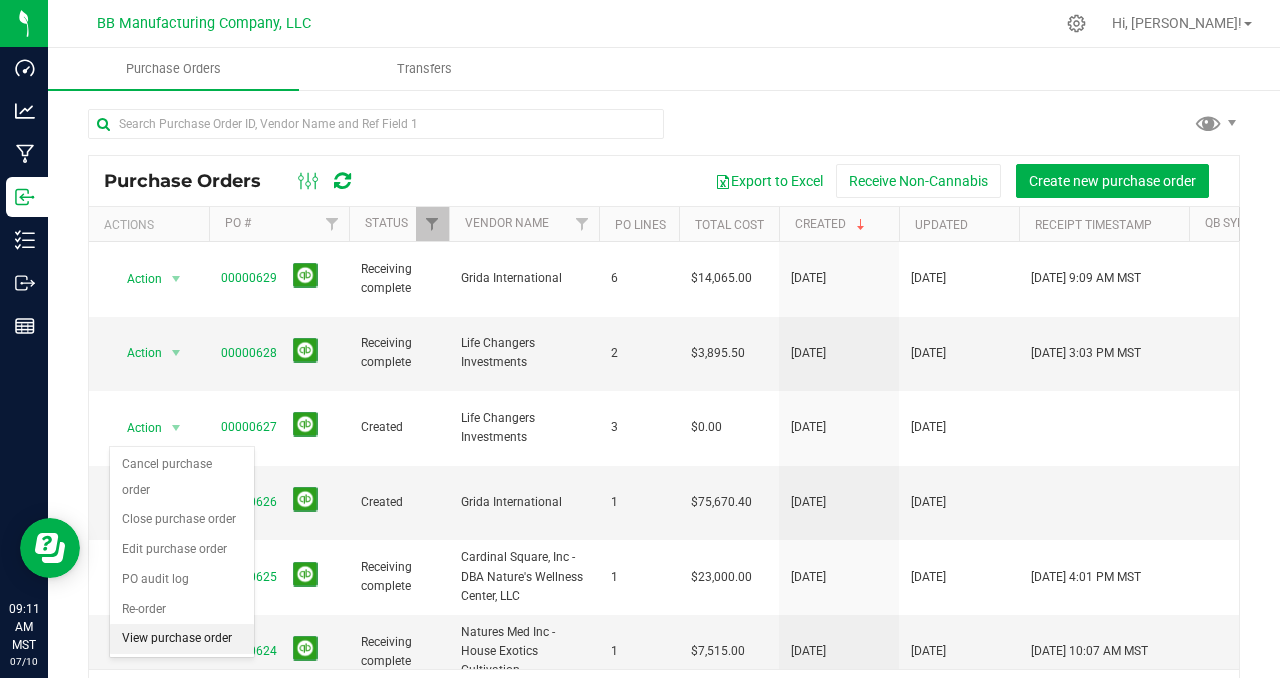 click on "View purchase order" at bounding box center [182, 639] 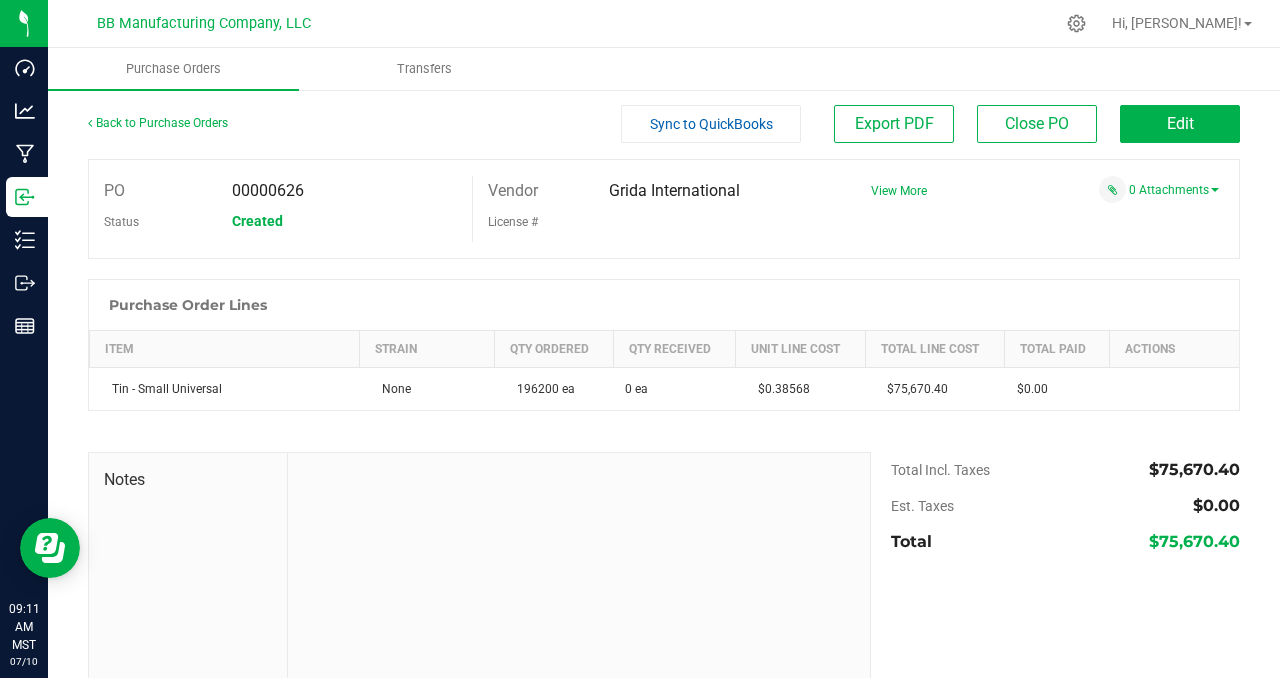 scroll, scrollTop: 0, scrollLeft: 0, axis: both 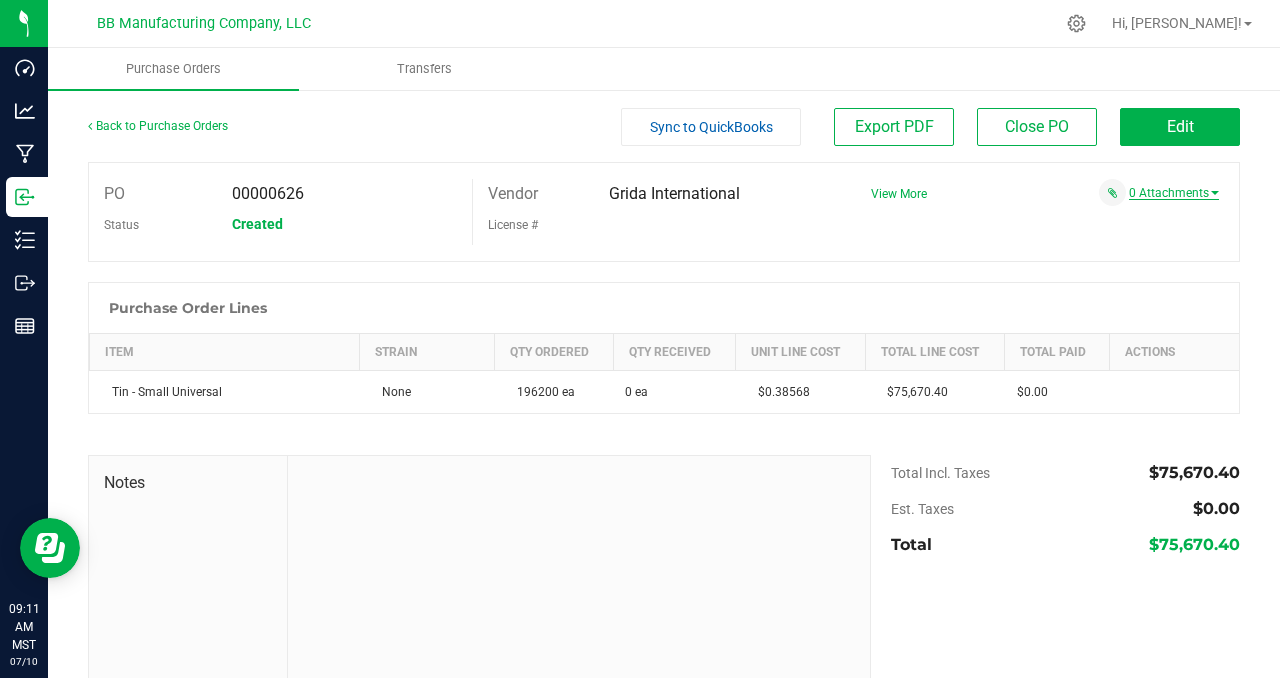 click on "0
Attachments" at bounding box center [1174, 193] 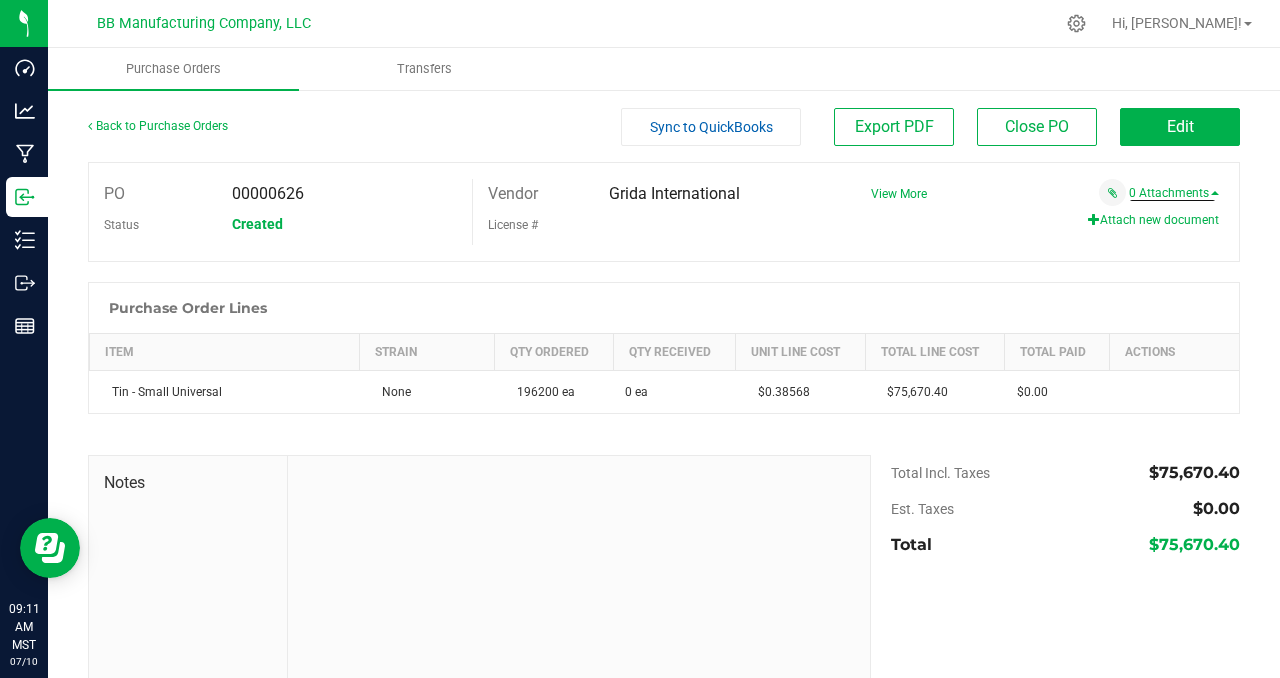 click on "Attach new document" at bounding box center (1153, 220) 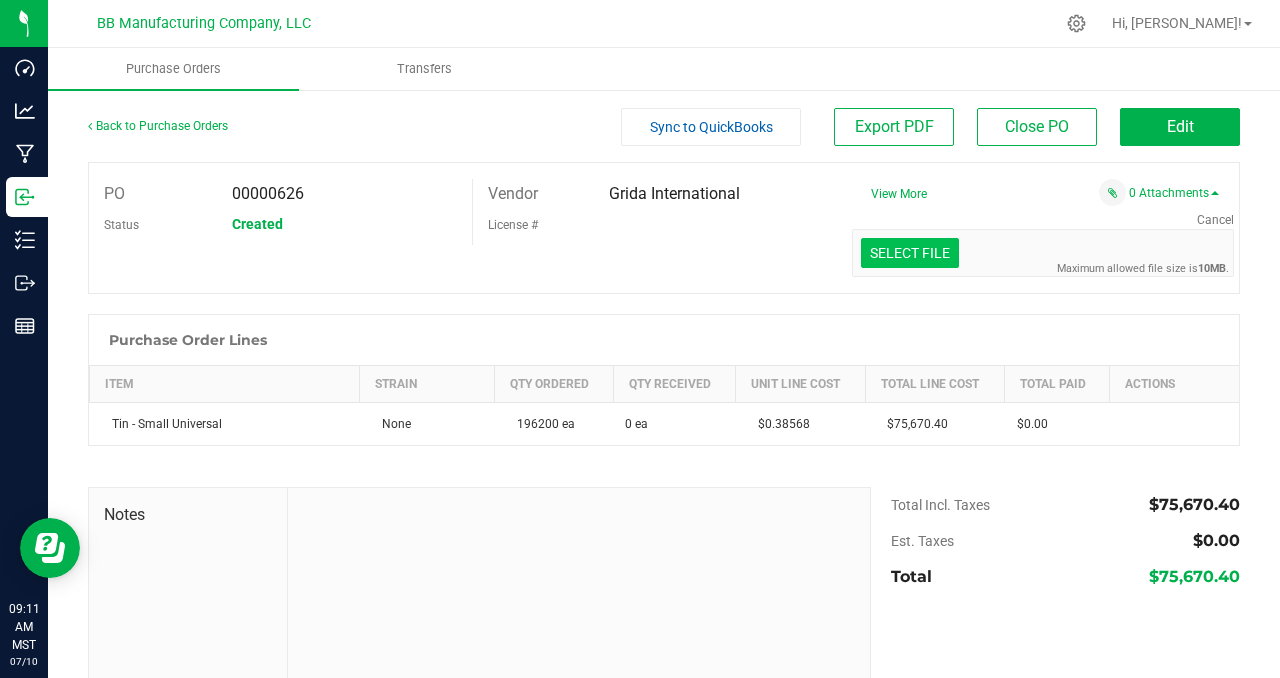 click at bounding box center (-487, 149) 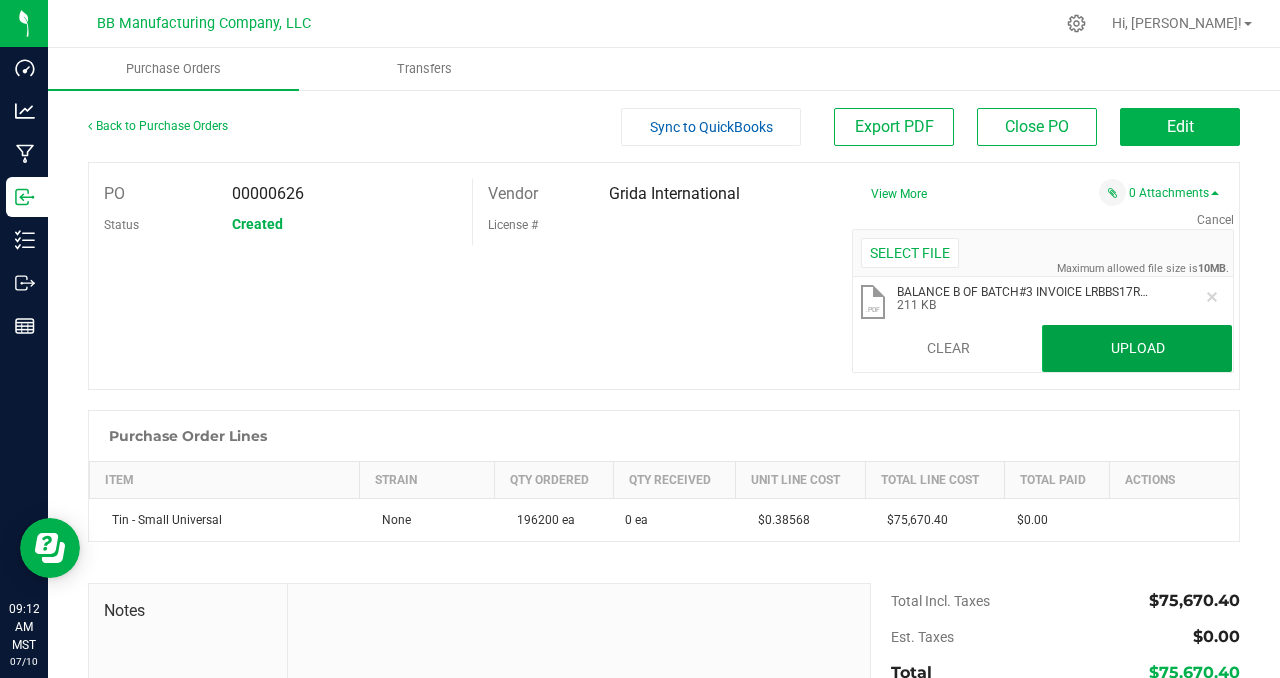 click on "Upload" at bounding box center [1137, 349] 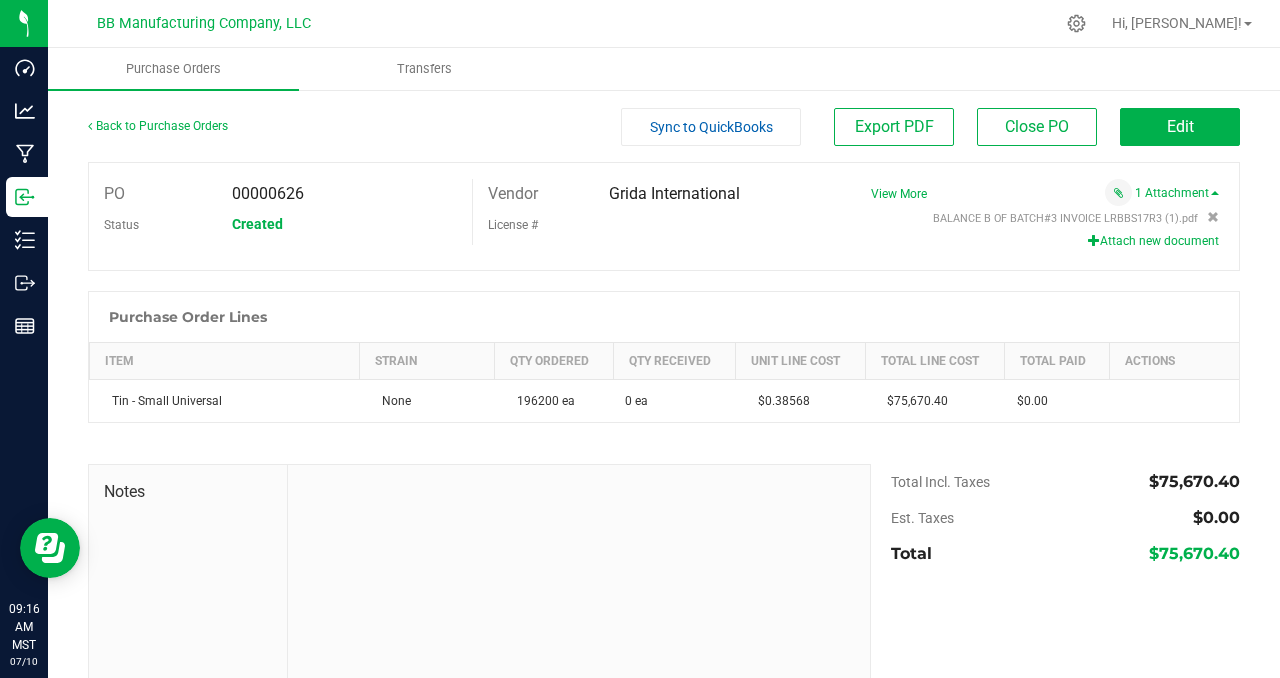 click on "Attach new document" at bounding box center [1153, 241] 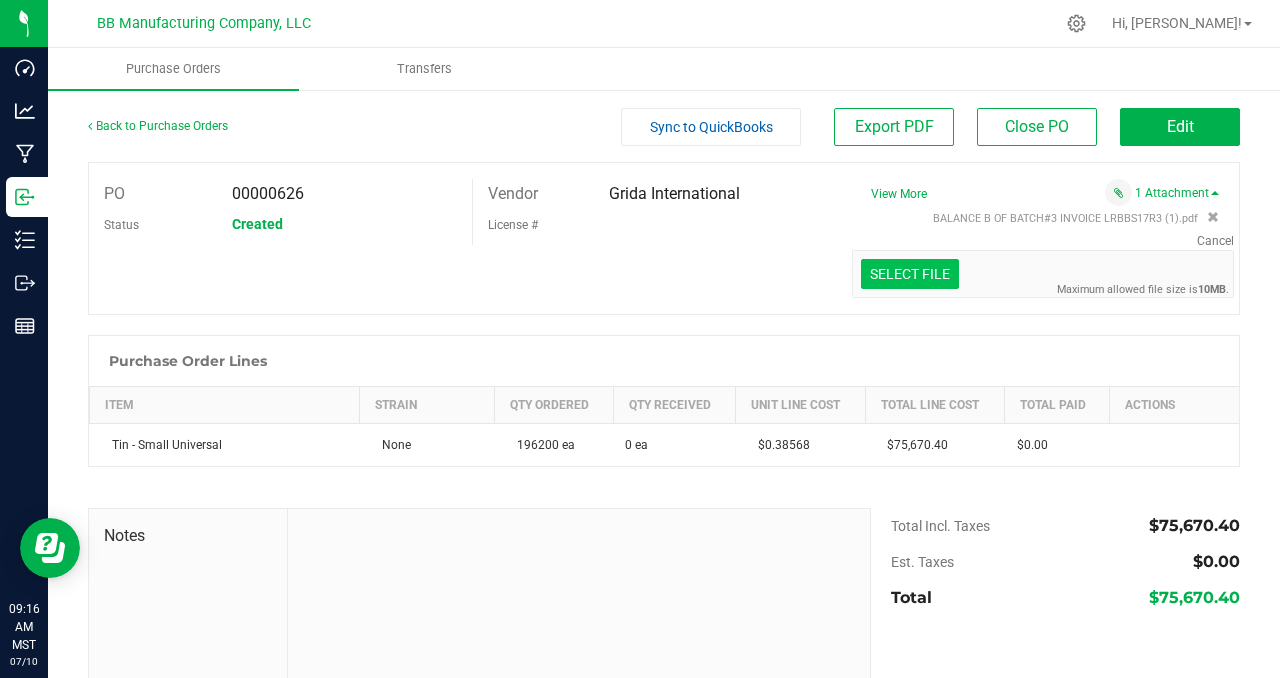 click at bounding box center (-487, 170) 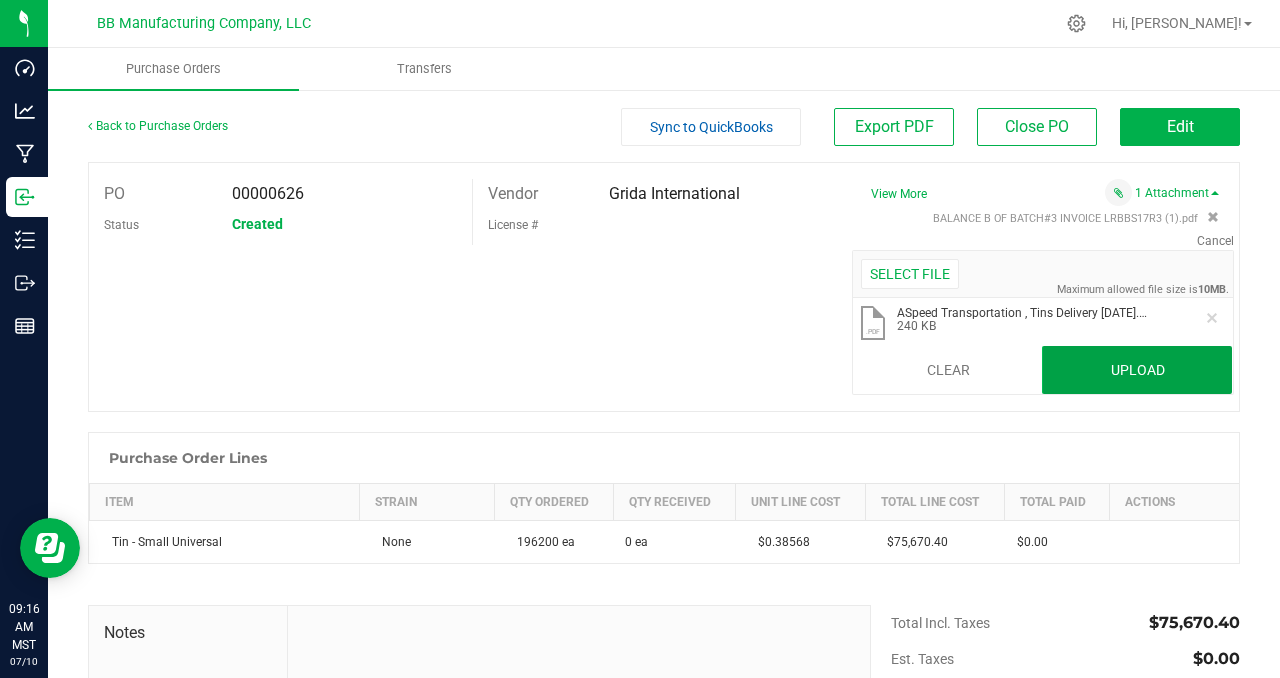 click on "Upload" at bounding box center [1137, 370] 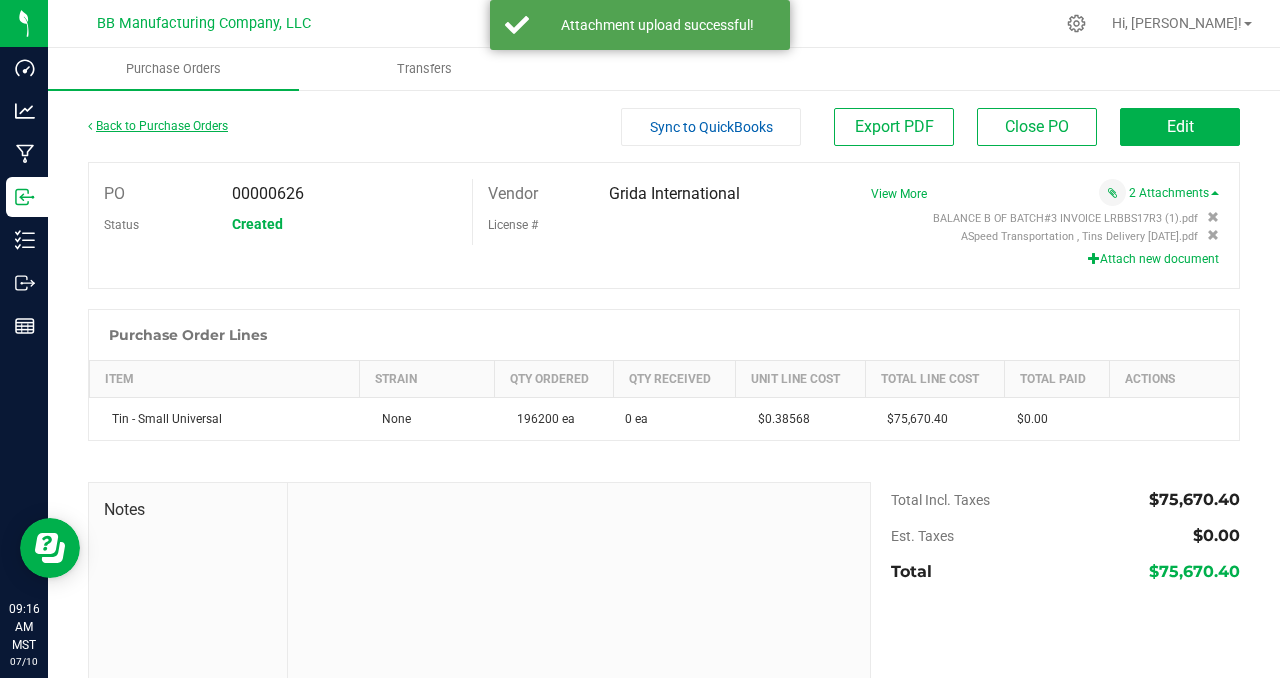 click on "Back to Purchase Orders" at bounding box center (158, 126) 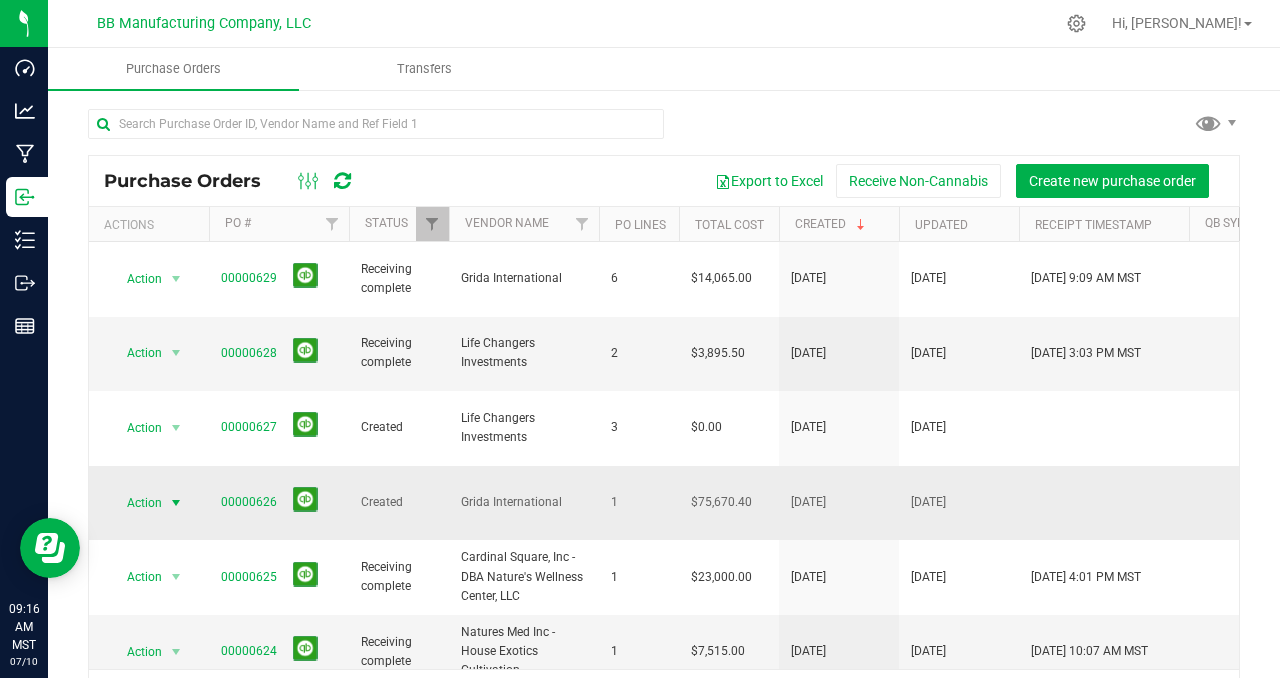click at bounding box center [176, 503] 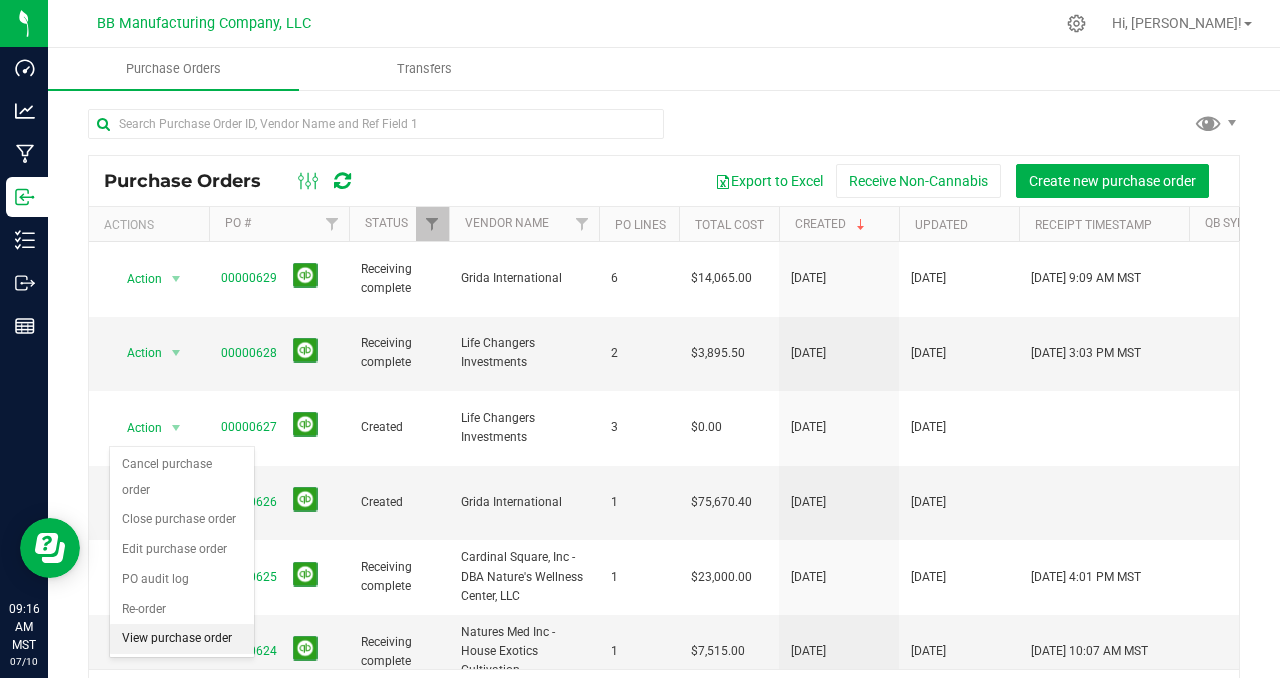 click on "View purchase order" at bounding box center (182, 639) 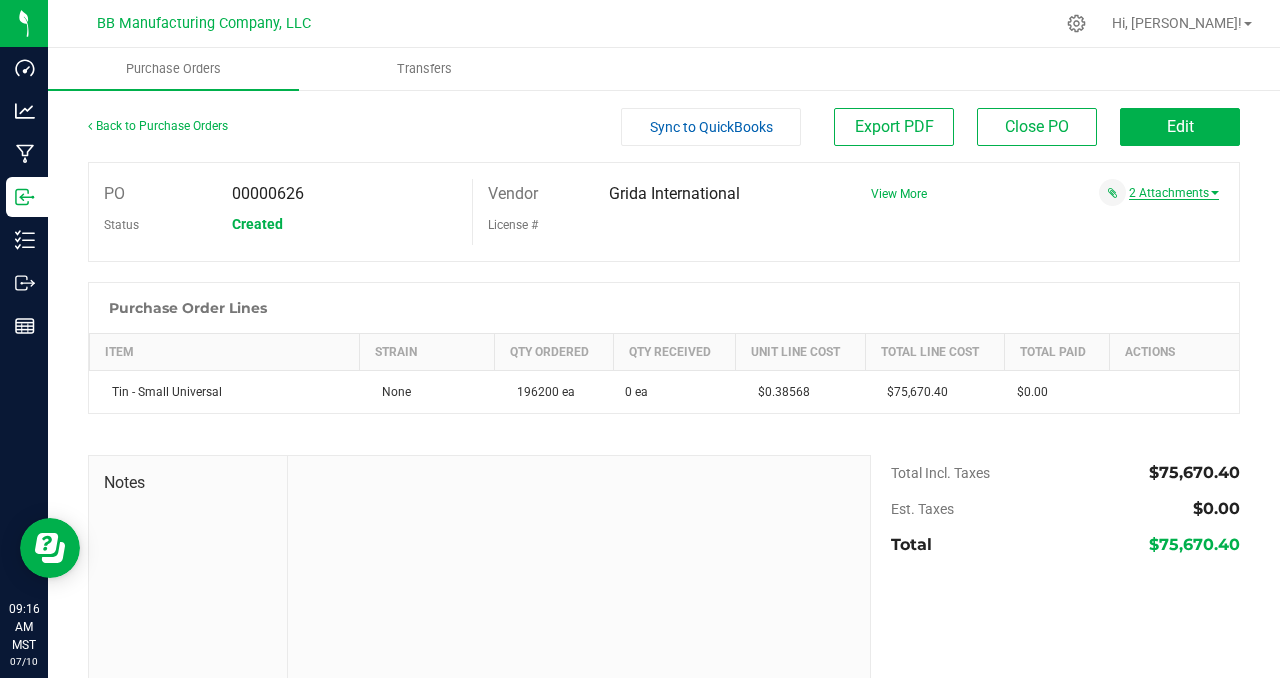 click on "2
Attachments" at bounding box center [1174, 193] 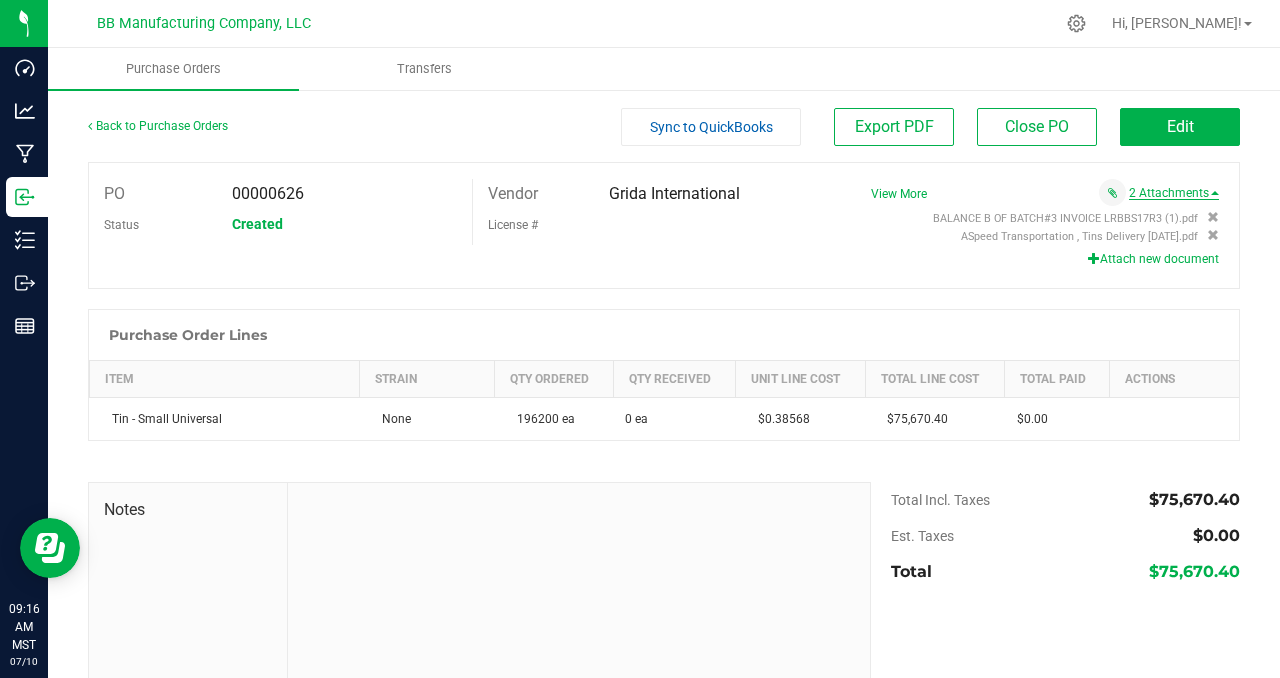 click on "2
Attachments" at bounding box center (1174, 193) 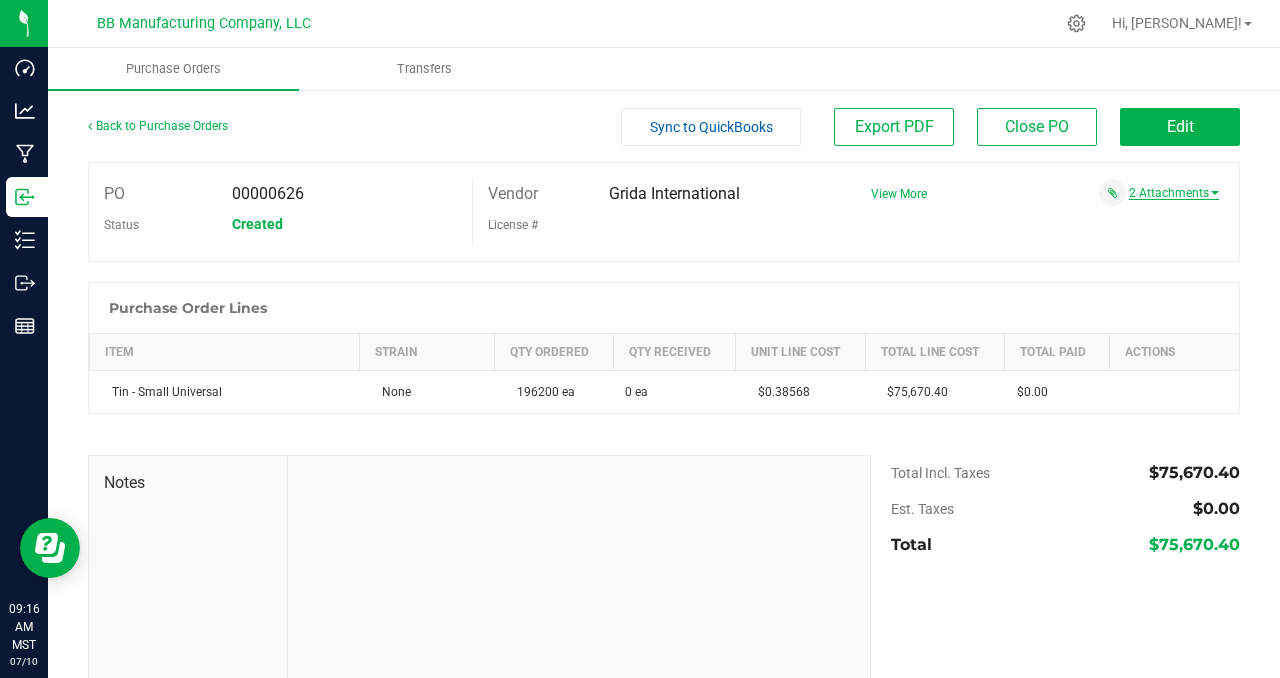 click on "2
Attachments" at bounding box center [1174, 193] 